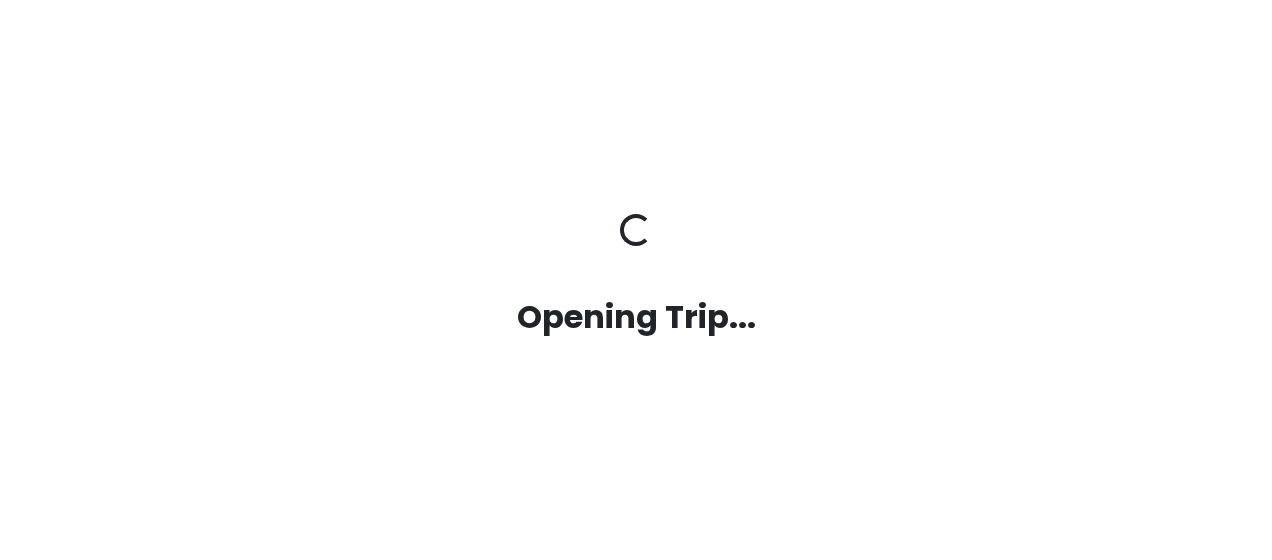 scroll, scrollTop: 0, scrollLeft: 0, axis: both 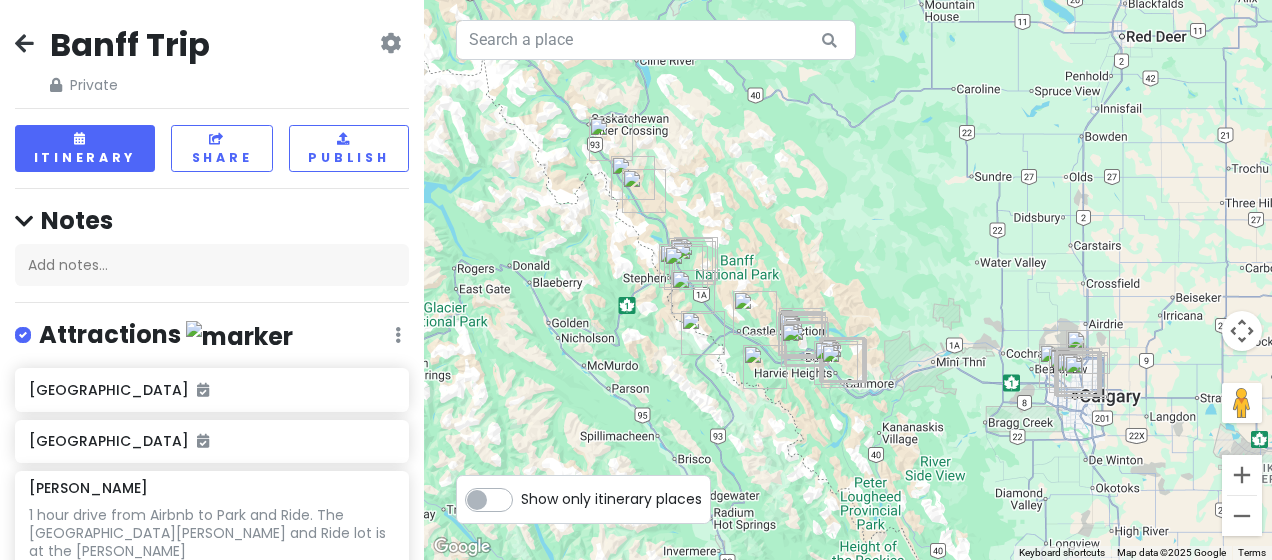 click at bounding box center [24, 43] 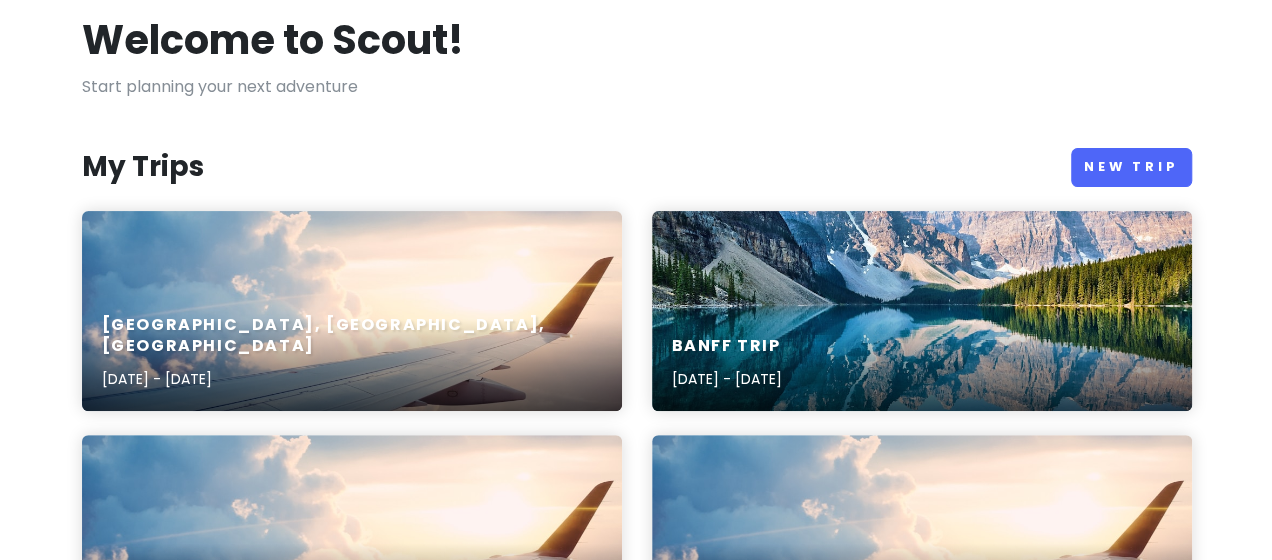 scroll, scrollTop: 0, scrollLeft: 0, axis: both 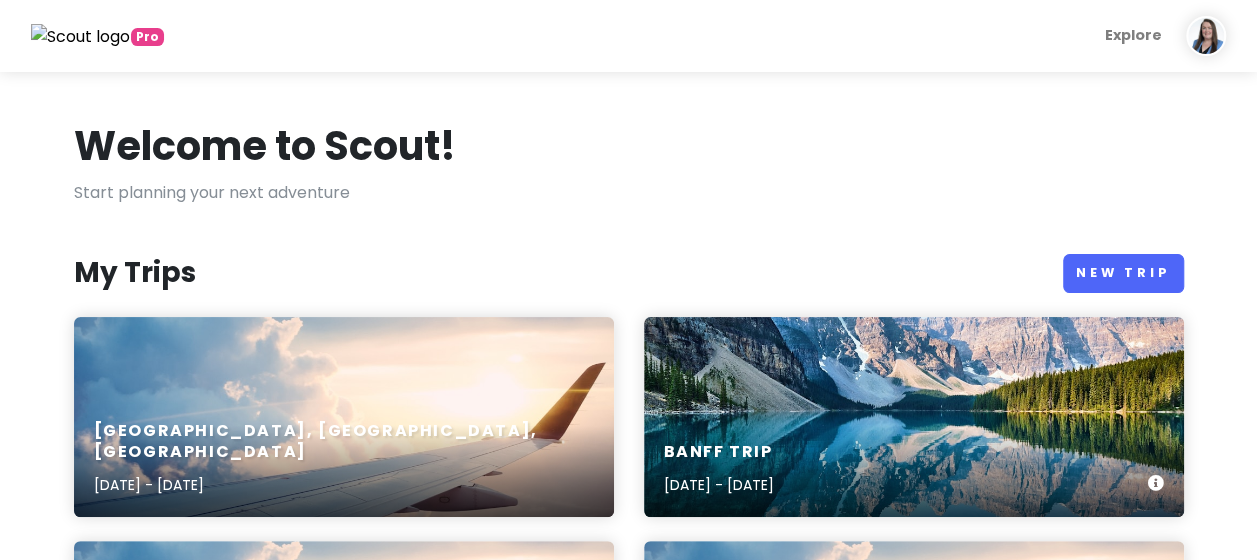 click on "Banff Trip [DATE] - [DATE]" at bounding box center [914, 417] 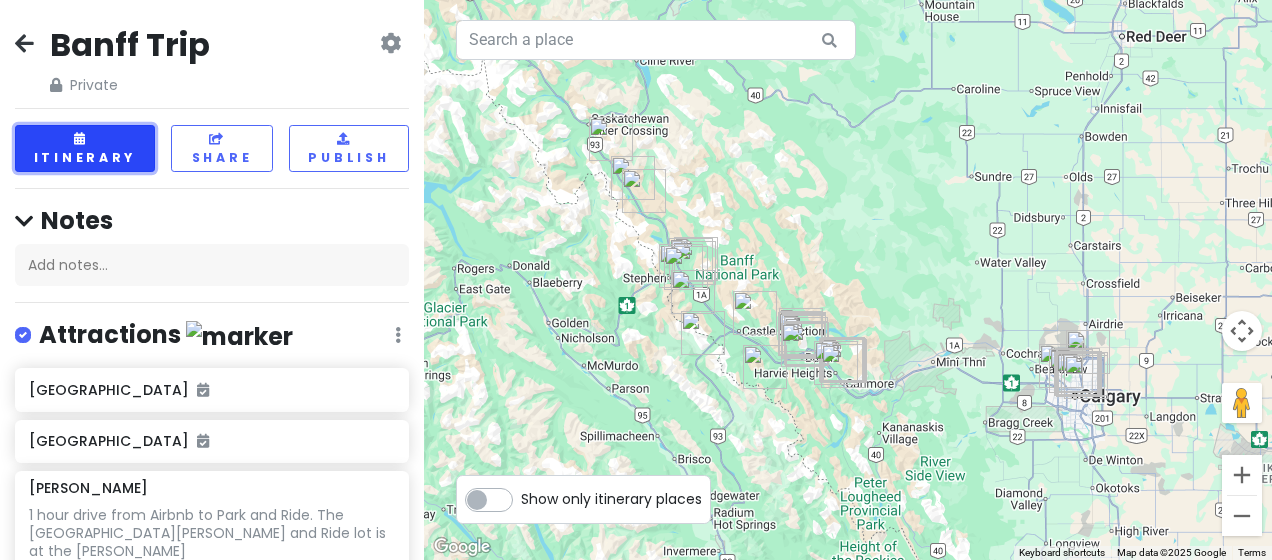 click on "Itinerary" at bounding box center (85, 148) 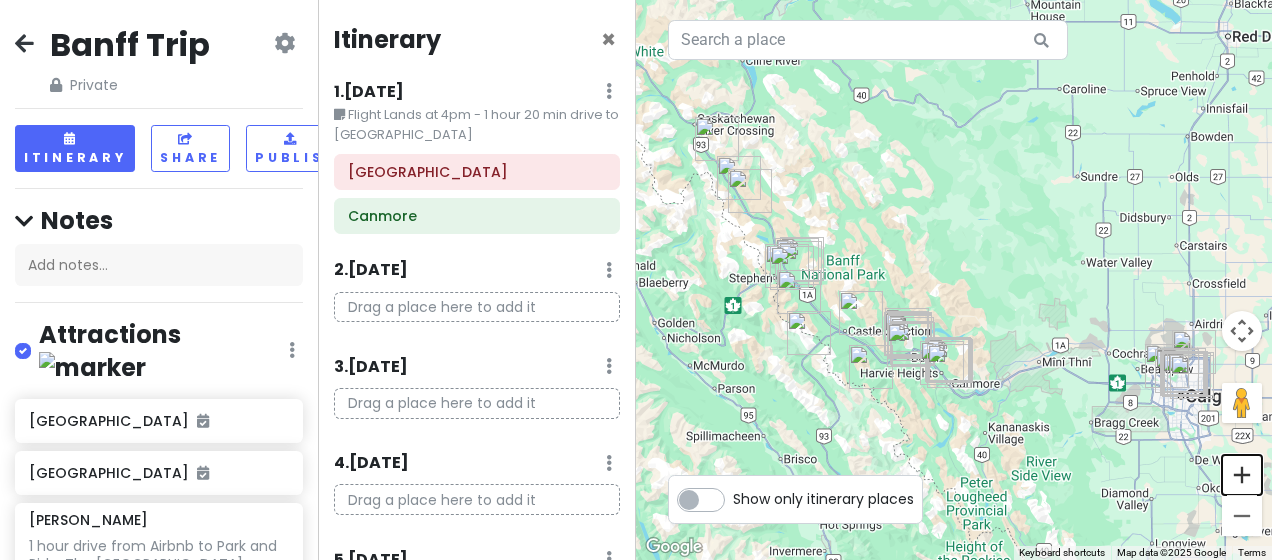 click at bounding box center [1242, 475] 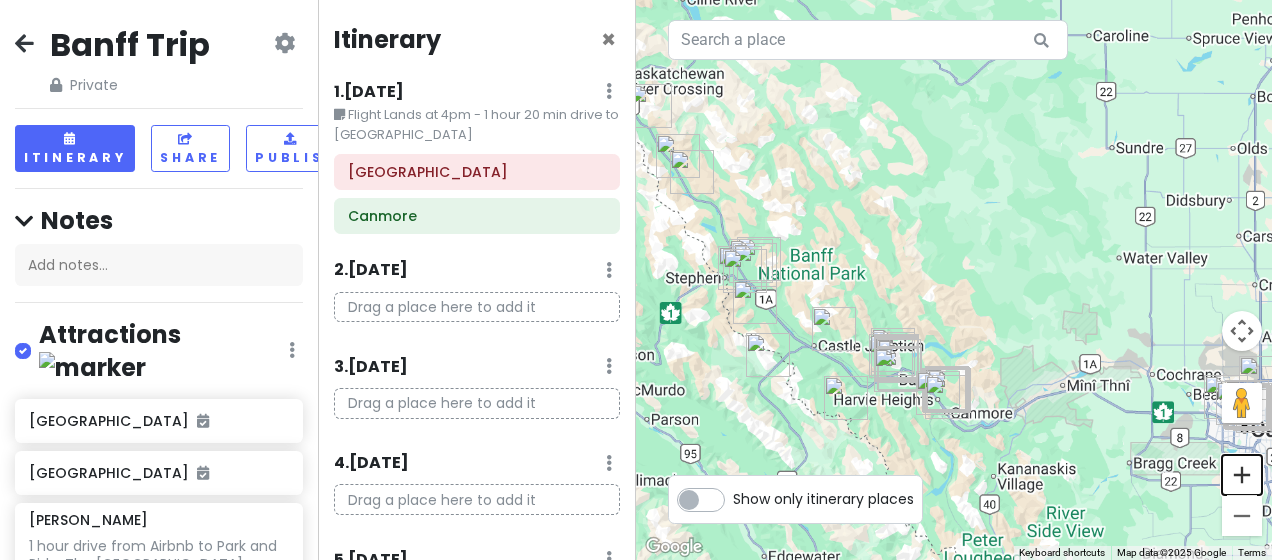 click at bounding box center (1242, 475) 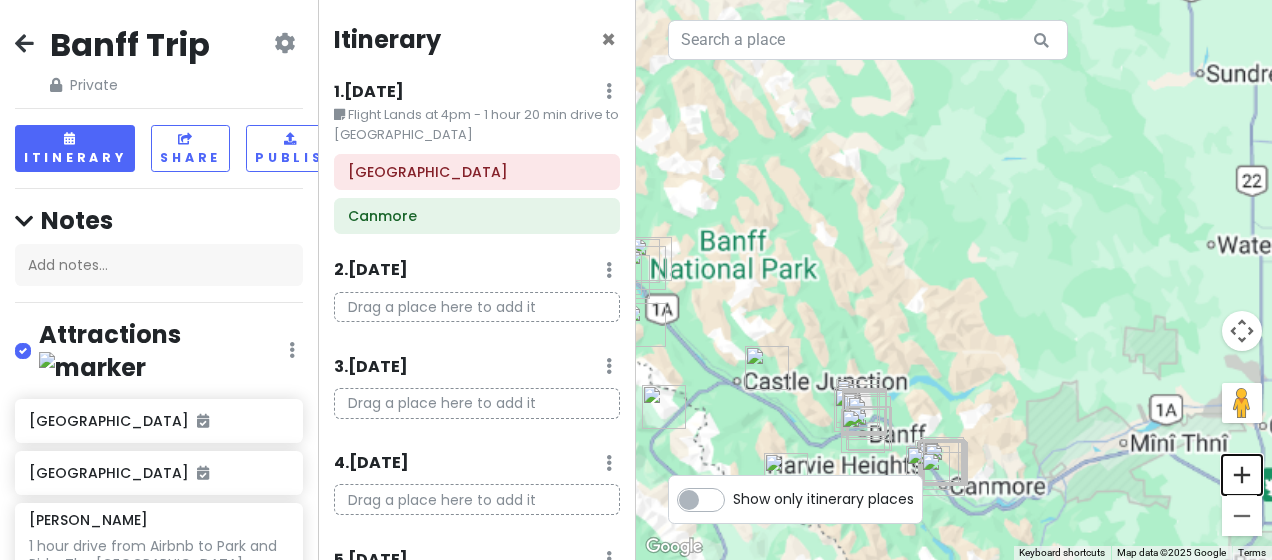 click at bounding box center (1242, 475) 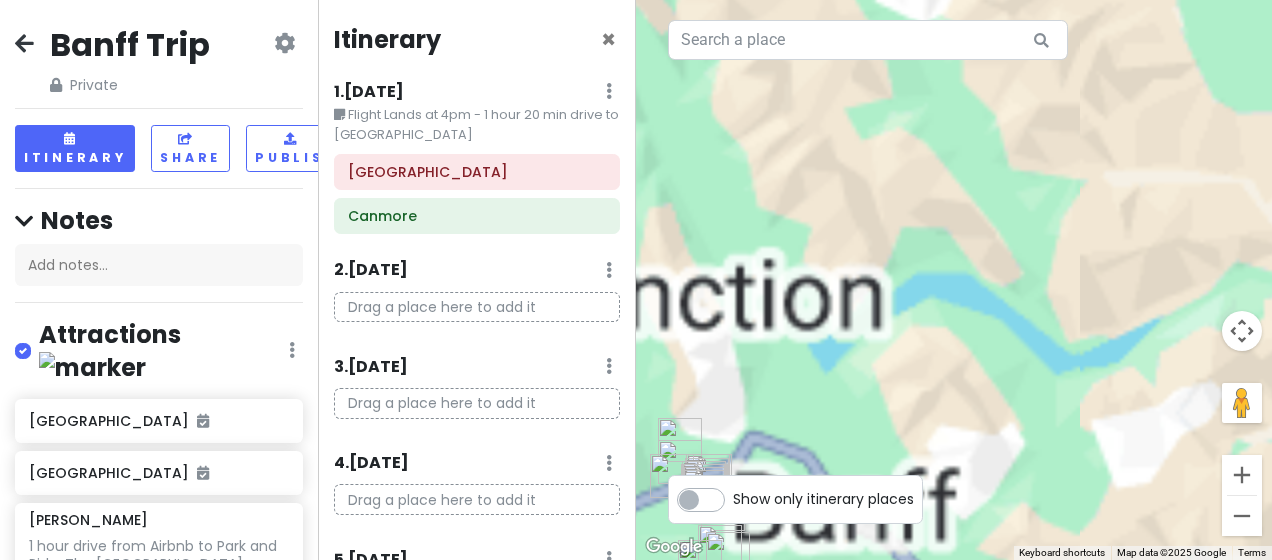 drag, startPoint x: 854, startPoint y: 288, endPoint x: 978, endPoint y: -108, distance: 414.96024 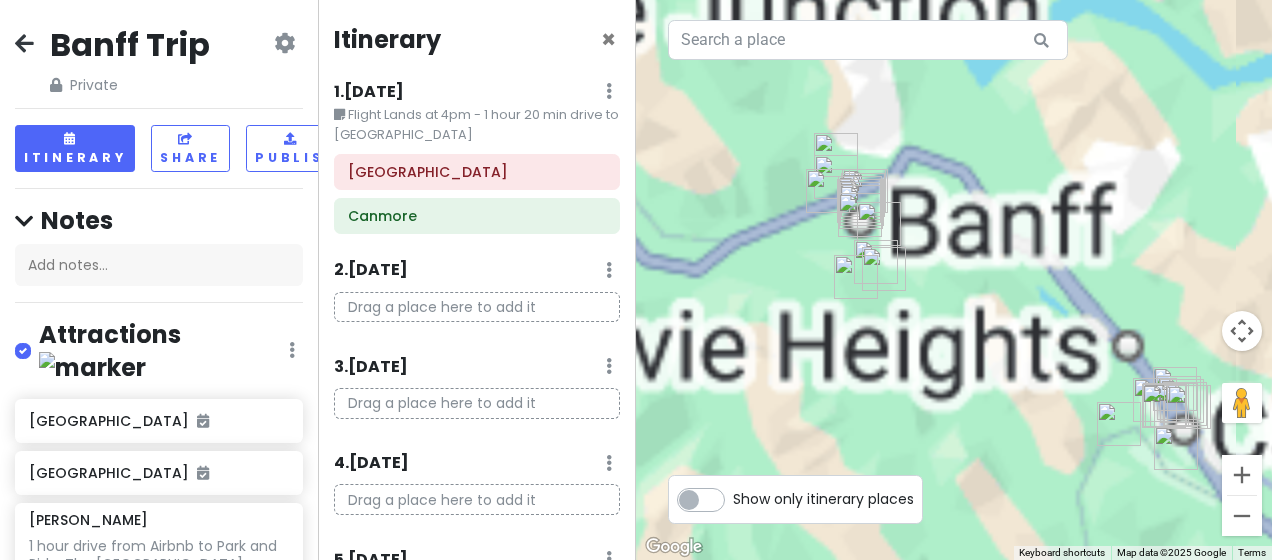 drag, startPoint x: 926, startPoint y: 182, endPoint x: 1076, endPoint y: -108, distance: 326.49655 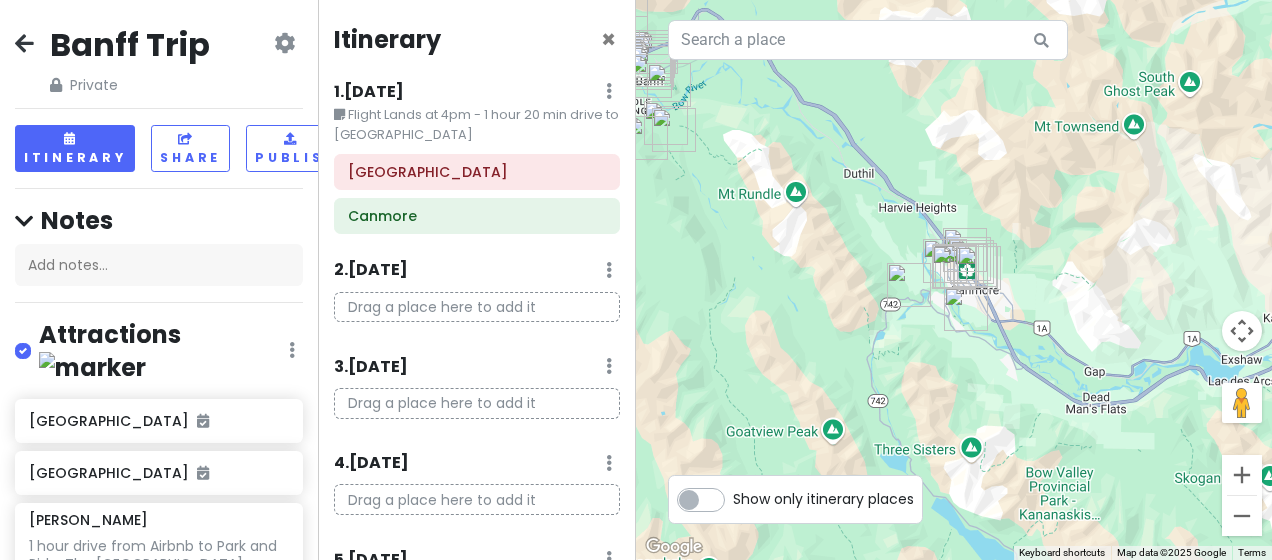 drag, startPoint x: 978, startPoint y: 344, endPoint x: 720, endPoint y: 156, distance: 319.23032 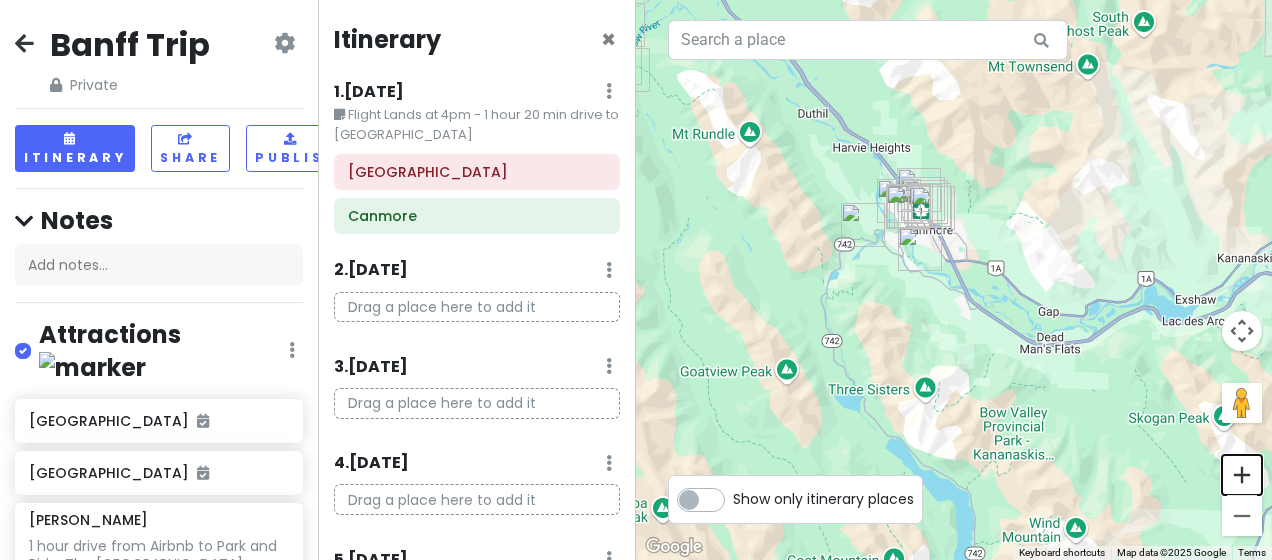click at bounding box center [1242, 475] 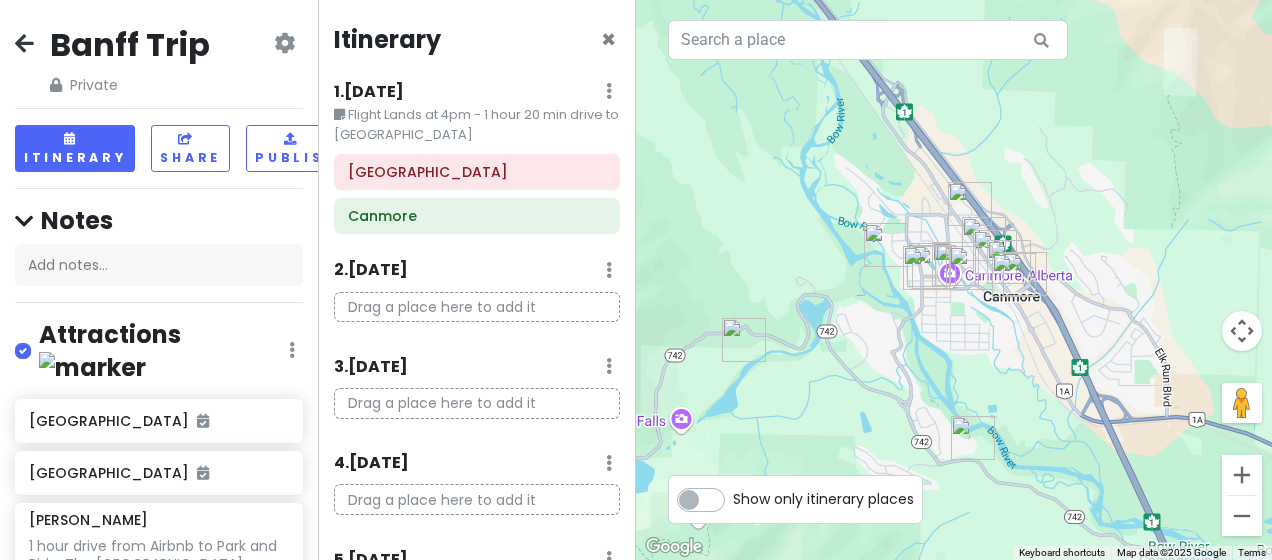 drag, startPoint x: 859, startPoint y: 194, endPoint x: 1020, endPoint y: 412, distance: 271.0074 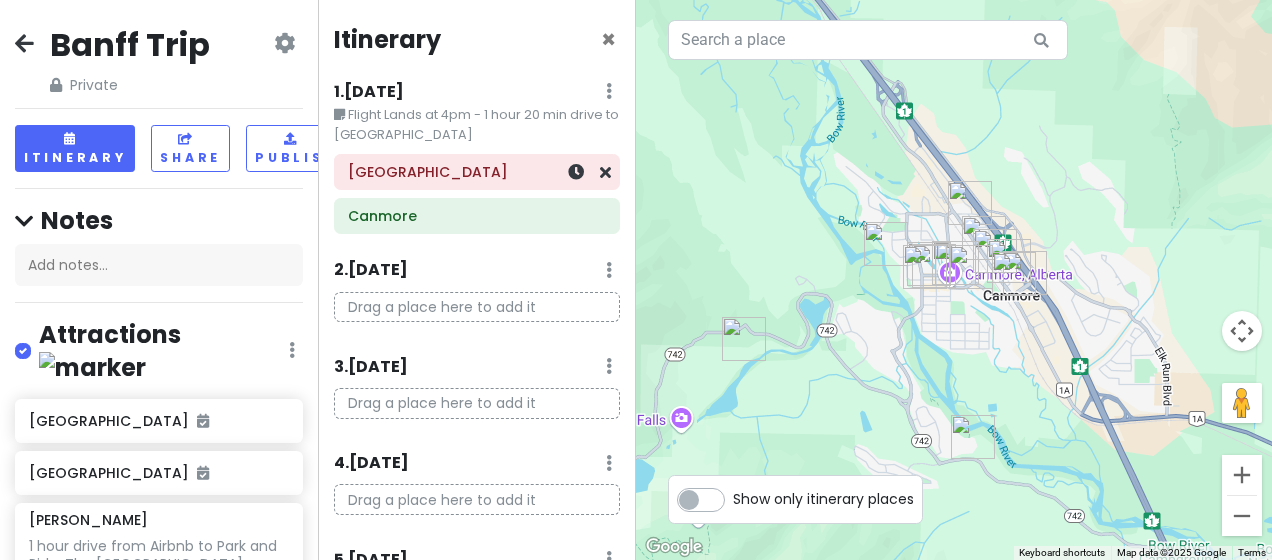 click on "[GEOGRAPHIC_DATA]" at bounding box center (477, 172) 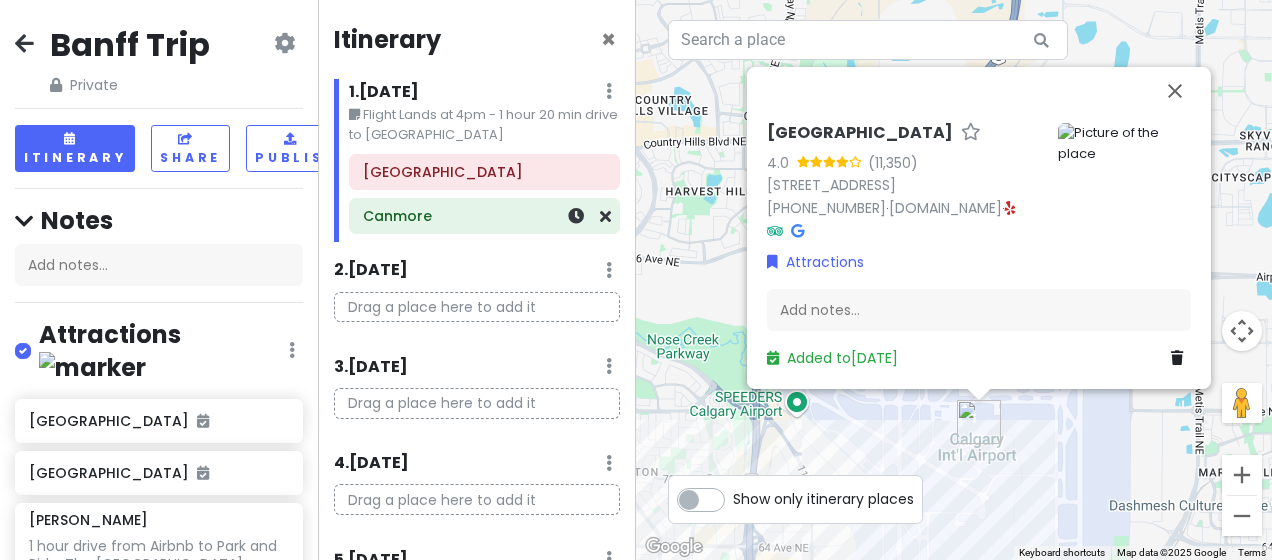 click on "Canmore" at bounding box center [484, 216] 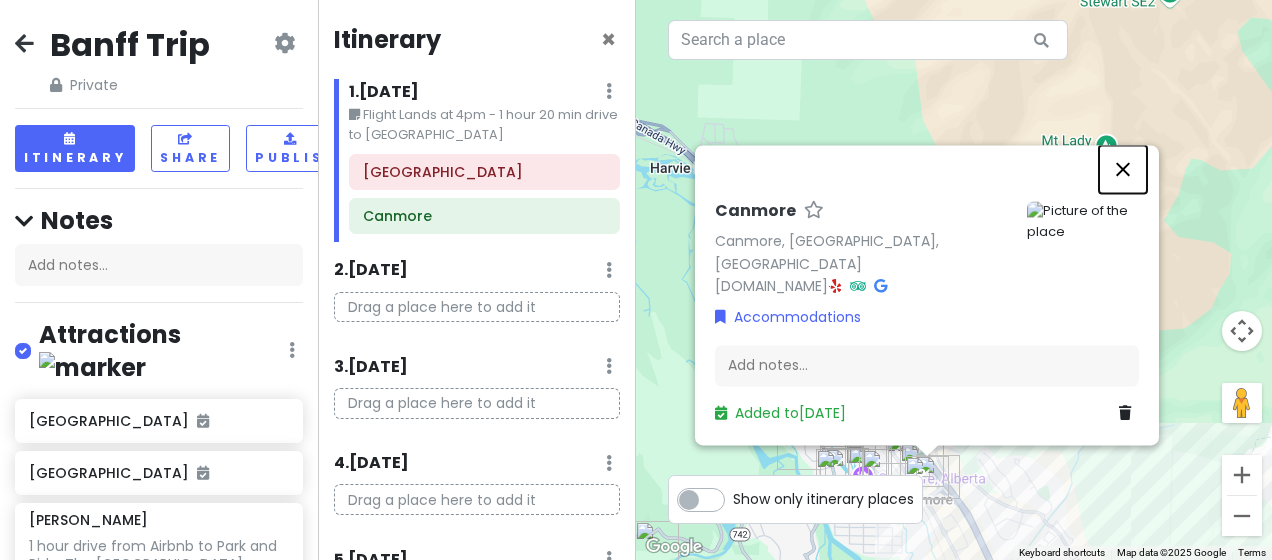 click at bounding box center [1123, 169] 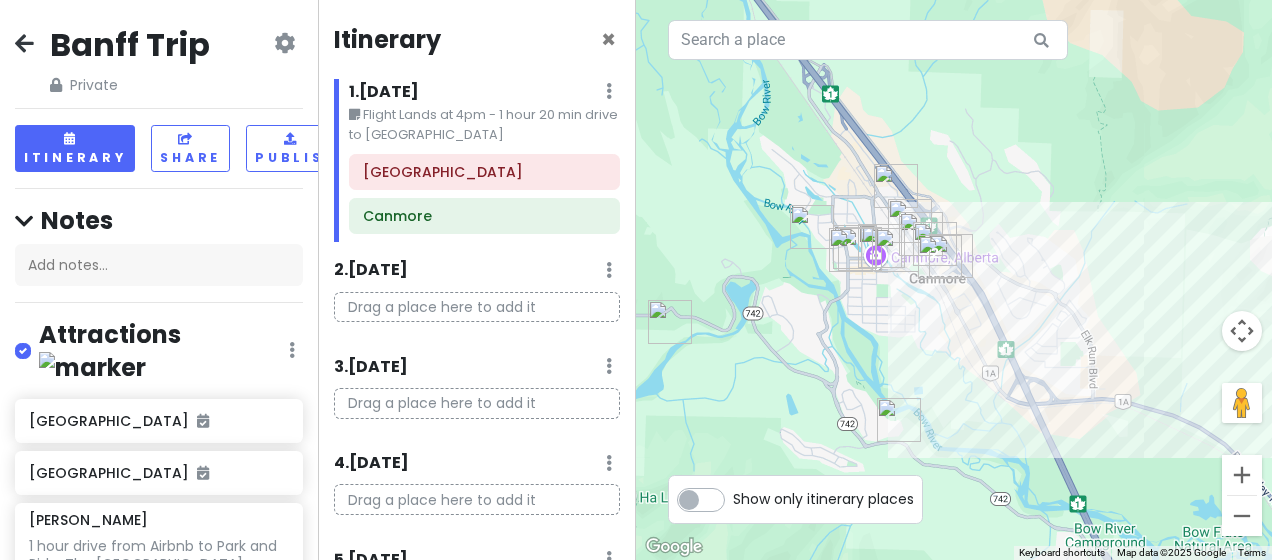 drag, startPoint x: 1064, startPoint y: 436, endPoint x: 1076, endPoint y: 215, distance: 221.32555 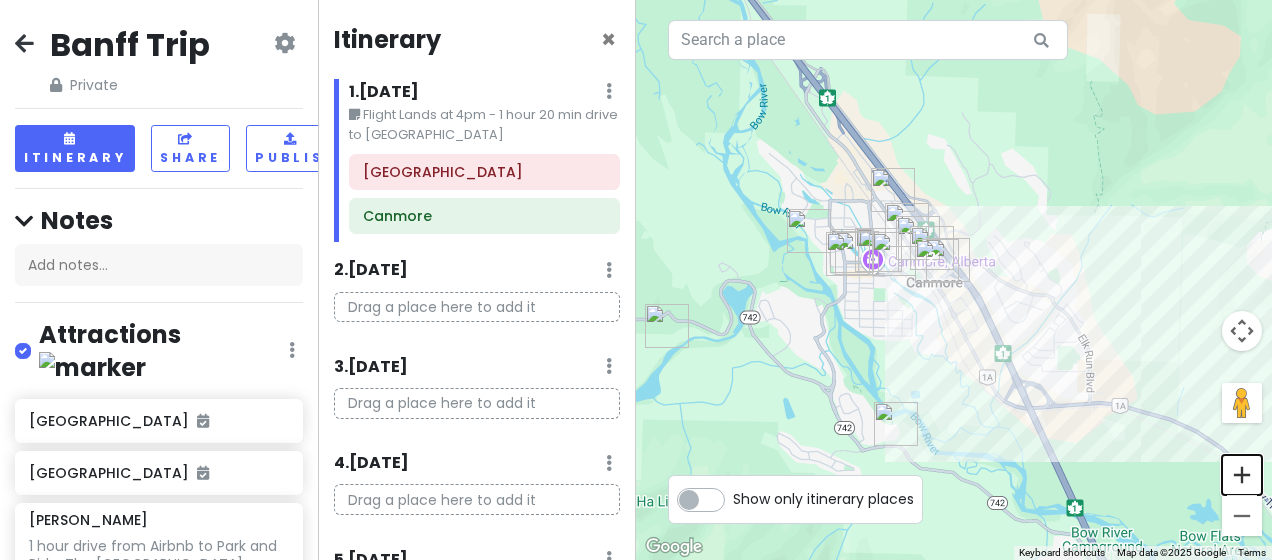 click at bounding box center [1242, 475] 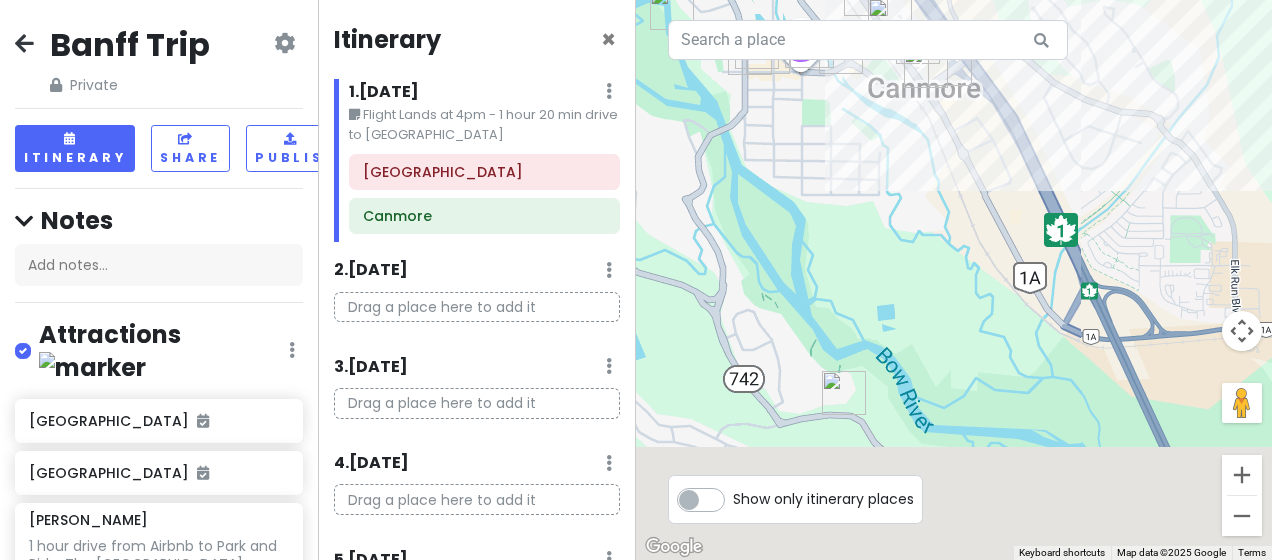 drag, startPoint x: 968, startPoint y: 444, endPoint x: 989, endPoint y: 236, distance: 209.0574 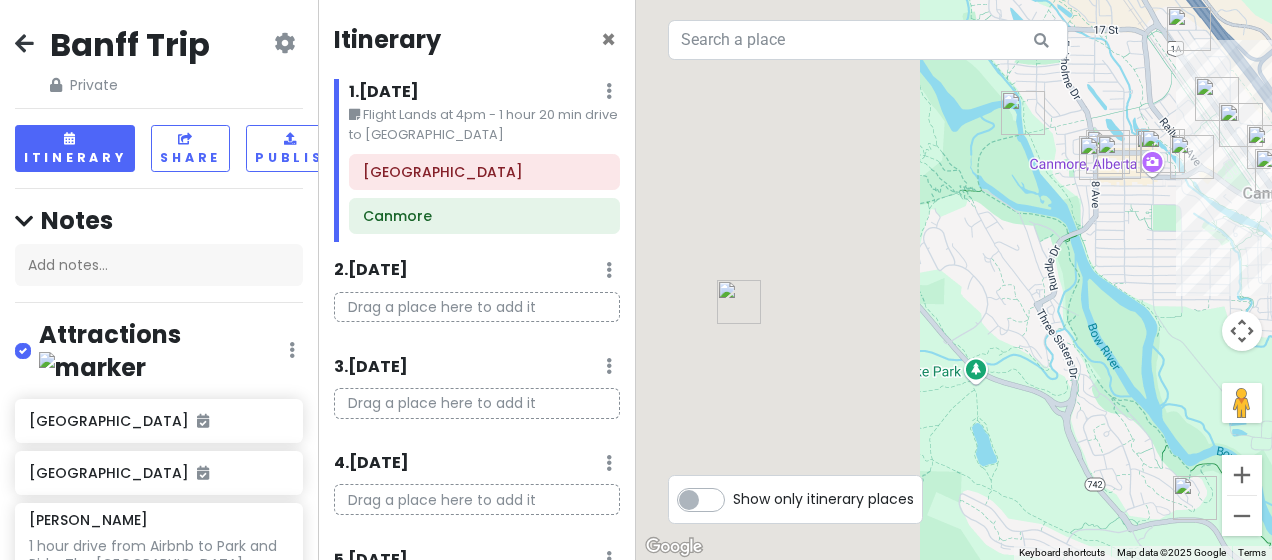 drag, startPoint x: 790, startPoint y: 259, endPoint x: 1139, endPoint y: 389, distance: 372.42584 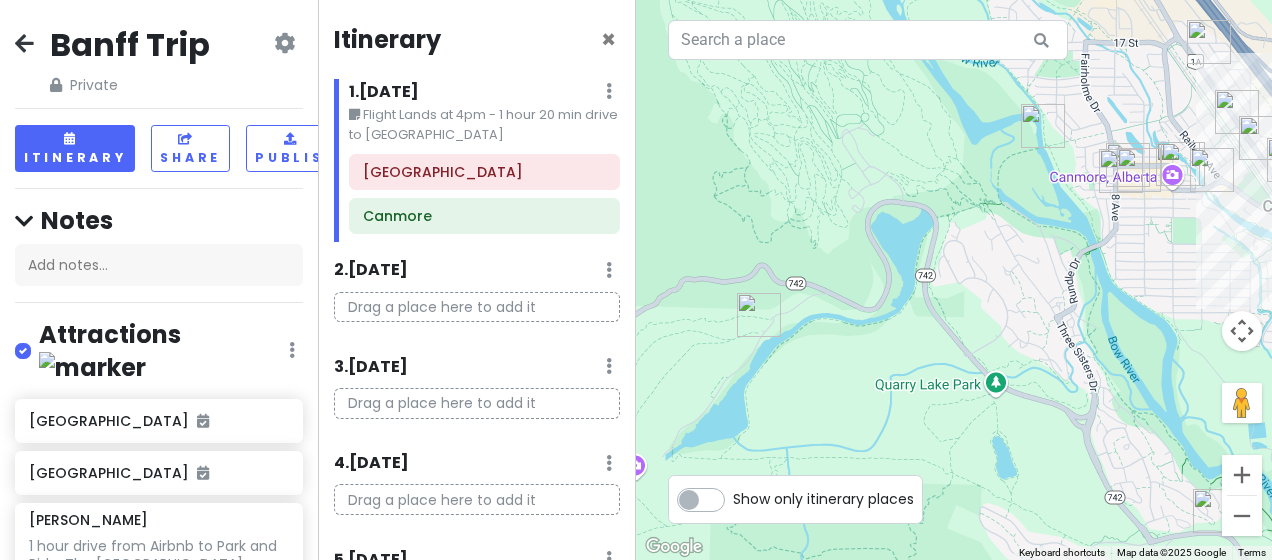 click at bounding box center [759, 315] 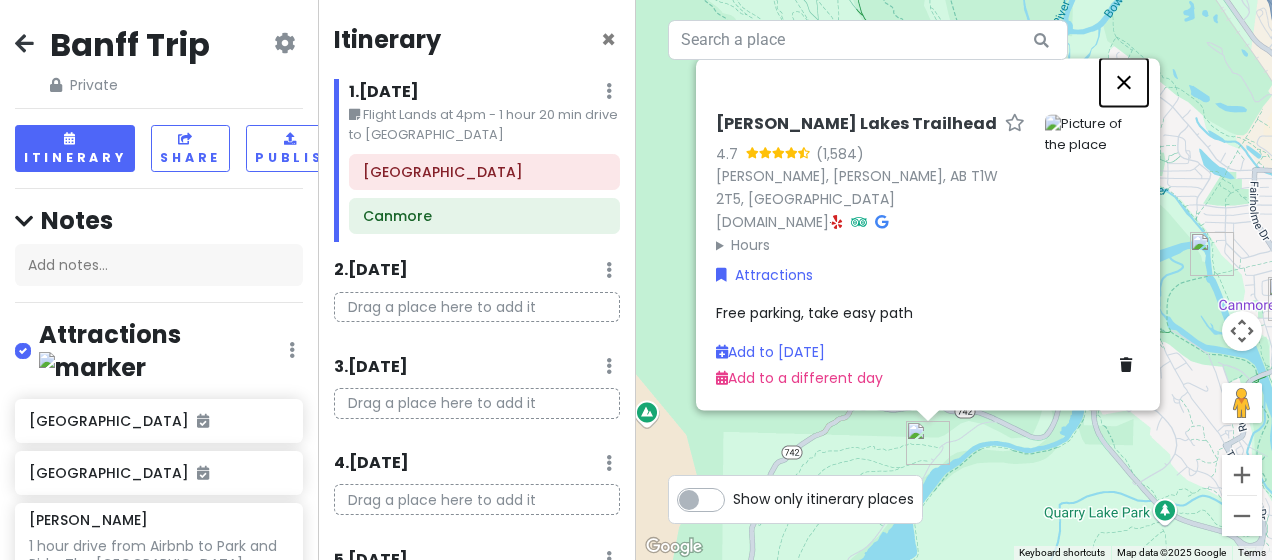 click at bounding box center [1124, 82] 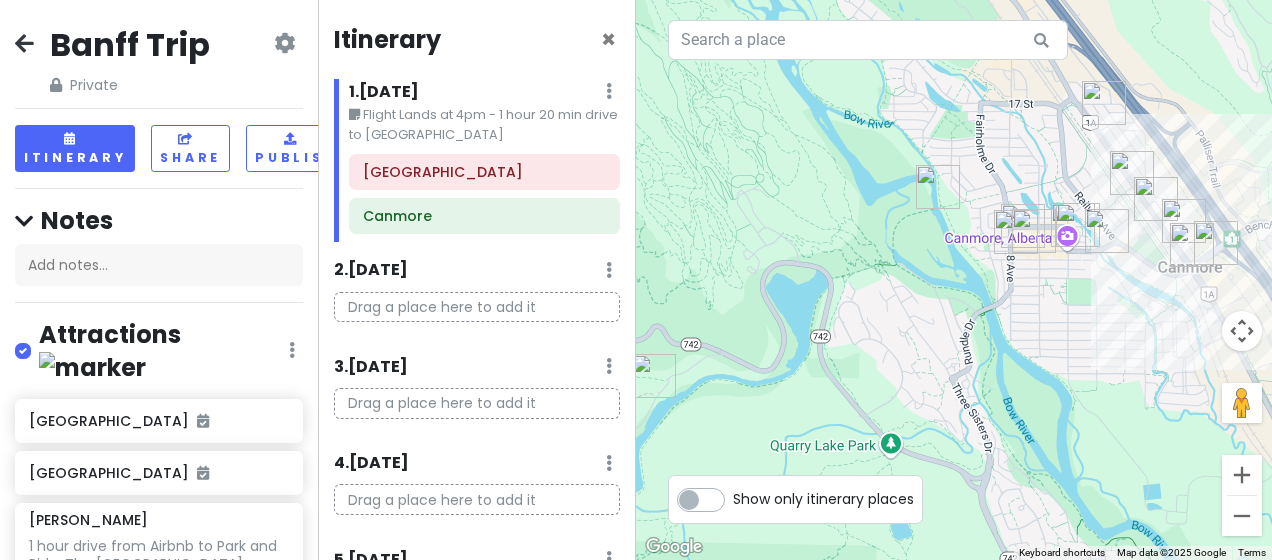 drag, startPoint x: 1079, startPoint y: 294, endPoint x: 798, endPoint y: 225, distance: 289.34753 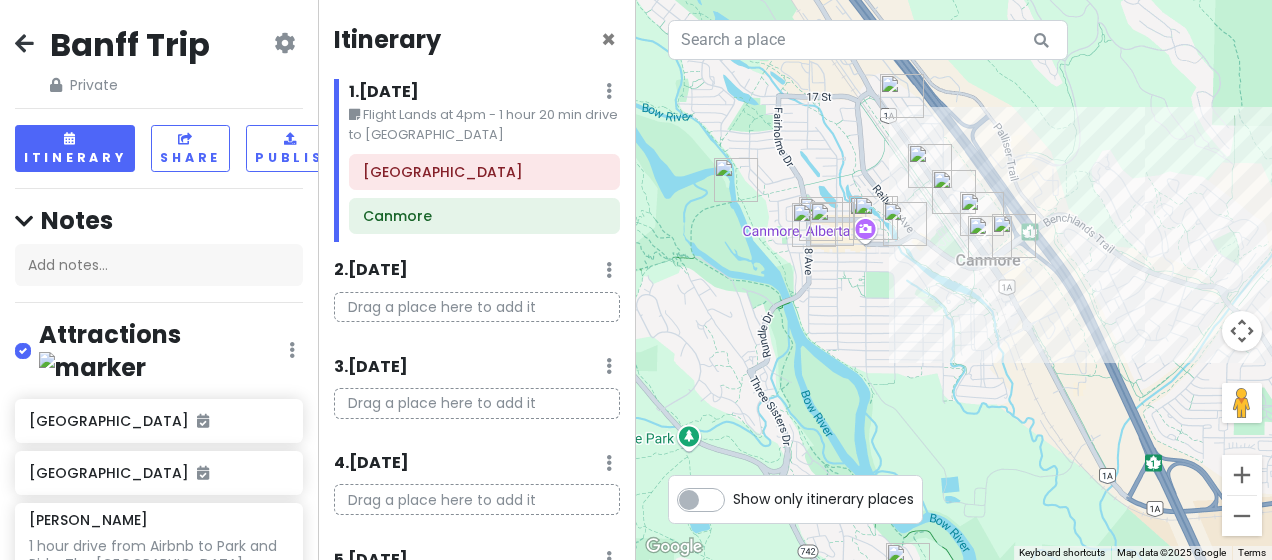 drag, startPoint x: 1026, startPoint y: 317, endPoint x: 832, endPoint y: 314, distance: 194.0232 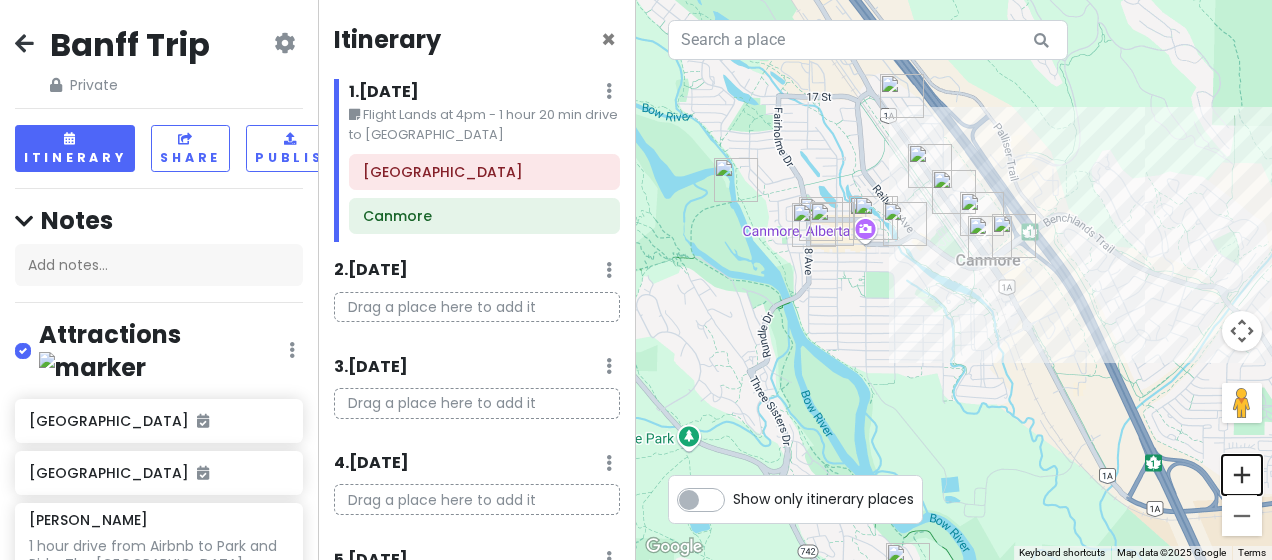click at bounding box center (1242, 475) 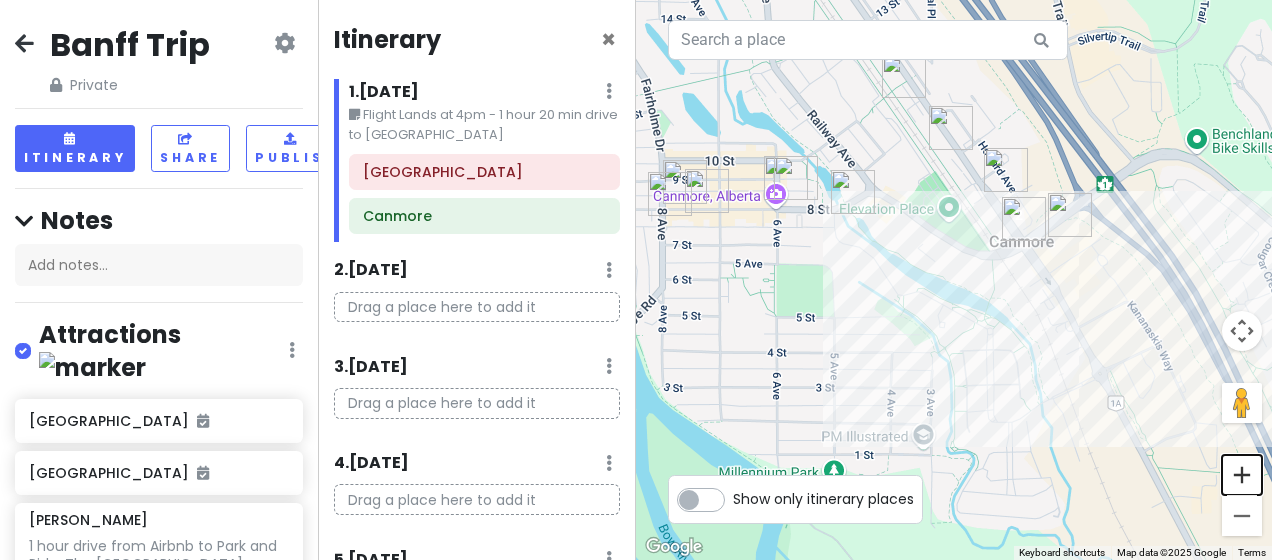 click at bounding box center (1242, 475) 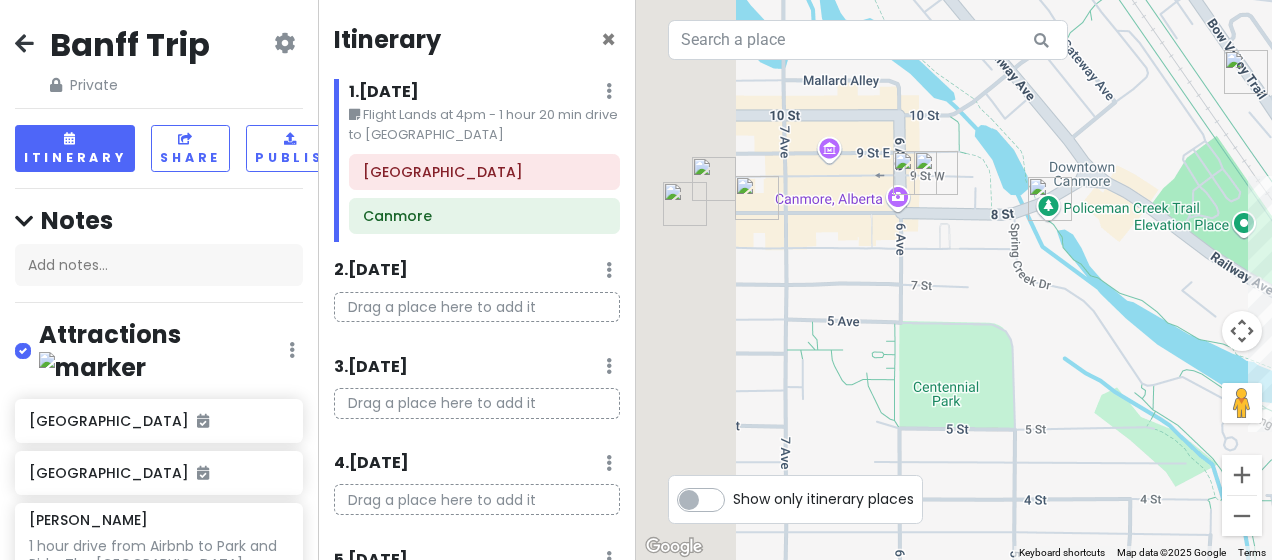drag, startPoint x: 974, startPoint y: 342, endPoint x: 1275, endPoint y: 518, distance: 348.67892 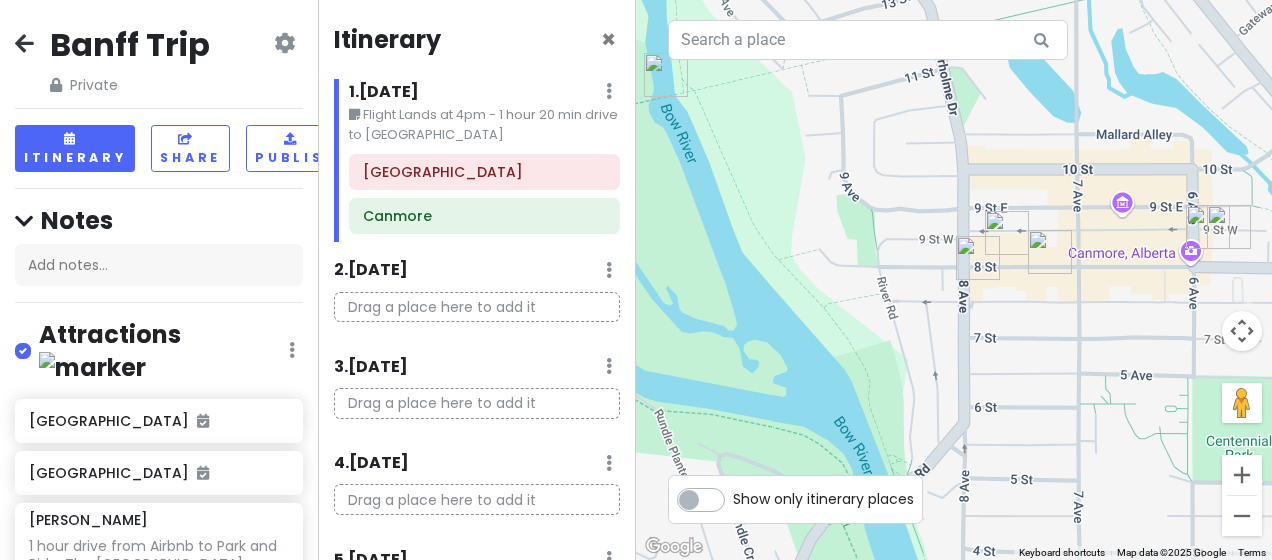 drag, startPoint x: 843, startPoint y: 440, endPoint x: 1149, endPoint y: 389, distance: 310.2209 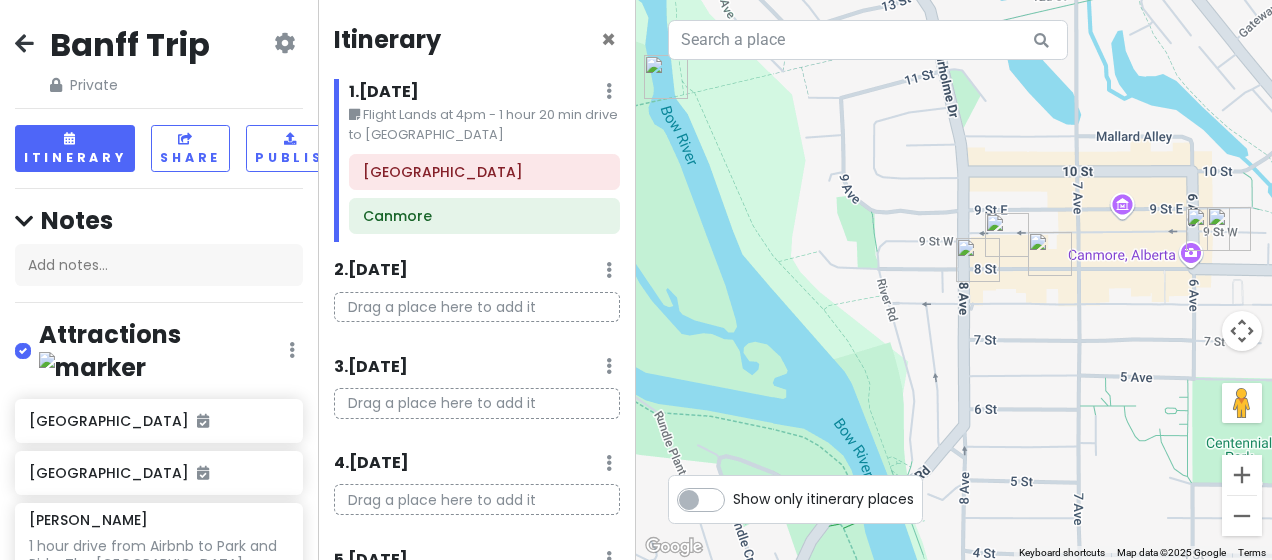 click at bounding box center [1050, 254] 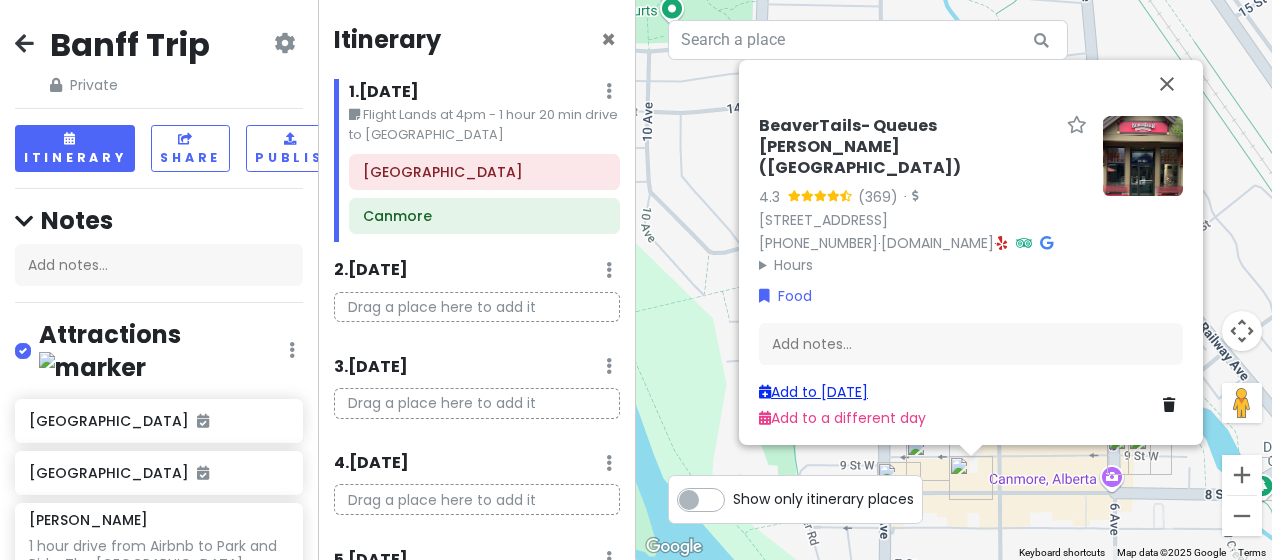 click on "Add to   [DATE]" at bounding box center (813, 392) 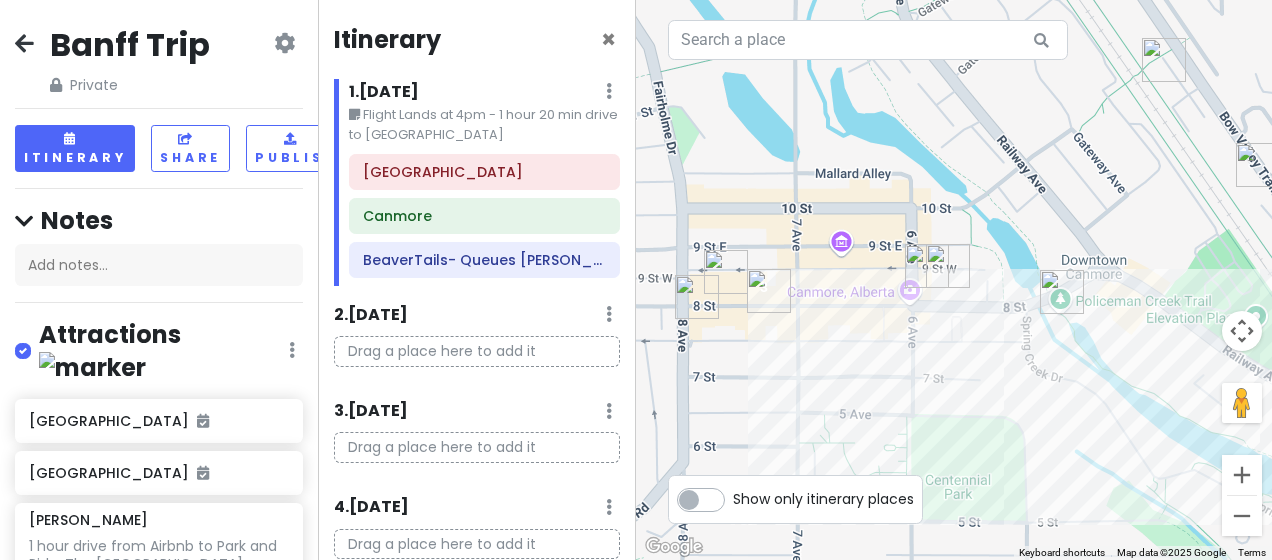 drag, startPoint x: 978, startPoint y: 326, endPoint x: 768, endPoint y: 133, distance: 285.21747 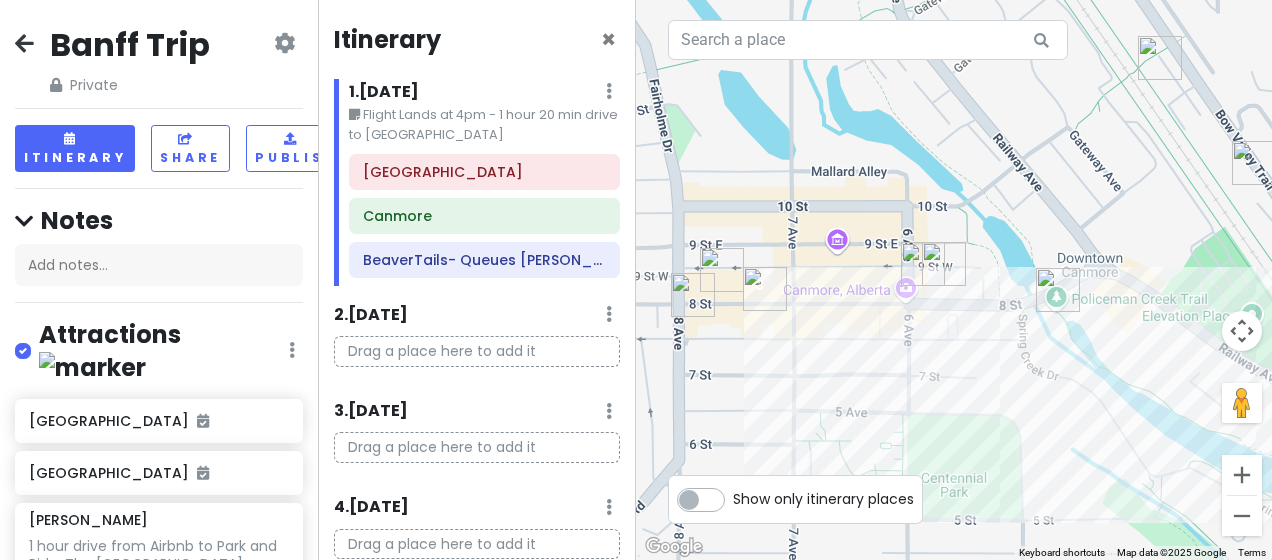 click at bounding box center (944, 264) 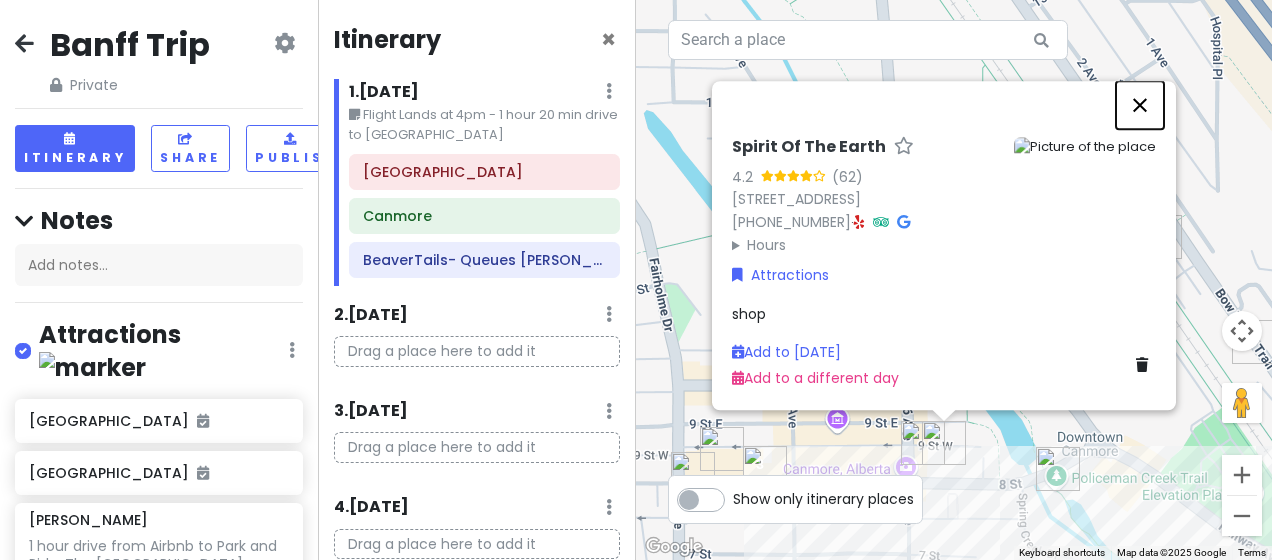 click at bounding box center (1140, 105) 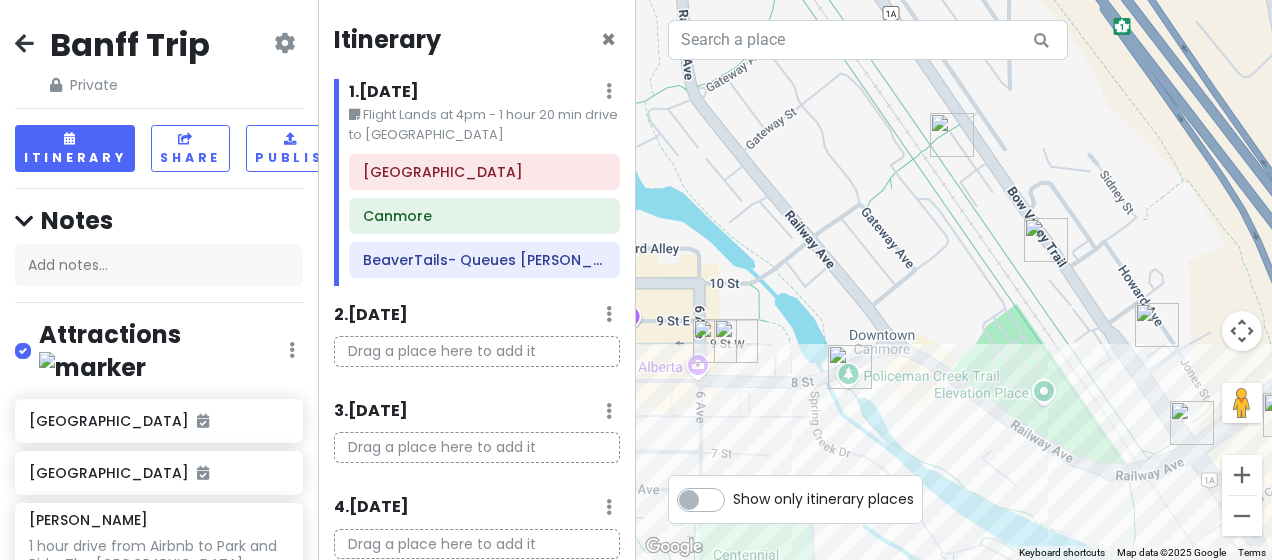 drag, startPoint x: 1134, startPoint y: 341, endPoint x: 898, endPoint y: 228, distance: 261.65817 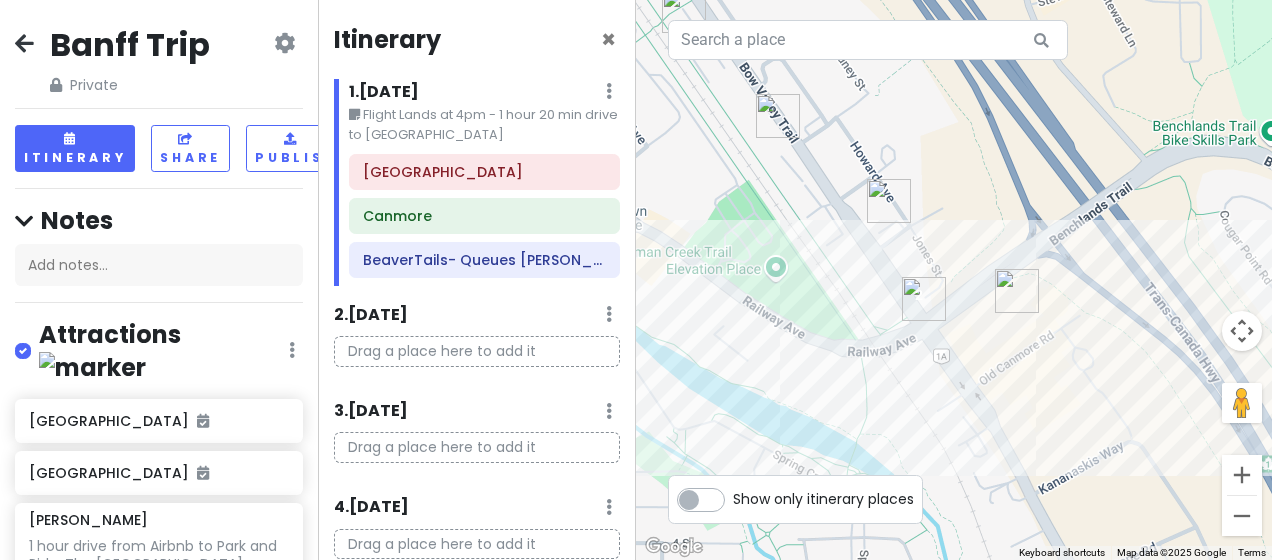 drag, startPoint x: 982, startPoint y: 313, endPoint x: 712, endPoint y: 189, distance: 297.11276 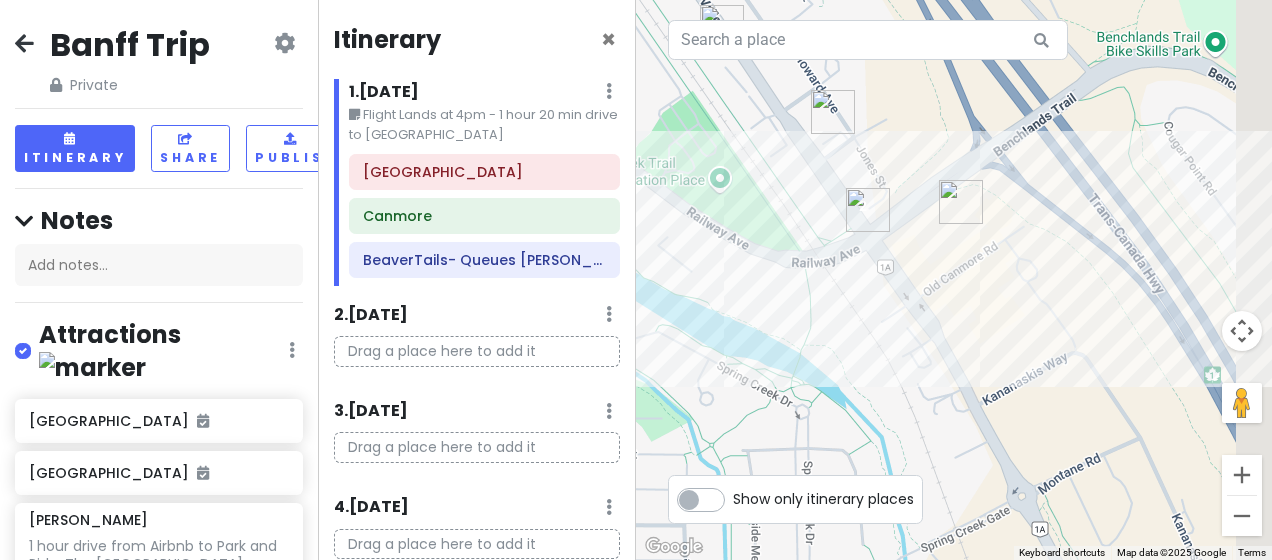 drag, startPoint x: 1062, startPoint y: 425, endPoint x: 1011, endPoint y: 341, distance: 98.270035 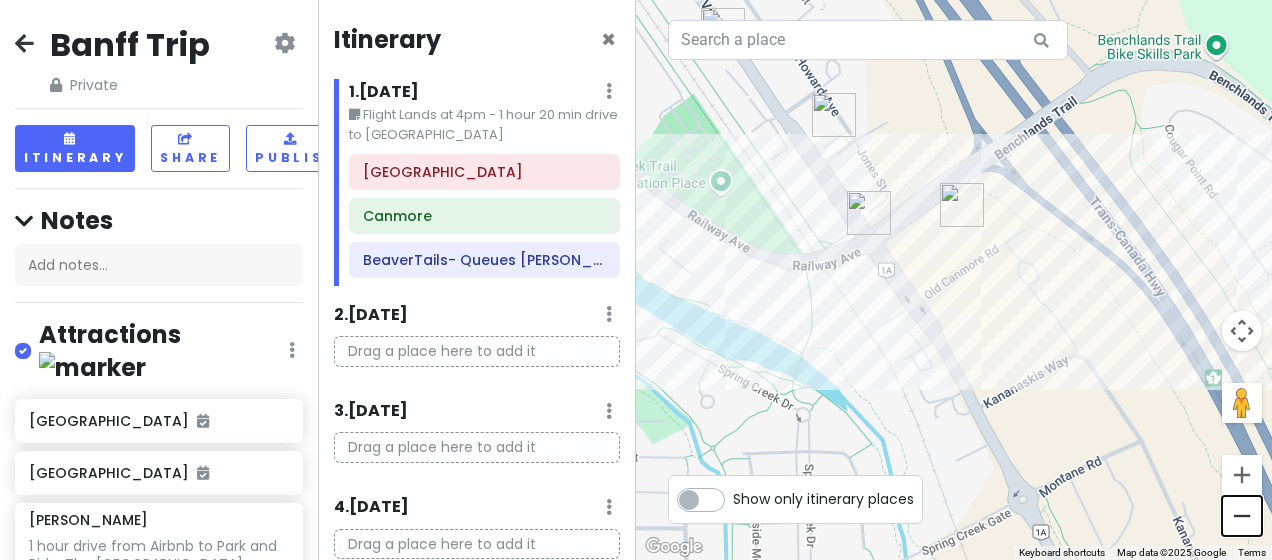 click at bounding box center [1242, 516] 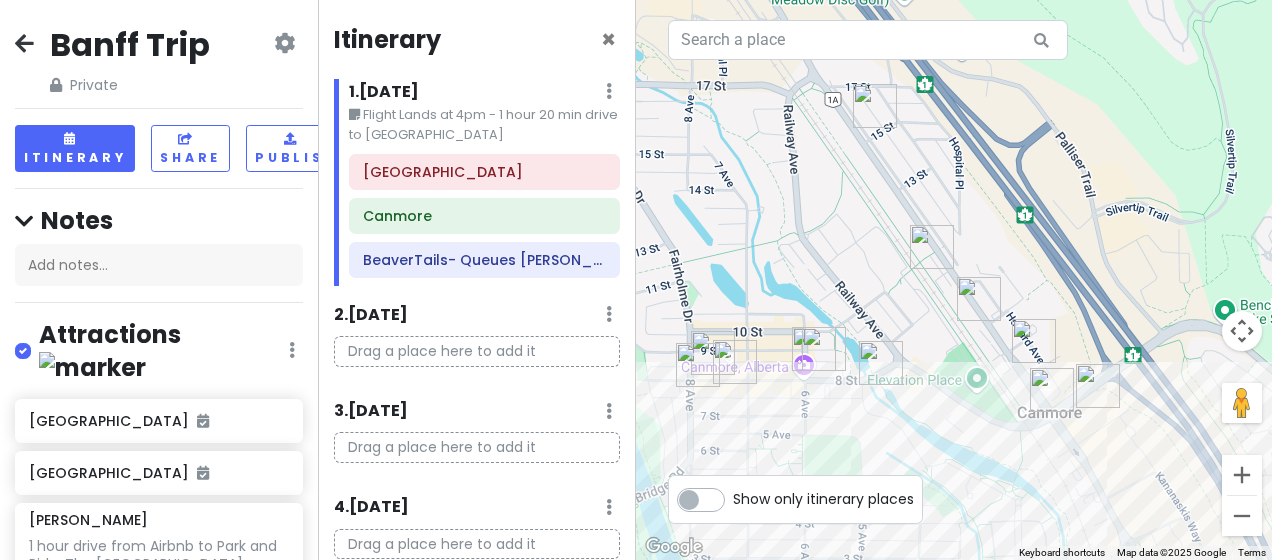 drag, startPoint x: 1144, startPoint y: 390, endPoint x: 1275, endPoint y: 551, distance: 207.56204 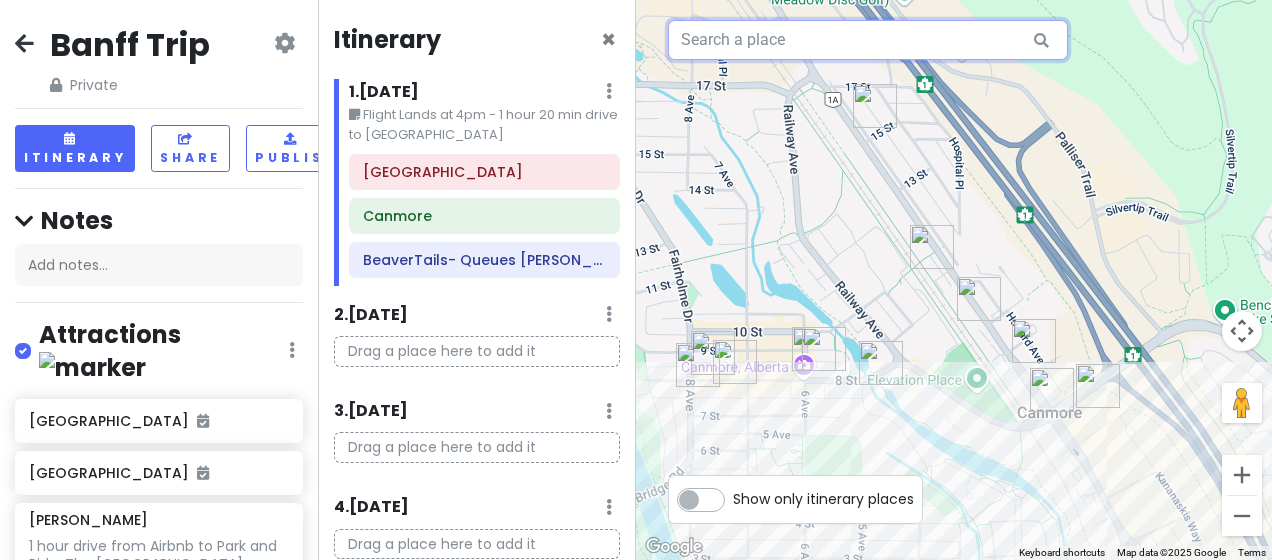 click at bounding box center (868, 40) 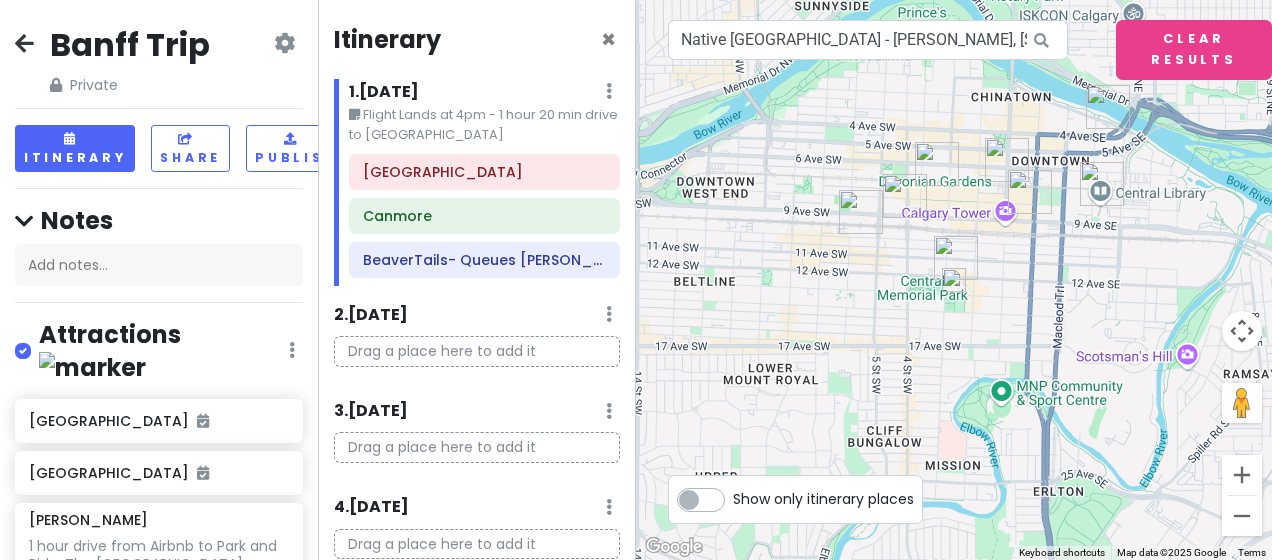 click at bounding box center [954, 280] 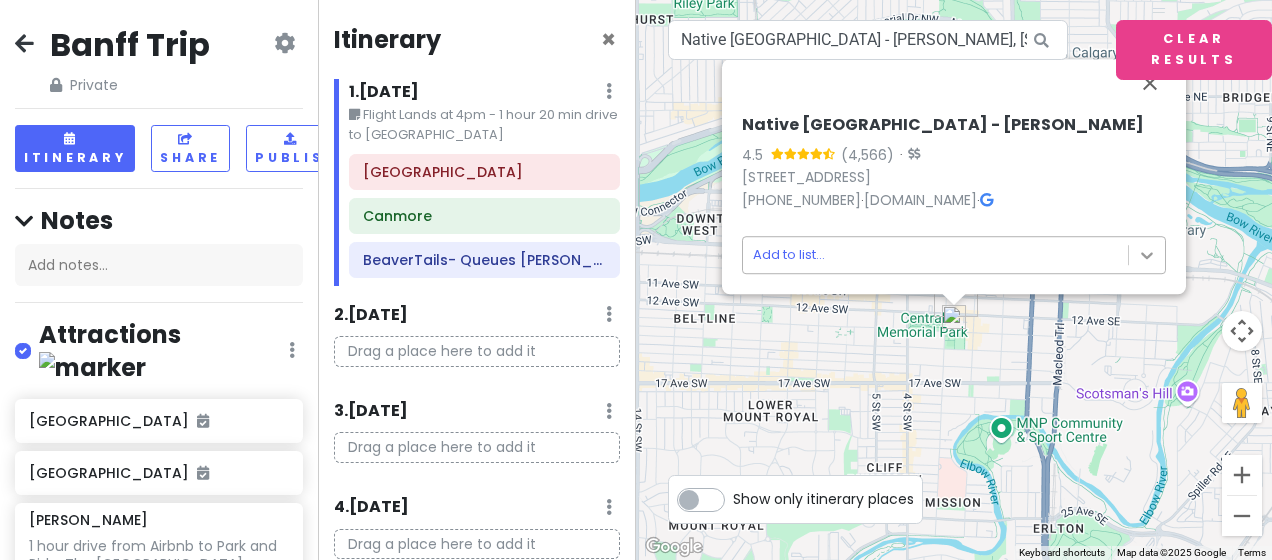 click on "Banff Trip Private Change Dates Make a Copy Delete Trip Give Feedback 💡 Support Scout ☕️ Itinerary Share Publish Notes Add notes... Attractions   Edit Reorder Delete List [GEOGRAPHIC_DATA] [GEOGRAPHIC_DATA] [PERSON_NAME] 1 hour drive from Airbnb to Park and Ride. The [GEOGRAPHIC_DATA][PERSON_NAME] and Ride lot is at the [PERSON_NAME][GEOGRAPHIC_DATA]/Summer Gondola ([STREET_ADDRESS][PERSON_NAME] – GPS POINT). Alternative option [URL].. + More [GEOGRAPHIC_DATA] Trail Short walk - lots of stairs [PERSON_NAME][GEOGRAPHIC_DATA] & Summer Gondola Gondola Ride $60pp (last day [DATE]?) [GEOGRAPHIC_DATA] Short Hike - 1 mile [PERSON_NAME][GEOGRAPHIC_DATA] 5 miles - 3 to 4 hours. Cash only. [URL][DOMAIN_NAME][PERSON_NAME] [GEOGRAPHIC_DATA] [GEOGRAPHIC_DATA] [GEOGRAPHIC_DATA][PERSON_NAME], [GEOGRAPHIC_DATA] to lower and [GEOGRAPHIC_DATA] [GEOGRAPHIC_DATA] sunset [GEOGRAPHIC_DATA] Shopping and resturants [GEOGRAPHIC_DATA] $20 pp. Opens 10am Banff Gondola $45 pp Cascade of Time Garden" at bounding box center [636, 280] 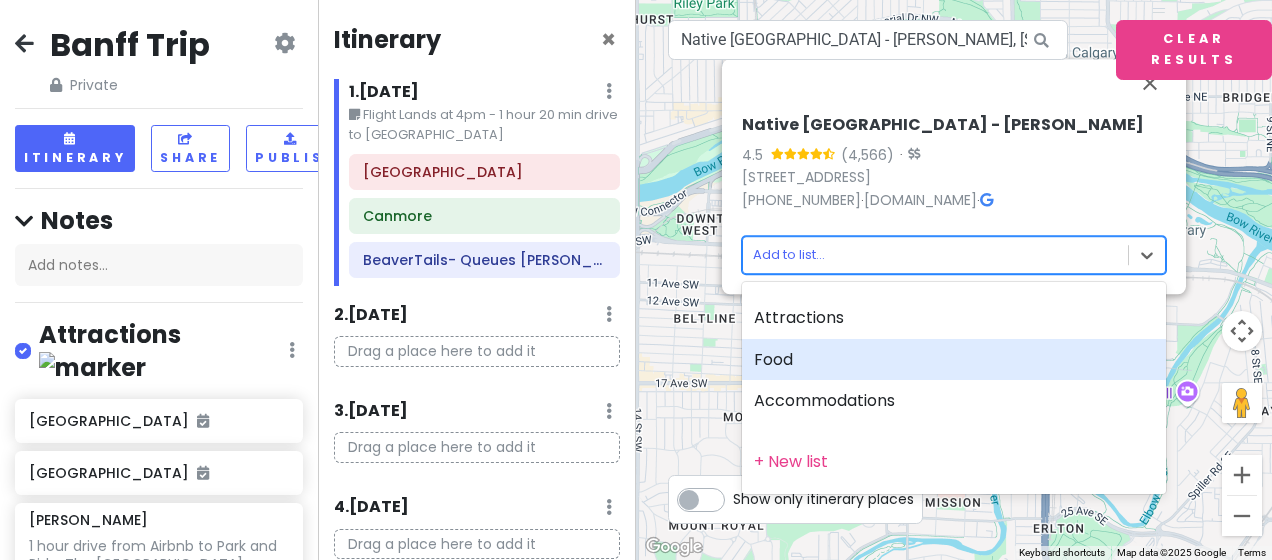 click on "Food" at bounding box center [954, 360] 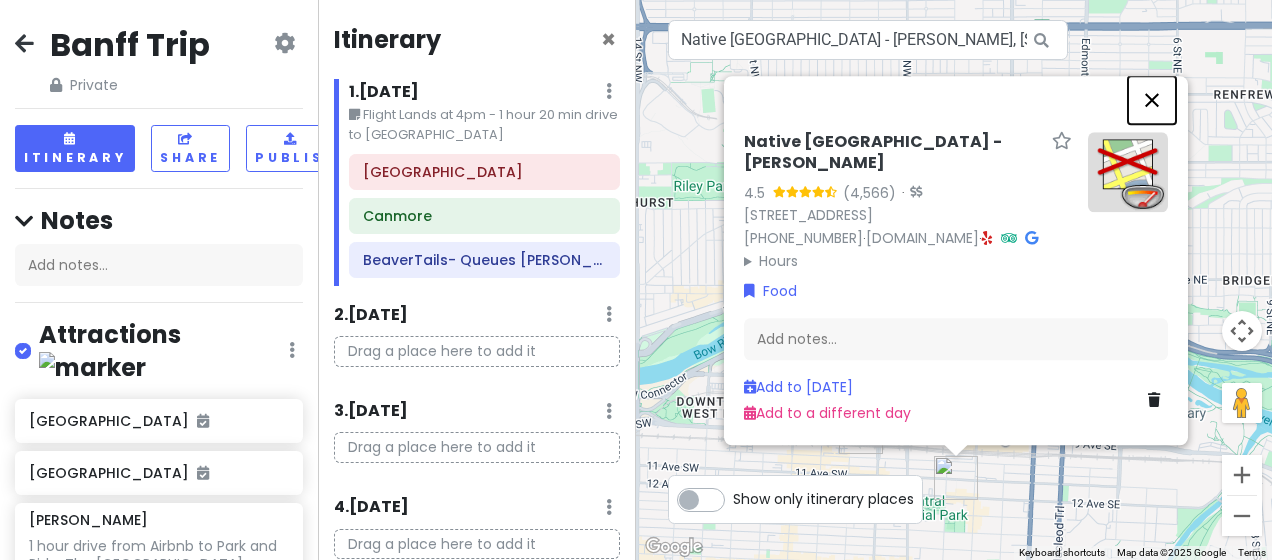 click at bounding box center [1152, 100] 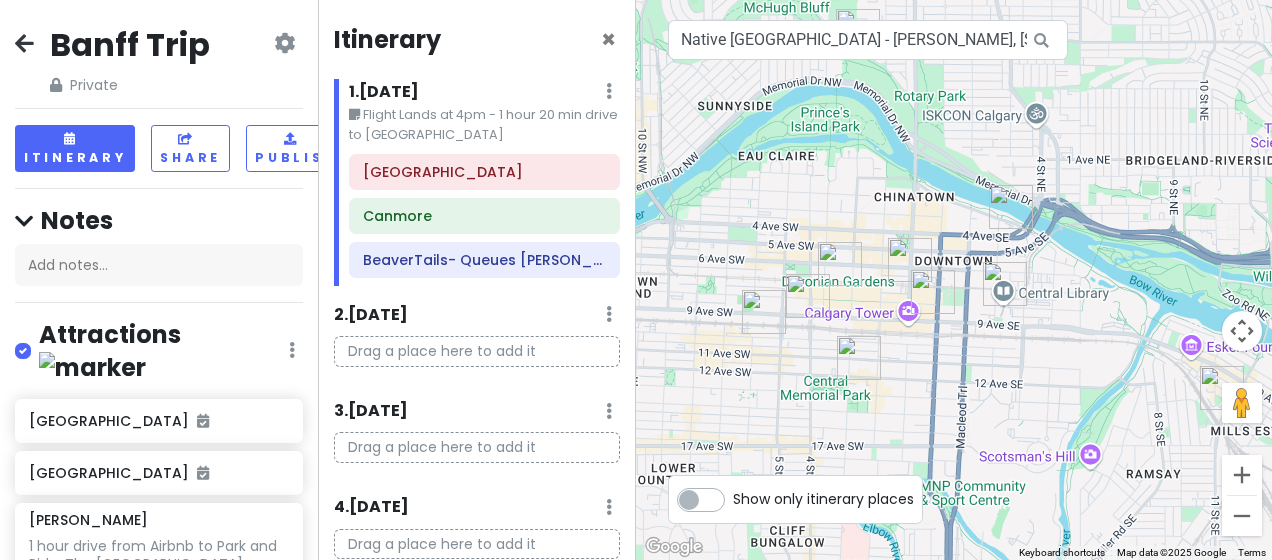 drag, startPoint x: 1130, startPoint y: 395, endPoint x: 1030, endPoint y: 275, distance: 156.20499 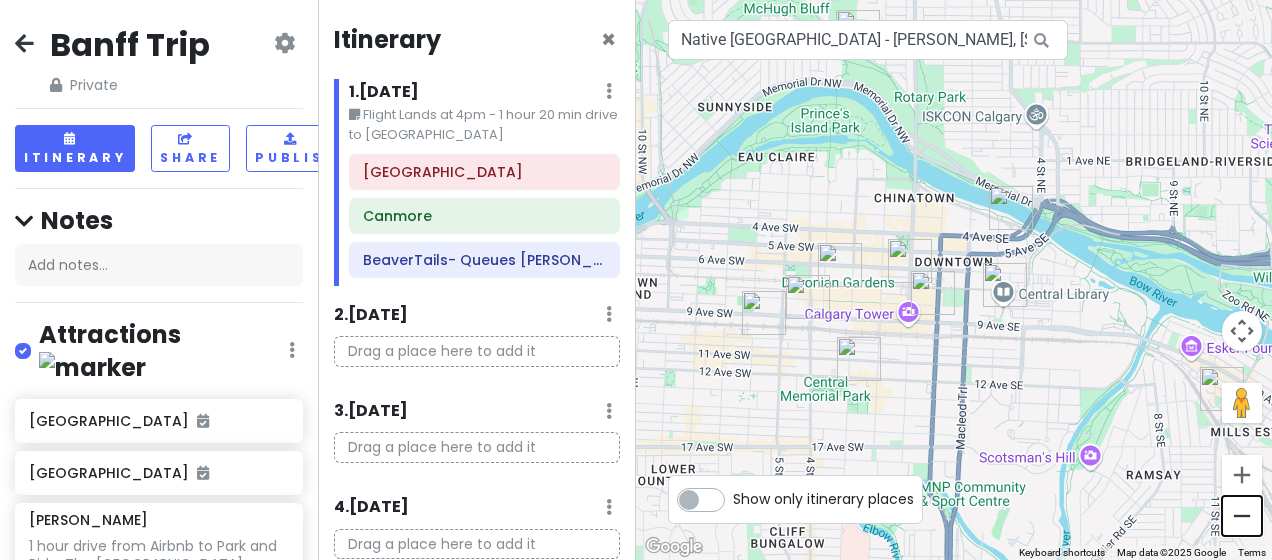 click at bounding box center [1242, 516] 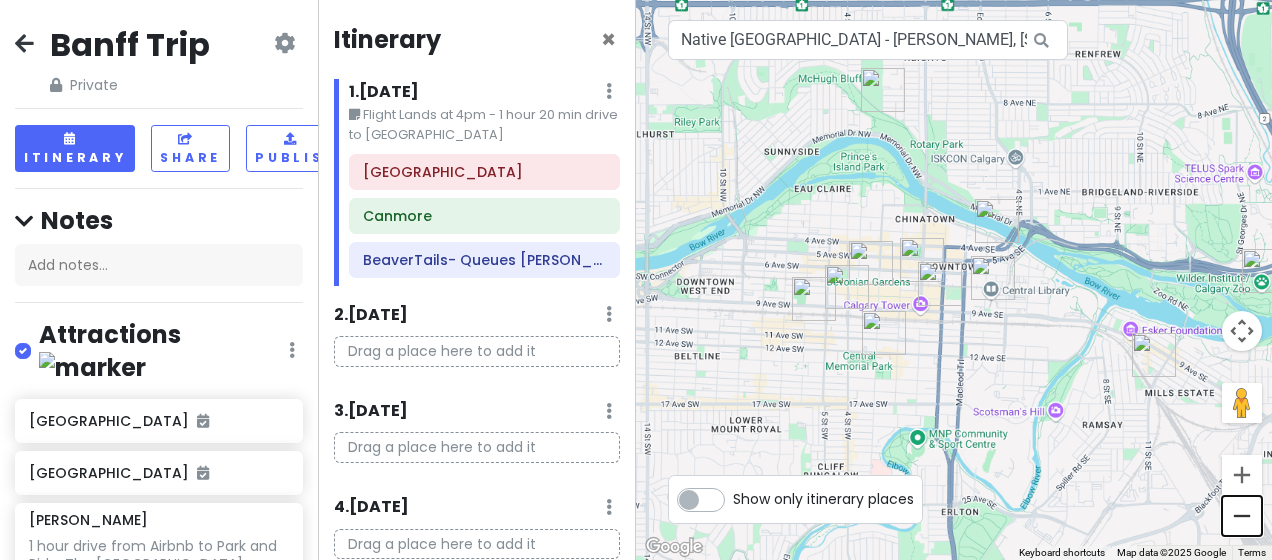 click at bounding box center [1242, 516] 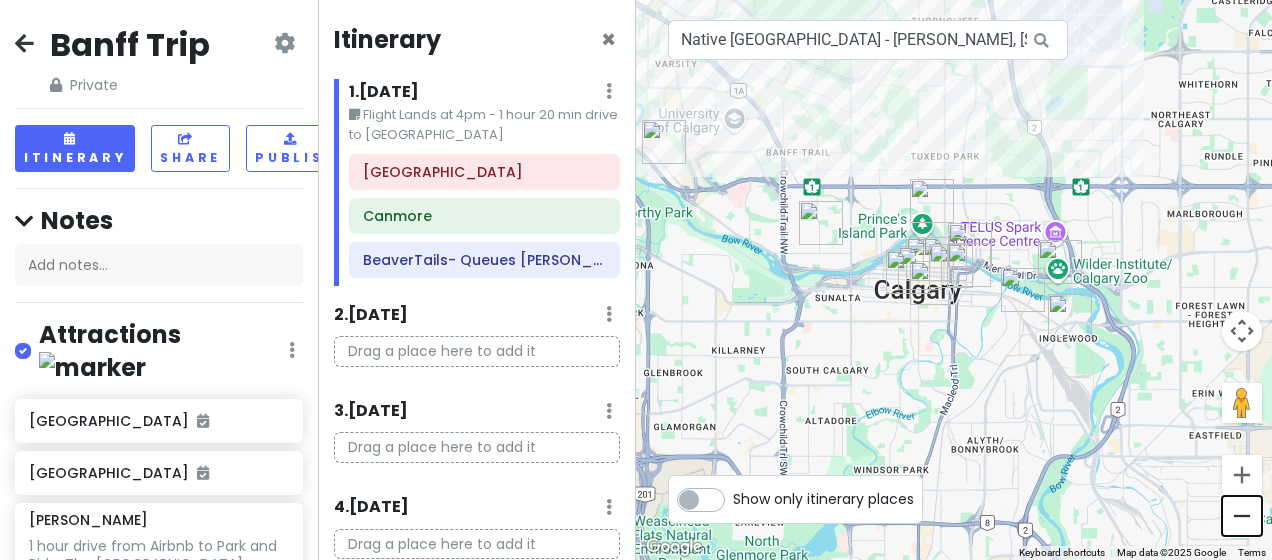 click at bounding box center (1242, 516) 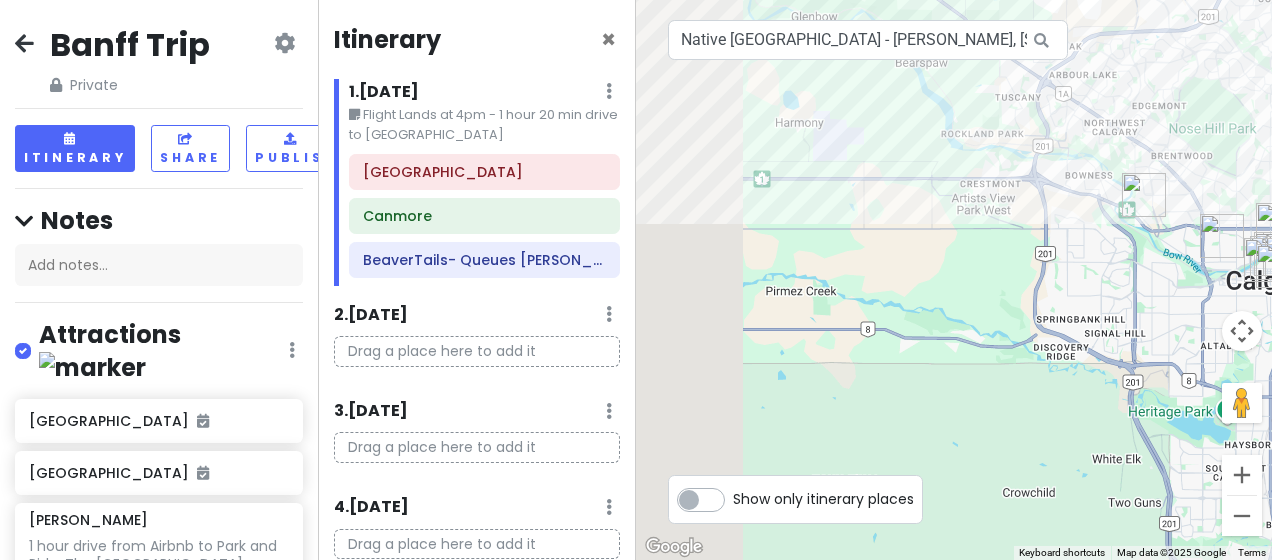 click on "2 1 3 Native [GEOGRAPHIC_DATA] - [PERSON_NAME], [STREET_ADDRESS] Keyboard shortcuts Map Data Map data ©2025 Google Map data ©2025 Google 2 km  Click to toggle between metric and imperial units Terms Report a map error" at bounding box center (954, 280) 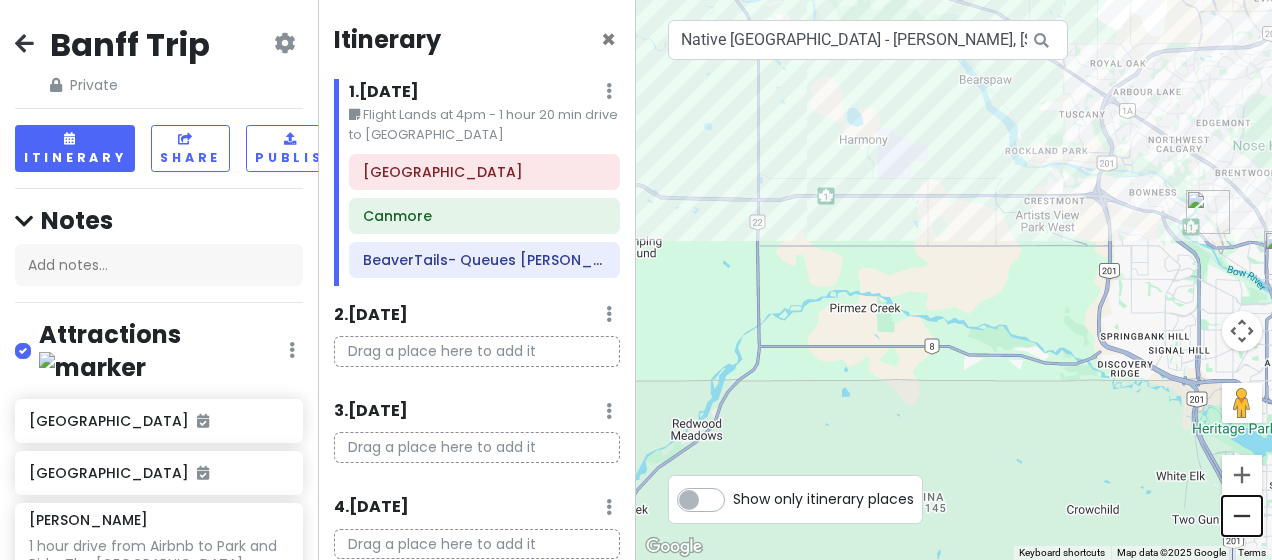 click at bounding box center (1242, 516) 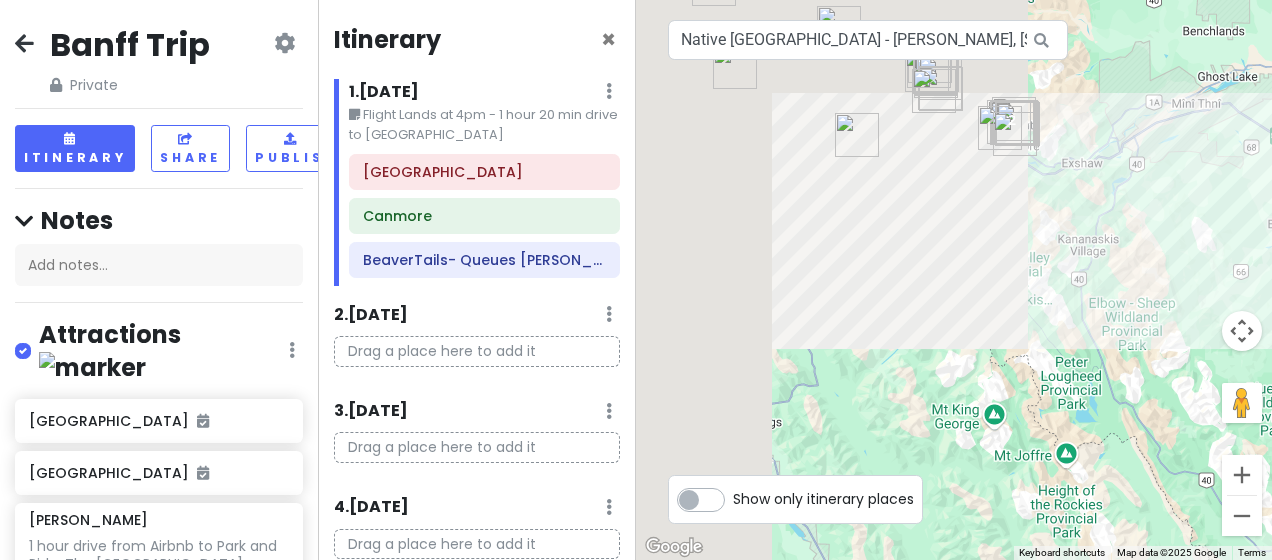 drag, startPoint x: 807, startPoint y: 310, endPoint x: 1275, endPoint y: 184, distance: 484.66483 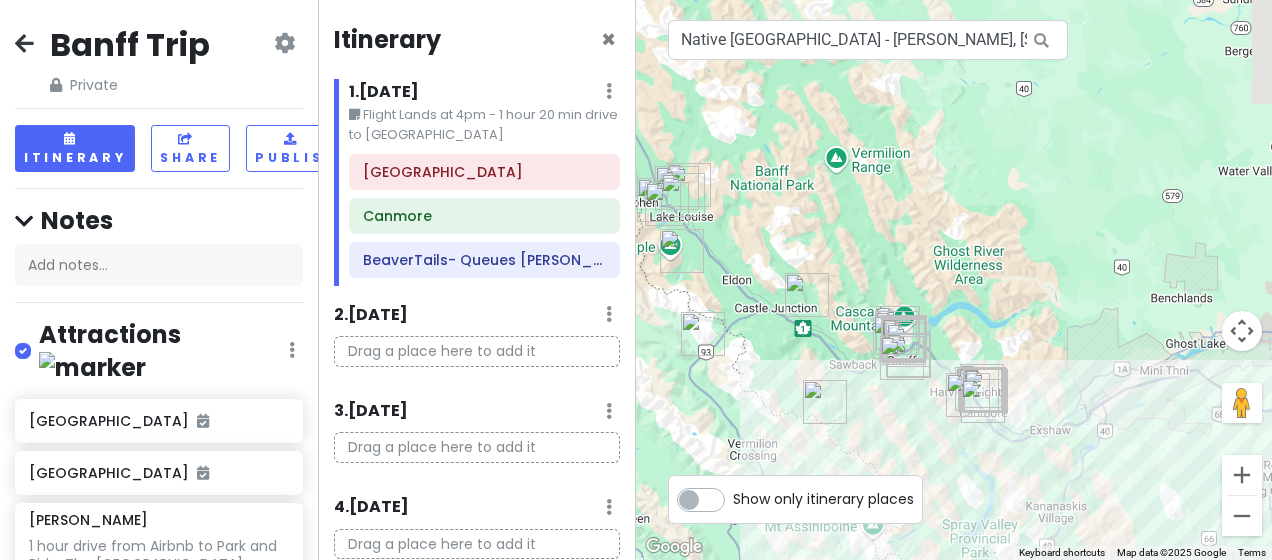 drag, startPoint x: 1089, startPoint y: 197, endPoint x: 1051, endPoint y: 442, distance: 247.92943 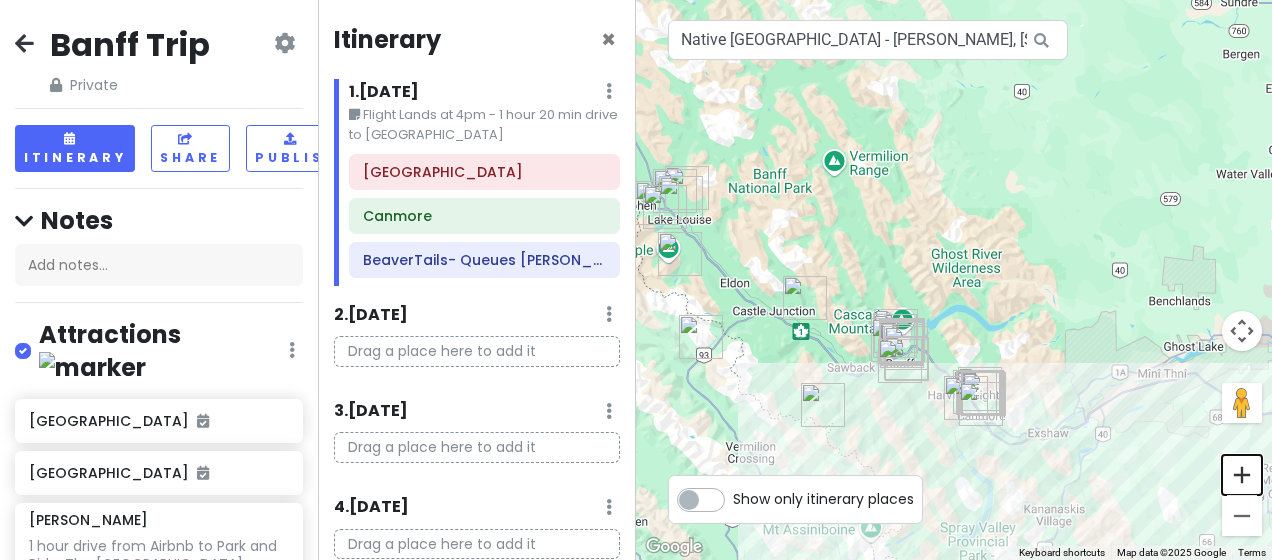 click at bounding box center (1242, 475) 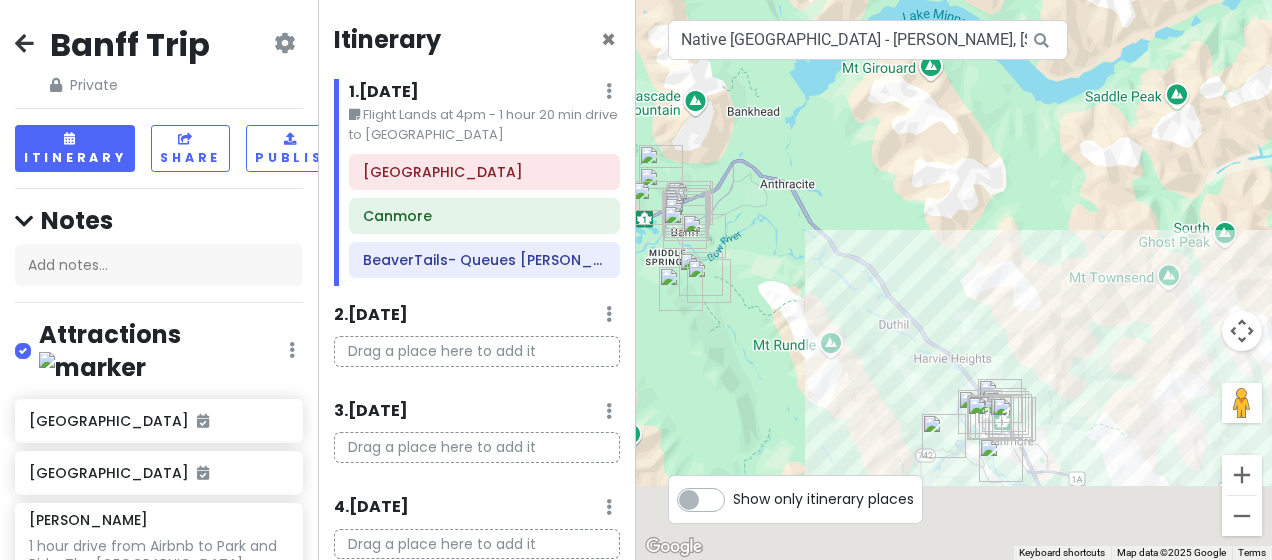 drag, startPoint x: 1028, startPoint y: 430, endPoint x: 966, endPoint y: 10, distance: 424.5515 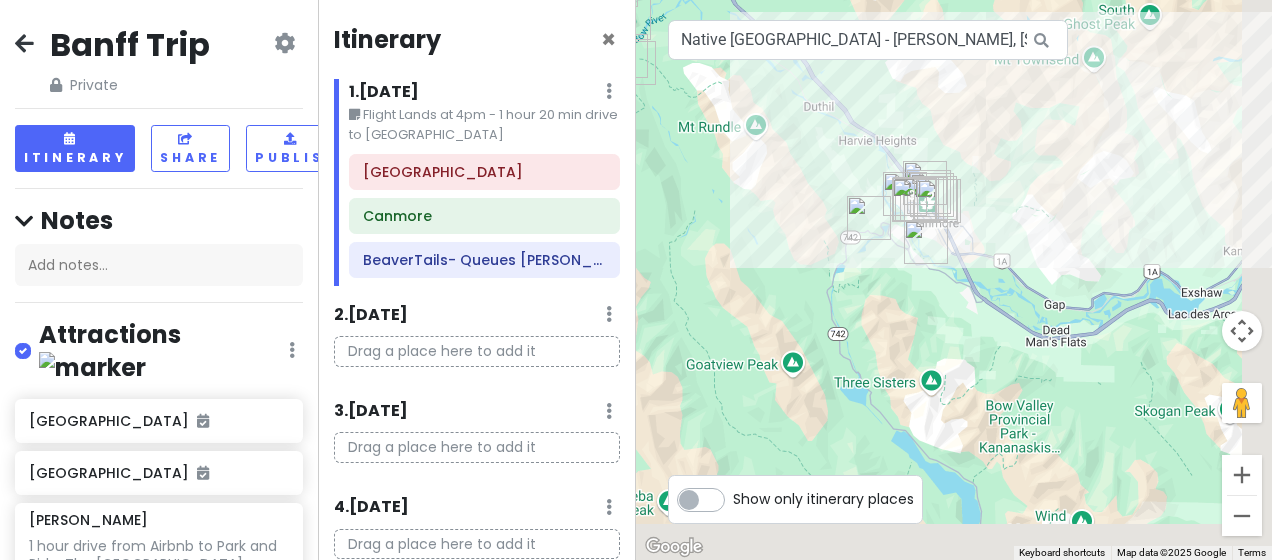 drag, startPoint x: 1051, startPoint y: 329, endPoint x: 988, endPoint y: 156, distance: 184.11409 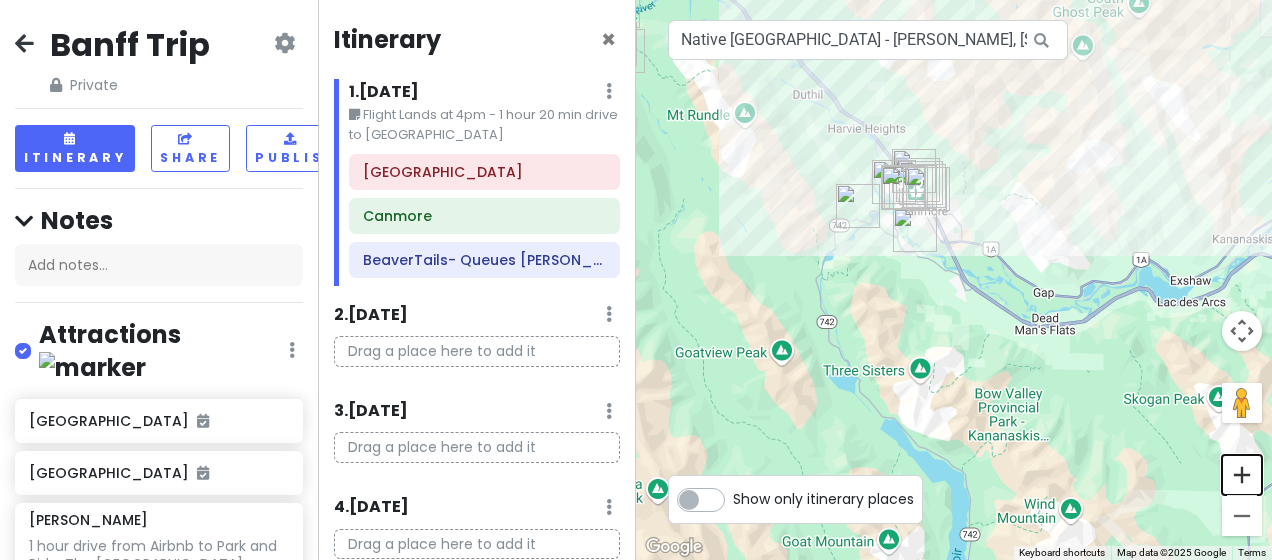 click at bounding box center (1242, 475) 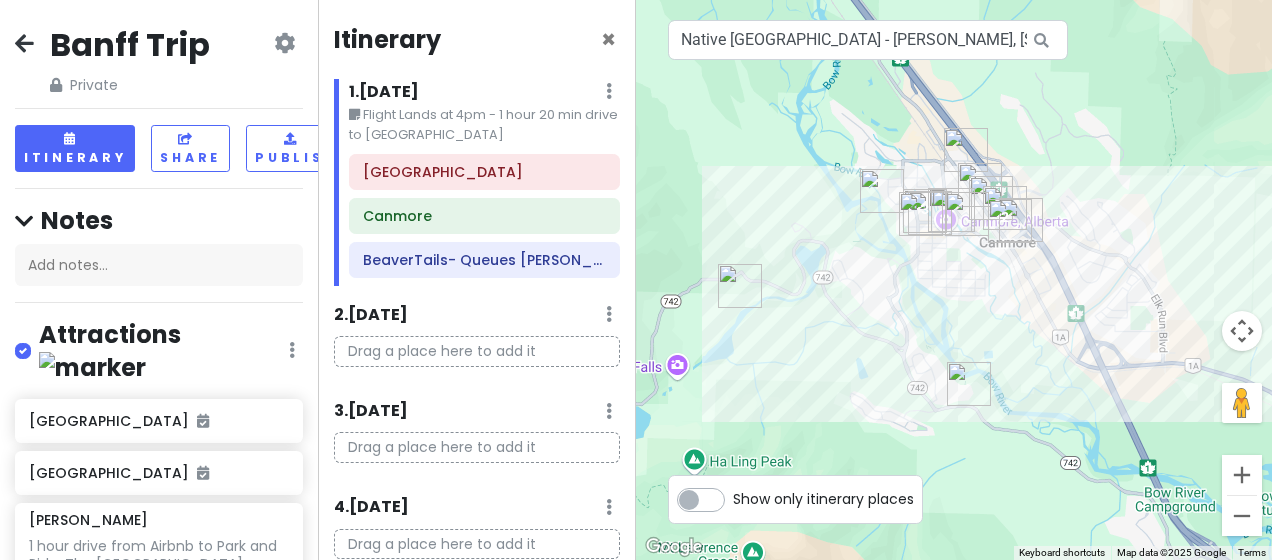 drag, startPoint x: 826, startPoint y: 151, endPoint x: 1004, endPoint y: 394, distance: 301.21918 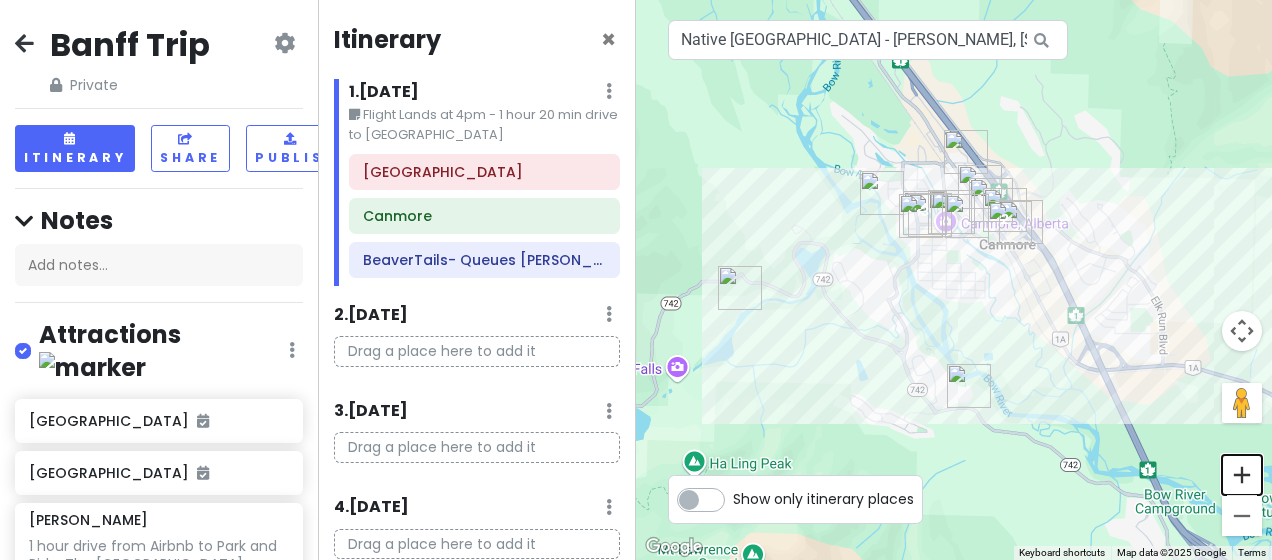 click at bounding box center [1242, 475] 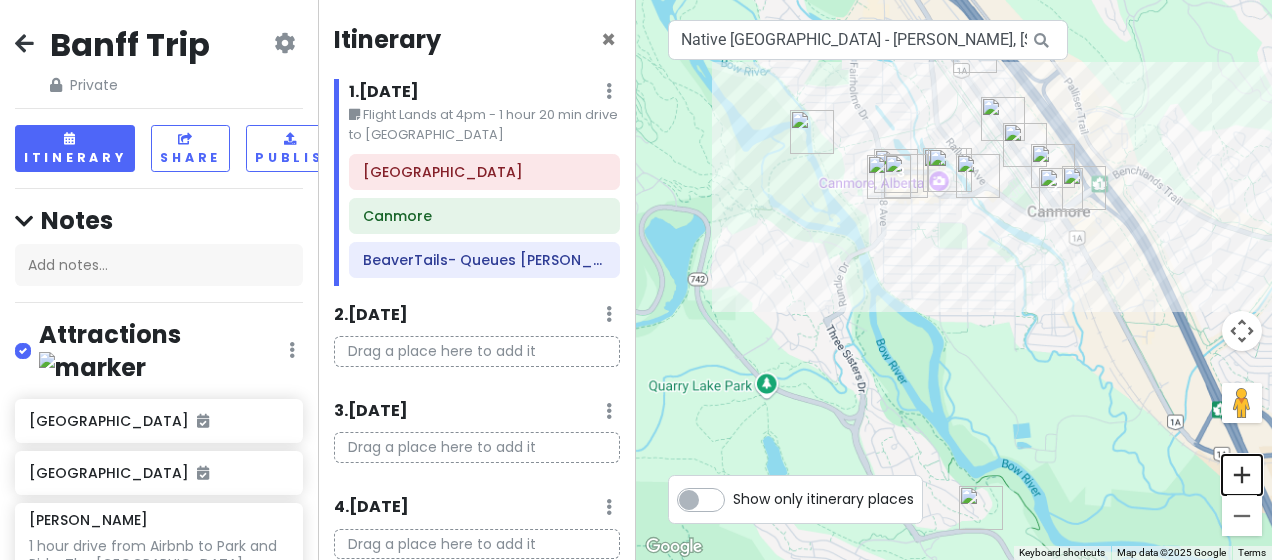 click at bounding box center [1242, 475] 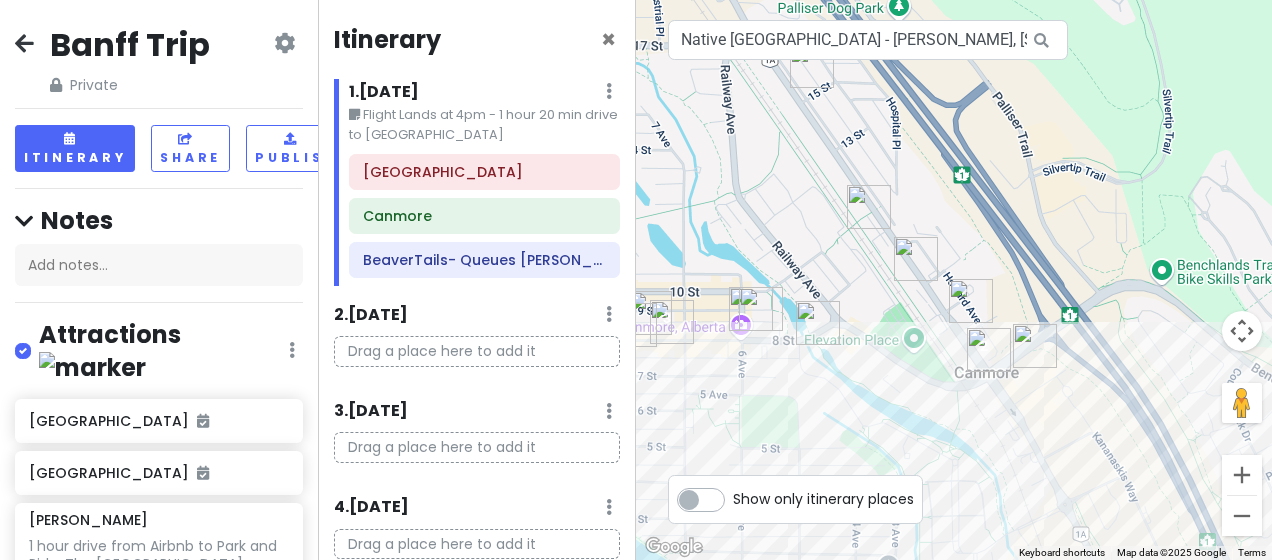 drag, startPoint x: 1076, startPoint y: 190, endPoint x: 890, endPoint y: 436, distance: 308.40234 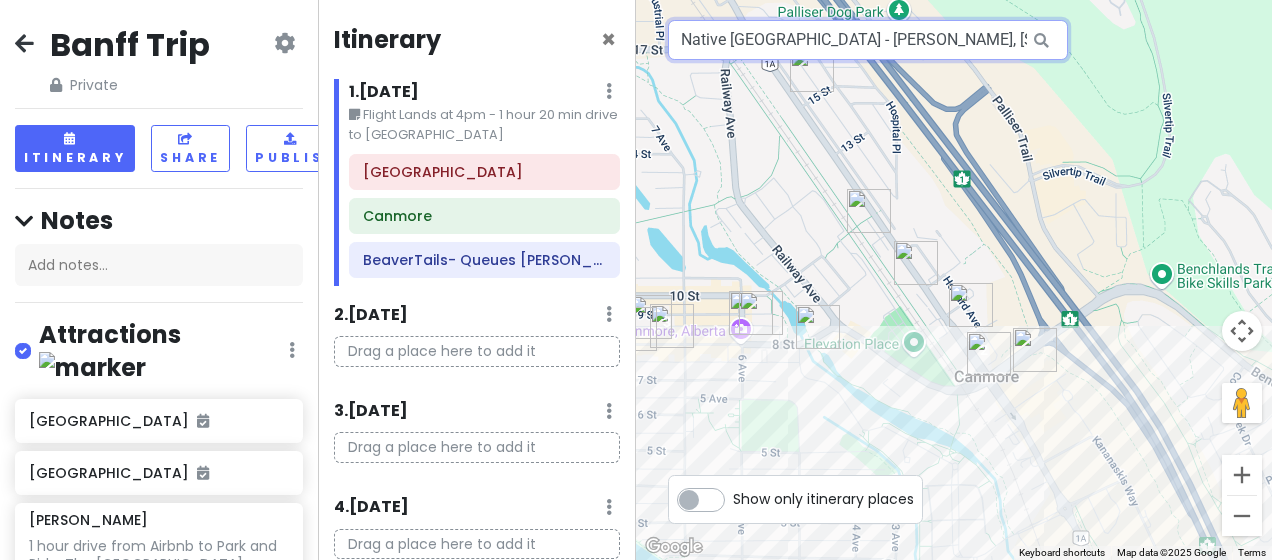 click on "Native [GEOGRAPHIC_DATA] - [PERSON_NAME], [STREET_ADDRESS]" at bounding box center [868, 40] 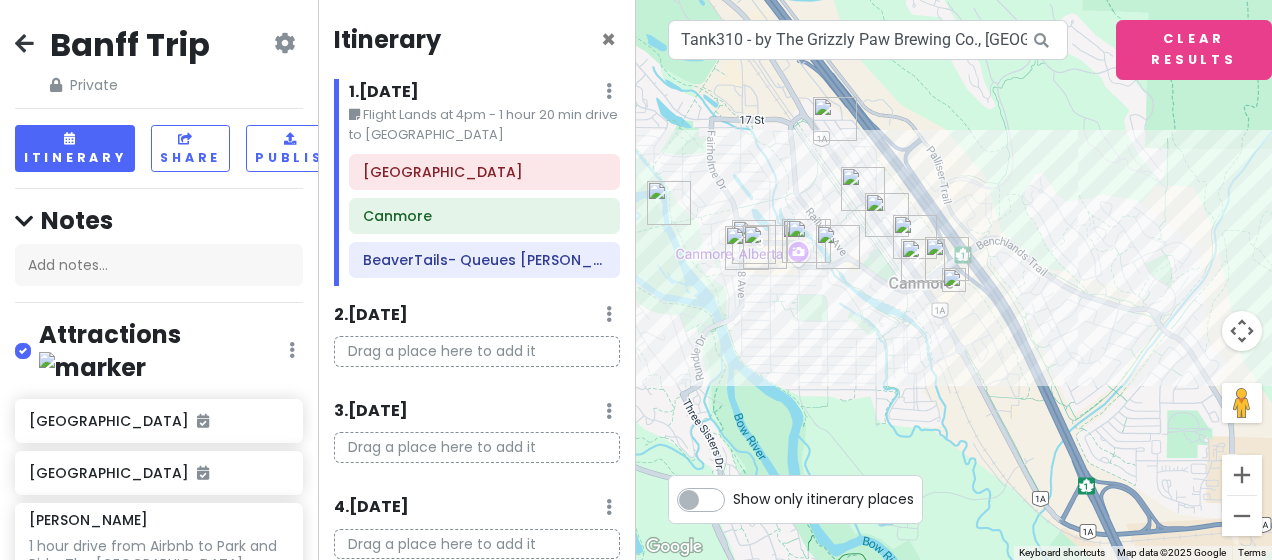 click at bounding box center (954, 280) 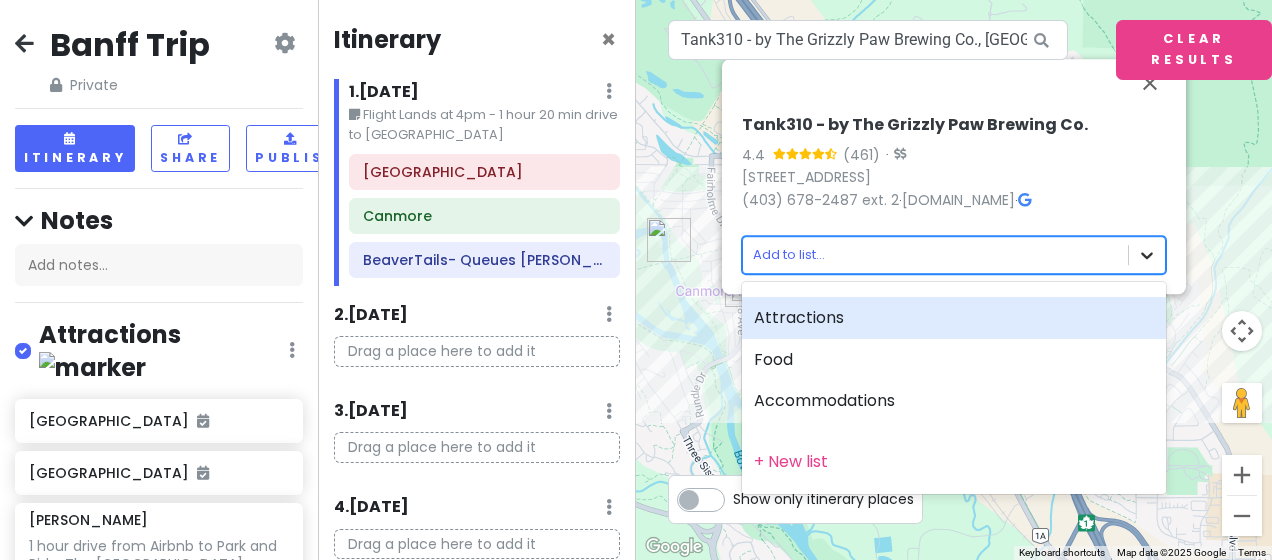 click on "Banff Trip Private Change Dates Make a Copy Delete Trip Give Feedback 💡 Support Scout ☕️ Itinerary Share Publish Notes Add notes... Attractions   Edit Reorder Delete List [GEOGRAPHIC_DATA] [GEOGRAPHIC_DATA] [PERSON_NAME] 1 hour drive from Airbnb to Park and Ride. The [GEOGRAPHIC_DATA][PERSON_NAME] and Ride lot is at the [PERSON_NAME][GEOGRAPHIC_DATA]/Summer Gondola ([STREET_ADDRESS][PERSON_NAME] – GPS POINT). Alternative option [URL].. + More [GEOGRAPHIC_DATA] Trail Short walk - lots of stairs [PERSON_NAME][GEOGRAPHIC_DATA] & Summer Gondola Gondola Ride $60pp (last day [DATE]?) [GEOGRAPHIC_DATA] Short Hike - 1 mile [PERSON_NAME][GEOGRAPHIC_DATA] 5 miles - 3 to 4 hours. Cash only. [URL][DOMAIN_NAME][PERSON_NAME] [GEOGRAPHIC_DATA] [GEOGRAPHIC_DATA] [GEOGRAPHIC_DATA][PERSON_NAME], [GEOGRAPHIC_DATA] to lower and [GEOGRAPHIC_DATA] [GEOGRAPHIC_DATA] sunset [GEOGRAPHIC_DATA] Shopping and resturants [GEOGRAPHIC_DATA] $20 pp. Opens 10am Banff Gondola $45 pp Cascade of Time Garden" at bounding box center (636, 280) 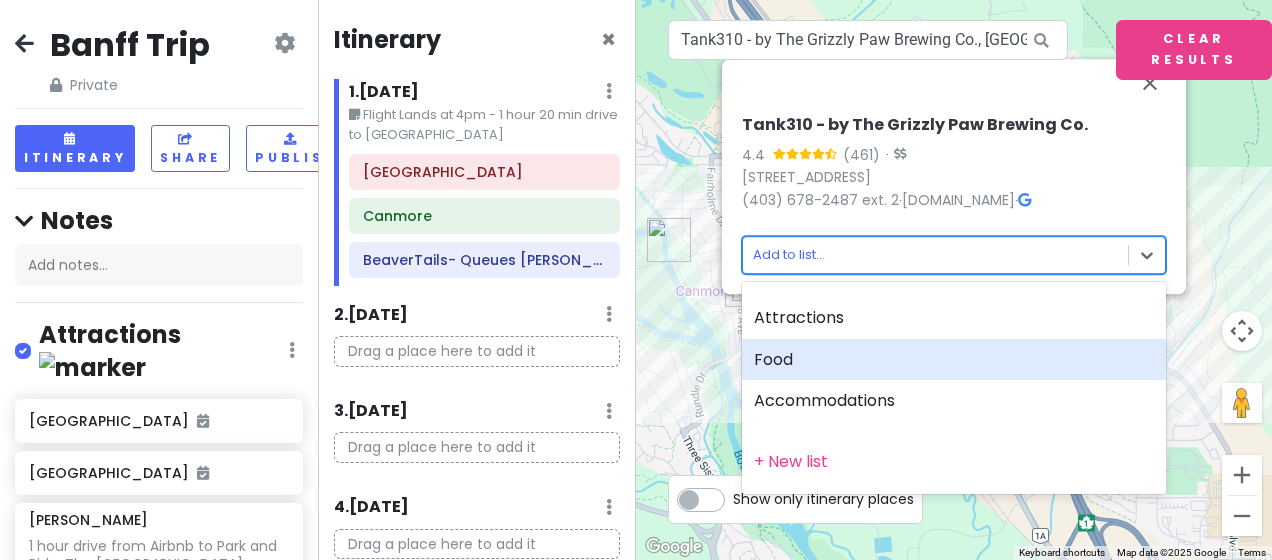 click on "Food" at bounding box center (954, 360) 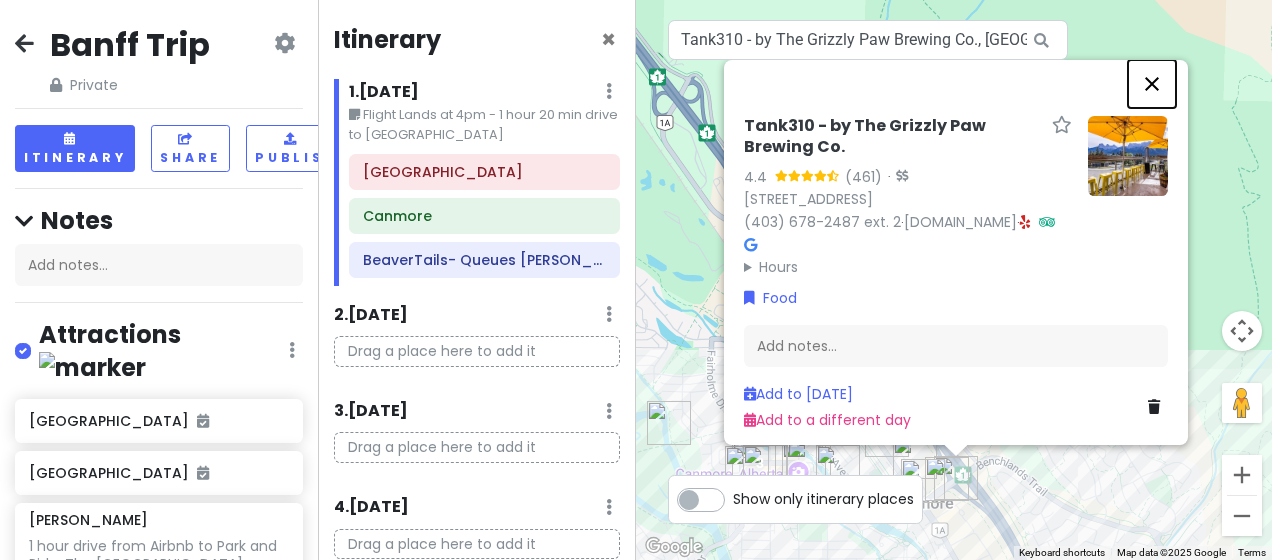 click at bounding box center (1152, 84) 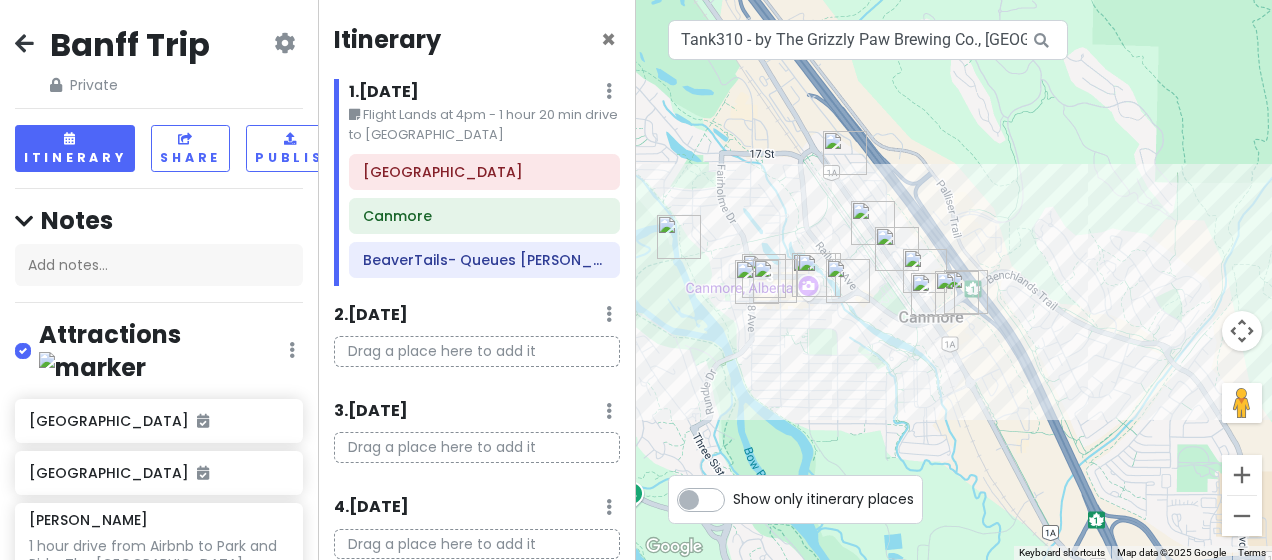 drag, startPoint x: 1040, startPoint y: 403, endPoint x: 1048, endPoint y: 211, distance: 192.1666 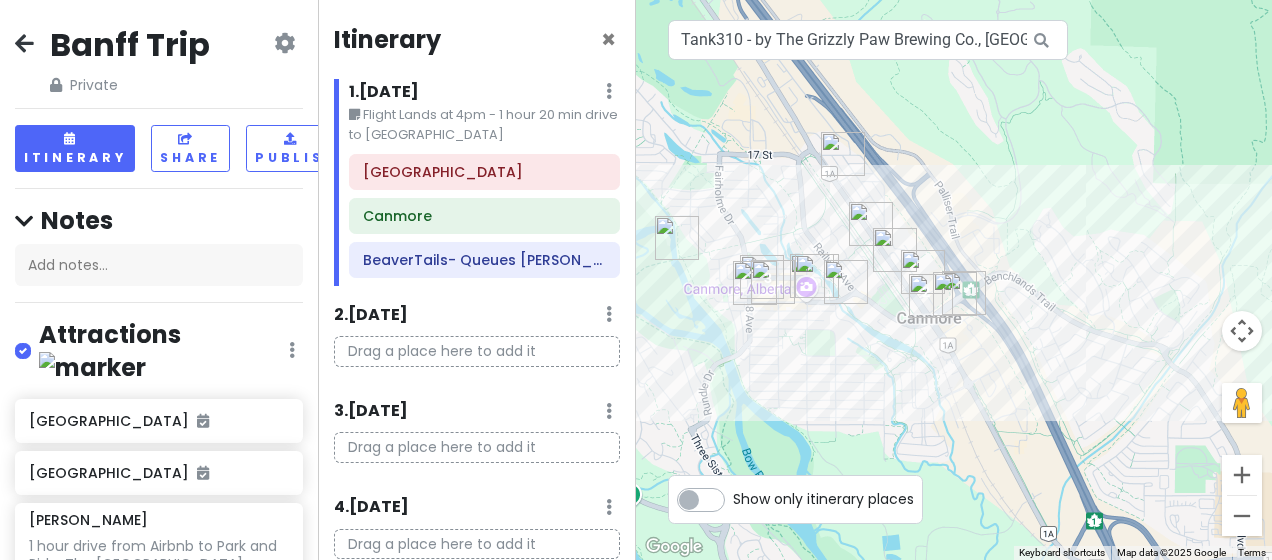 click at bounding box center (955, 294) 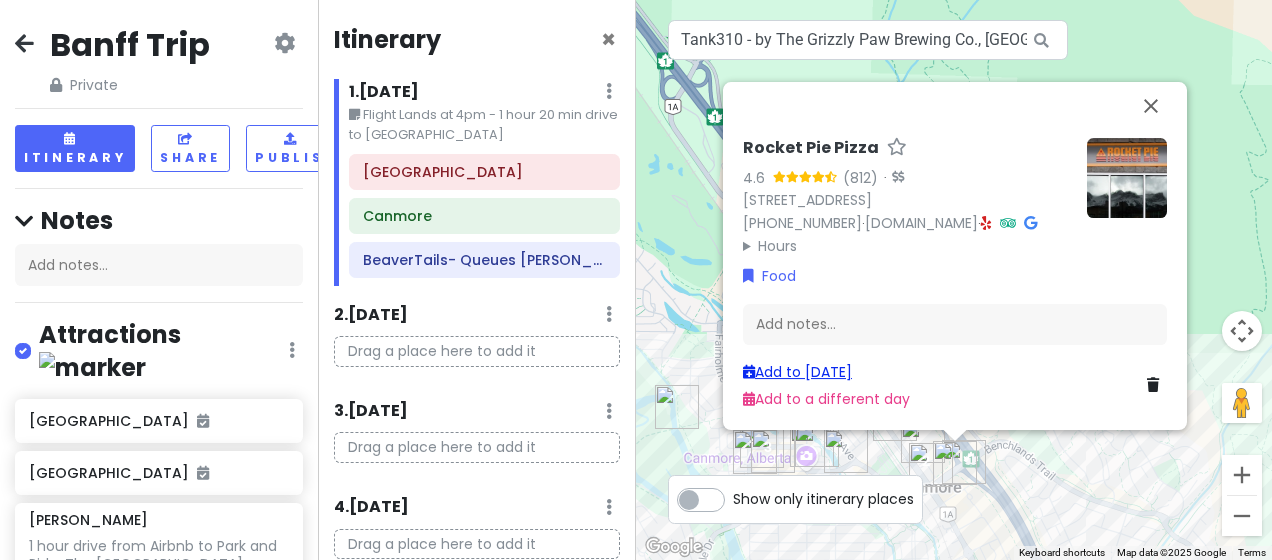 click on "Add to   [DATE]" at bounding box center [797, 372] 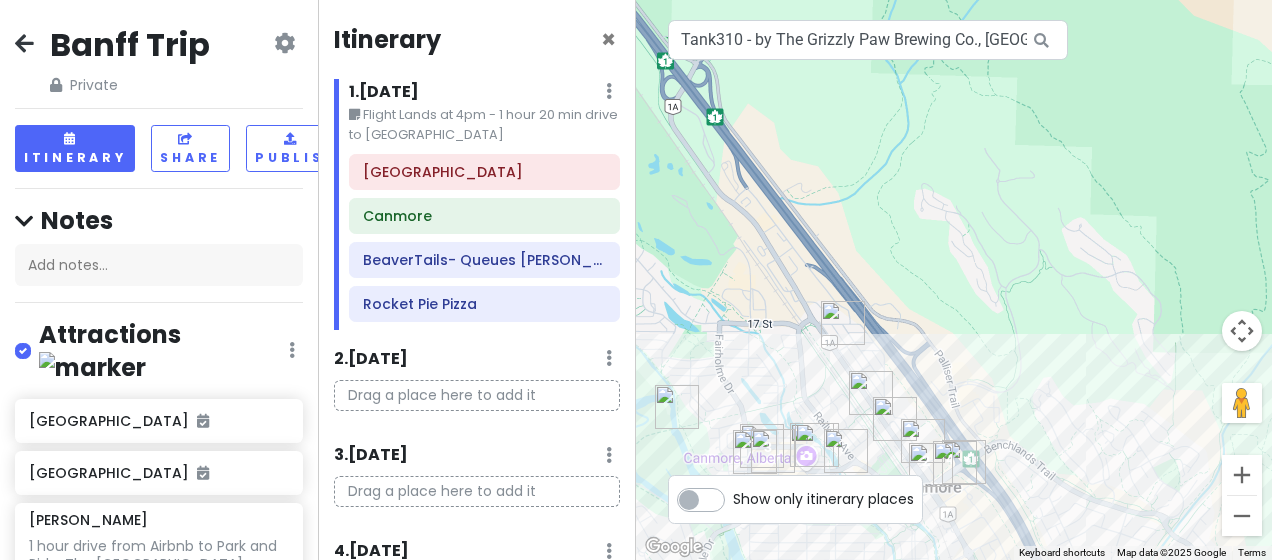 click on "[GEOGRAPHIC_DATA] [GEOGRAPHIC_DATA] BeaverTails- Queues [PERSON_NAME] ([GEOGRAPHIC_DATA]) Rocket Pie Pizza" 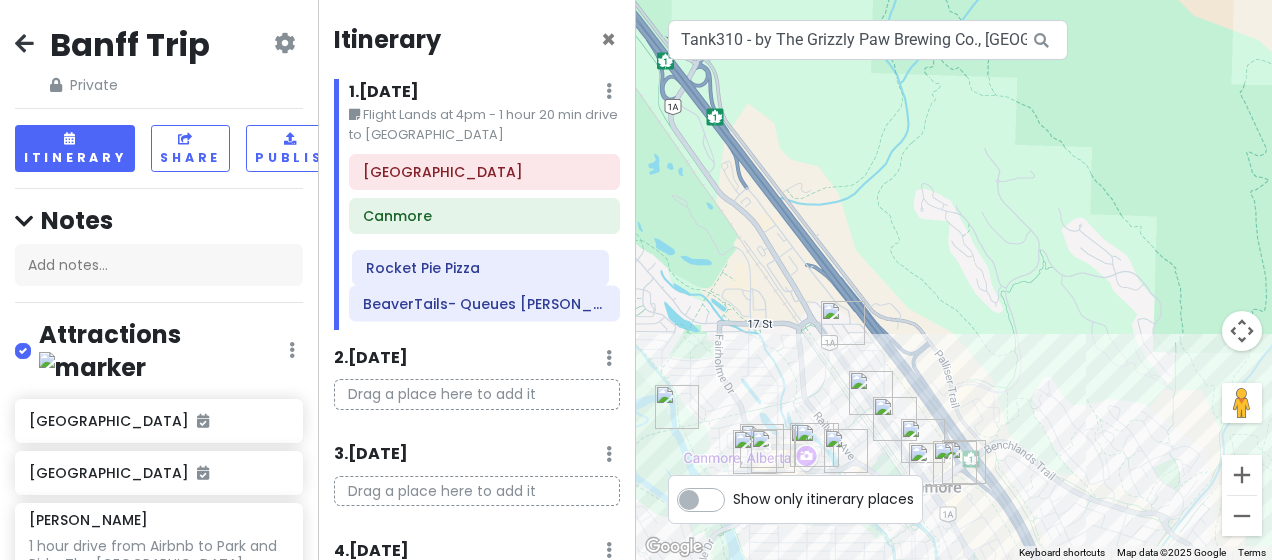 drag, startPoint x: 501, startPoint y: 306, endPoint x: 506, endPoint y: 272, distance: 34.36568 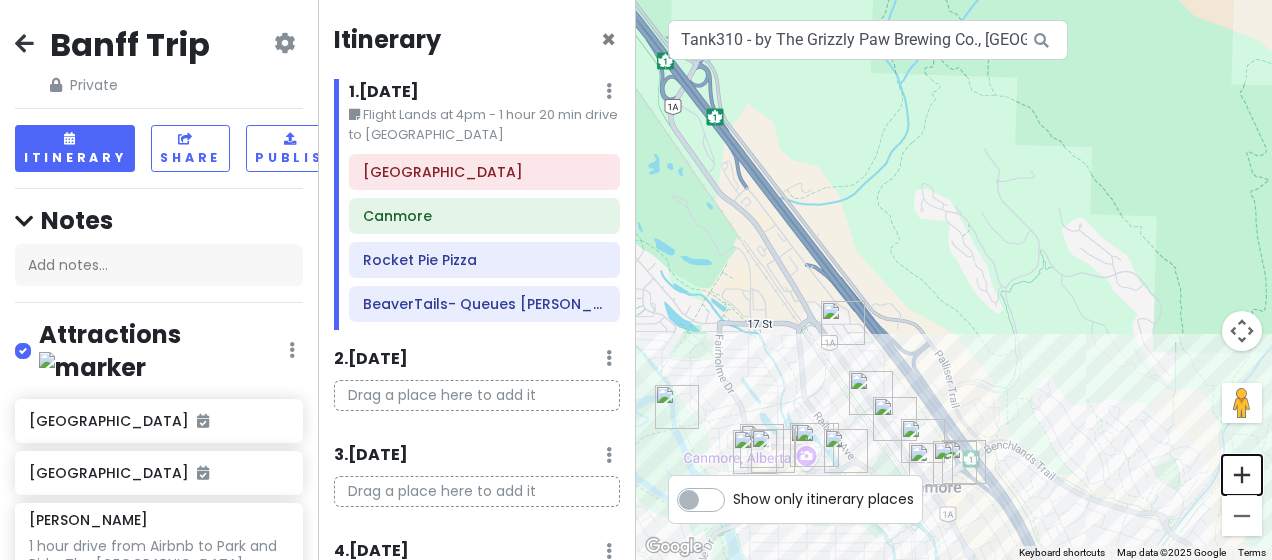 click at bounding box center [1242, 475] 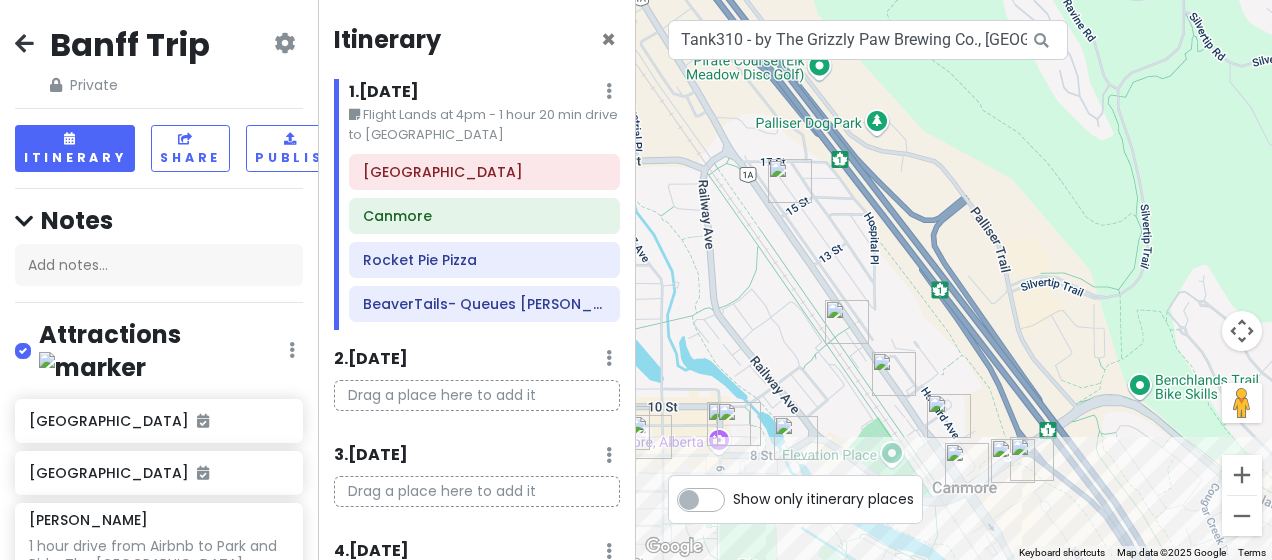 drag, startPoint x: 1006, startPoint y: 402, endPoint x: 1067, endPoint y: 189, distance: 221.56264 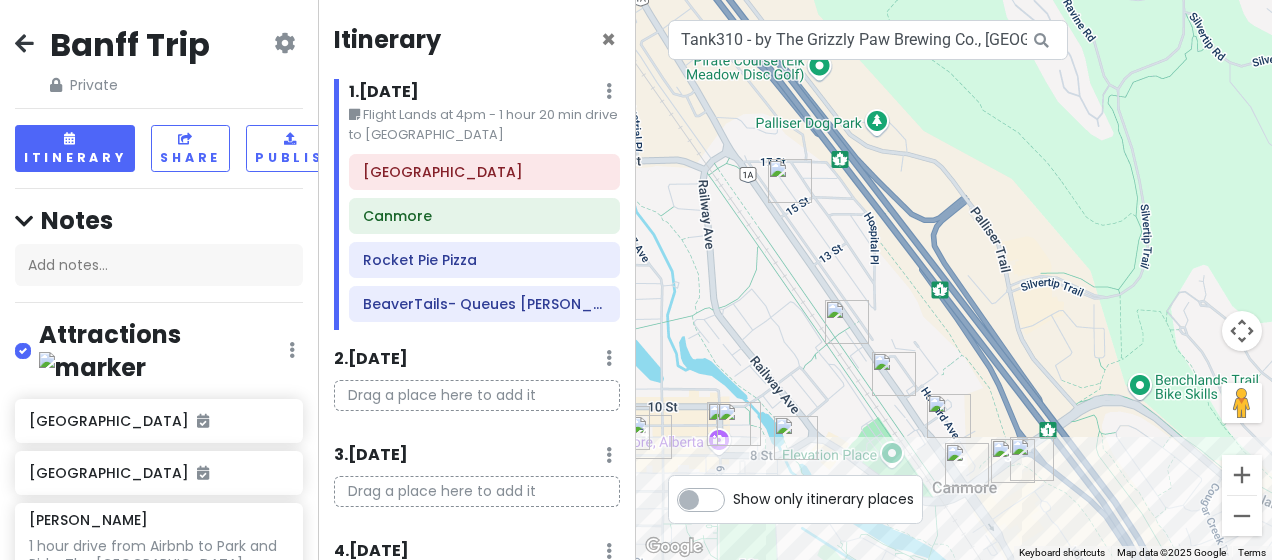 click at bounding box center [949, 416] 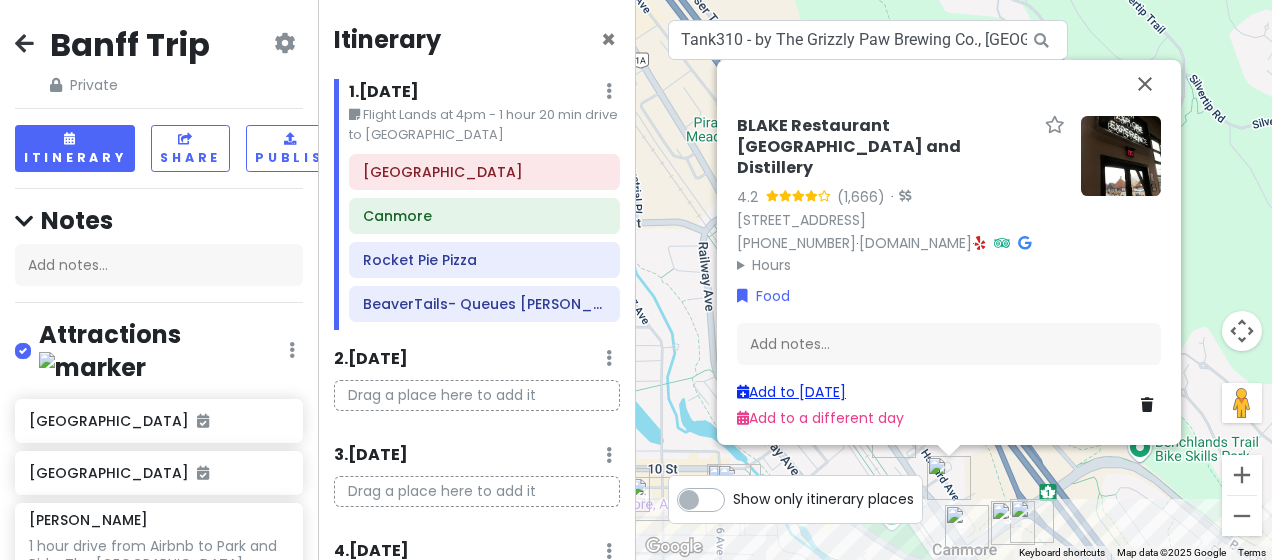 click on "Add to   [DATE]" at bounding box center [791, 392] 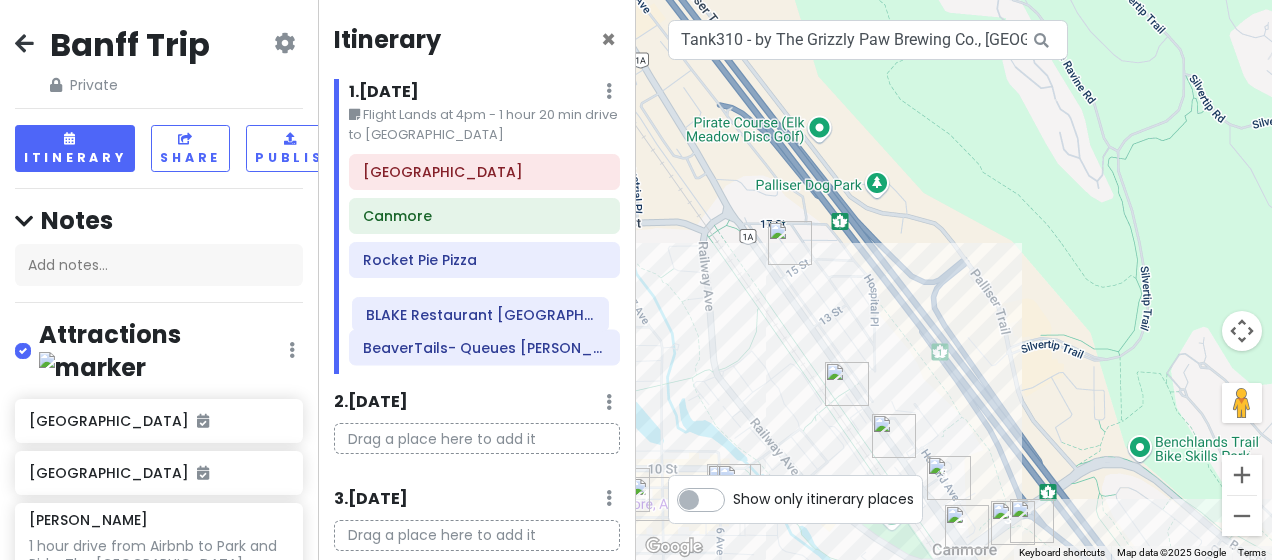 drag, startPoint x: 482, startPoint y: 348, endPoint x: 484, endPoint y: 298, distance: 50.039986 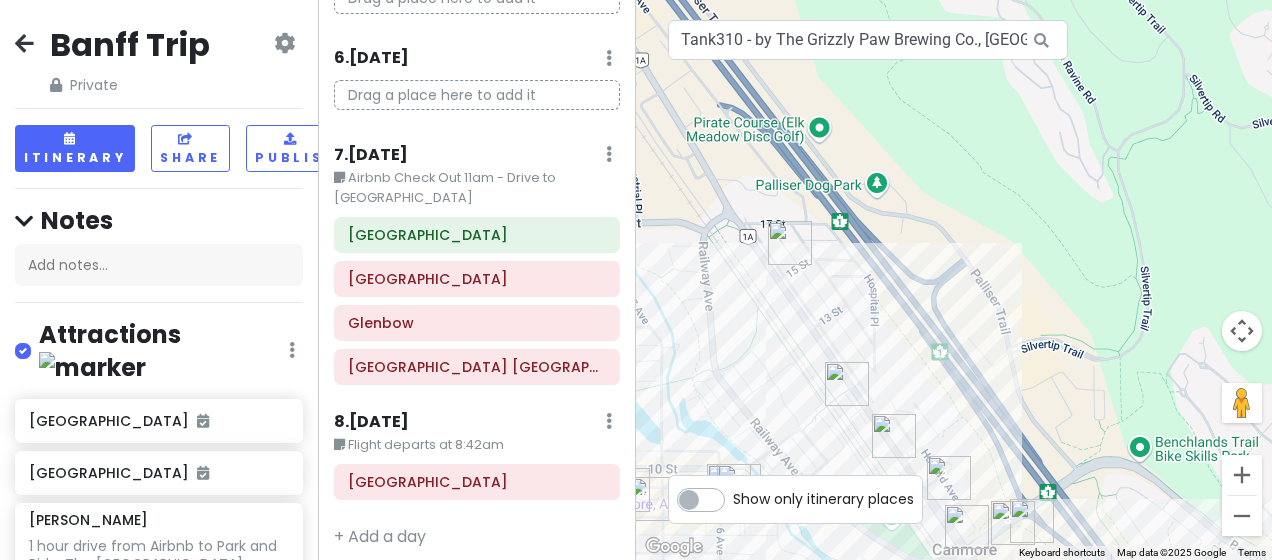 scroll, scrollTop: 730, scrollLeft: 0, axis: vertical 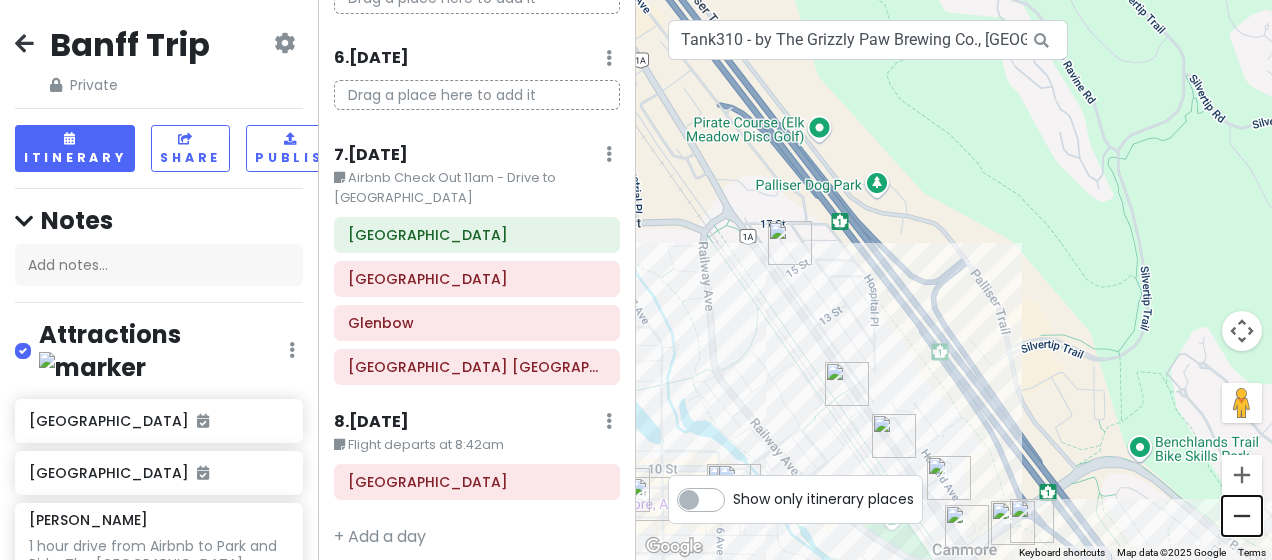 click at bounding box center (1242, 516) 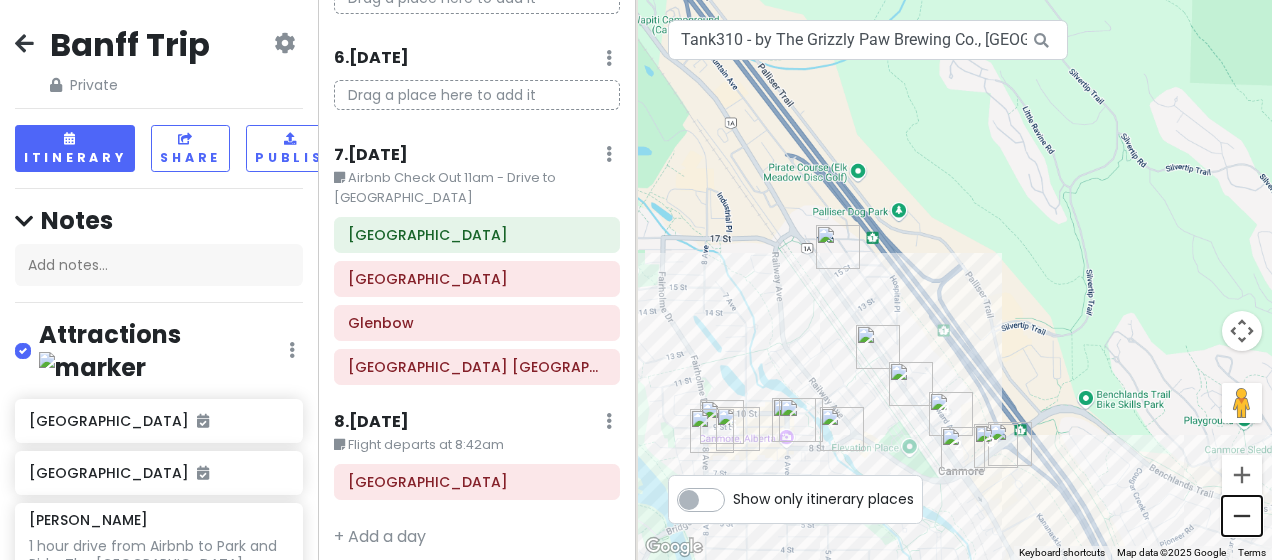 click at bounding box center [1242, 516] 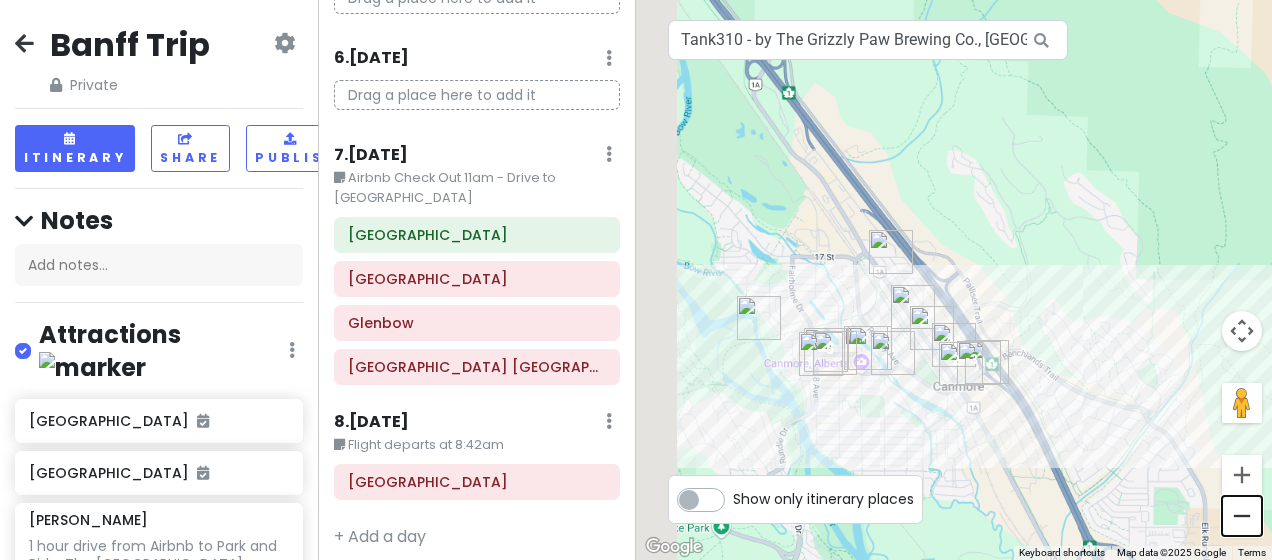 click at bounding box center [1242, 516] 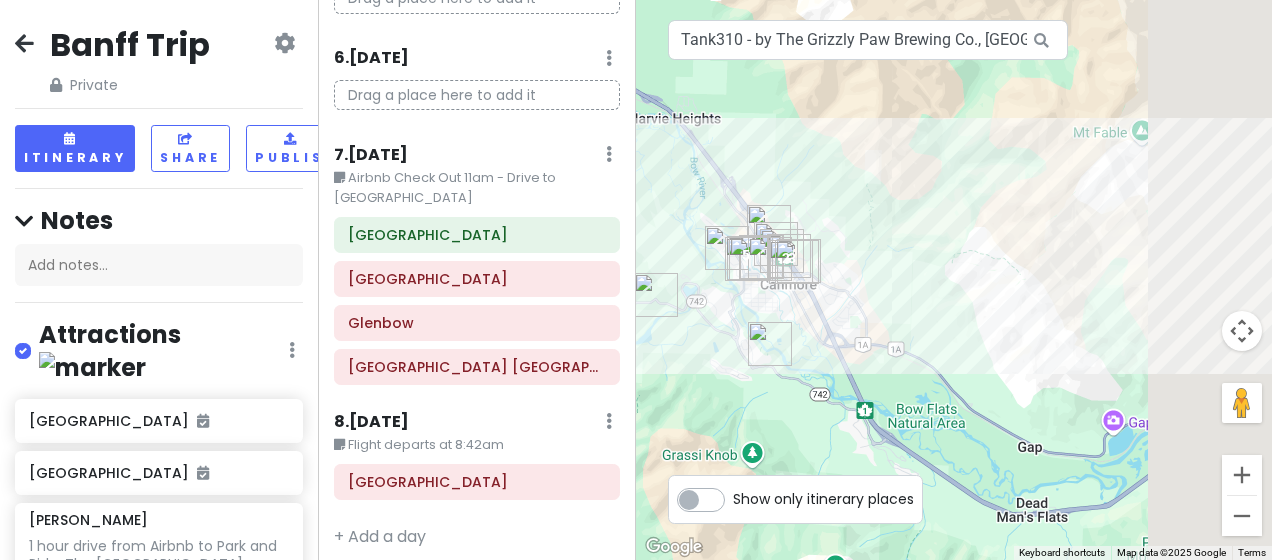 drag, startPoint x: 1208, startPoint y: 420, endPoint x: 820, endPoint y: 355, distance: 393.40692 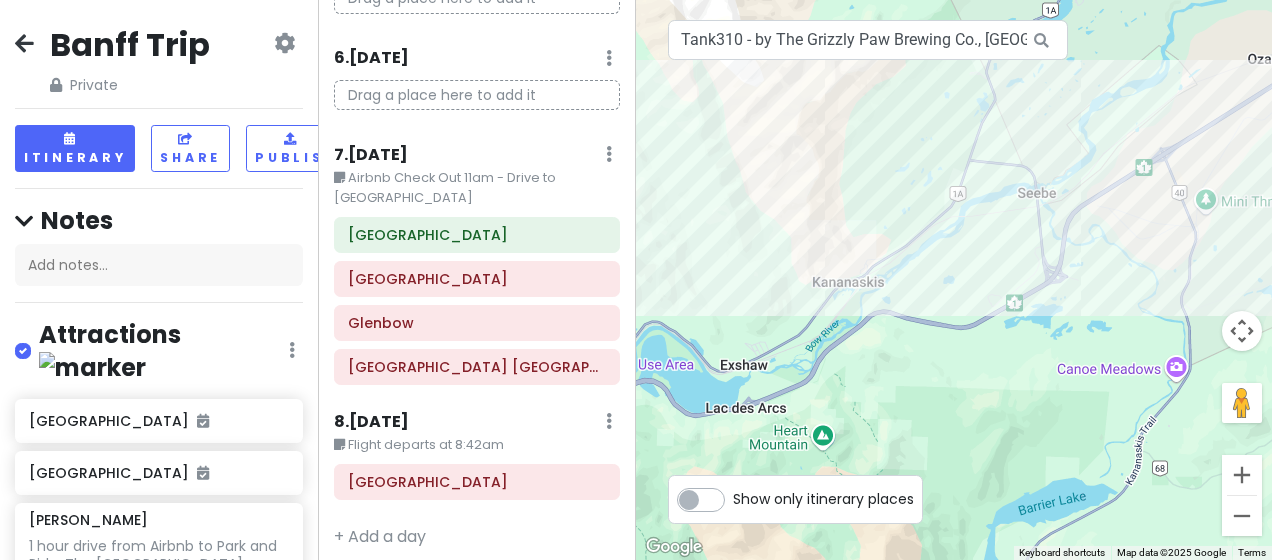 drag, startPoint x: 1271, startPoint y: 345, endPoint x: 926, endPoint y: 337, distance: 345.09274 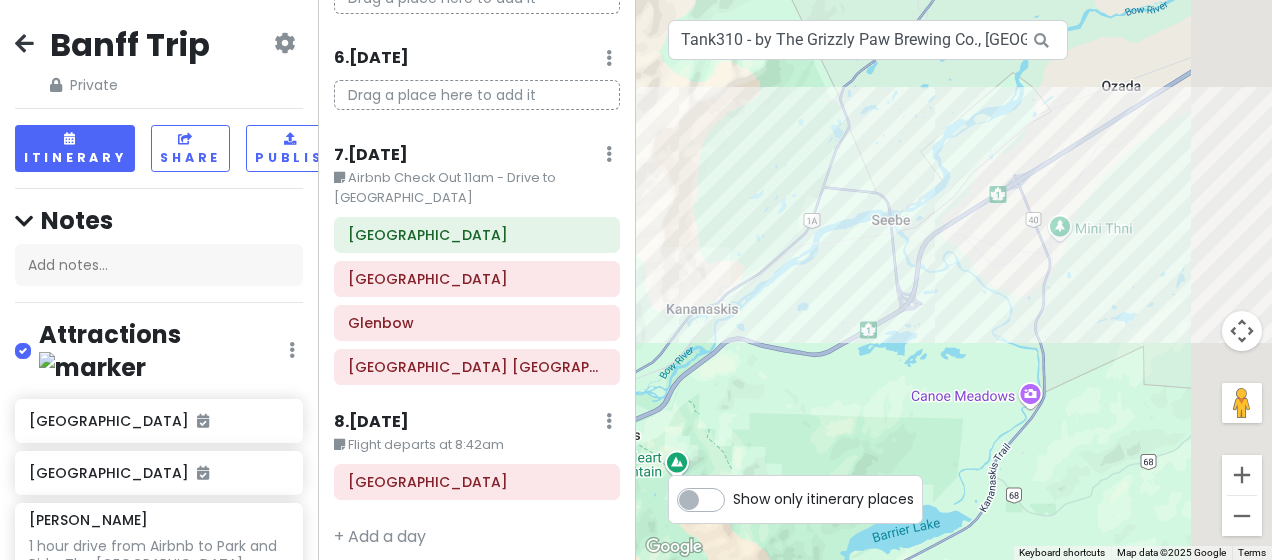 drag, startPoint x: 1038, startPoint y: 320, endPoint x: 660, endPoint y: 319, distance: 378.0013 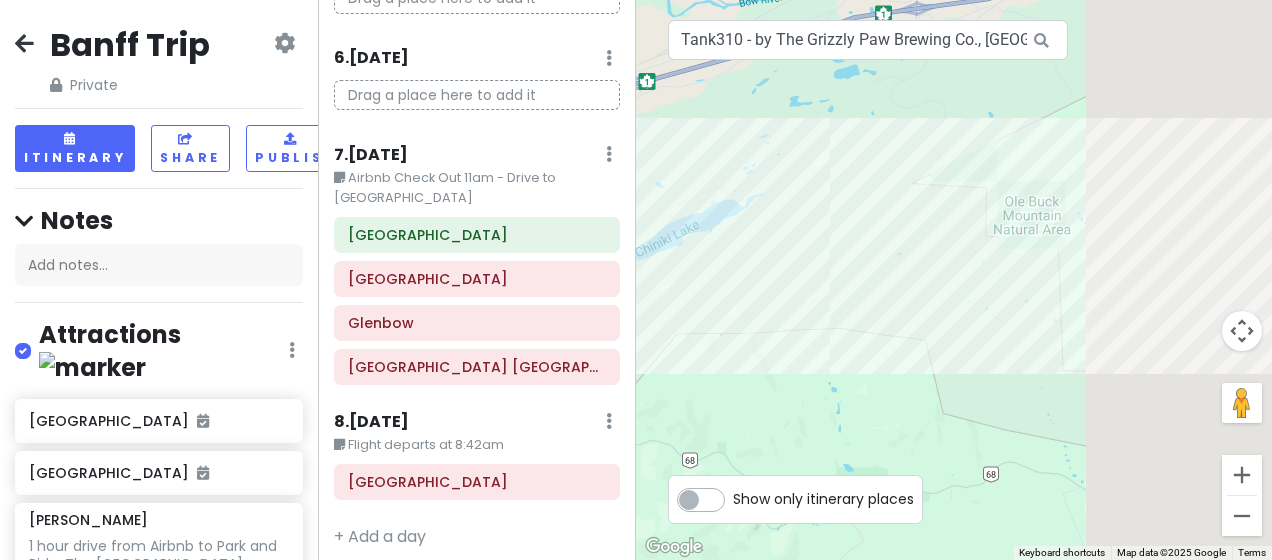 drag, startPoint x: 1036, startPoint y: 320, endPoint x: 622, endPoint y: 348, distance: 414.94577 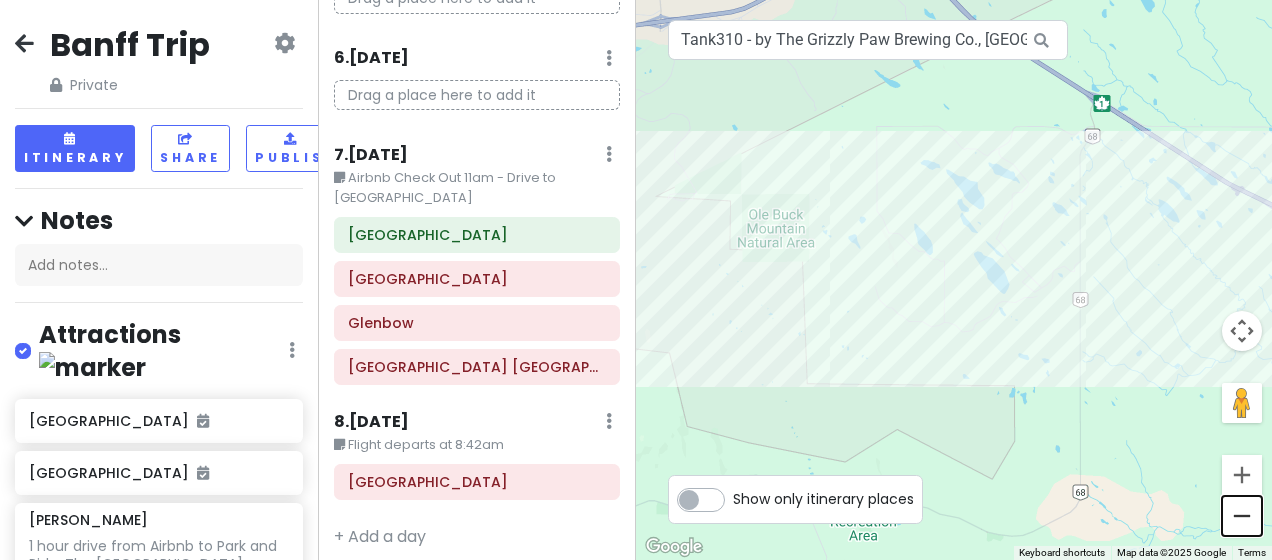 click at bounding box center [1242, 516] 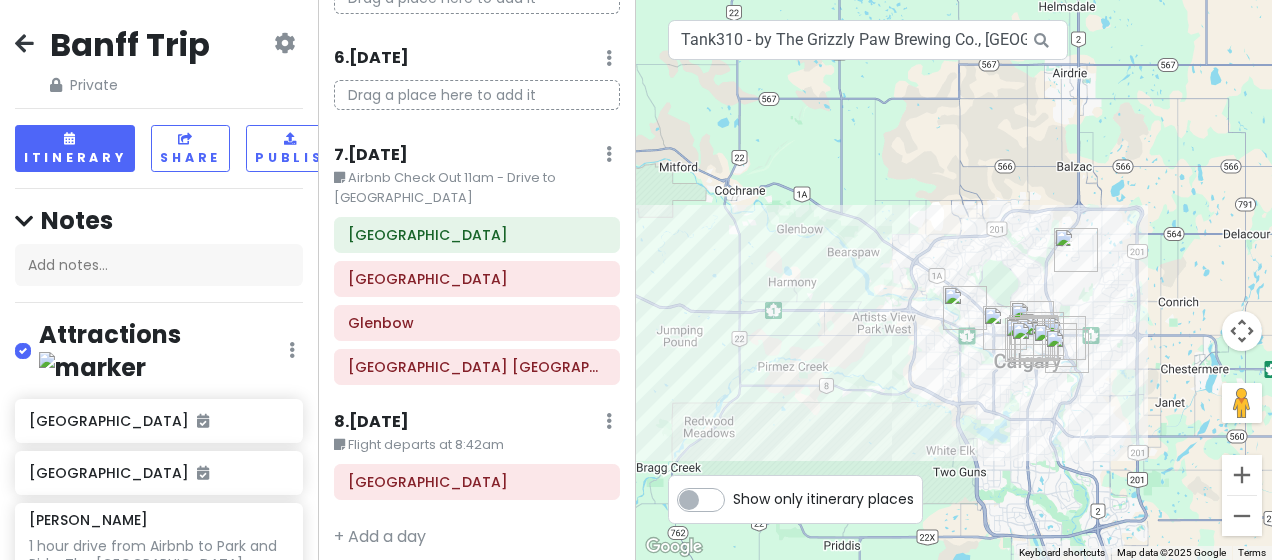 drag, startPoint x: 1193, startPoint y: 295, endPoint x: 750, endPoint y: 326, distance: 444.0833 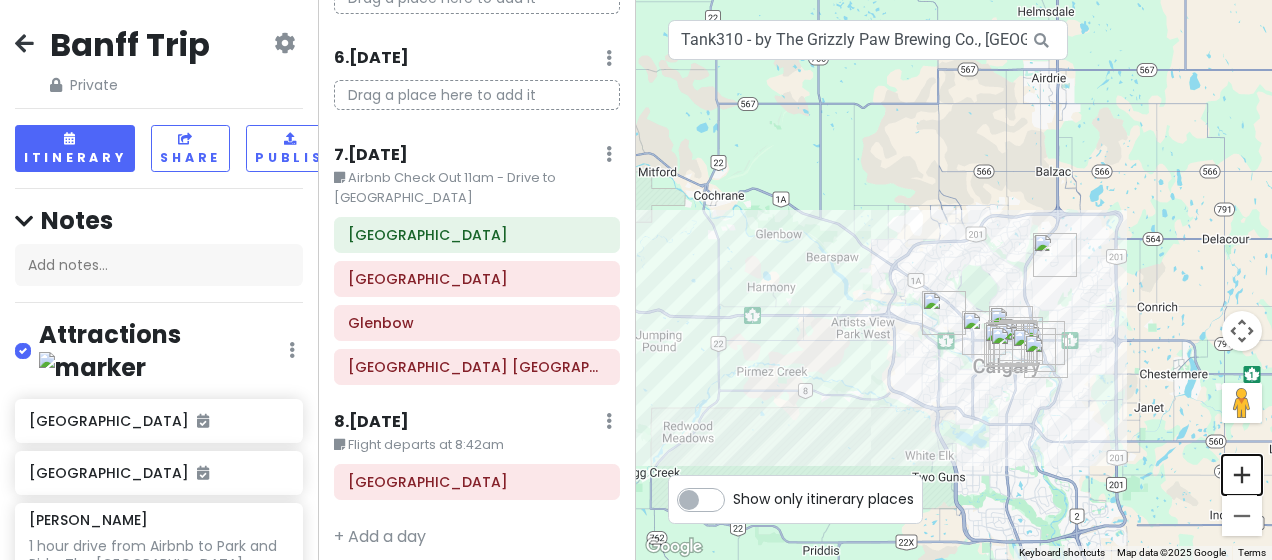 click at bounding box center [1242, 475] 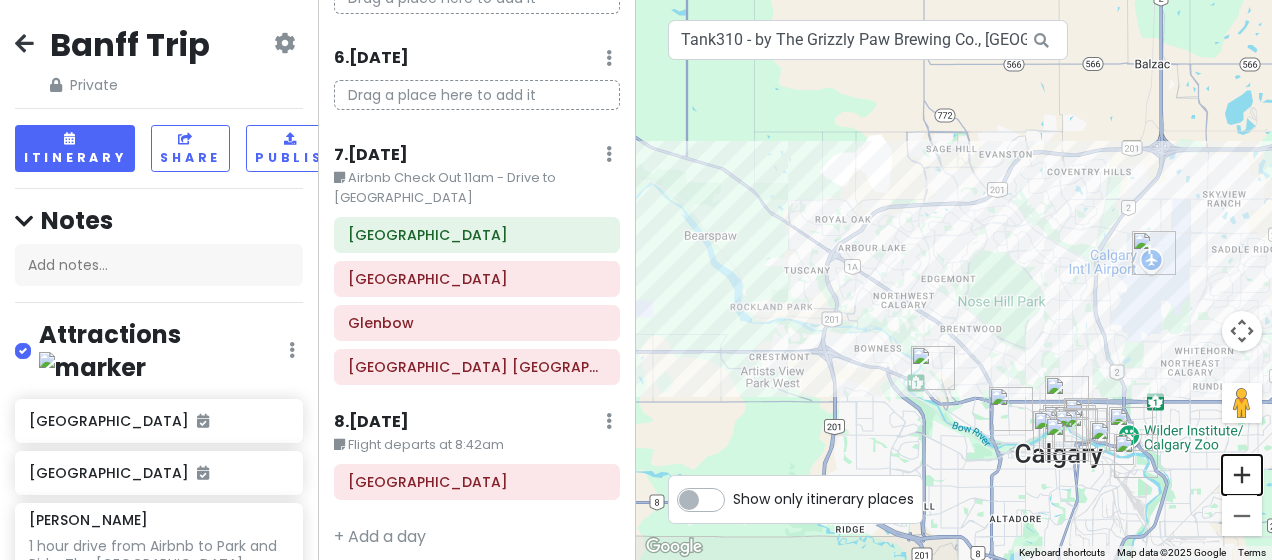 click at bounding box center [1242, 475] 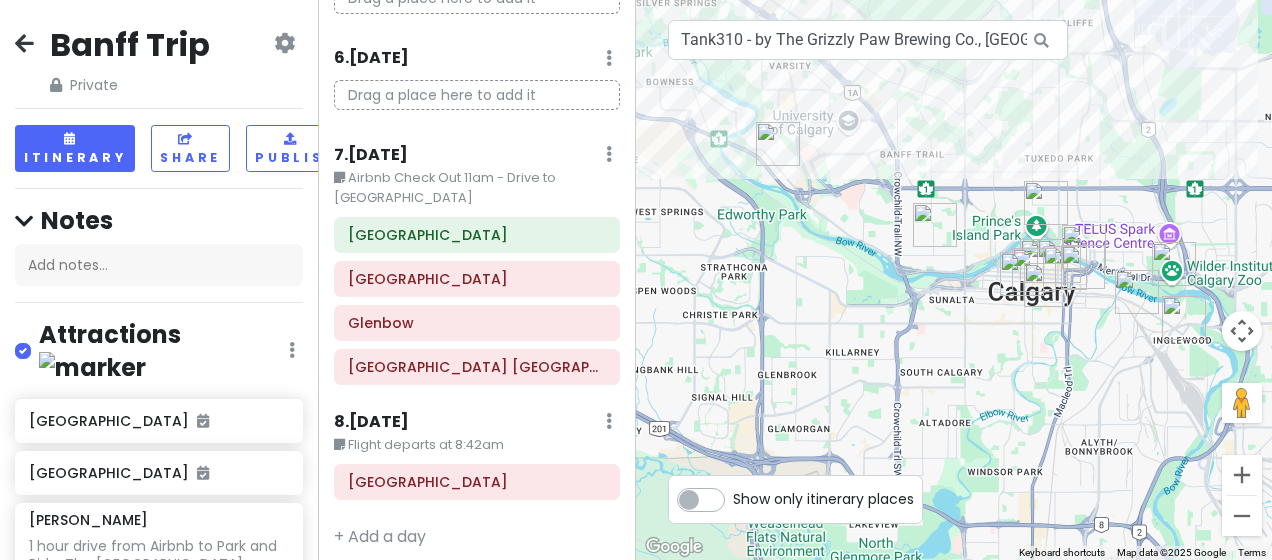 drag, startPoint x: 1119, startPoint y: 378, endPoint x: 986, endPoint y: 42, distance: 361.36548 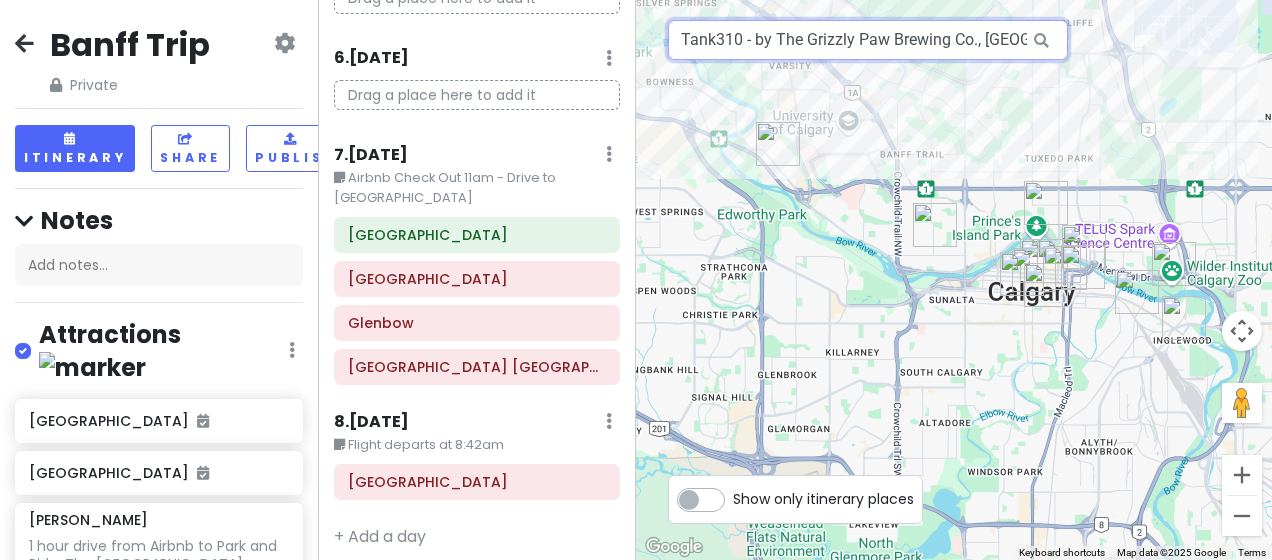 click on "Tank310 - by The Grizzly Paw Brewing Co., [GEOGRAPHIC_DATA], [GEOGRAPHIC_DATA]" at bounding box center (868, 40) 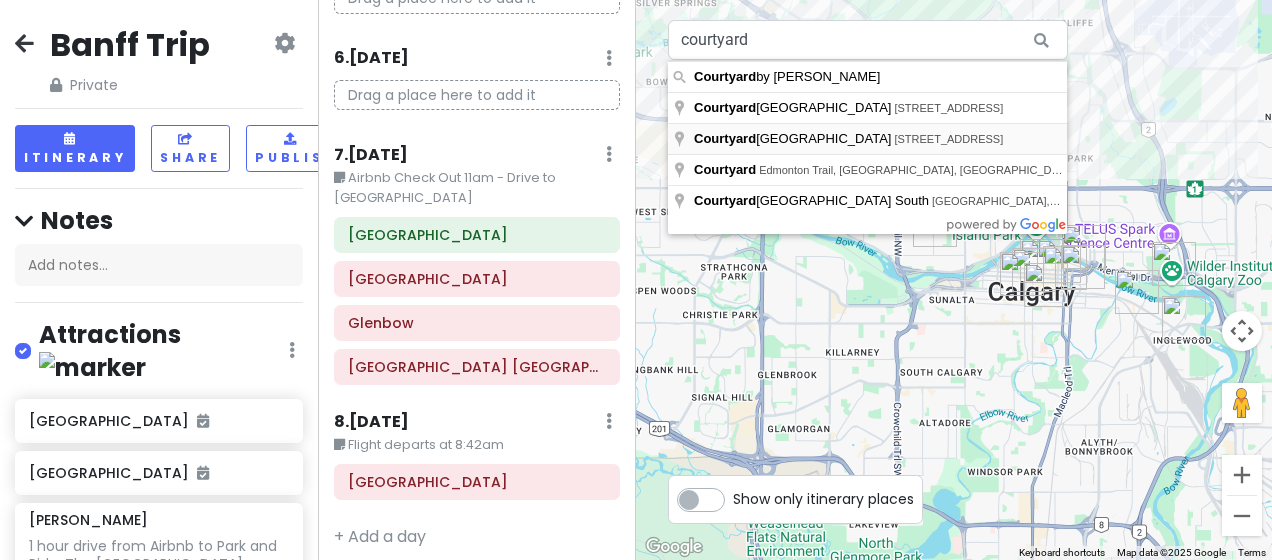 type on "[GEOGRAPHIC_DATA], [STREET_ADDRESS]" 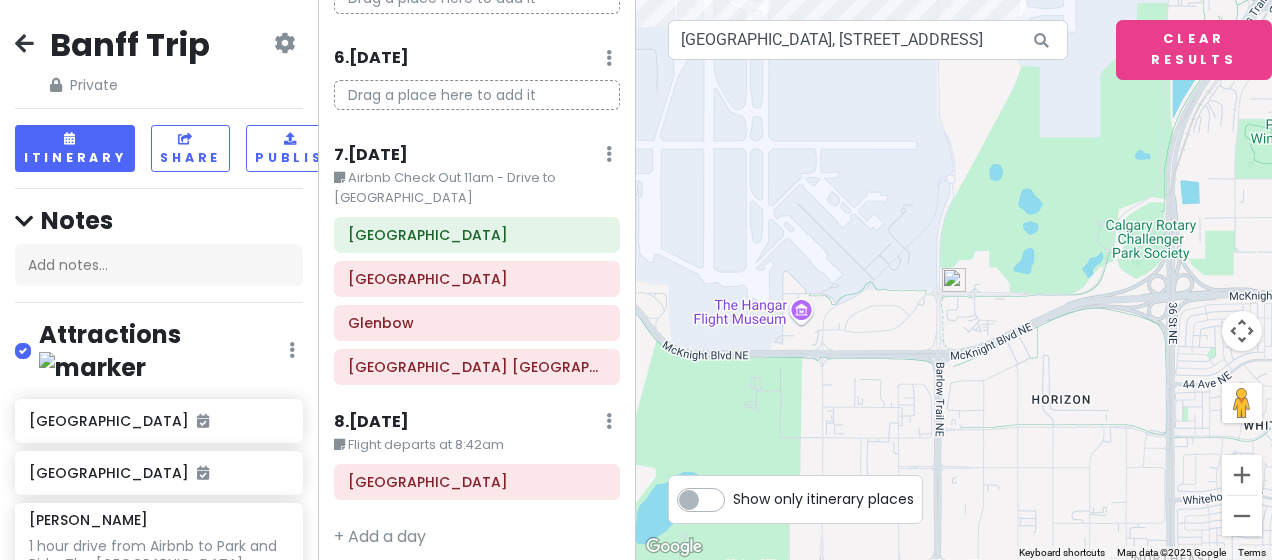 click at bounding box center [954, 280] 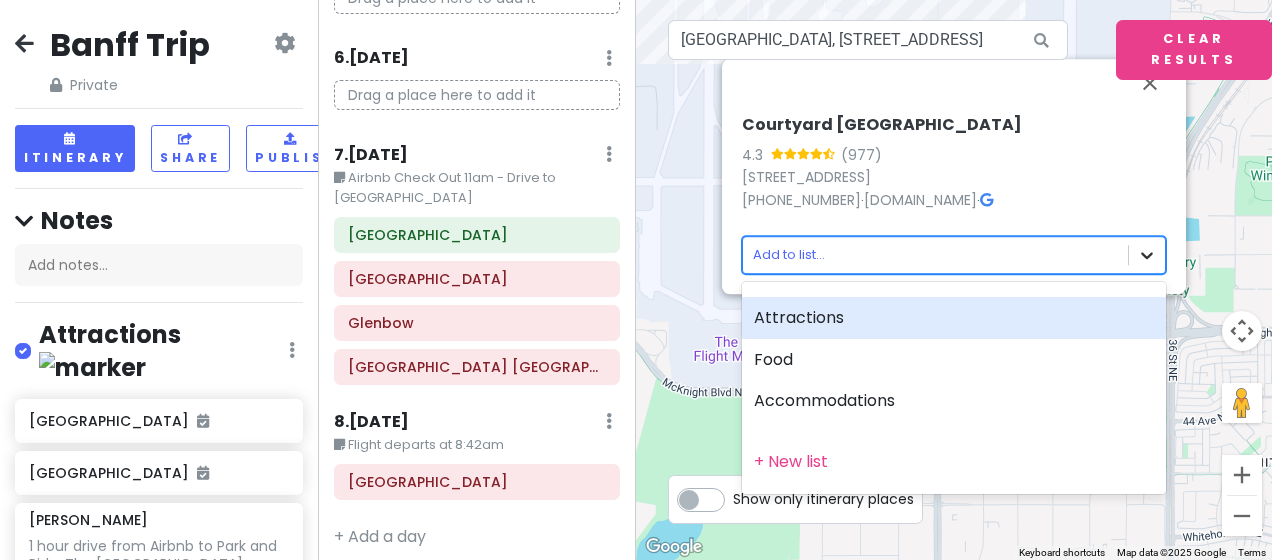 click on "Banff Trip Private Change Dates Make a Copy Delete Trip Give Feedback 💡 Support Scout ☕️ Itinerary Share Publish Notes Add notes... Attractions   Edit Reorder Delete List [GEOGRAPHIC_DATA] [GEOGRAPHIC_DATA] [PERSON_NAME] 1 hour drive from Airbnb to Park and Ride. The [GEOGRAPHIC_DATA][PERSON_NAME] and Ride lot is at the [PERSON_NAME][GEOGRAPHIC_DATA]/Summer Gondola ([STREET_ADDRESS][PERSON_NAME] – GPS POINT). Alternative option [URL].. + More [GEOGRAPHIC_DATA] Trail Short walk - lots of stairs [PERSON_NAME][GEOGRAPHIC_DATA] & Summer Gondola Gondola Ride $60pp (last day [DATE]?) [GEOGRAPHIC_DATA] Short Hike - 1 mile [PERSON_NAME][GEOGRAPHIC_DATA] 5 miles - 3 to 4 hours. Cash only. [URL][DOMAIN_NAME][PERSON_NAME] [GEOGRAPHIC_DATA] [GEOGRAPHIC_DATA] [GEOGRAPHIC_DATA][PERSON_NAME], [GEOGRAPHIC_DATA] to lower and [GEOGRAPHIC_DATA] [GEOGRAPHIC_DATA] sunset [GEOGRAPHIC_DATA] Shopping and resturants [GEOGRAPHIC_DATA] $20 pp. Opens 10am Banff Gondola $45 pp Cascade of Time Garden" at bounding box center (636, 280) 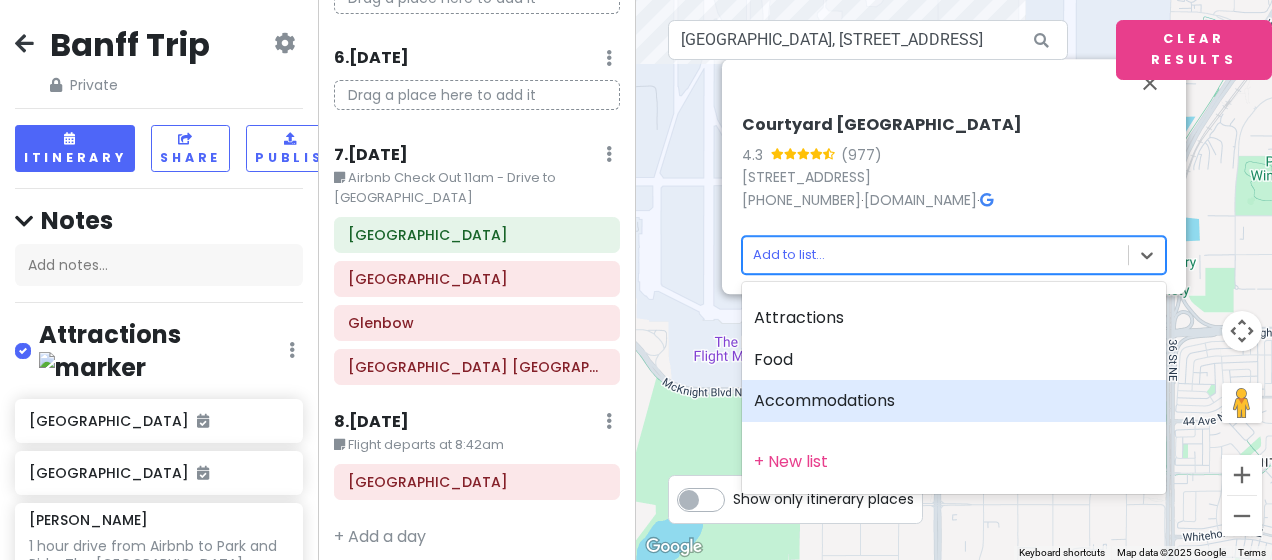 click on "Accommodations" at bounding box center (954, 401) 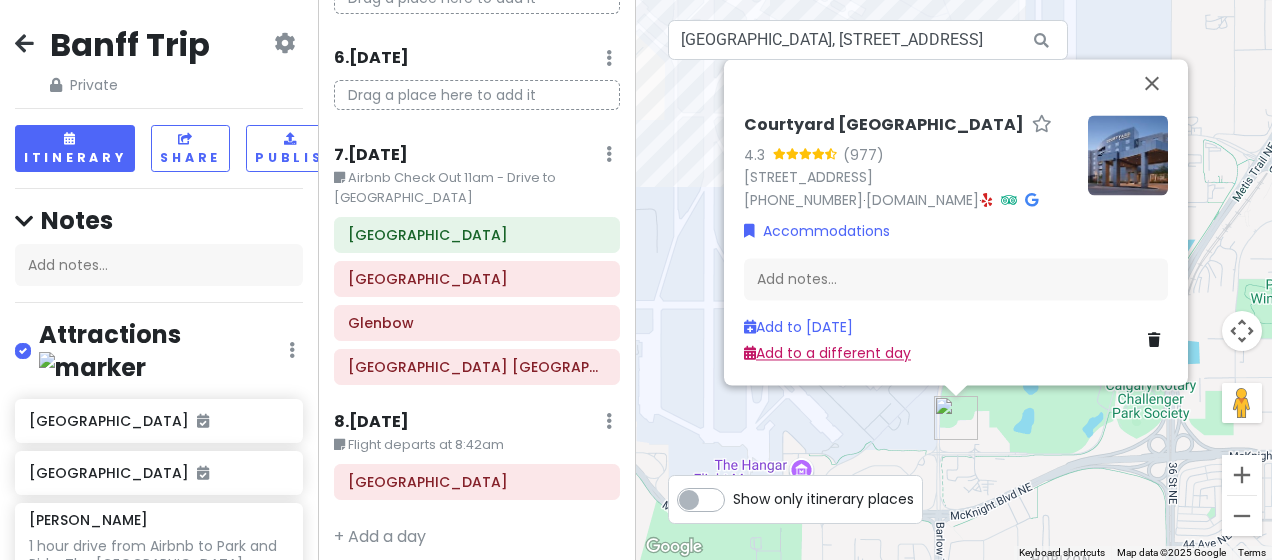 click on "Add to a different day" at bounding box center [827, 354] 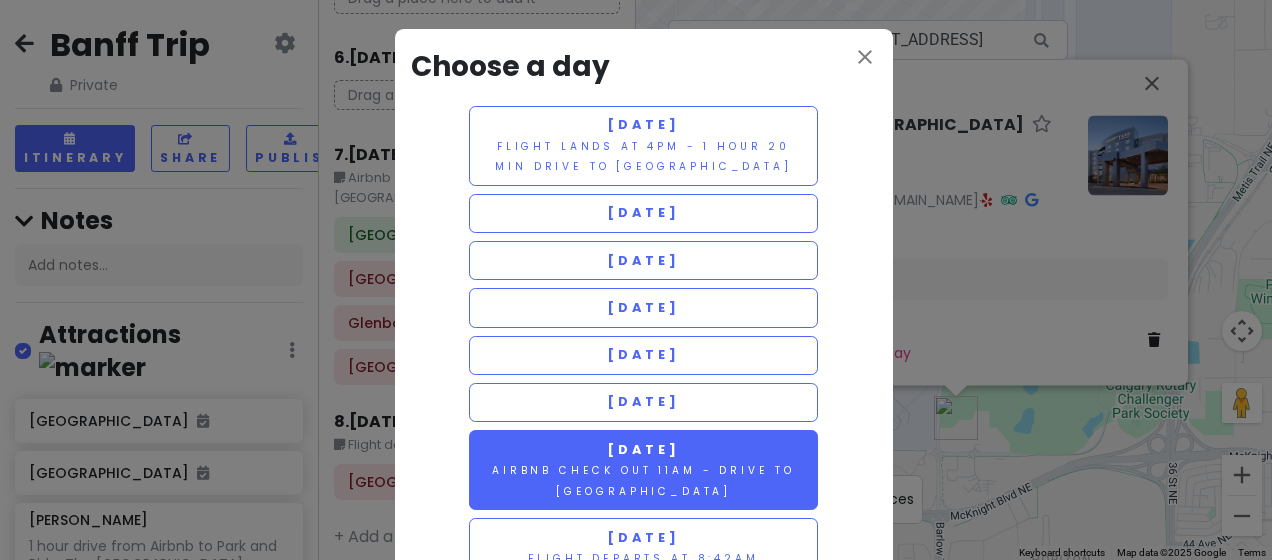 scroll, scrollTop: 65, scrollLeft: 0, axis: vertical 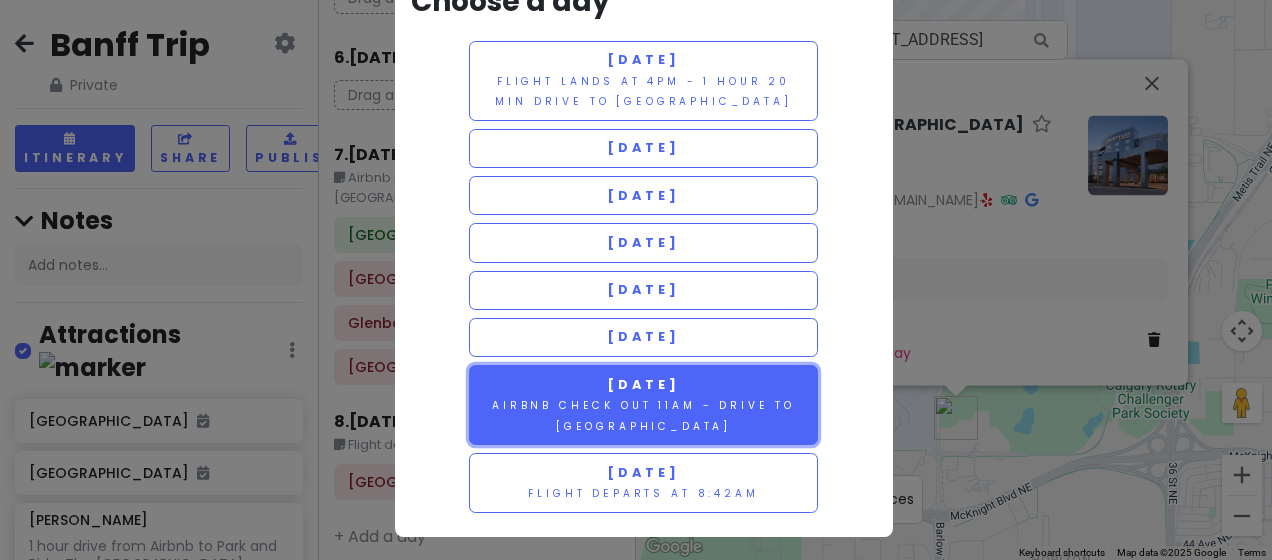 click on "[DATE] Airbnb Check Out 11am - Drive to [GEOGRAPHIC_DATA]" at bounding box center (644, 405) 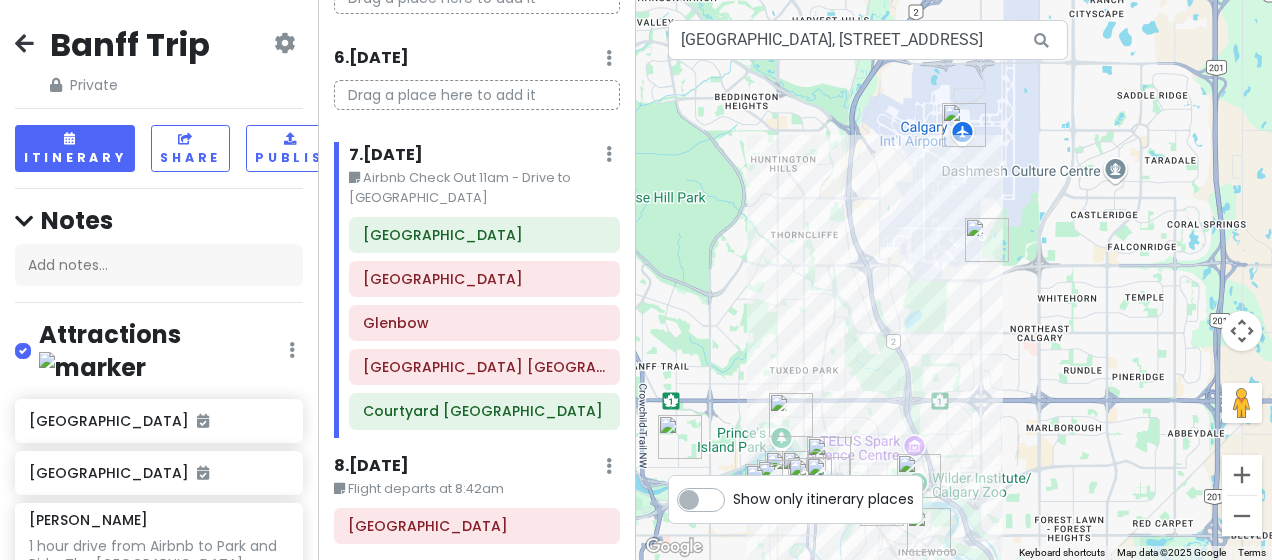drag, startPoint x: 1017, startPoint y: 346, endPoint x: 1108, endPoint y: 236, distance: 142.76204 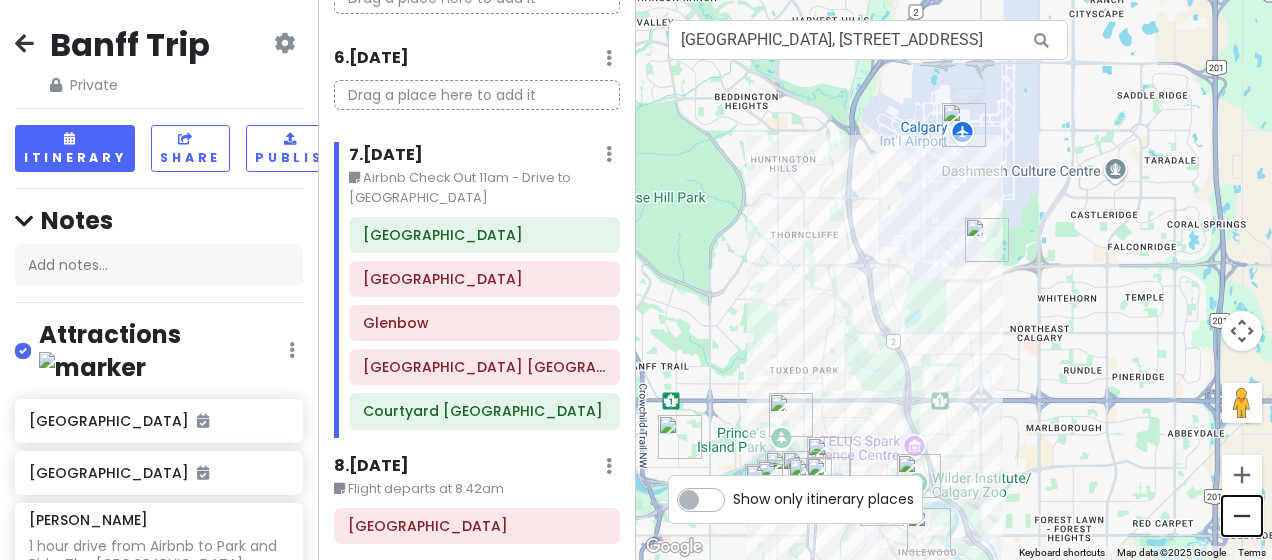 click at bounding box center (1242, 516) 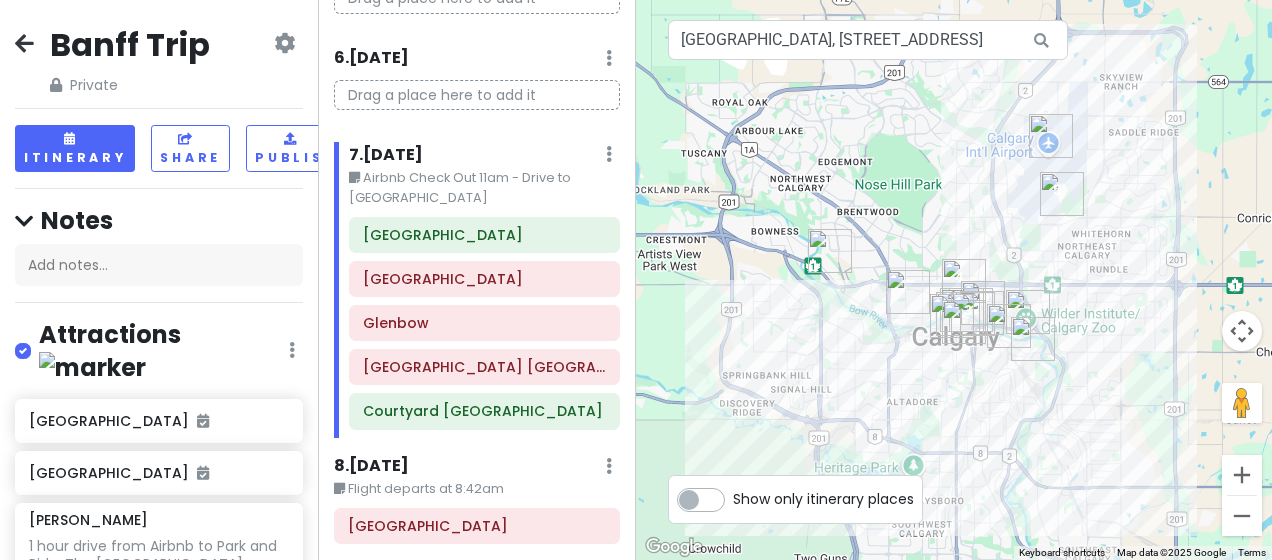 drag, startPoint x: 1108, startPoint y: 430, endPoint x: 1200, endPoint y: 383, distance: 103.31021 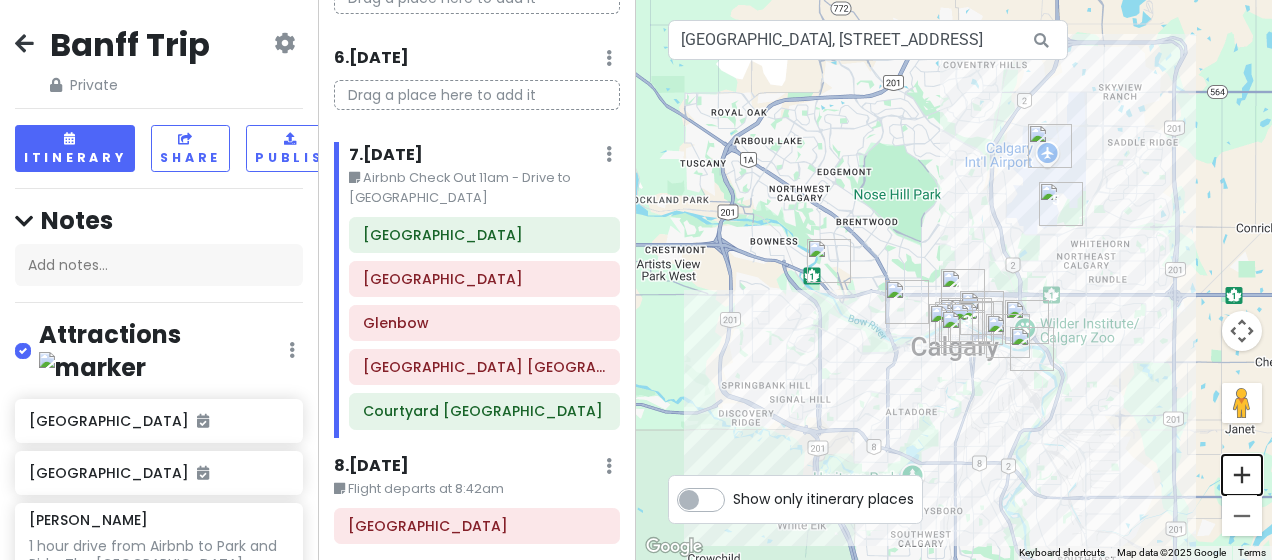 click at bounding box center [1242, 475] 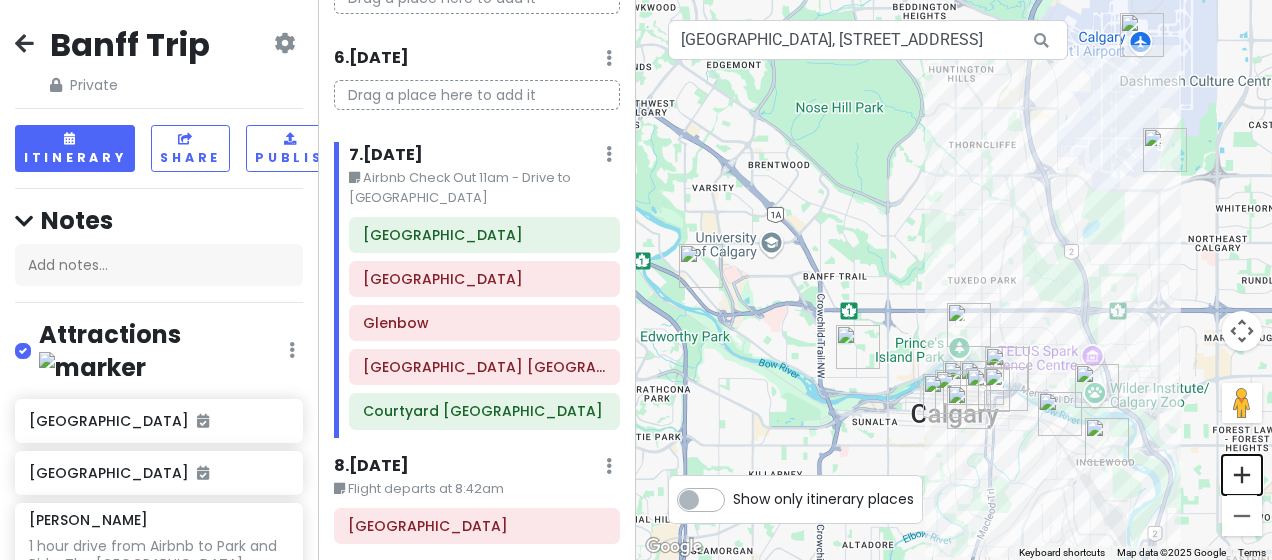 click at bounding box center [1242, 475] 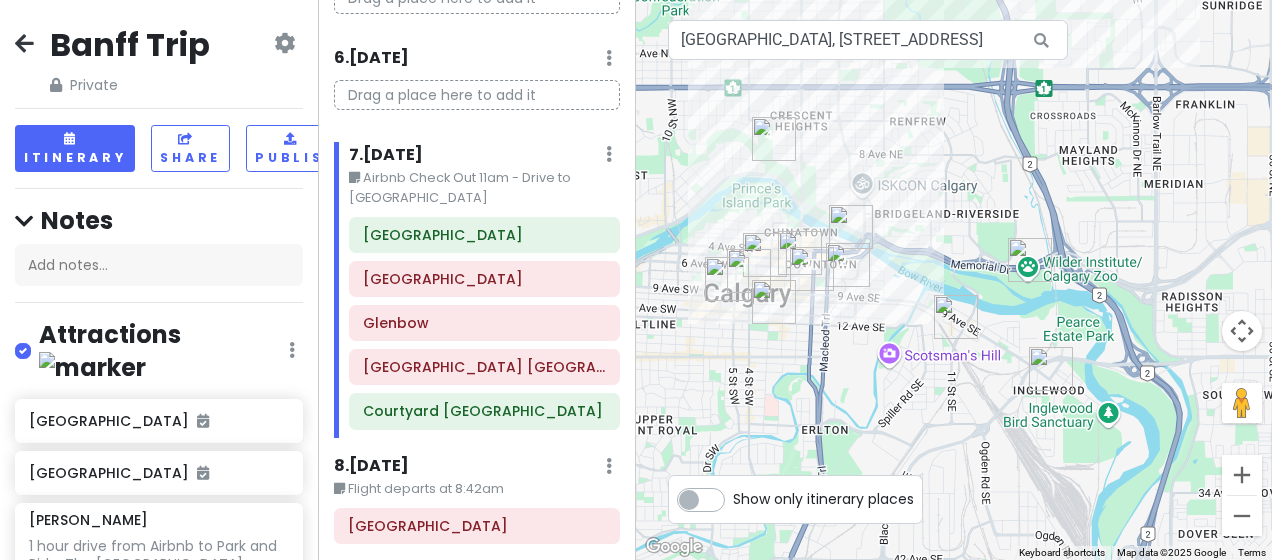 drag, startPoint x: 1097, startPoint y: 350, endPoint x: 898, endPoint y: 106, distance: 314.8603 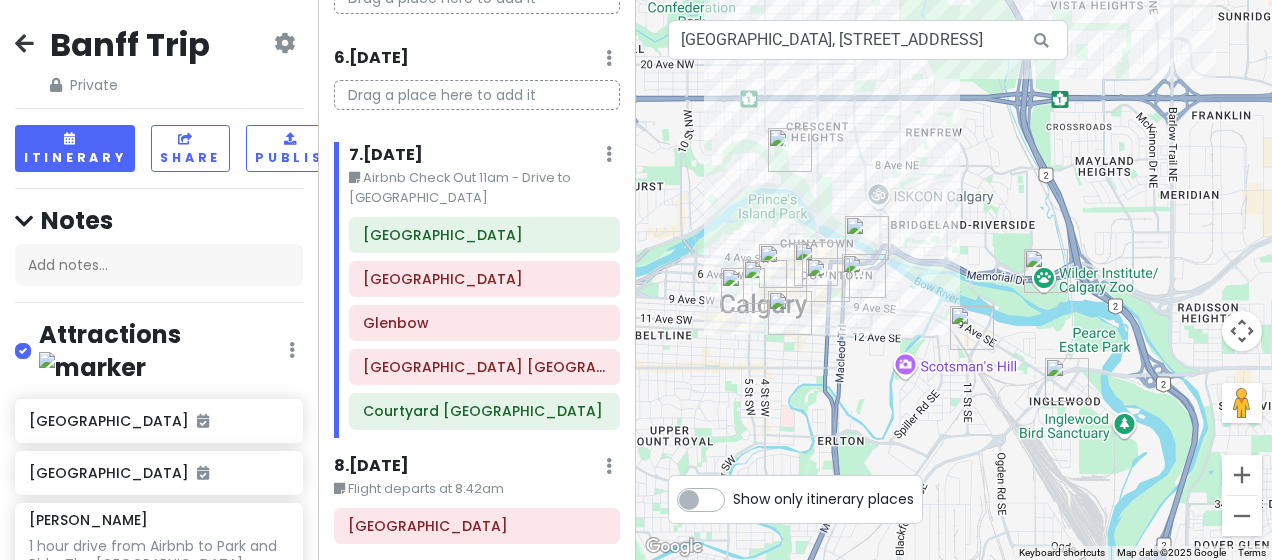 click at bounding box center [1067, 380] 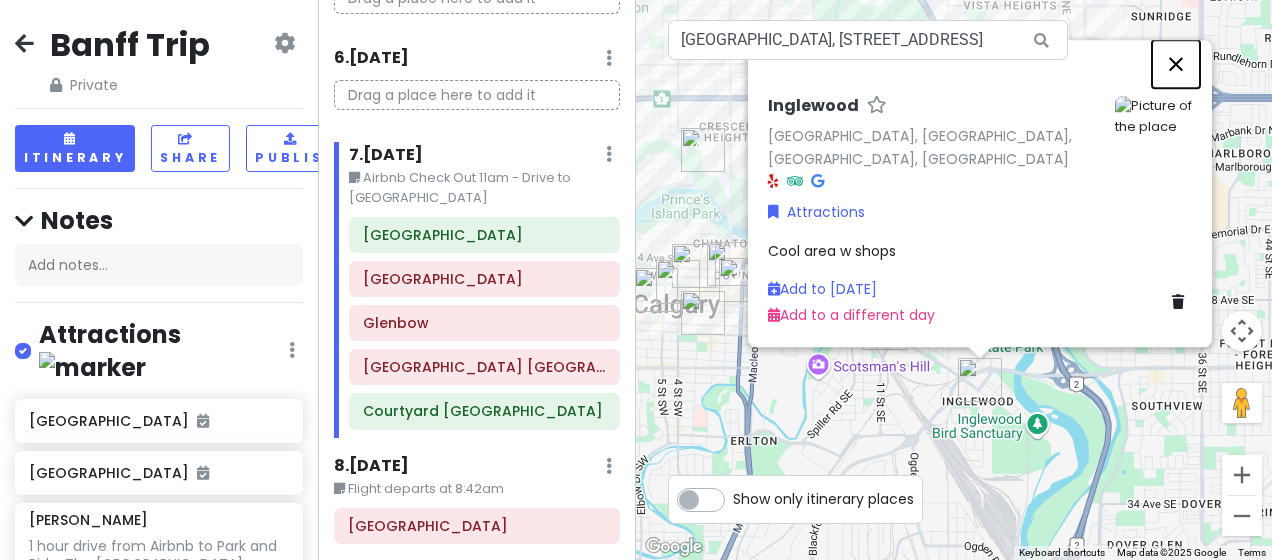 click at bounding box center (1176, 64) 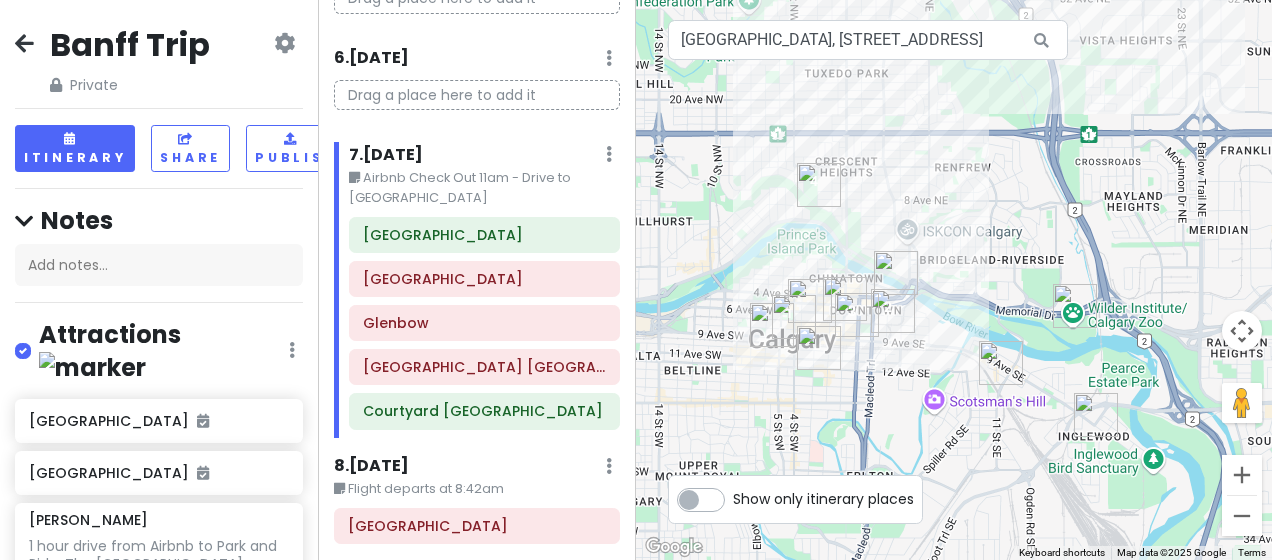 drag, startPoint x: 918, startPoint y: 194, endPoint x: 1042, endPoint y: 230, distance: 129.1201 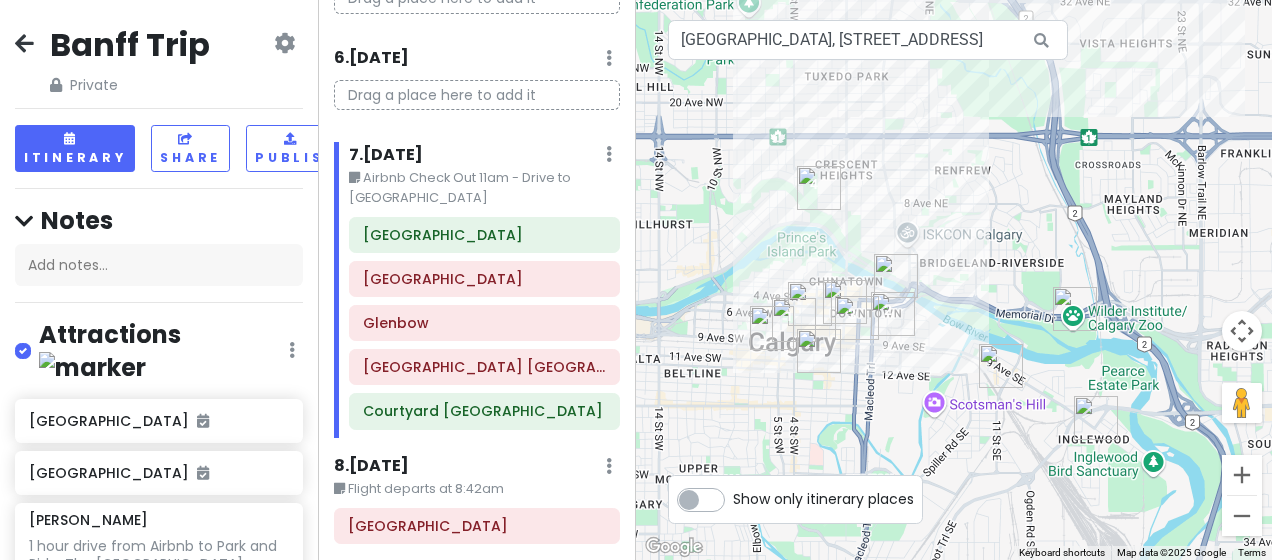 click at bounding box center [893, 314] 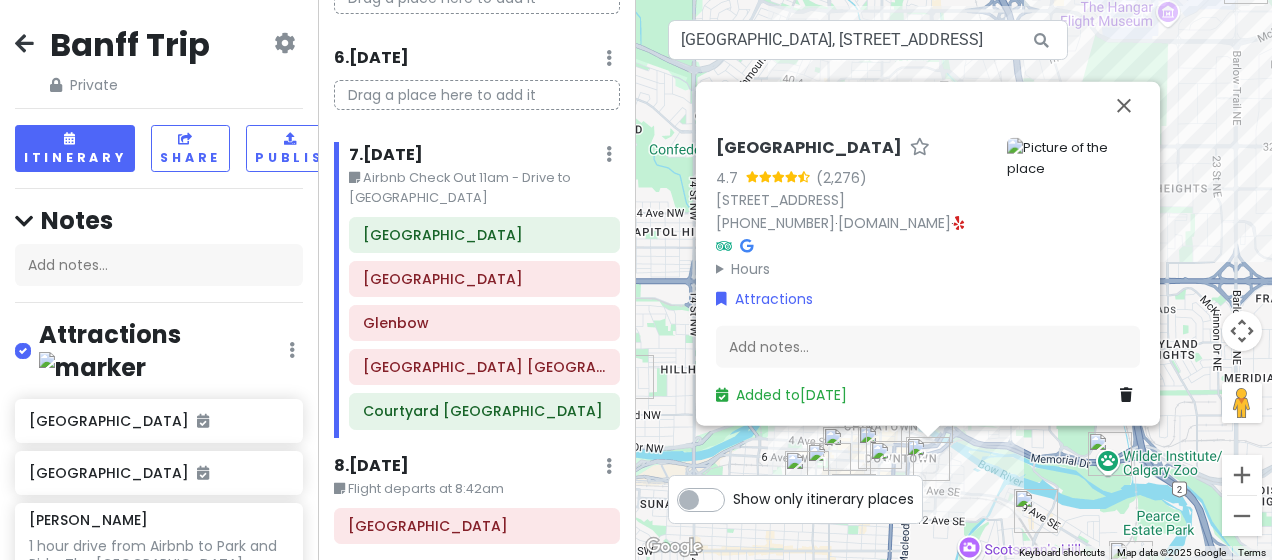 click at bounding box center (892, 463) 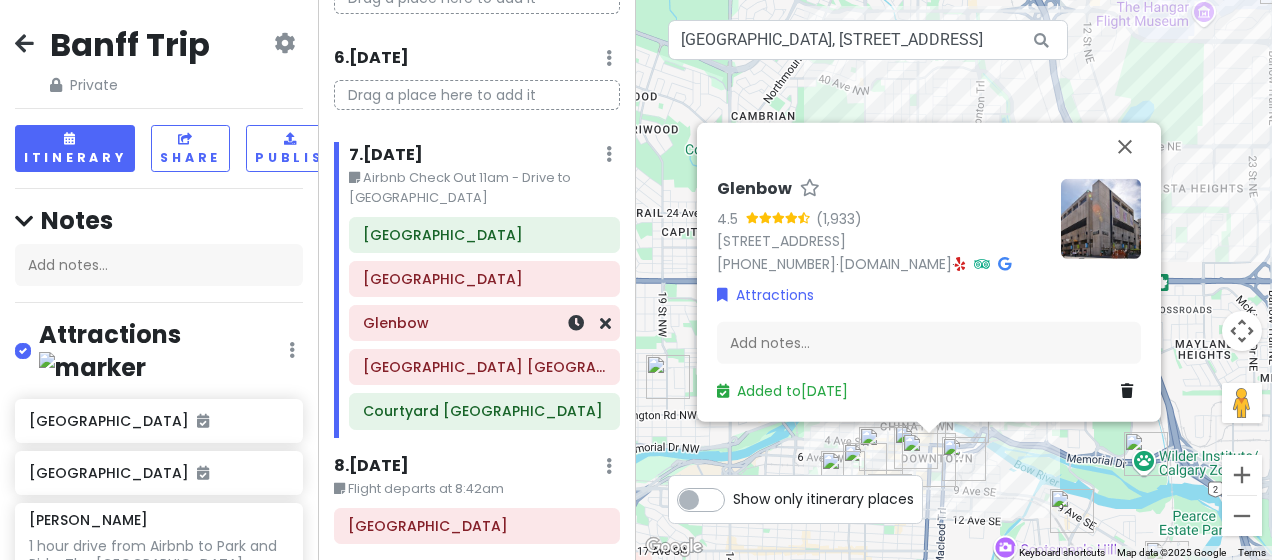 click on "Glenbow" at bounding box center (484, 323) 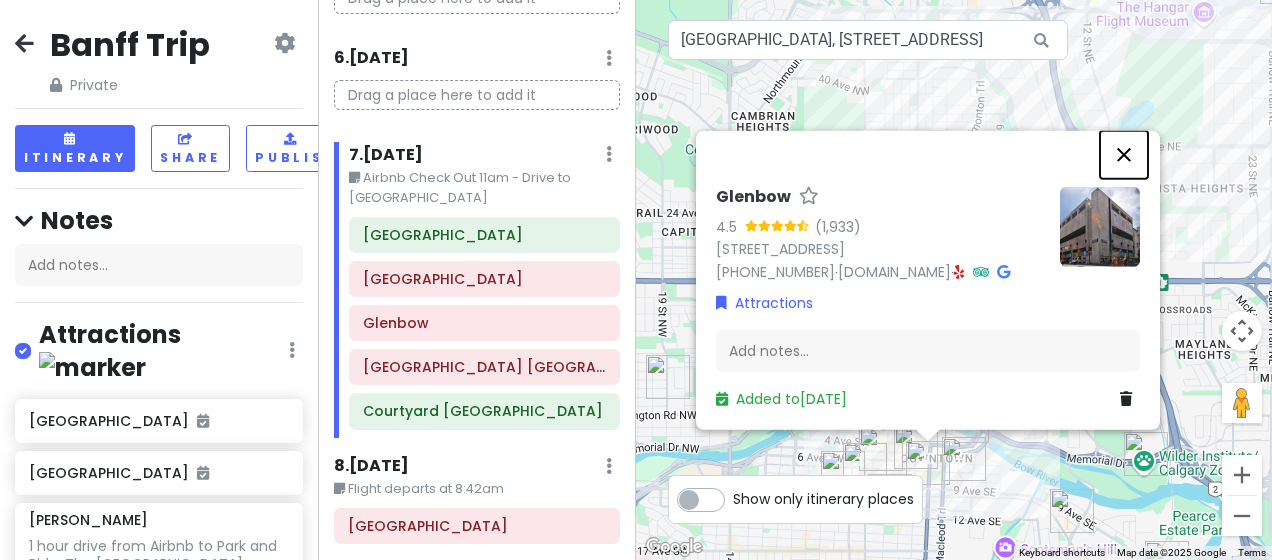 click at bounding box center [1124, 155] 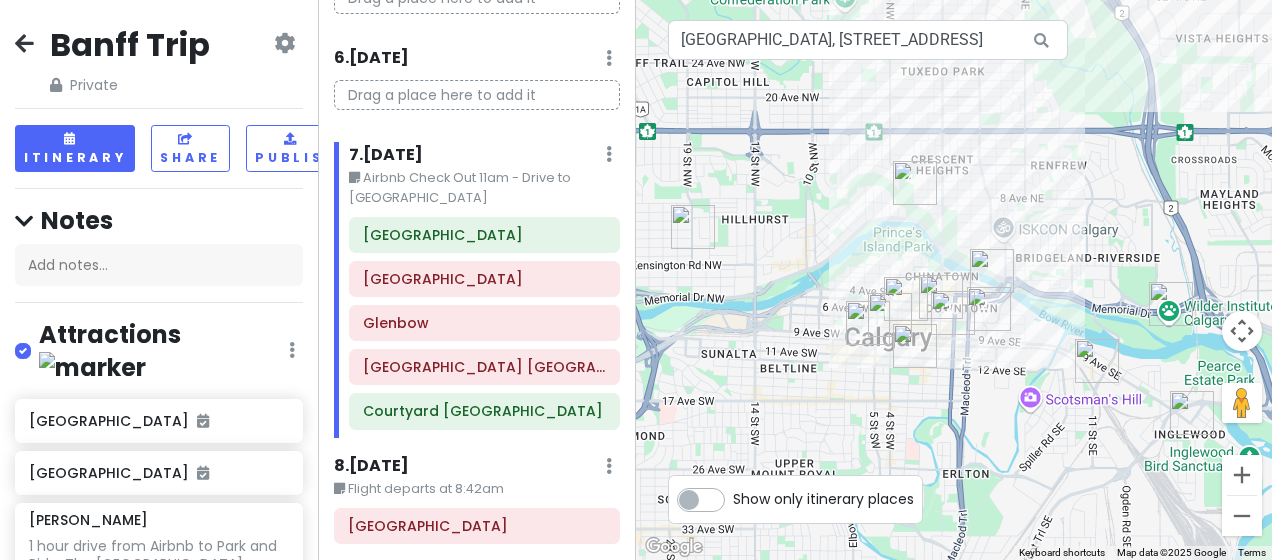 drag, startPoint x: 1109, startPoint y: 353, endPoint x: 1134, endPoint y: 199, distance: 156.01602 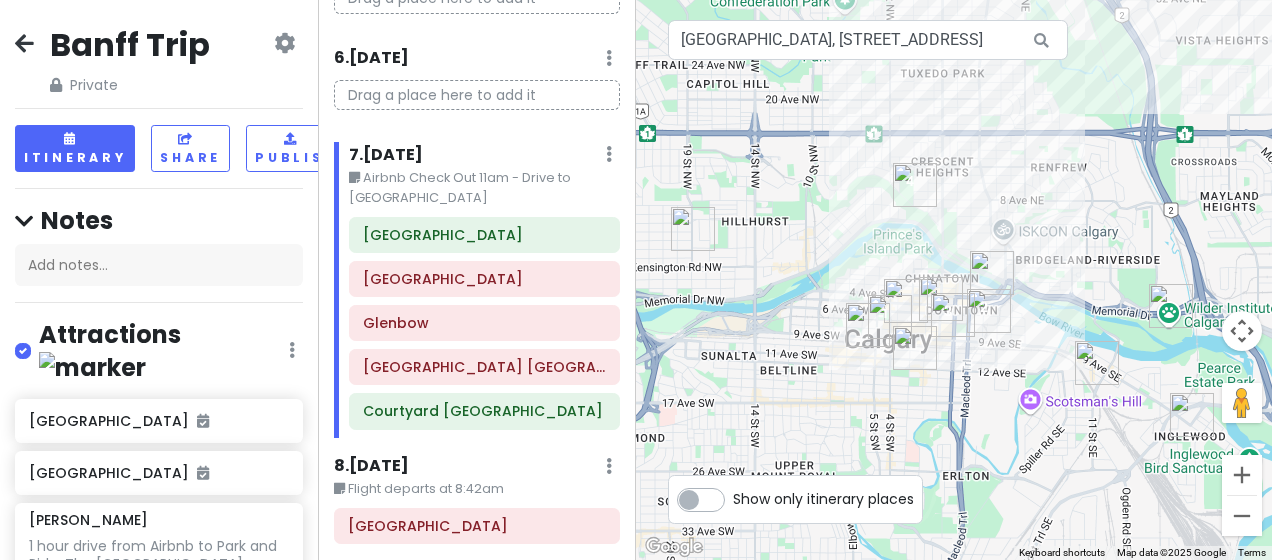 click at bounding box center [868, 325] 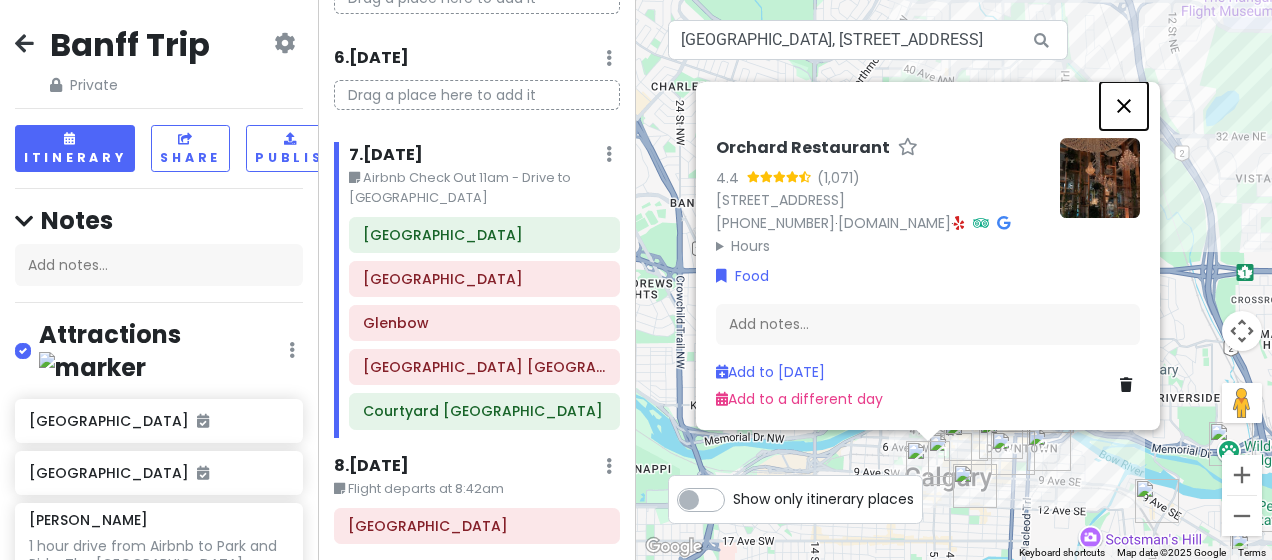 click at bounding box center (1124, 106) 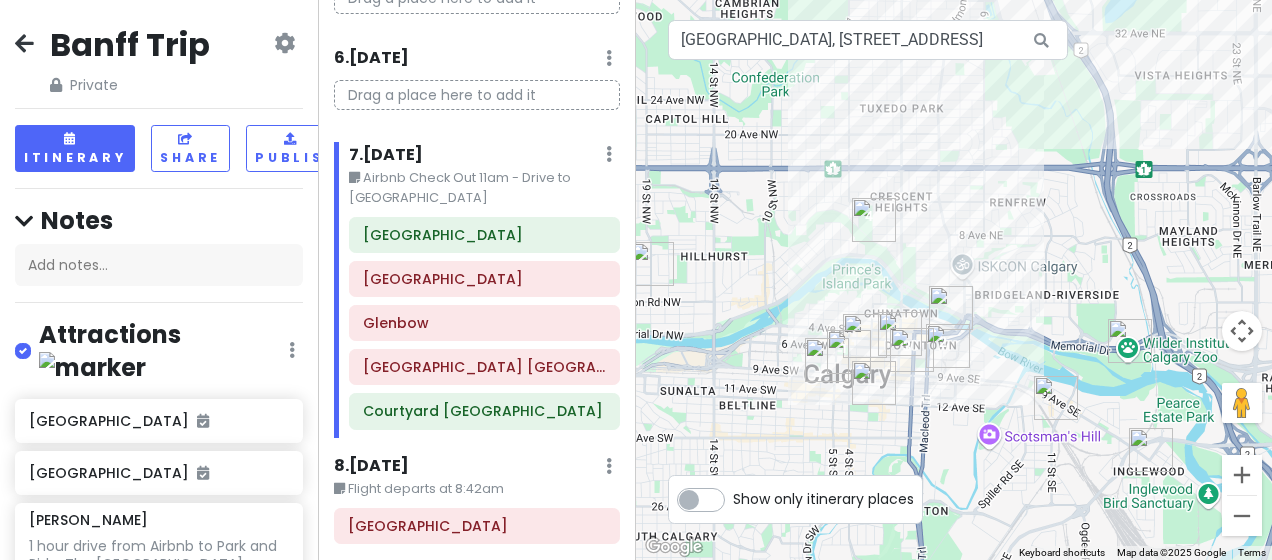 drag, startPoint x: 1131, startPoint y: 334, endPoint x: 1027, endPoint y: 232, distance: 145.67087 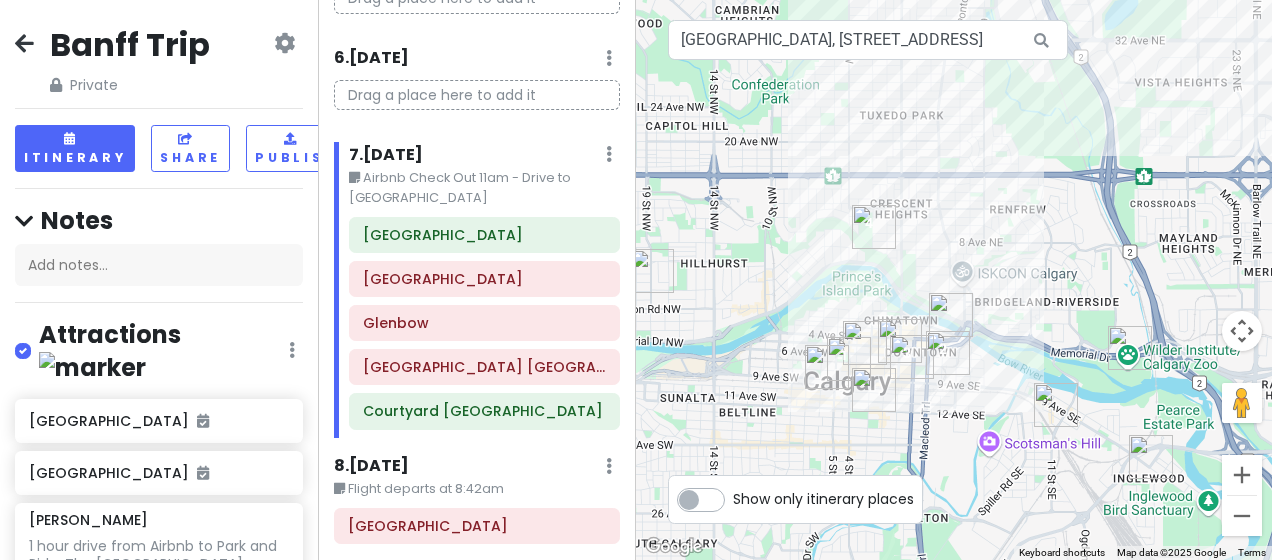 click at bounding box center [865, 343] 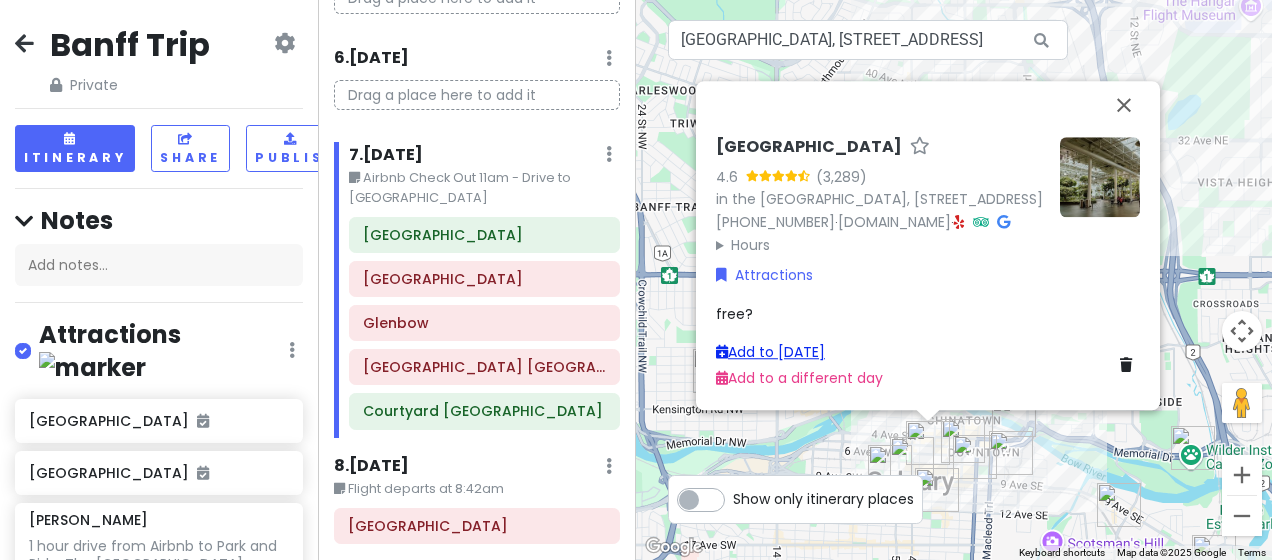 click on "Add to   [DATE]" at bounding box center [770, 352] 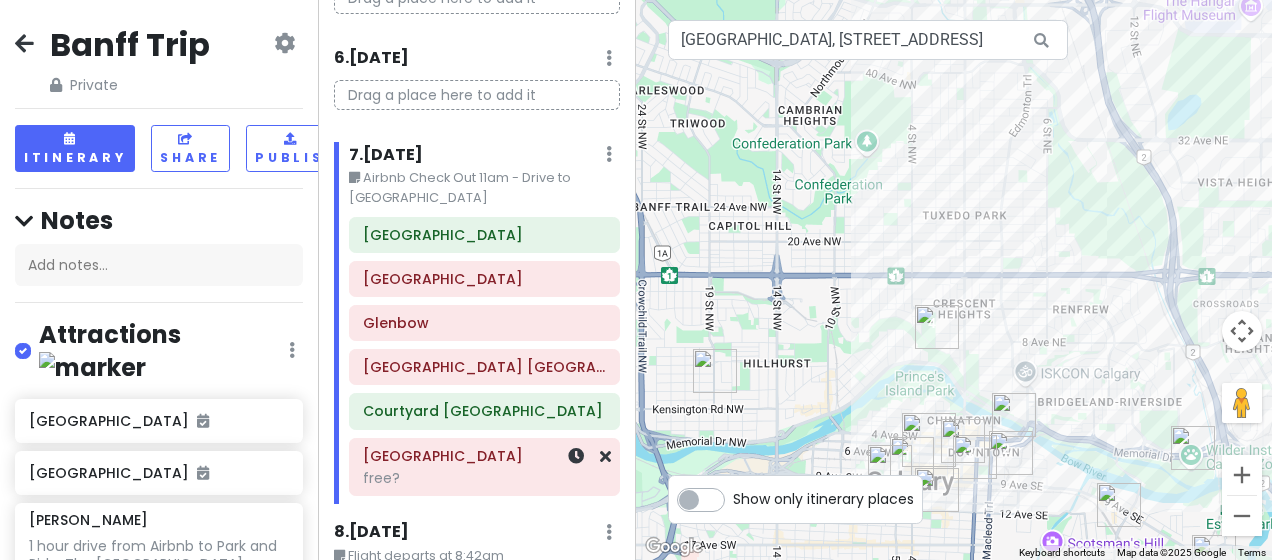 scroll, scrollTop: 739, scrollLeft: 0, axis: vertical 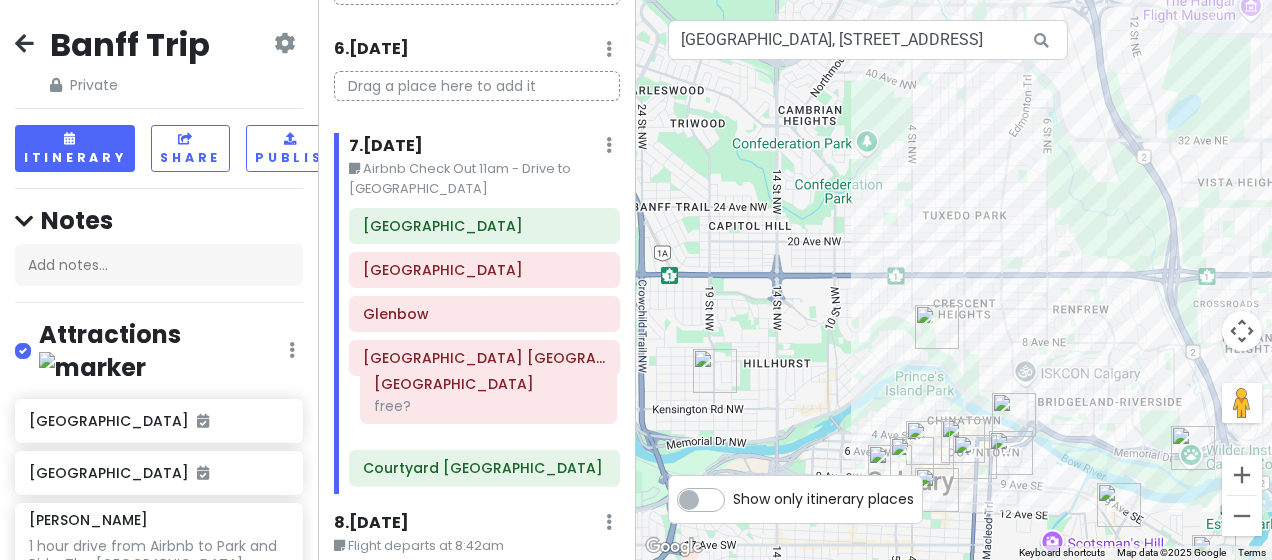 drag, startPoint x: 492, startPoint y: 456, endPoint x: 500, endPoint y: 390, distance: 66.48308 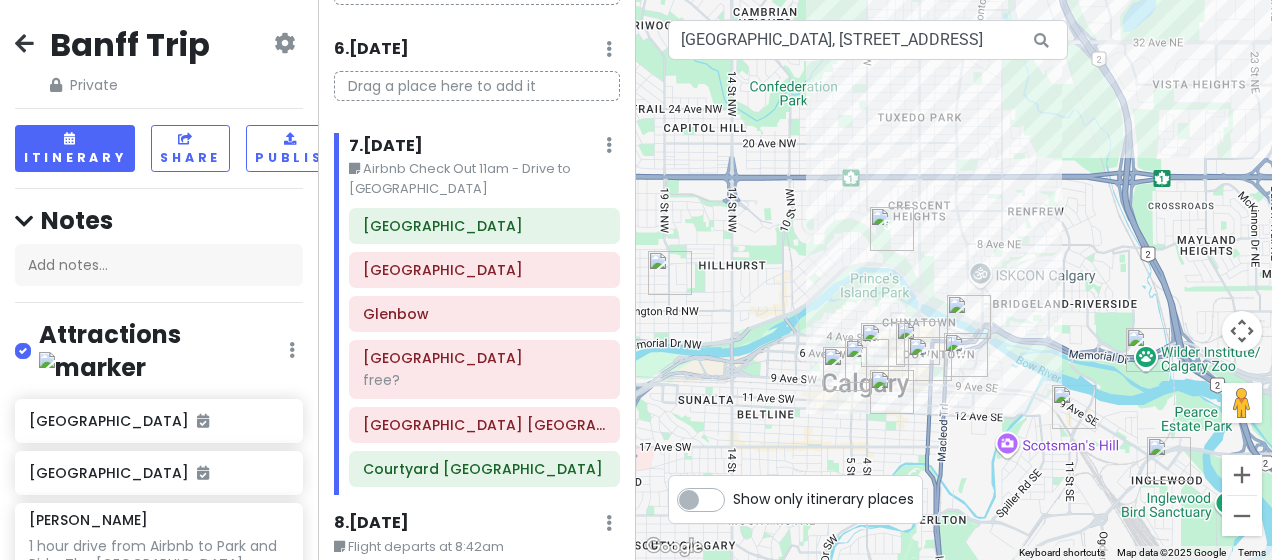 drag, startPoint x: 1040, startPoint y: 321, endPoint x: 994, endPoint y: 217, distance: 113.71895 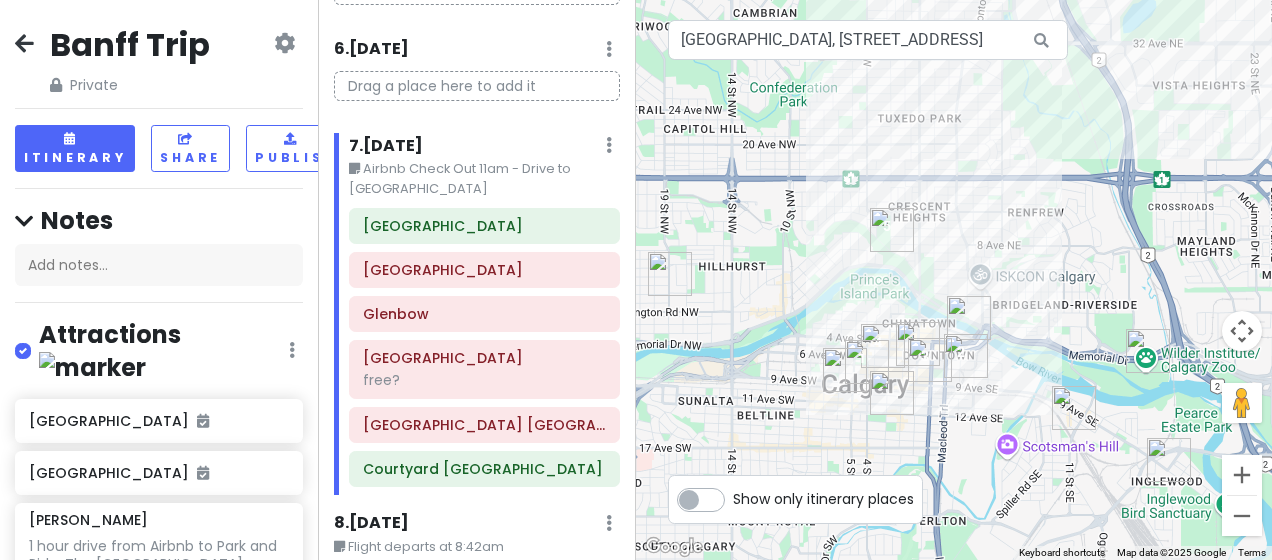 click at bounding box center (892, 393) 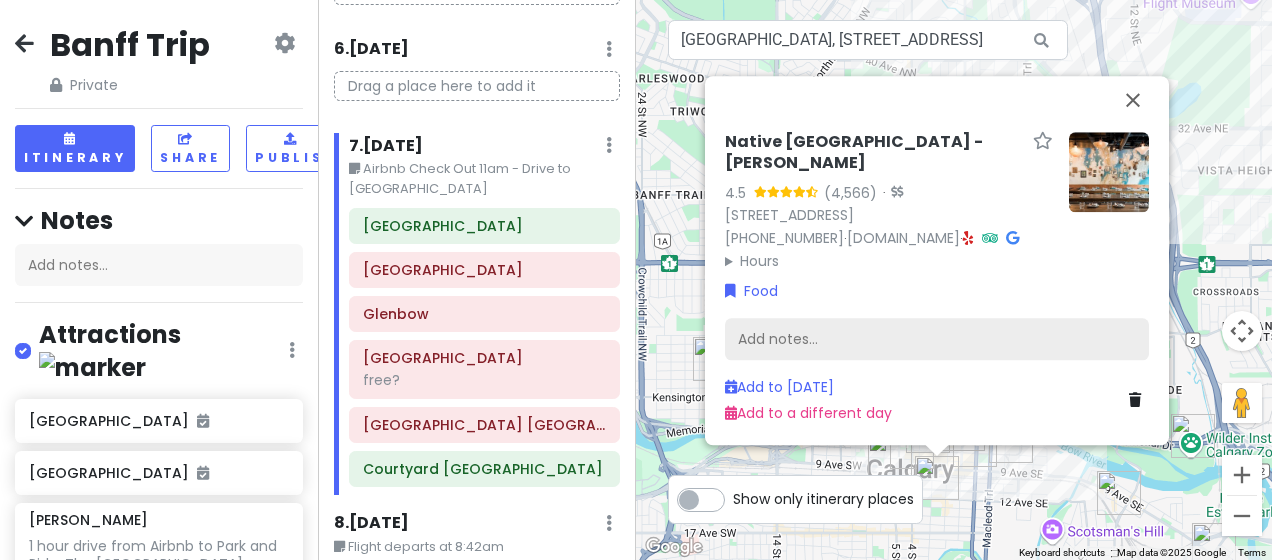 click on "Add notes..." at bounding box center (937, 340) 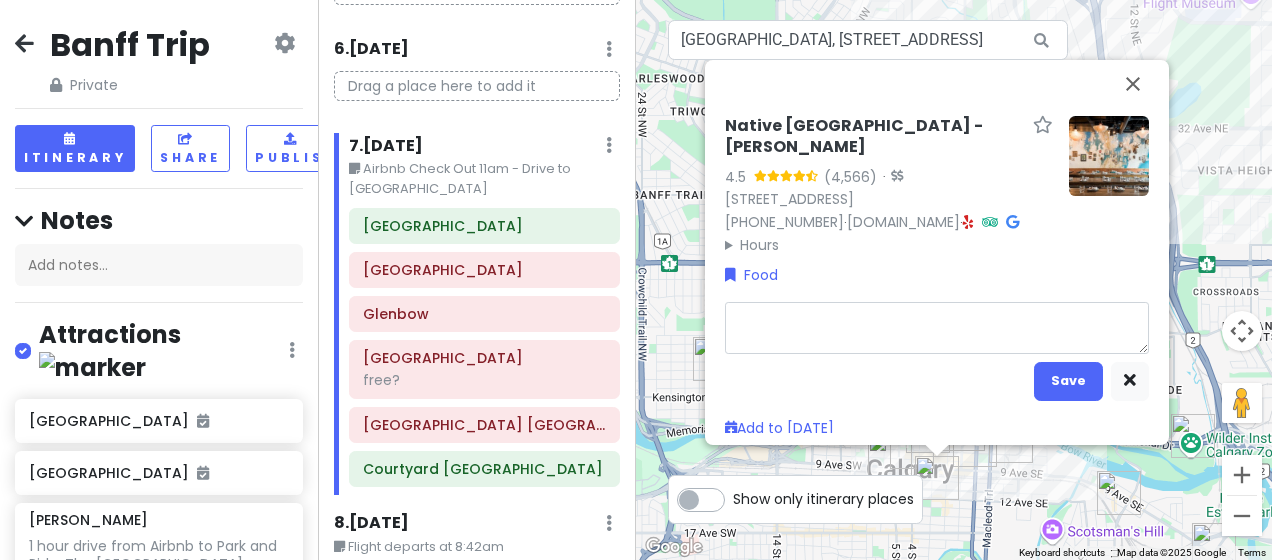 type on "x" 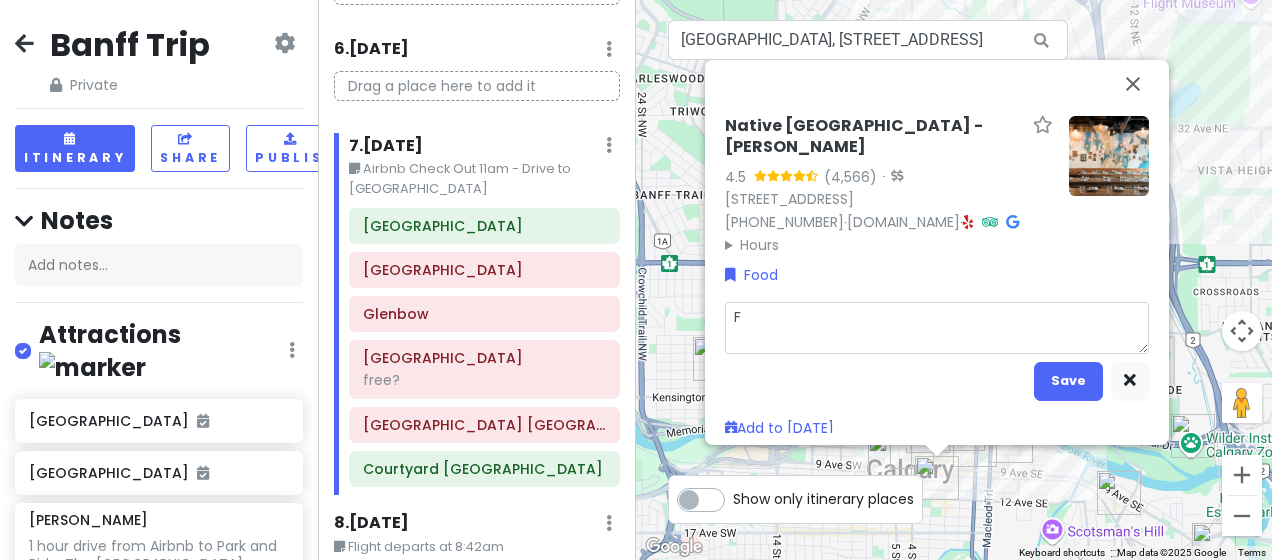 type on "x" 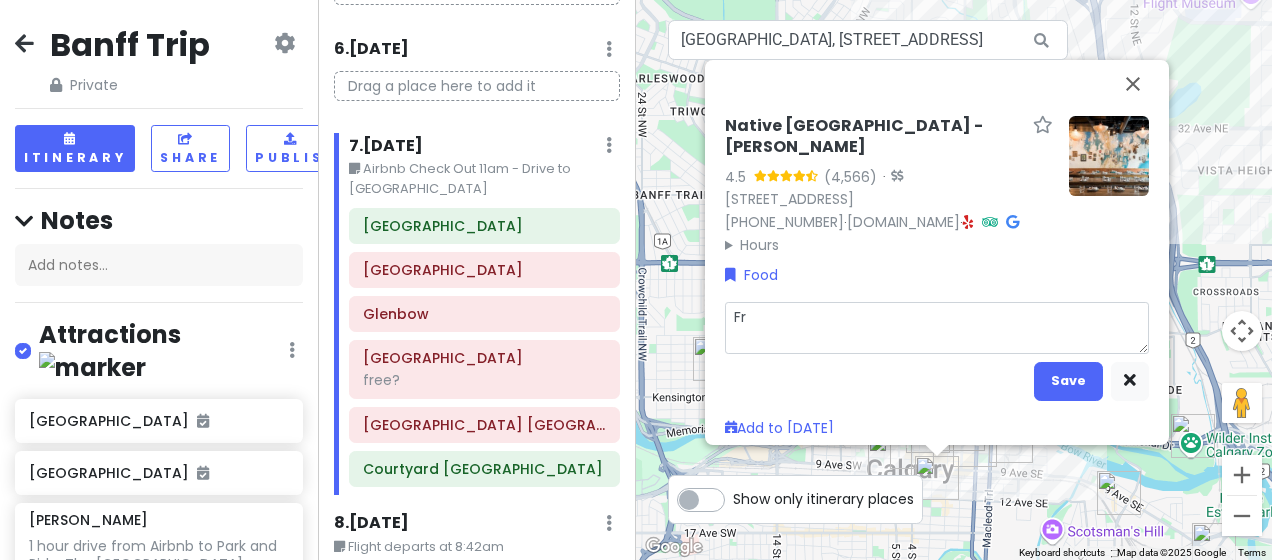 type on "x" 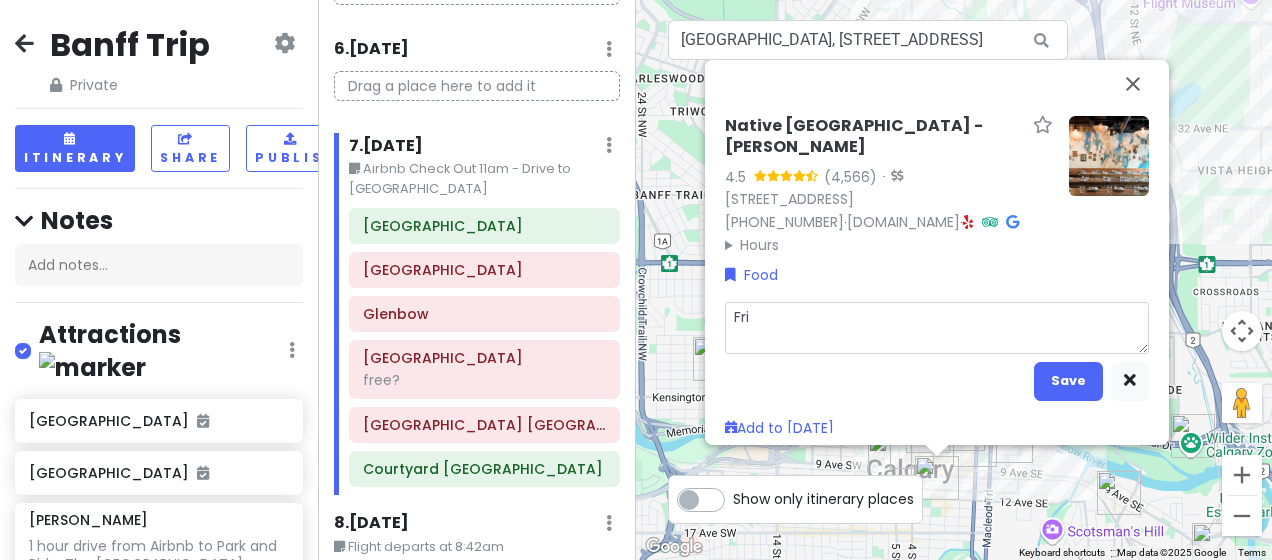 type on "x" 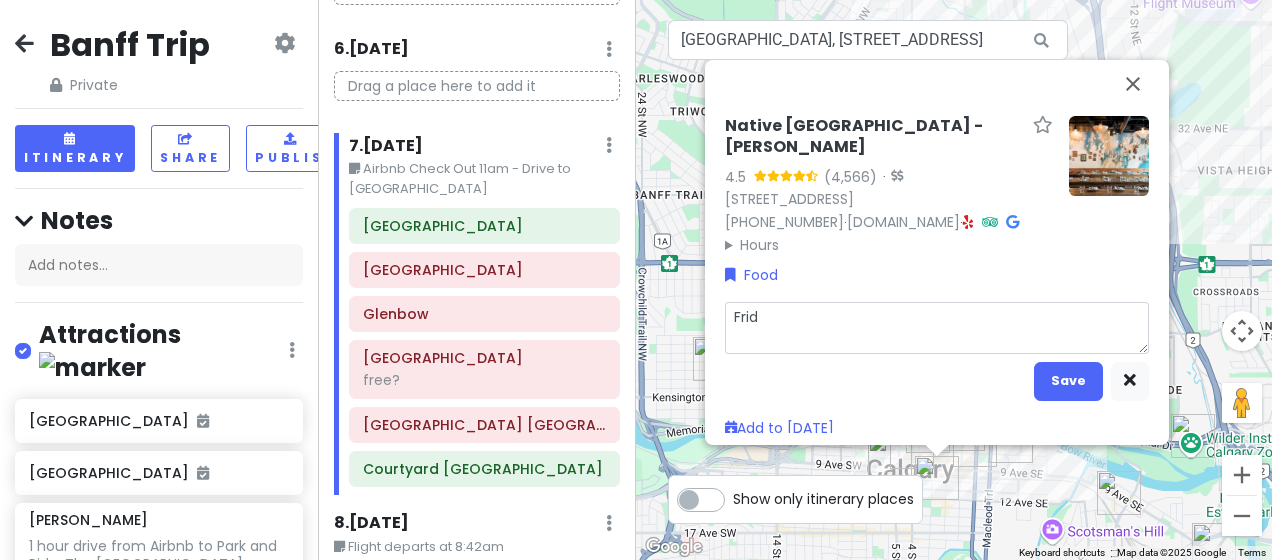 type on "x" 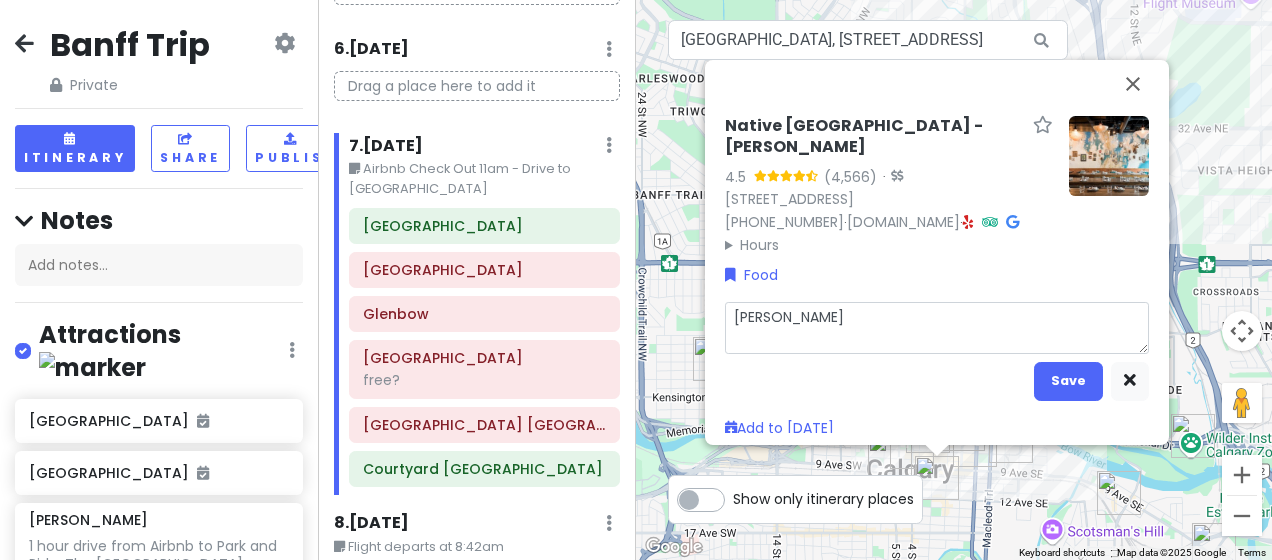 type on "x" 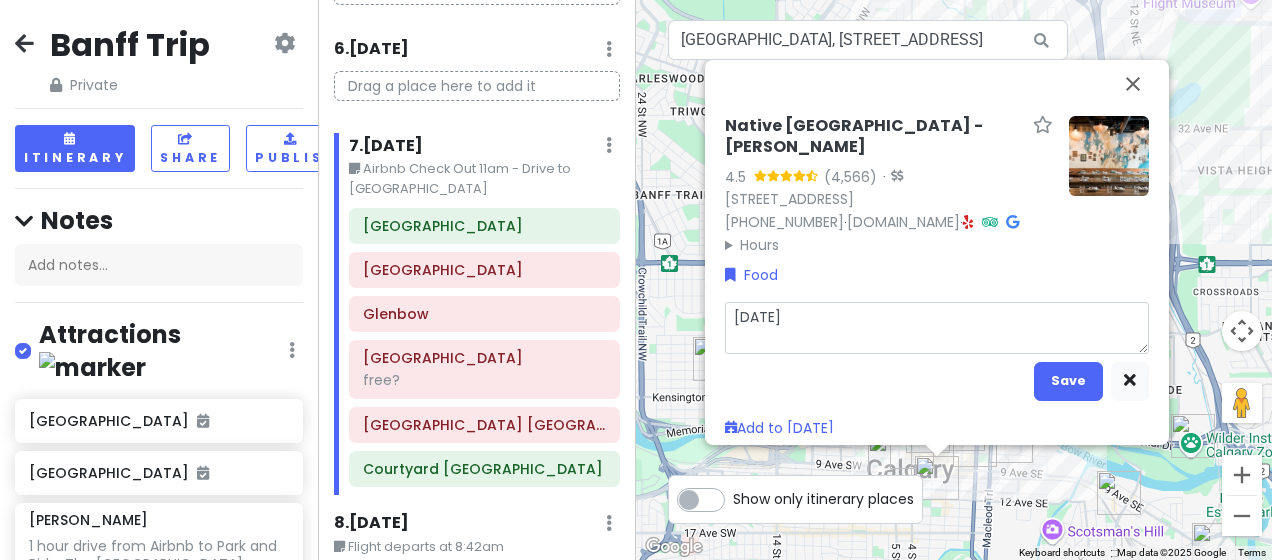 type on "x" 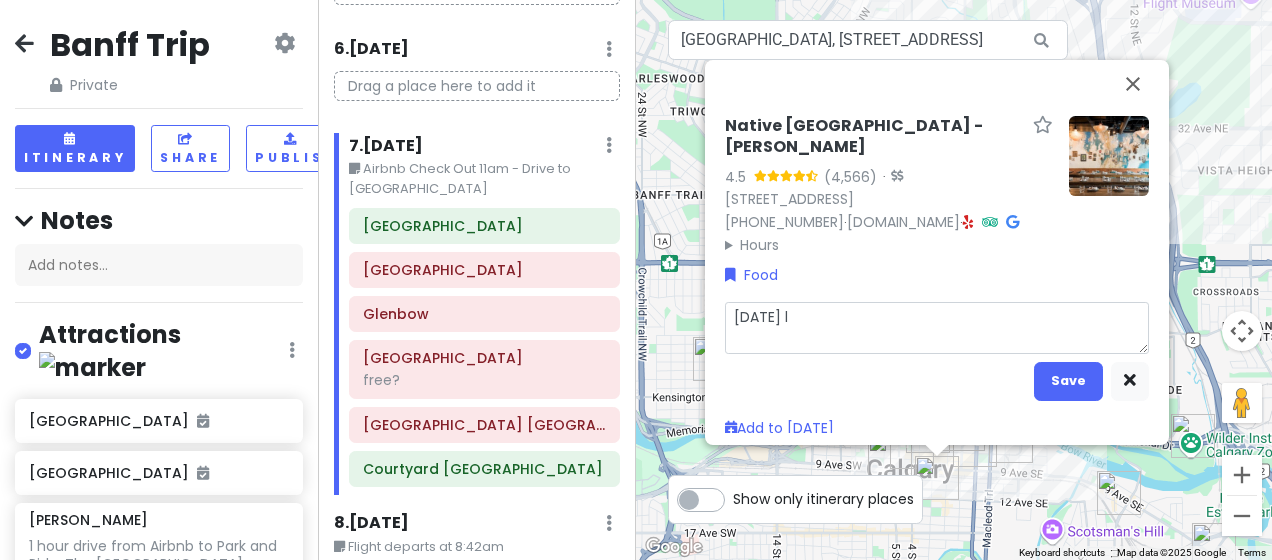 type on "x" 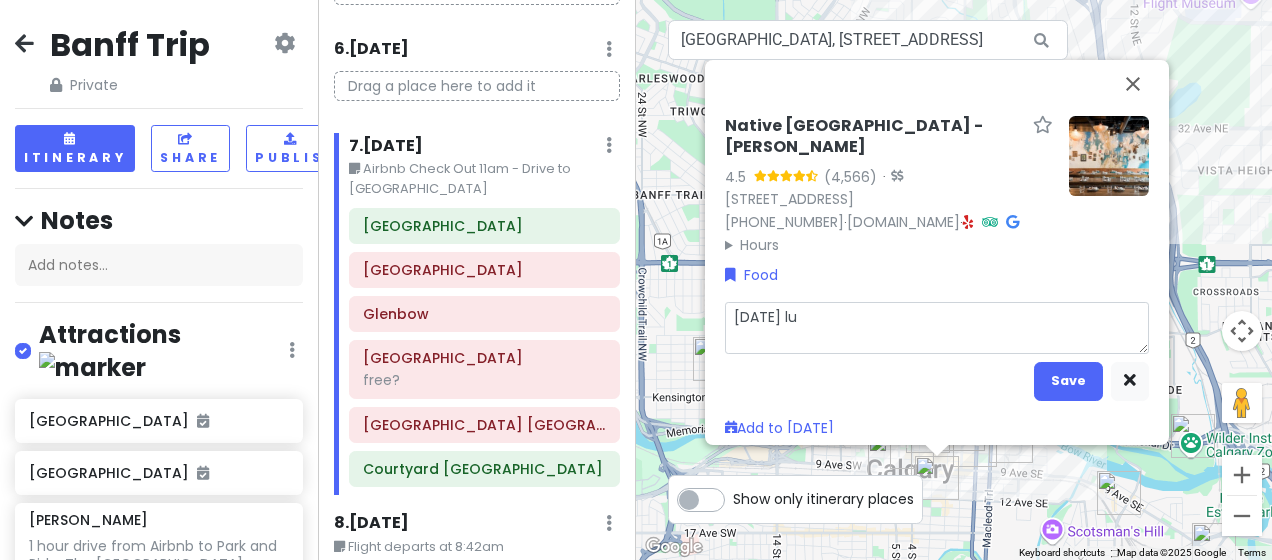 type on "x" 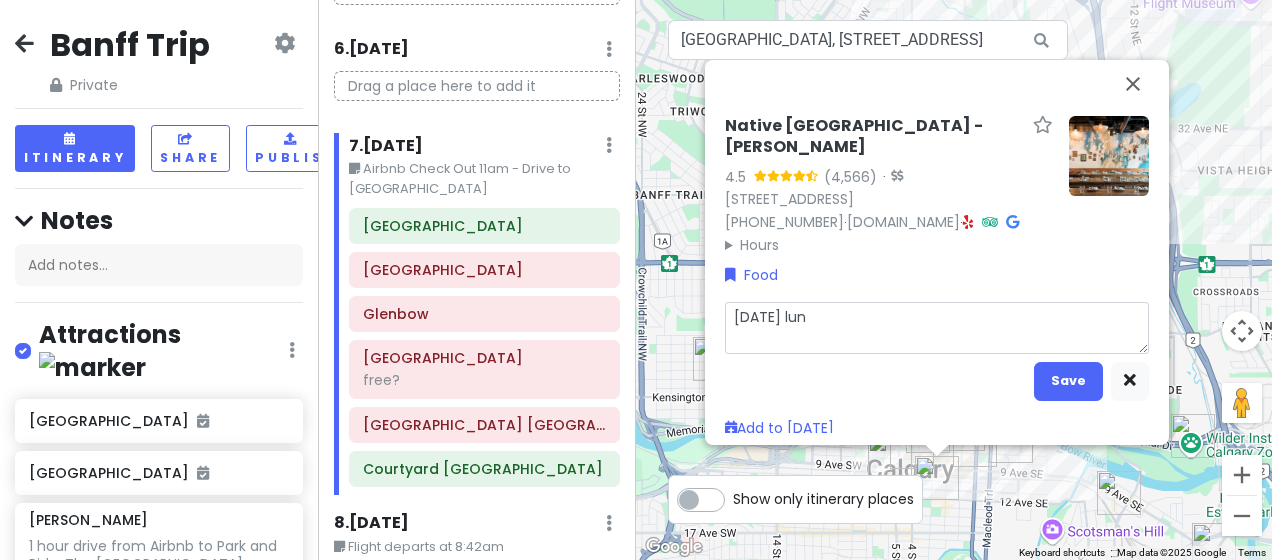 type on "[DATE] lunc" 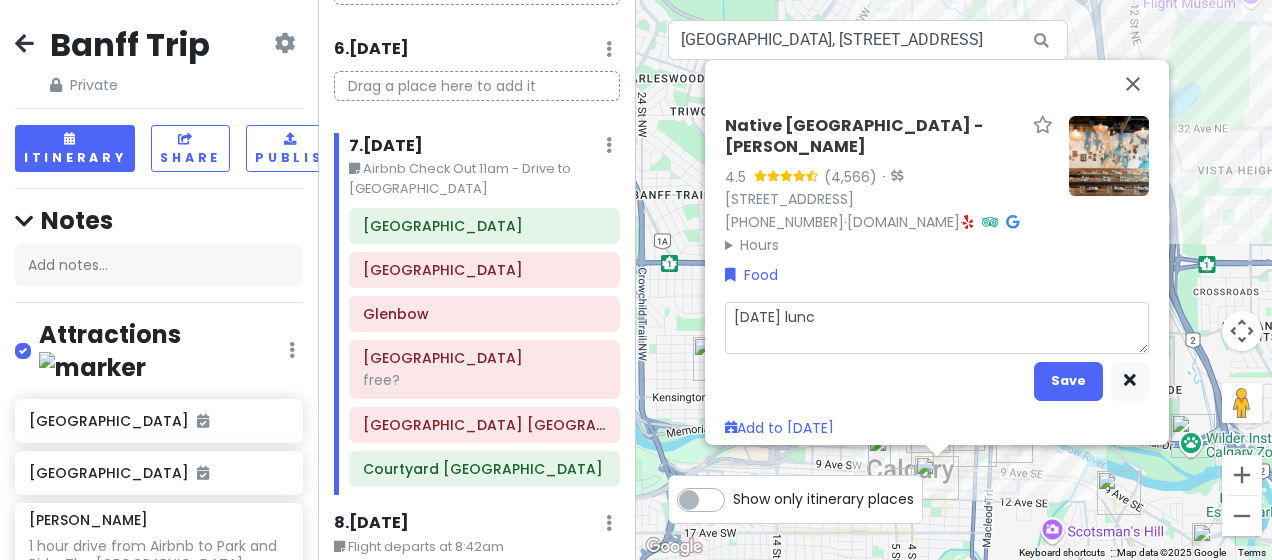 type on "x" 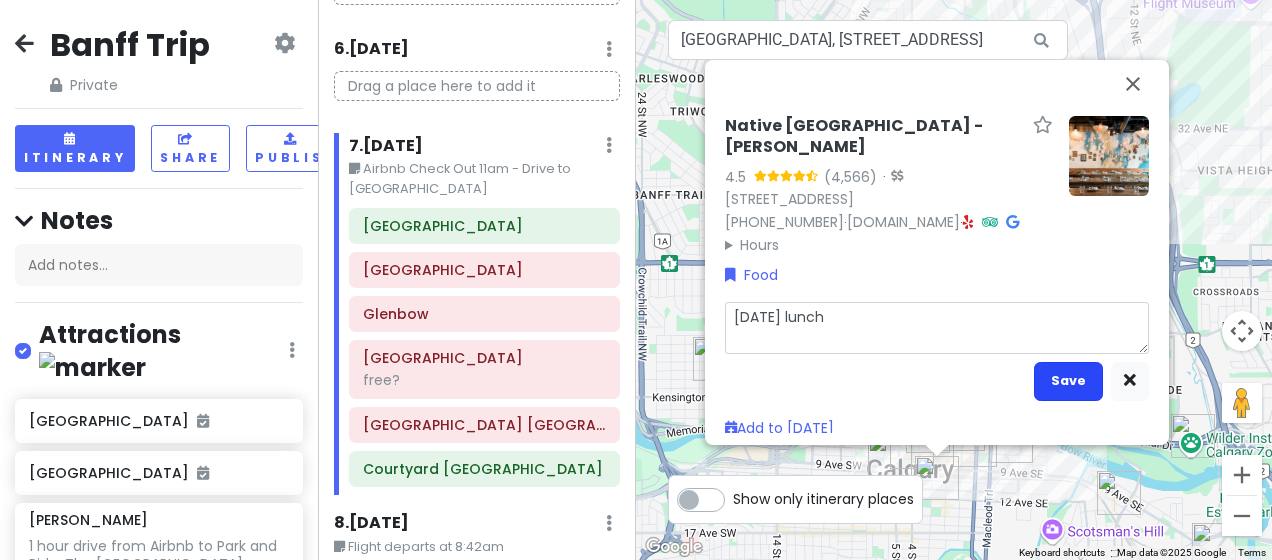 type on "[DATE] lunch" 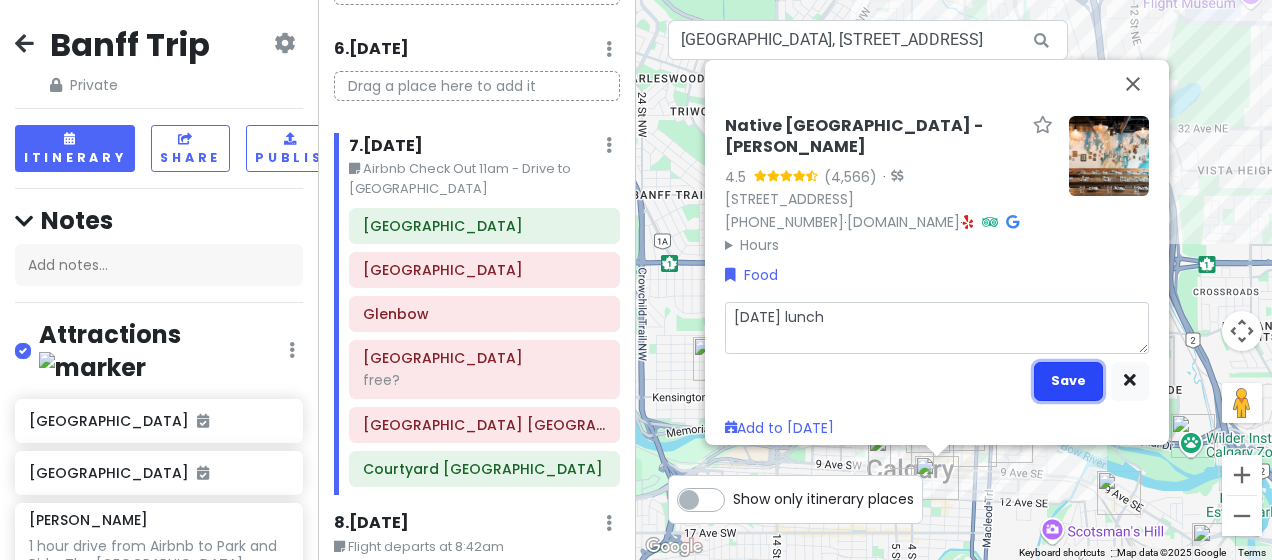 click on "Save" at bounding box center [1068, 381] 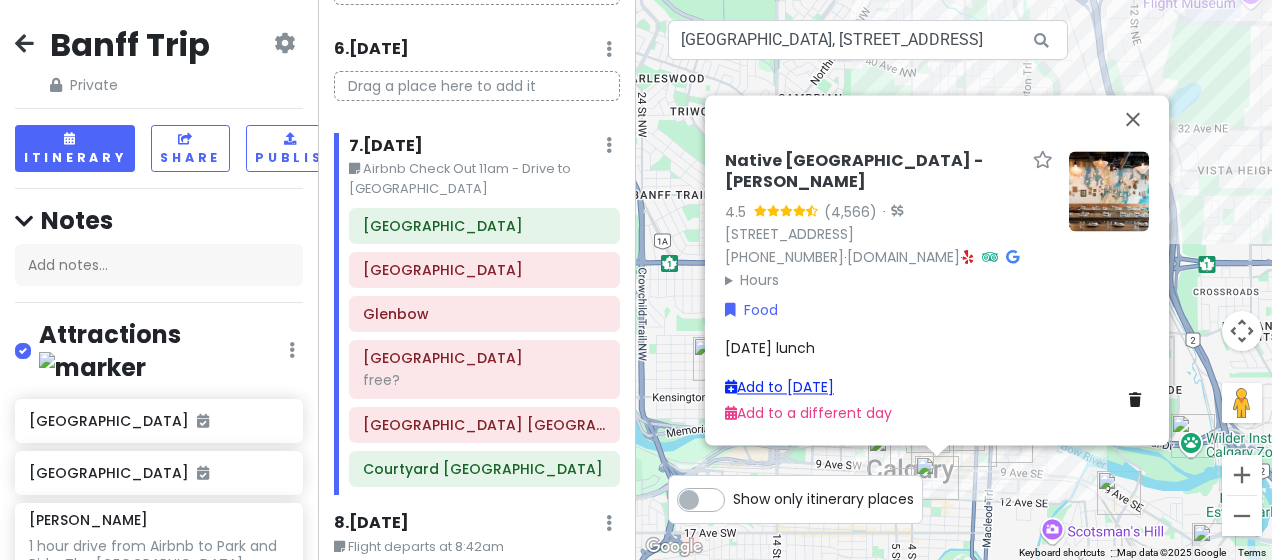 click on "Add to   [DATE]" at bounding box center (779, 387) 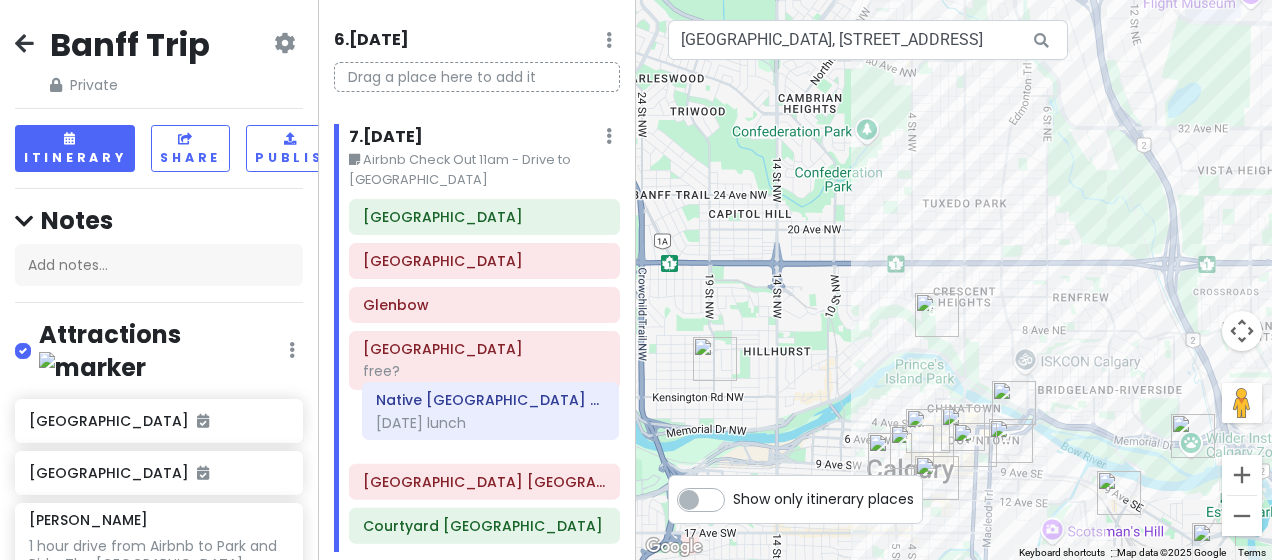scroll, scrollTop: 751, scrollLeft: 0, axis: vertical 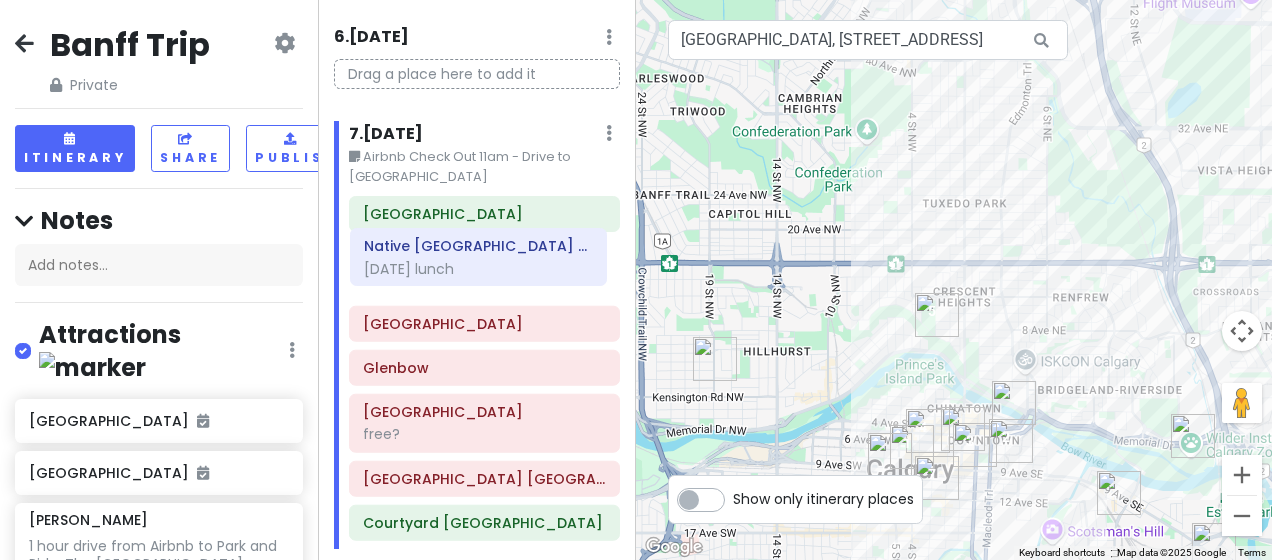 drag, startPoint x: 440, startPoint y: 520, endPoint x: 442, endPoint y: 264, distance: 256.0078 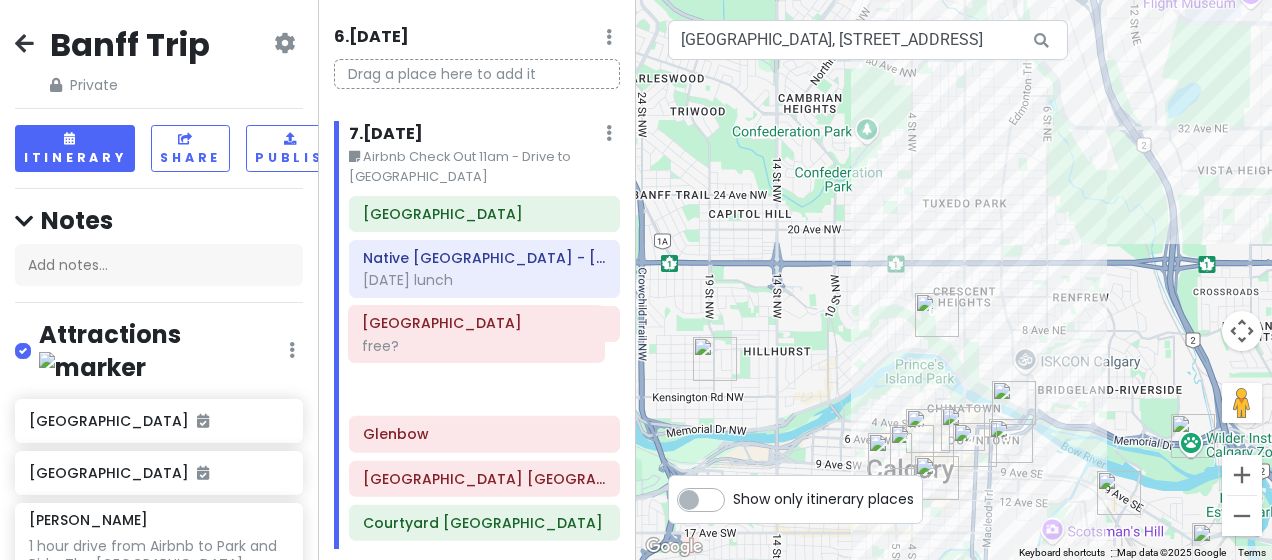 drag, startPoint x: 486, startPoint y: 410, endPoint x: 486, endPoint y: 330, distance: 80 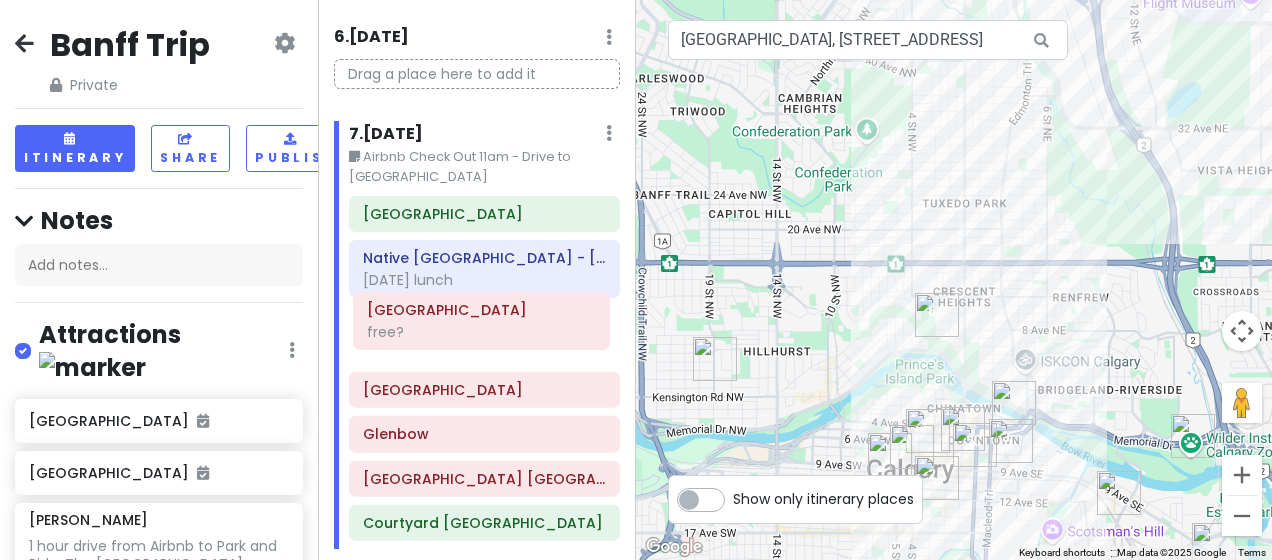 drag, startPoint x: 472, startPoint y: 369, endPoint x: 477, endPoint y: 319, distance: 50.24938 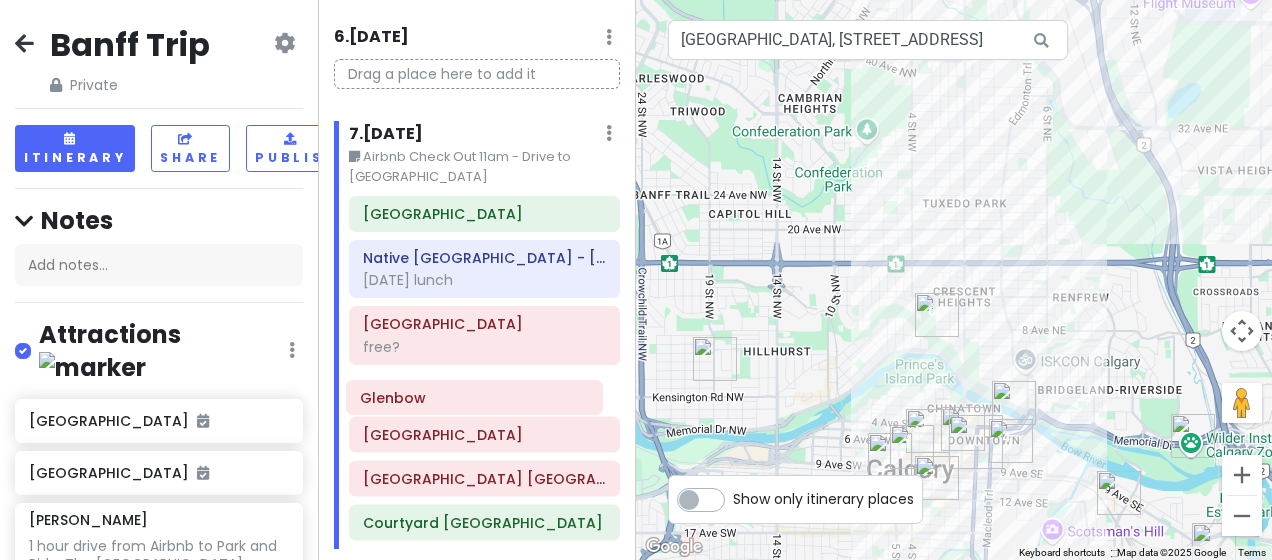 scroll, scrollTop: 752, scrollLeft: 0, axis: vertical 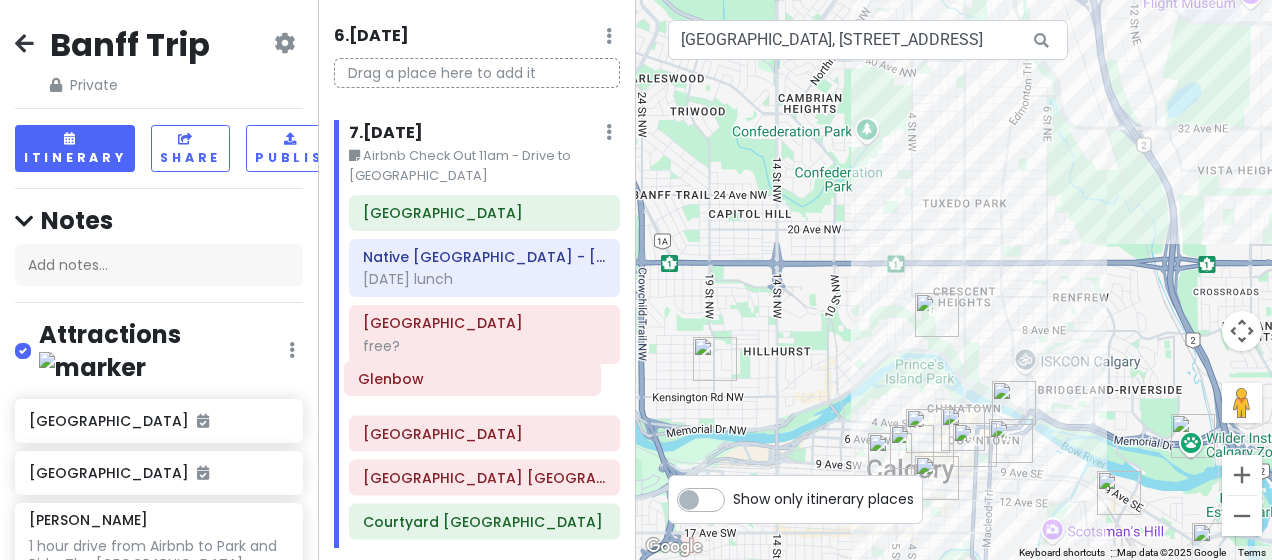 drag, startPoint x: 449, startPoint y: 422, endPoint x: 444, endPoint y: 373, distance: 49.25444 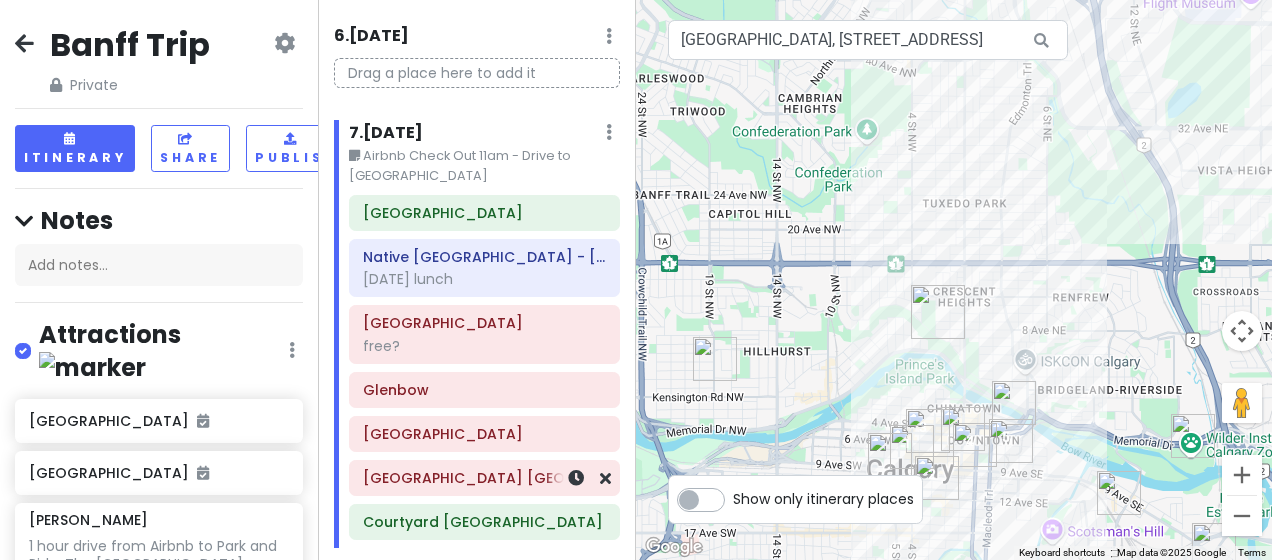 click on "[GEOGRAPHIC_DATA] [GEOGRAPHIC_DATA]." at bounding box center [484, 478] 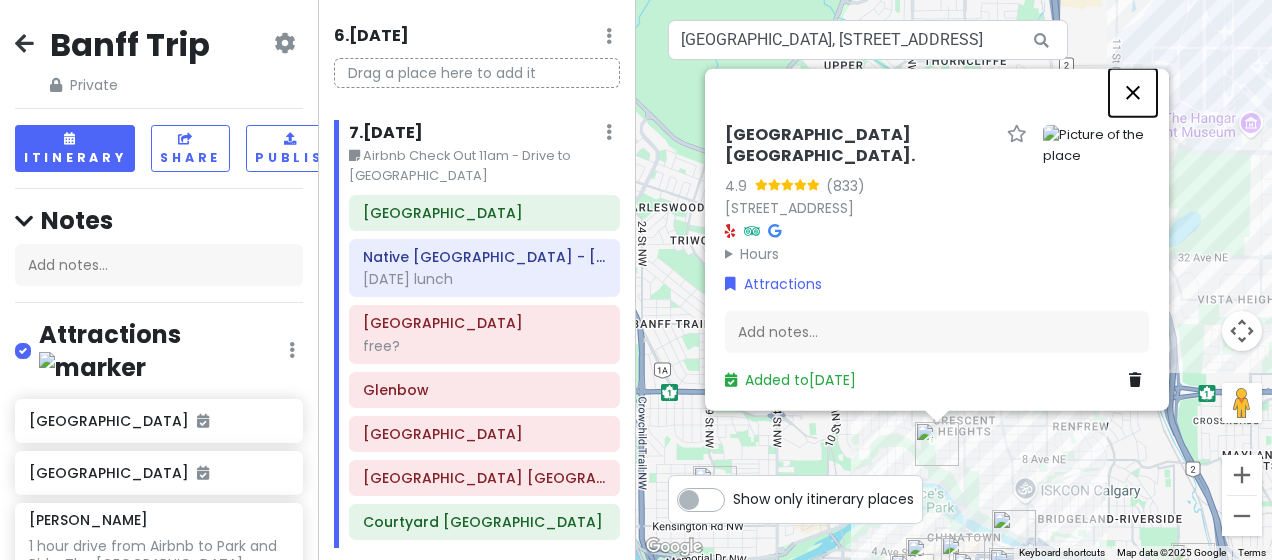 click at bounding box center (1133, 93) 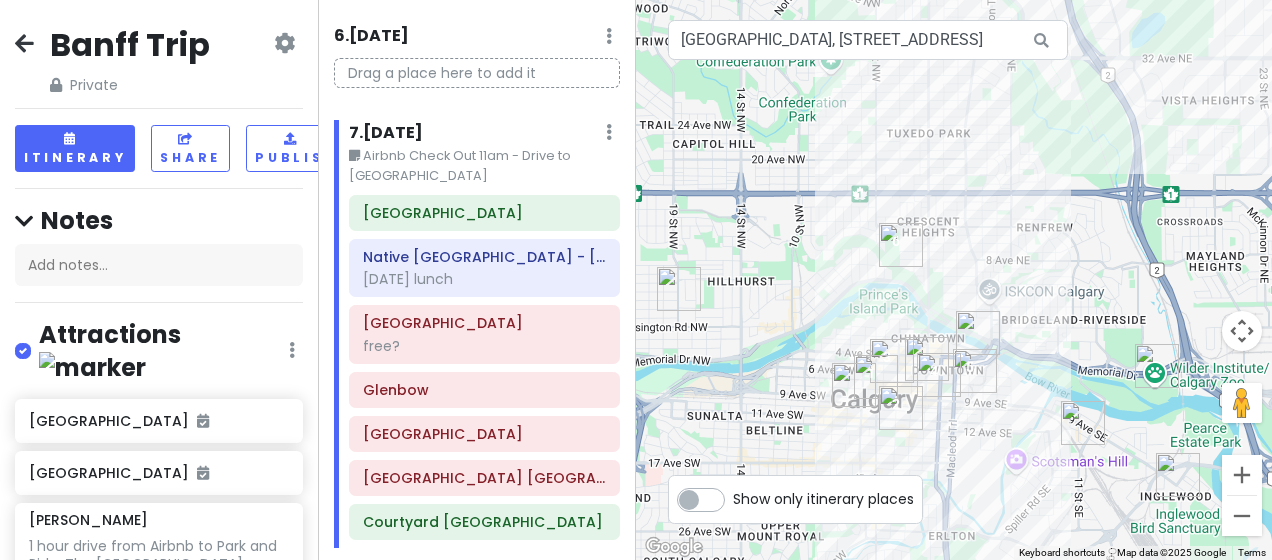 drag, startPoint x: 1050, startPoint y: 230, endPoint x: 1009, endPoint y: 28, distance: 206.1189 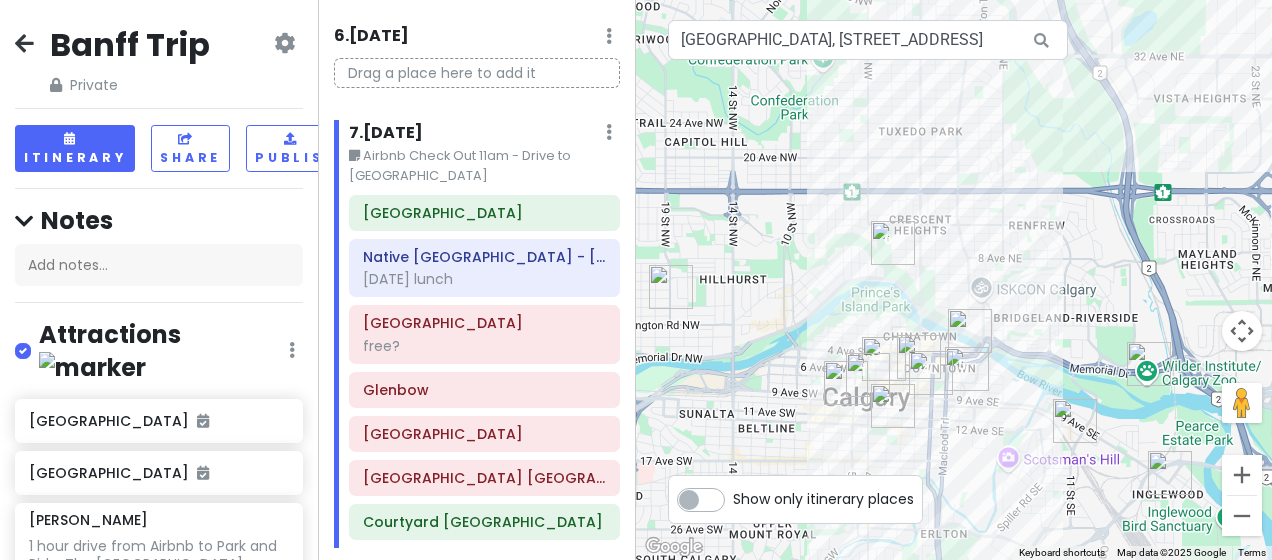 click at bounding box center (846, 383) 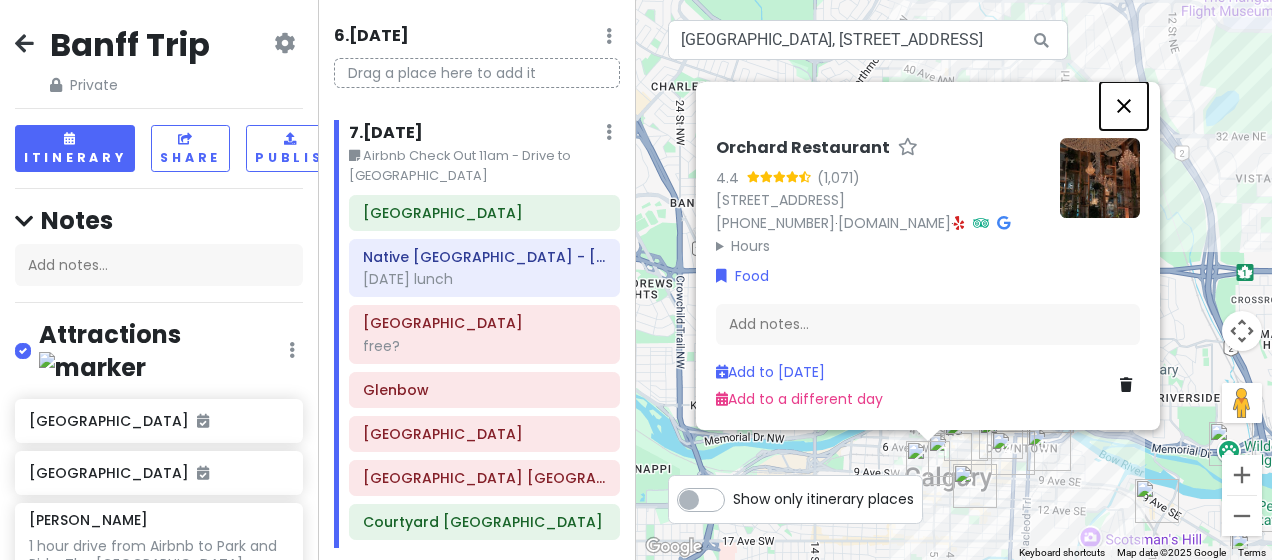 click at bounding box center [1124, 106] 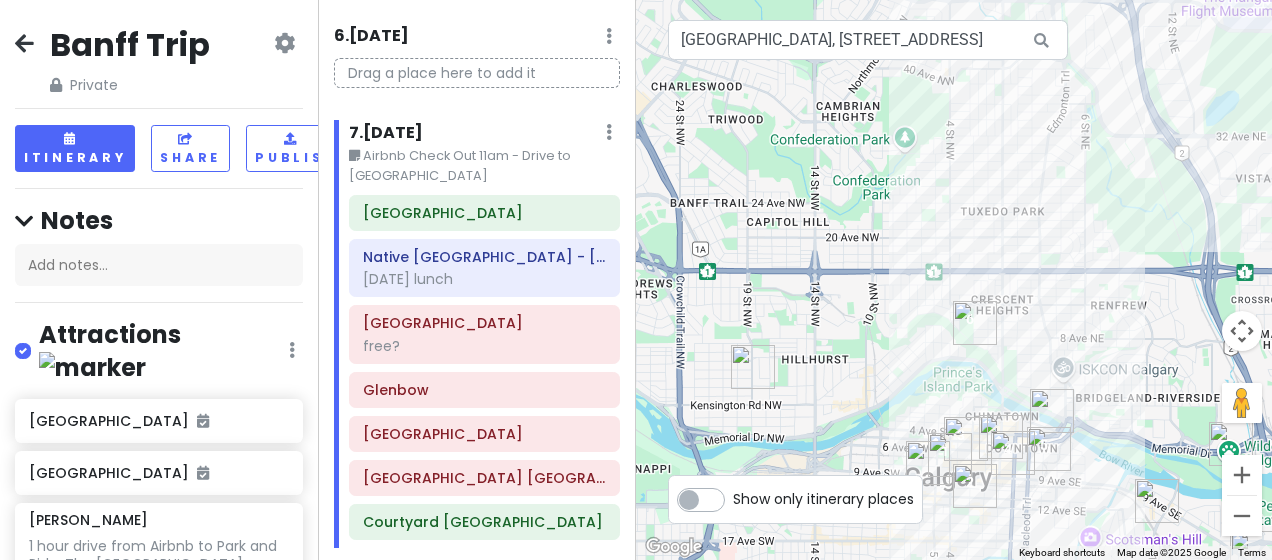 click at bounding box center [1013, 453] 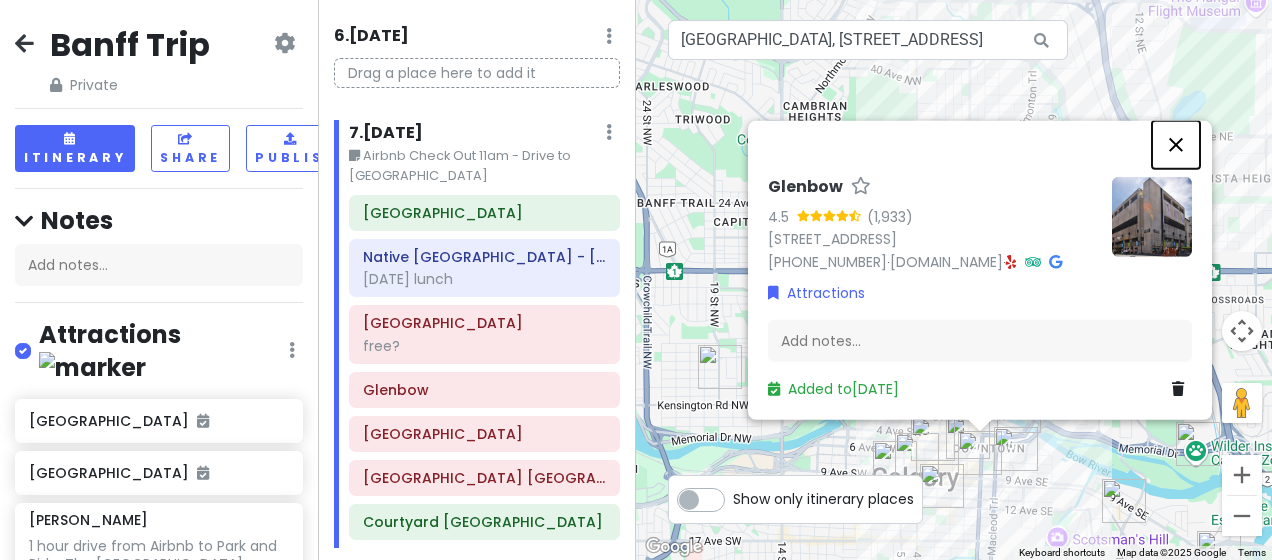click at bounding box center (1176, 145) 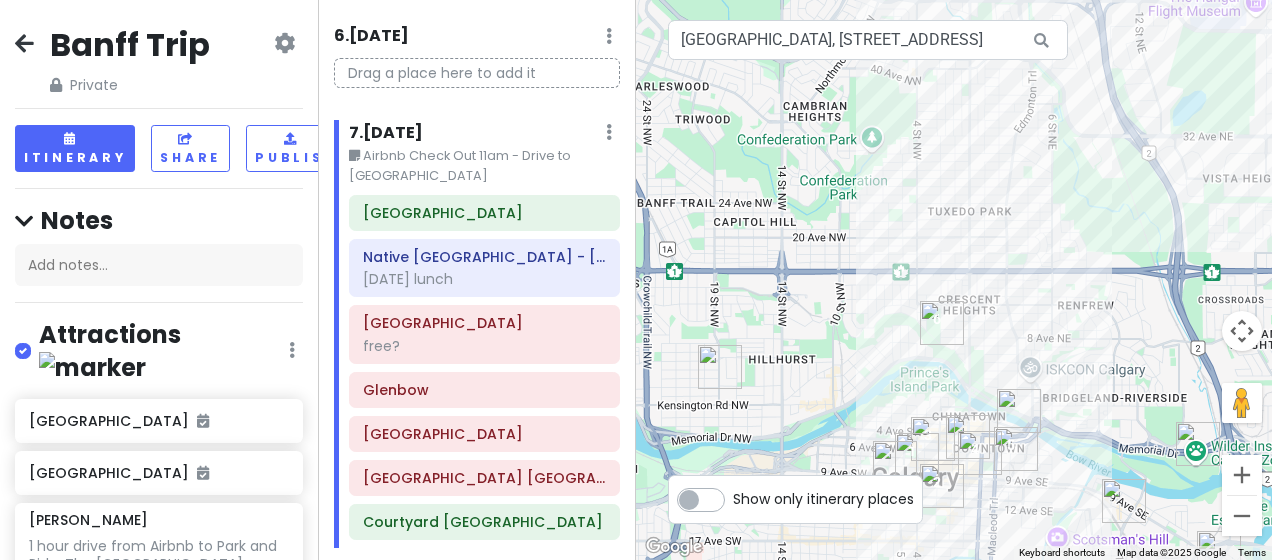 click at bounding box center (1019, 411) 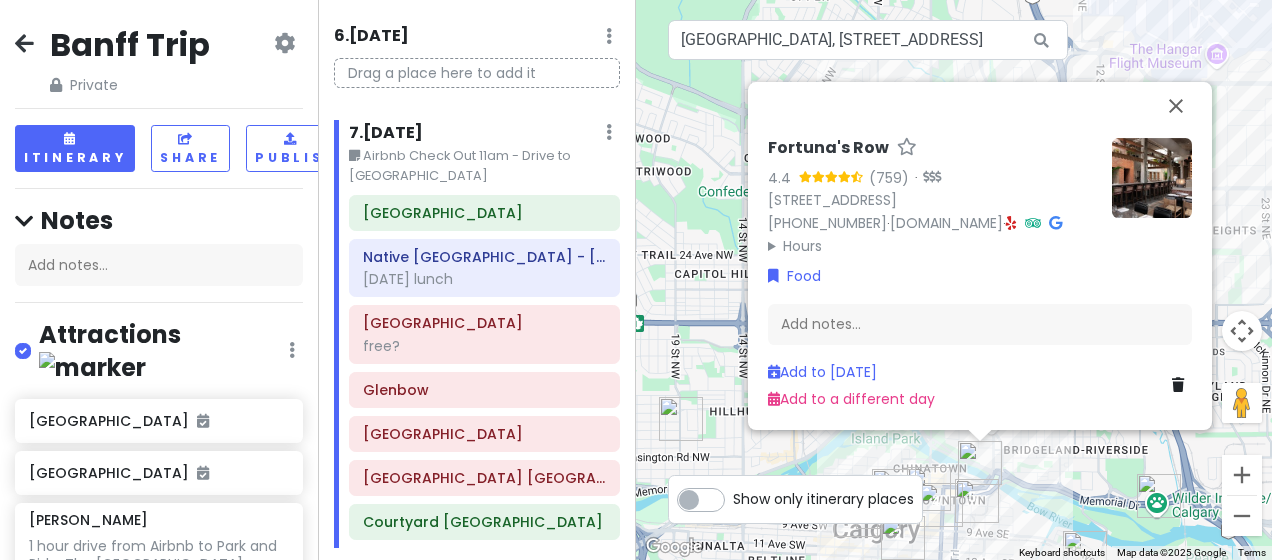 click at bounding box center [1085, 553] 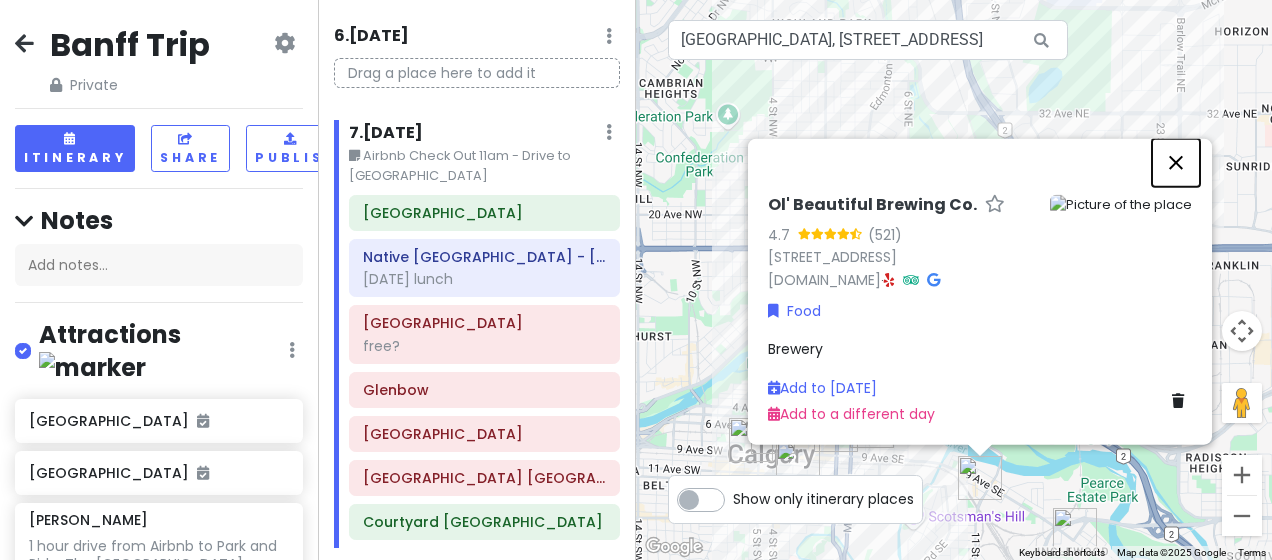 click at bounding box center [1176, 163] 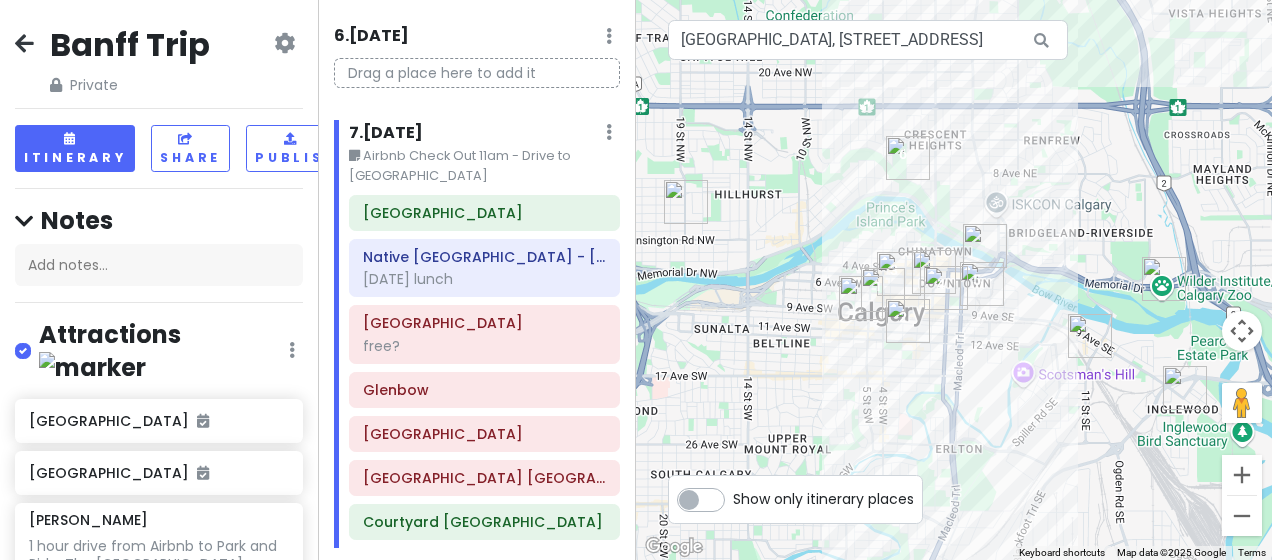 drag, startPoint x: 952, startPoint y: 360, endPoint x: 1076, endPoint y: 204, distance: 199.2787 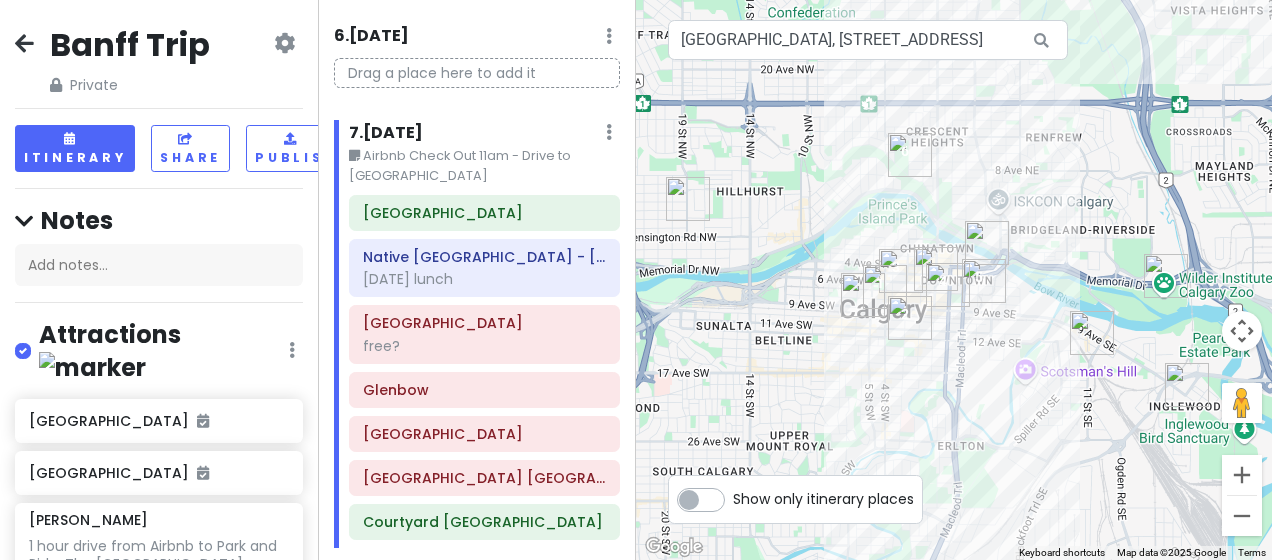 click at bounding box center (948, 285) 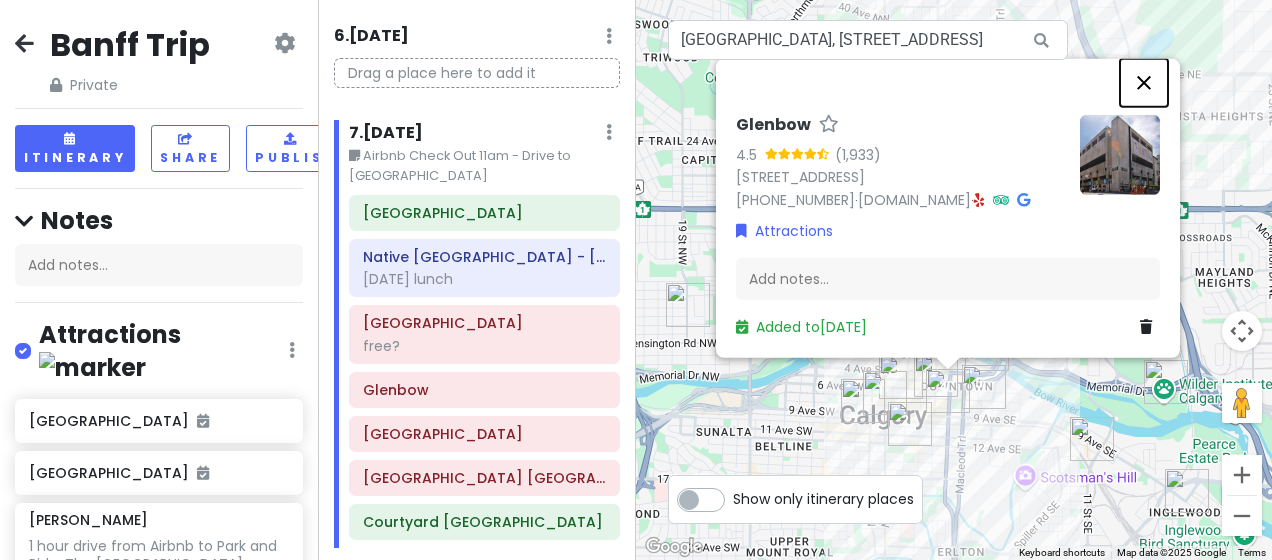 click at bounding box center (1144, 83) 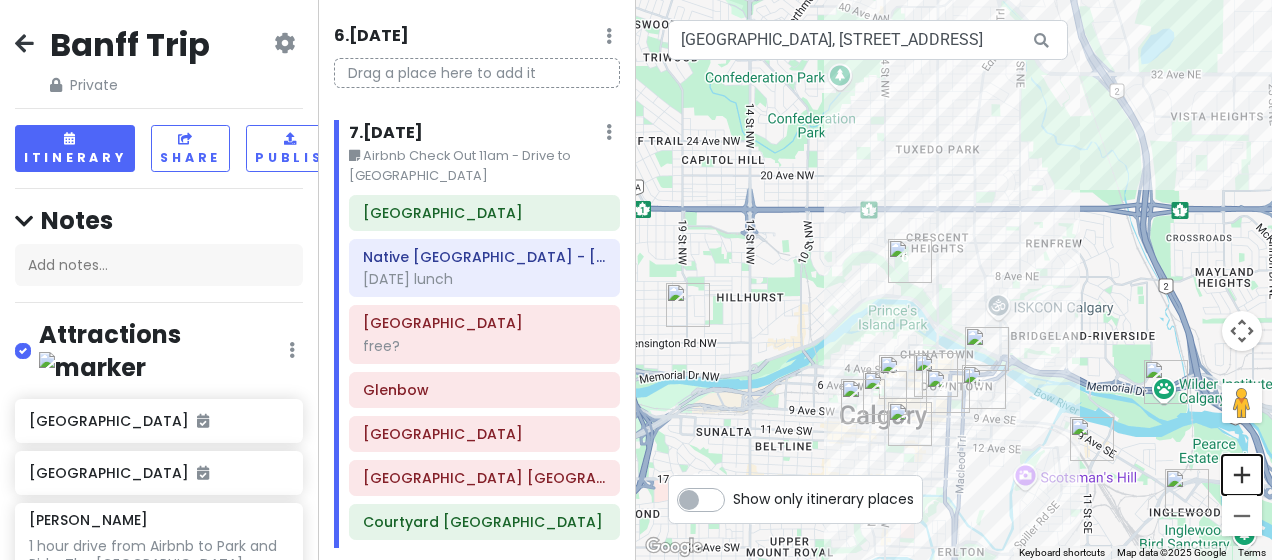 click at bounding box center (1242, 475) 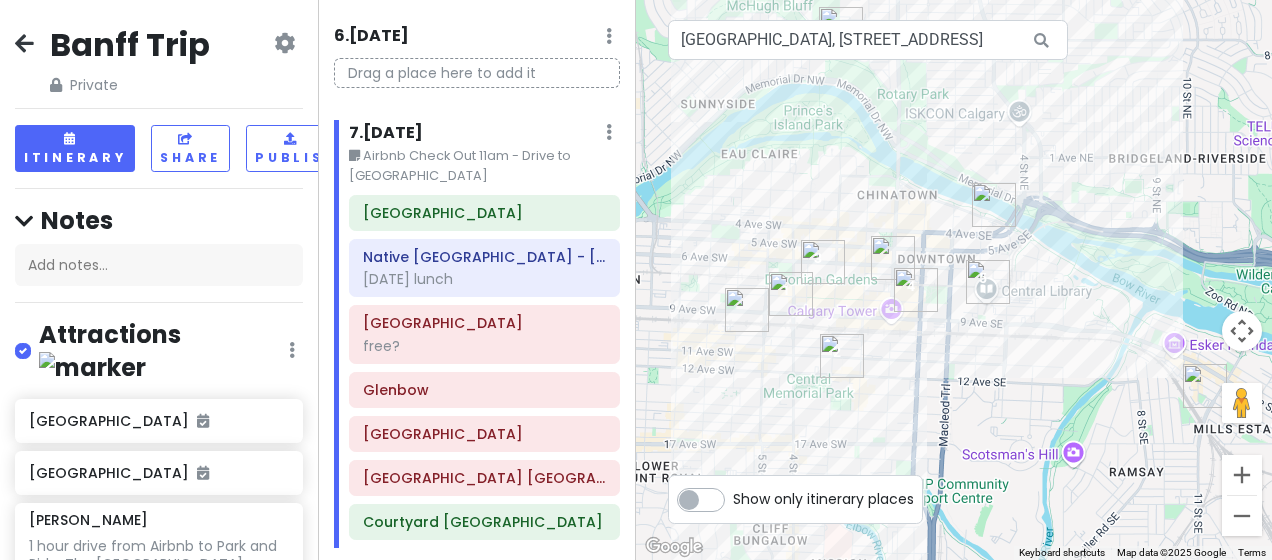 drag, startPoint x: 836, startPoint y: 441, endPoint x: 812, endPoint y: 196, distance: 246.1727 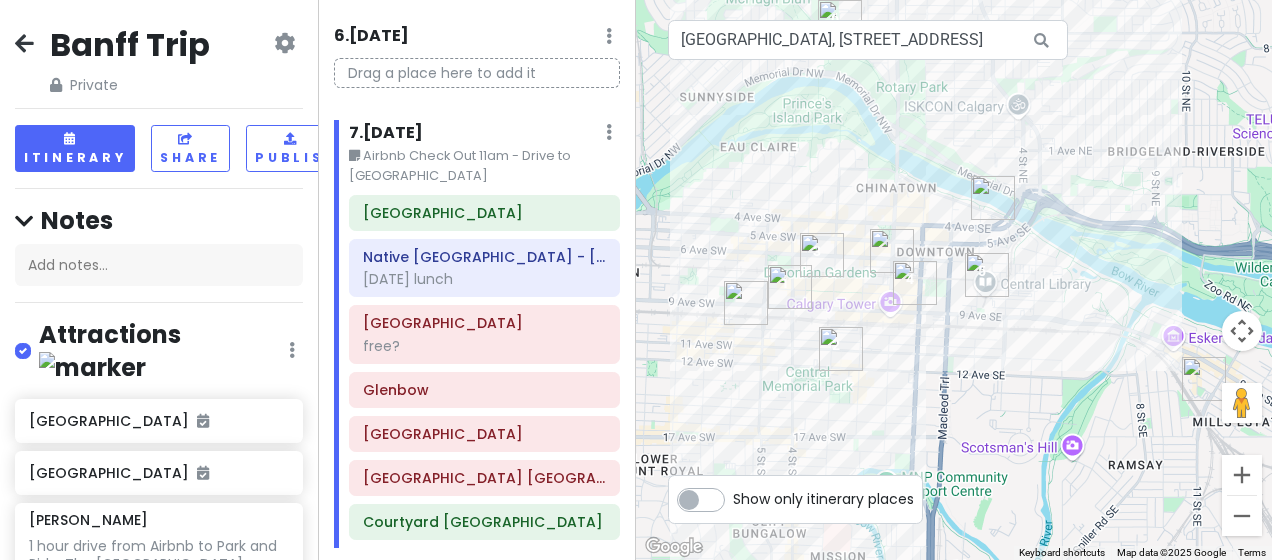 click at bounding box center [892, 251] 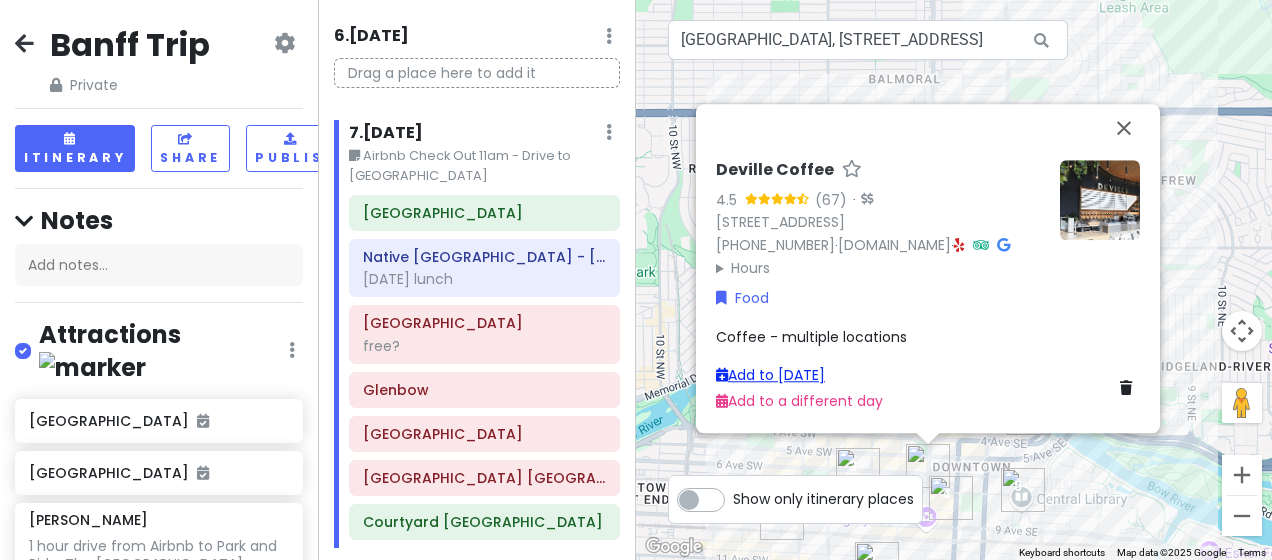 click on "Add to   [DATE]" at bounding box center [770, 375] 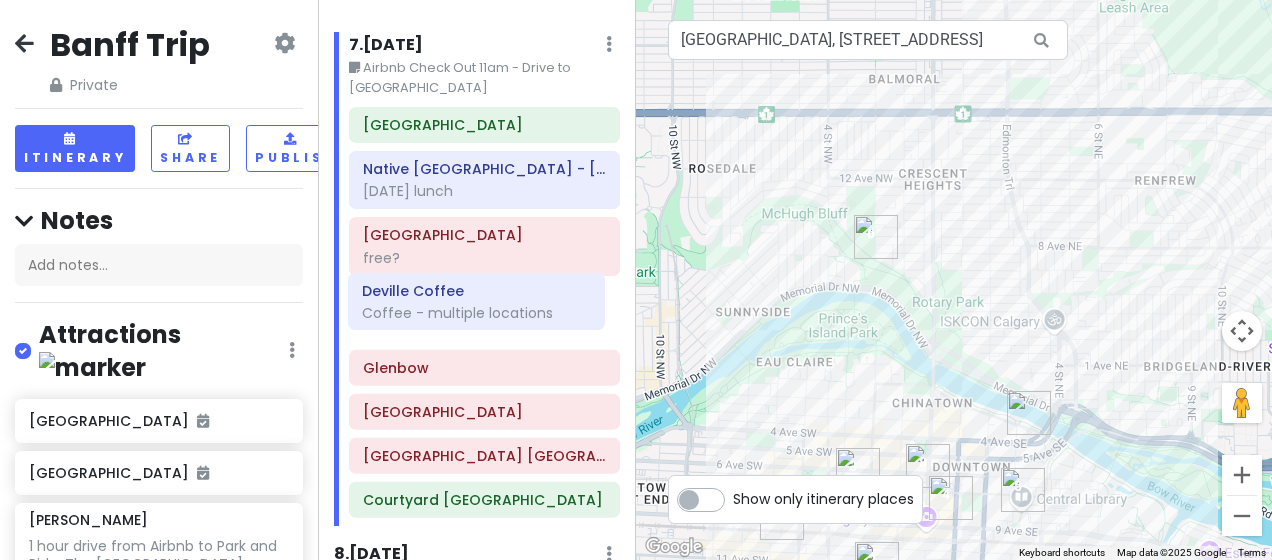 scroll, scrollTop: 843, scrollLeft: 0, axis: vertical 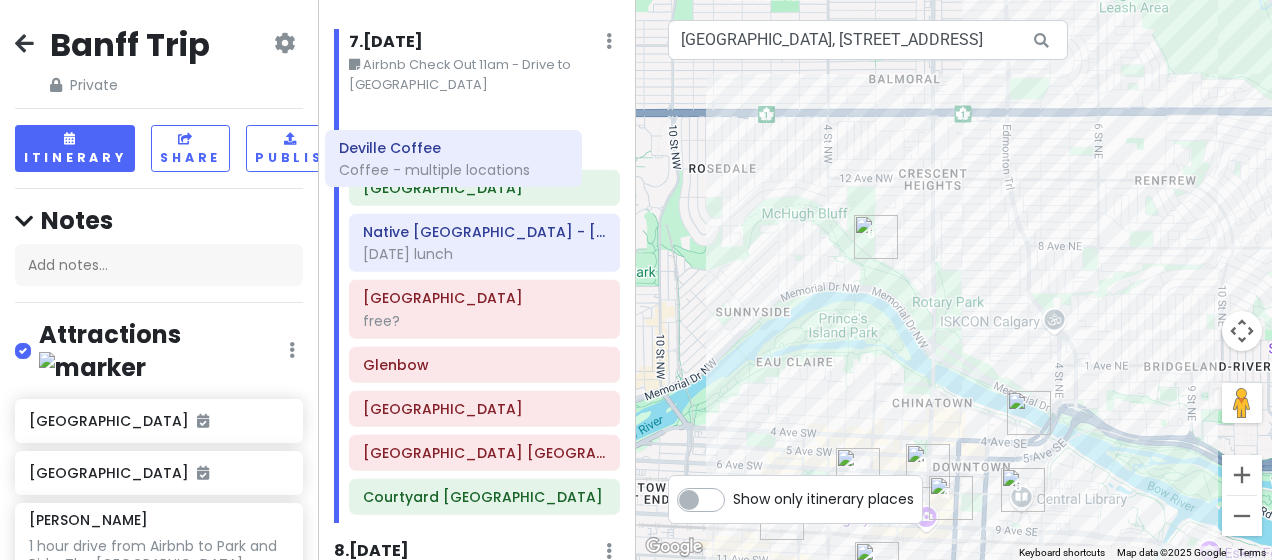 drag, startPoint x: 466, startPoint y: 474, endPoint x: 443, endPoint y: 156, distance: 318.8307 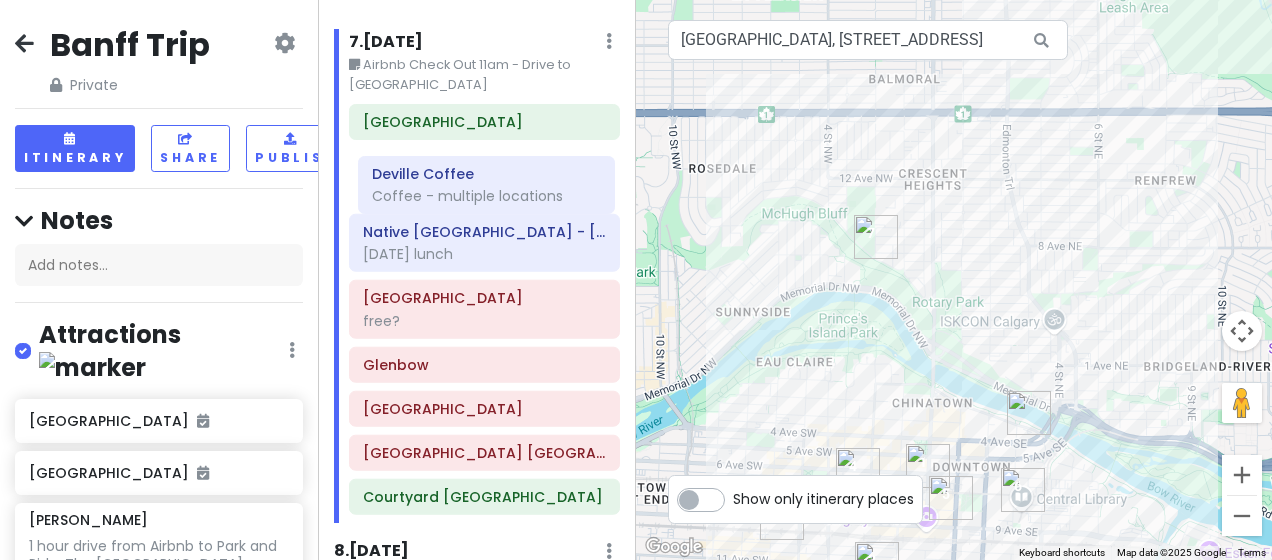 drag, startPoint x: 446, startPoint y: 141, endPoint x: 456, endPoint y: 202, distance: 61.81424 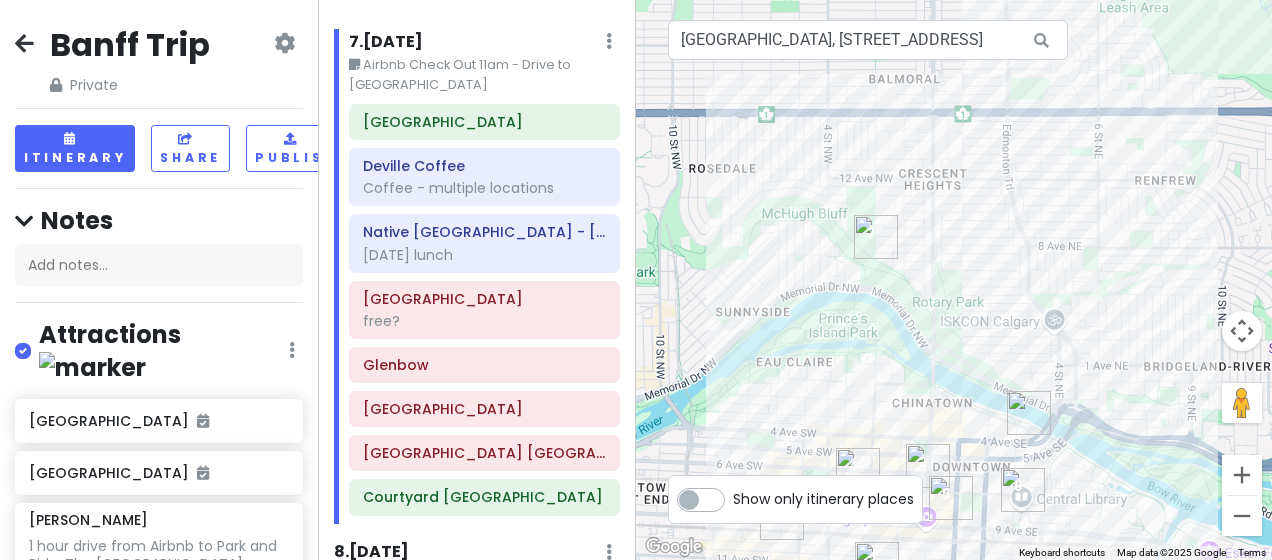 click at bounding box center [1029, 413] 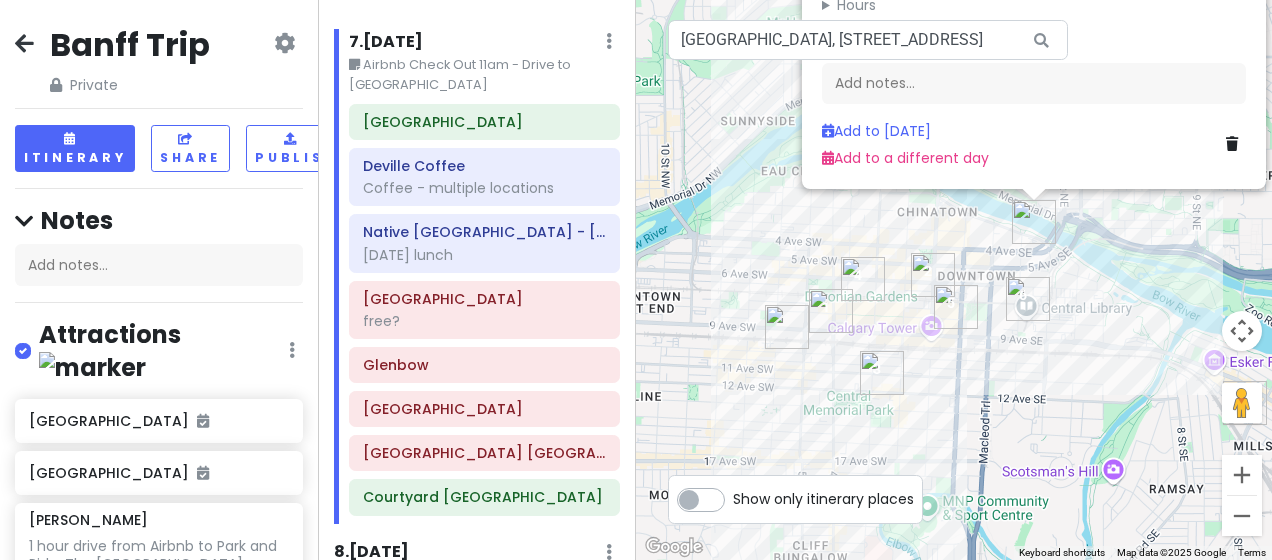 drag, startPoint x: 708, startPoint y: 434, endPoint x: 763, endPoint y: 188, distance: 252.0734 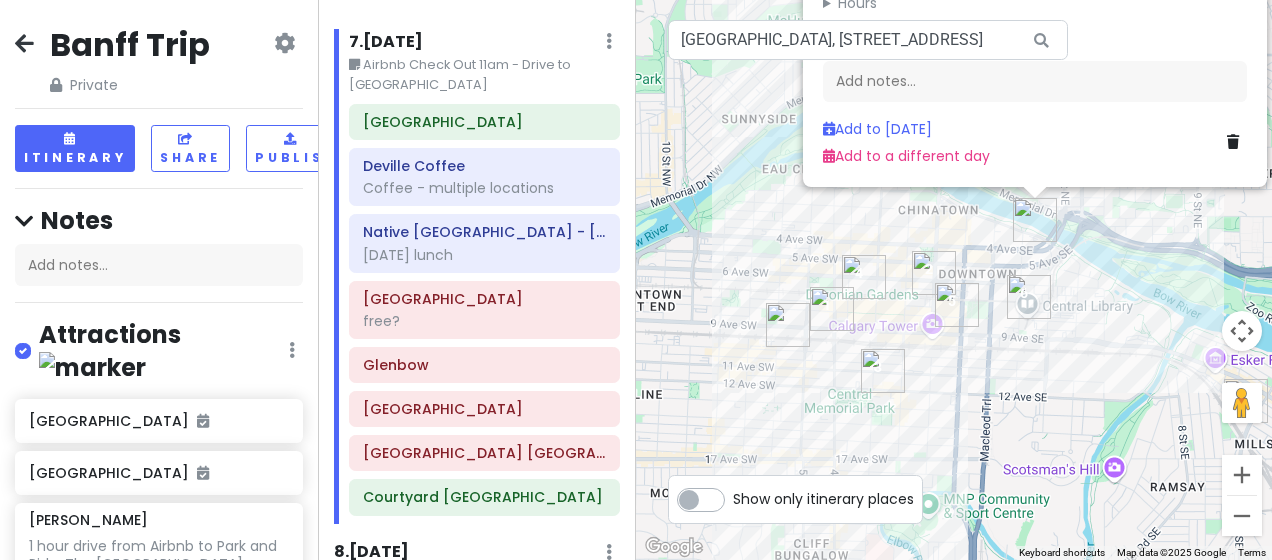 click at bounding box center [788, 325] 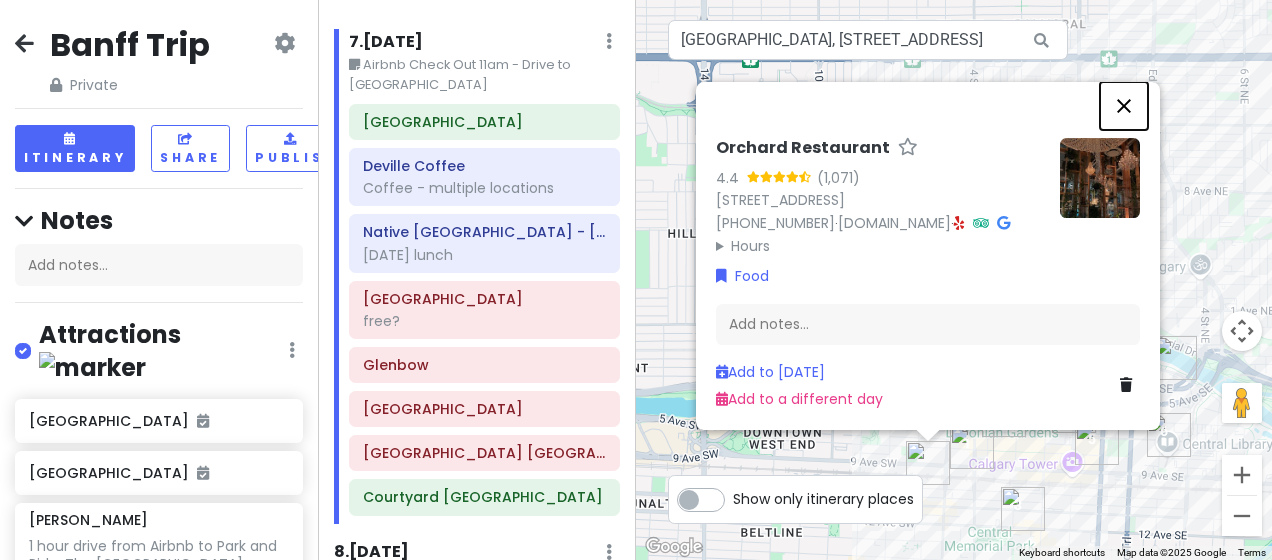 click at bounding box center (1124, 106) 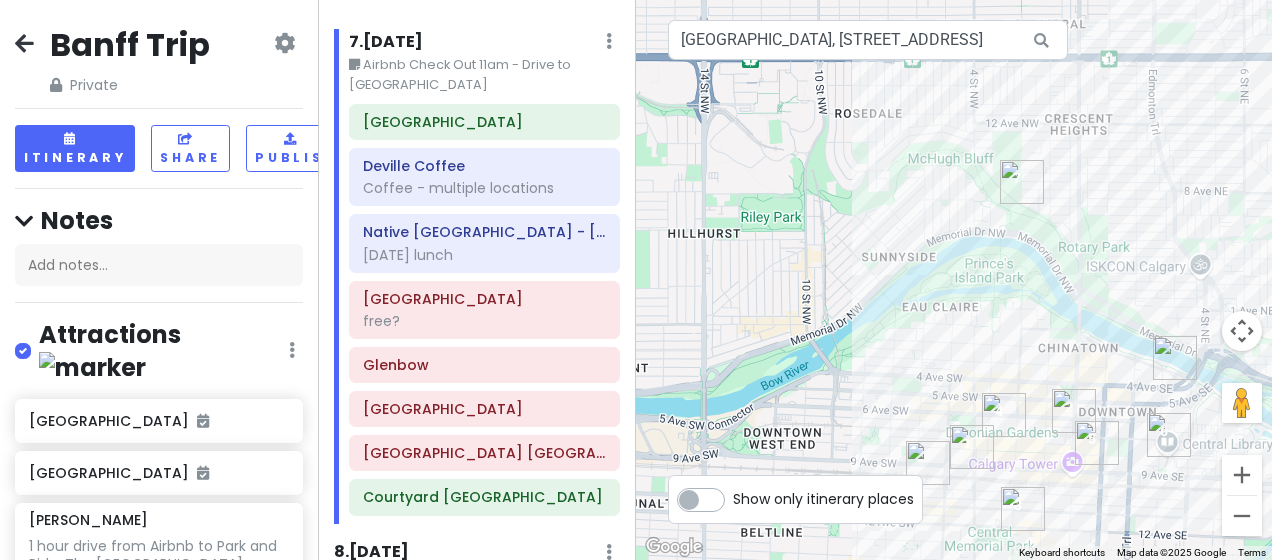 click at bounding box center [928, 463] 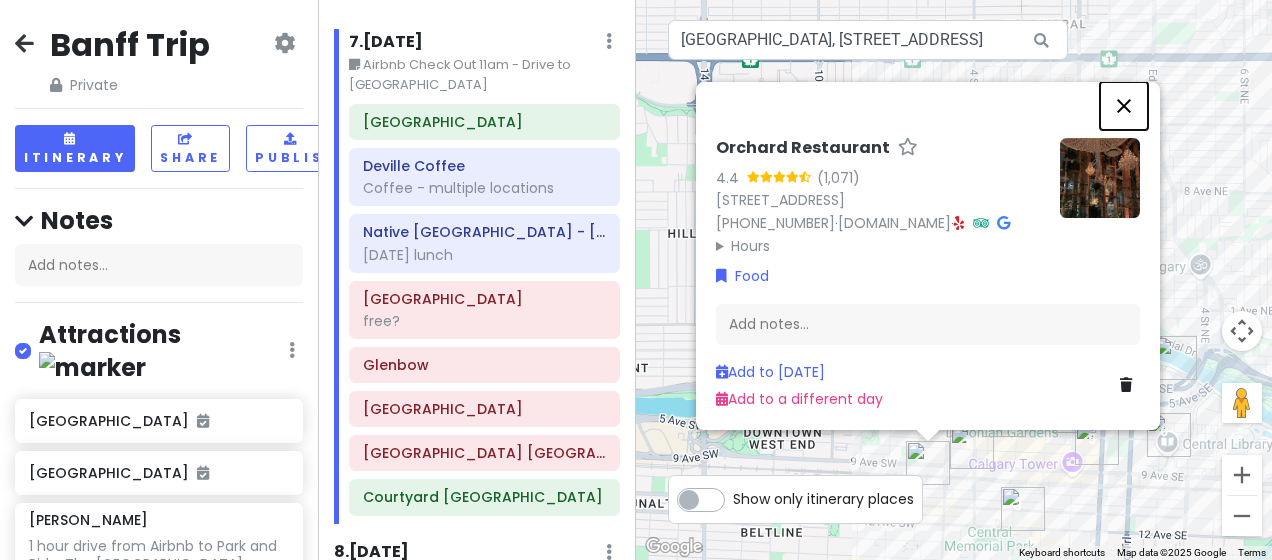 click at bounding box center [1124, 106] 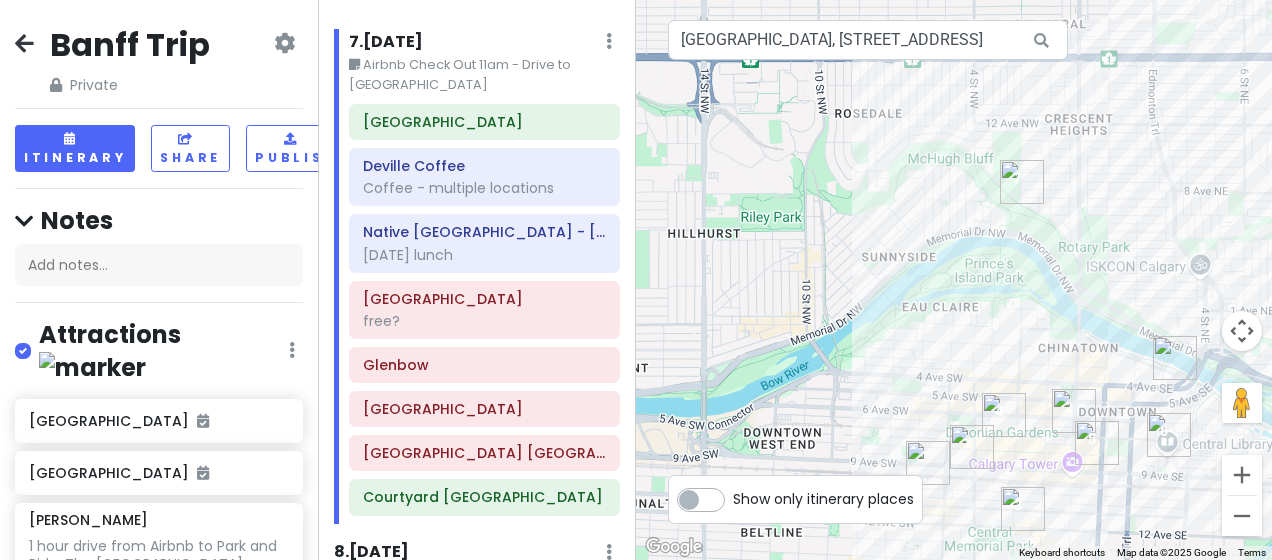 click at bounding box center [1175, 358] 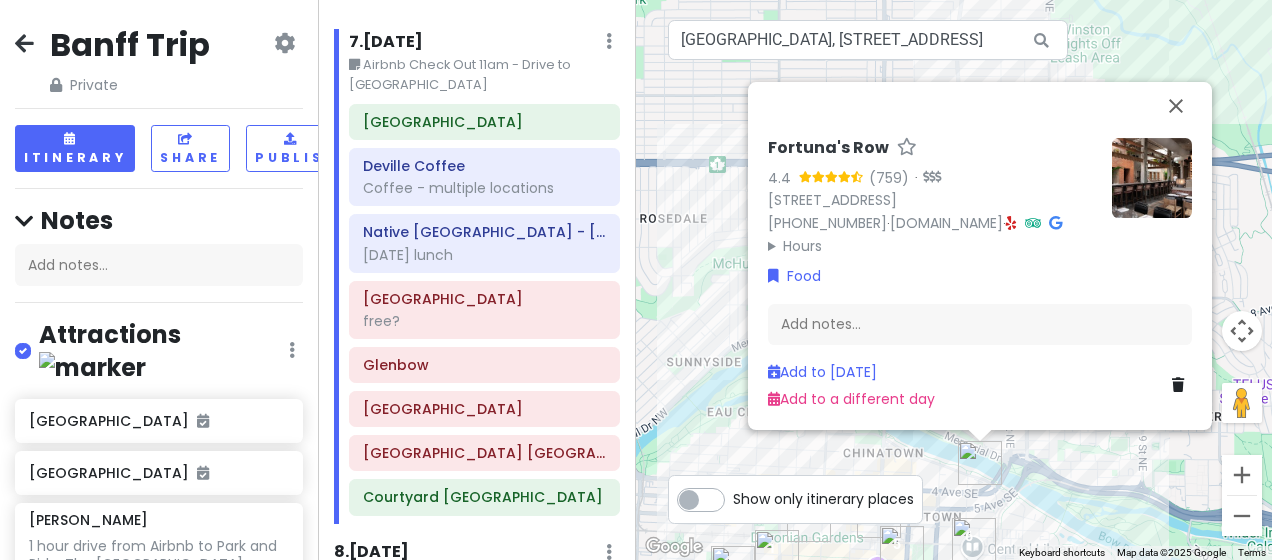 click on "Fortuna's Row 4.4        (759)    ·    [STREET_ADDRESS] [PHONE_NUMBER]   ·   [DOMAIN_NAME]   ·   Hours [DATE]  Closed [DATE]  5:00 – 11:00 PM [DATE]  5:00 – 11:00 PM [DATE]  5:00 – 11:00 PM [DATE]  5:00 – 11:30 PM [DATE]  11:00 AM – 2:00 PM, 5:00 – 11:30 PM [DATE]  10:00 AM – 2:00 PM, 5:00 – 10:00 PM Food Add notes...  Add to   [DATE]  Add to a different day" at bounding box center [954, 280] 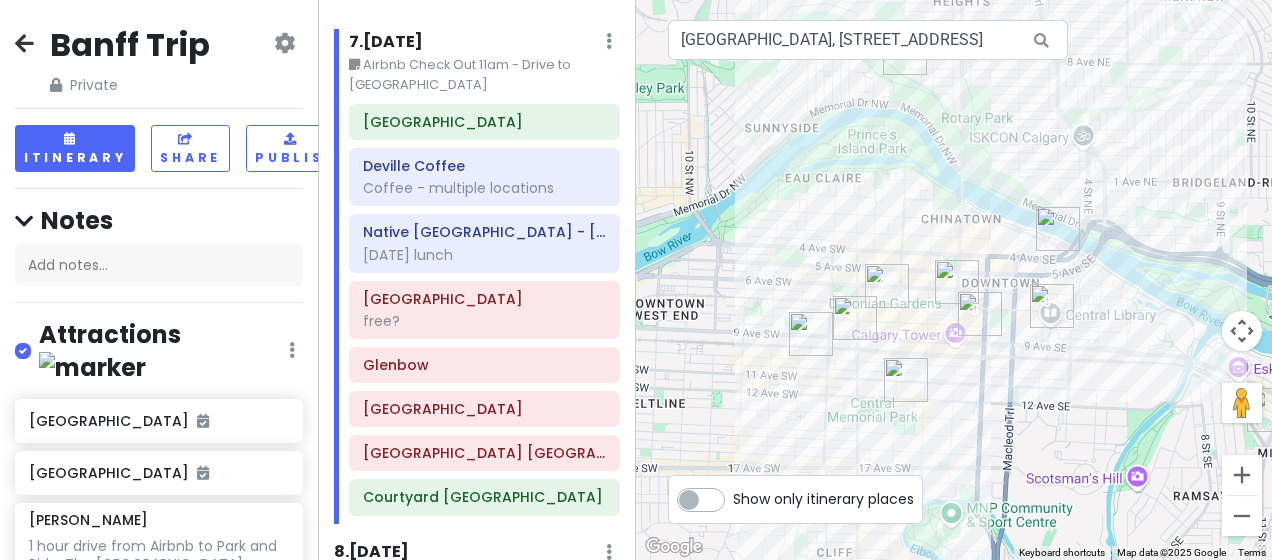 drag, startPoint x: 723, startPoint y: 413, endPoint x: 808, endPoint y: 158, distance: 268.7936 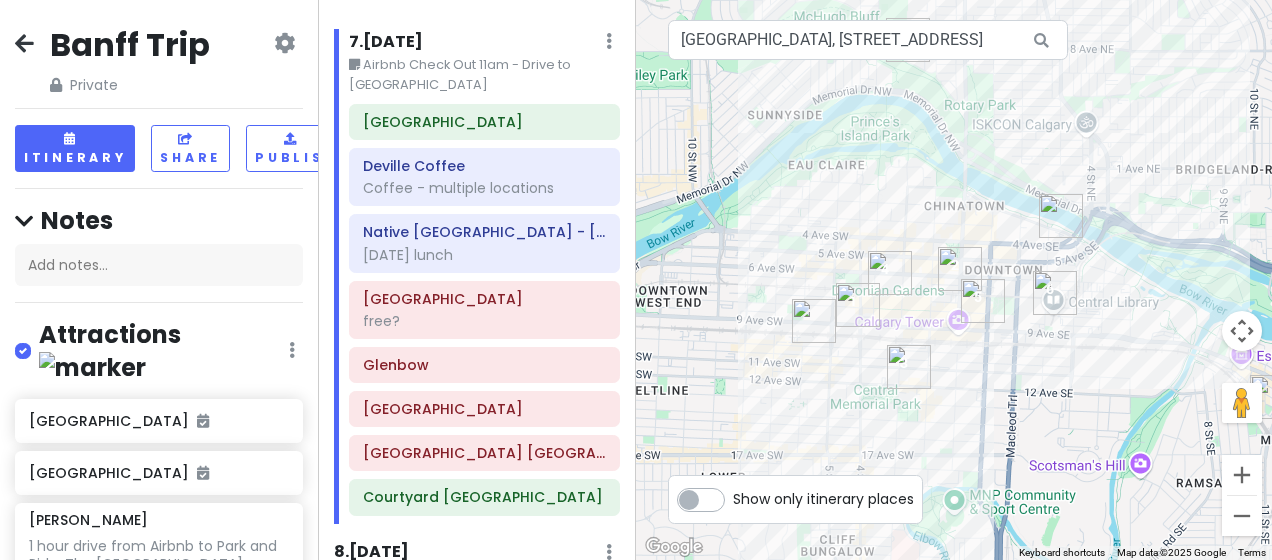 click at bounding box center (814, 321) 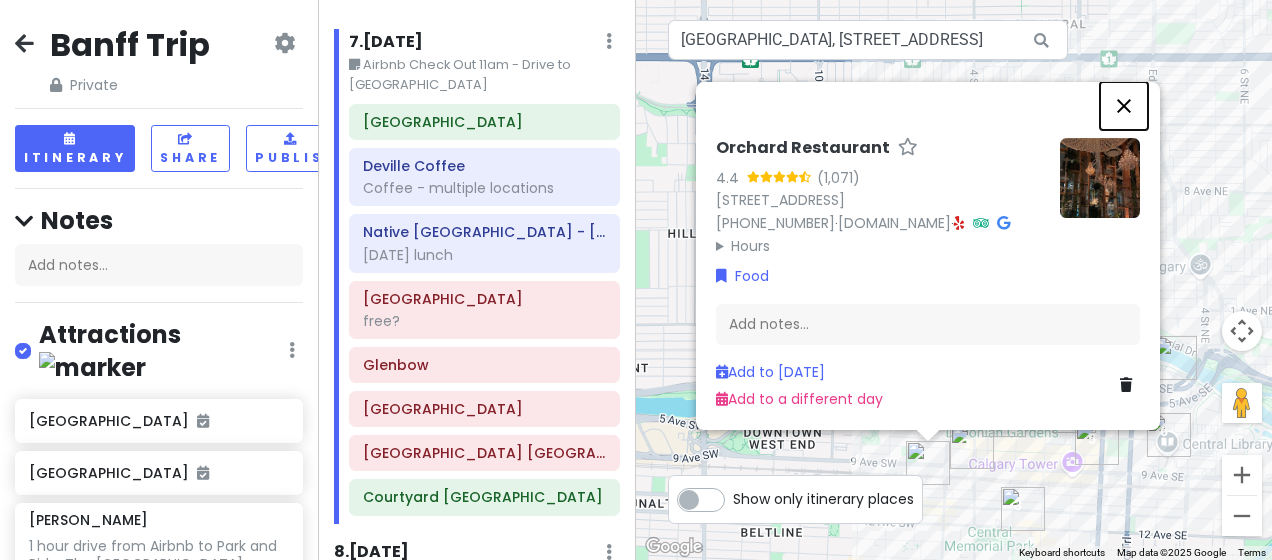 click at bounding box center (1124, 106) 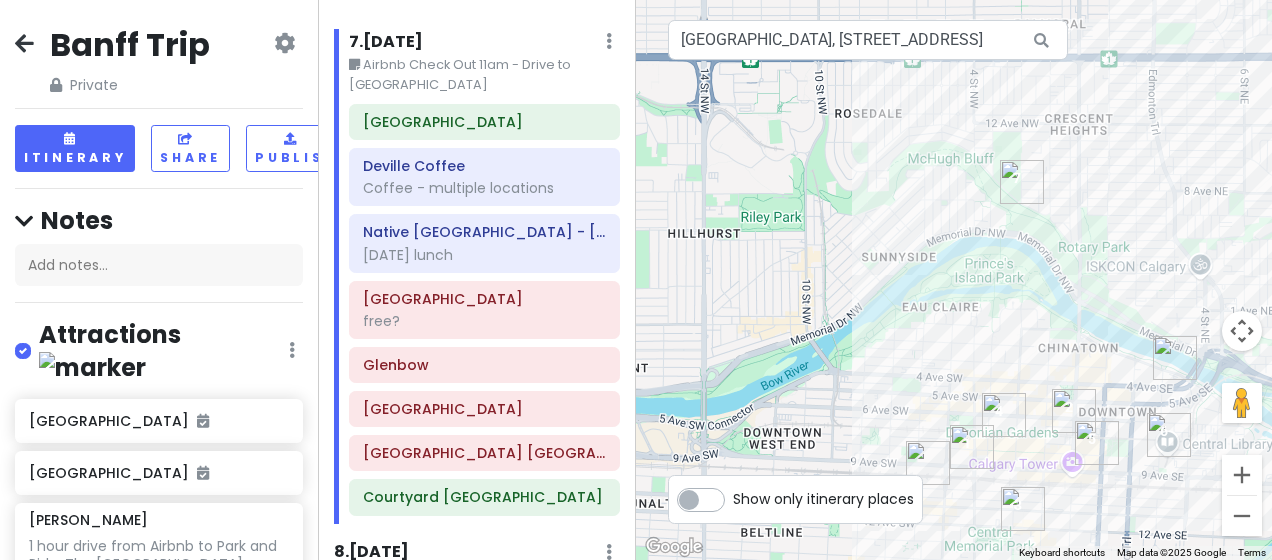 click at bounding box center [1175, 358] 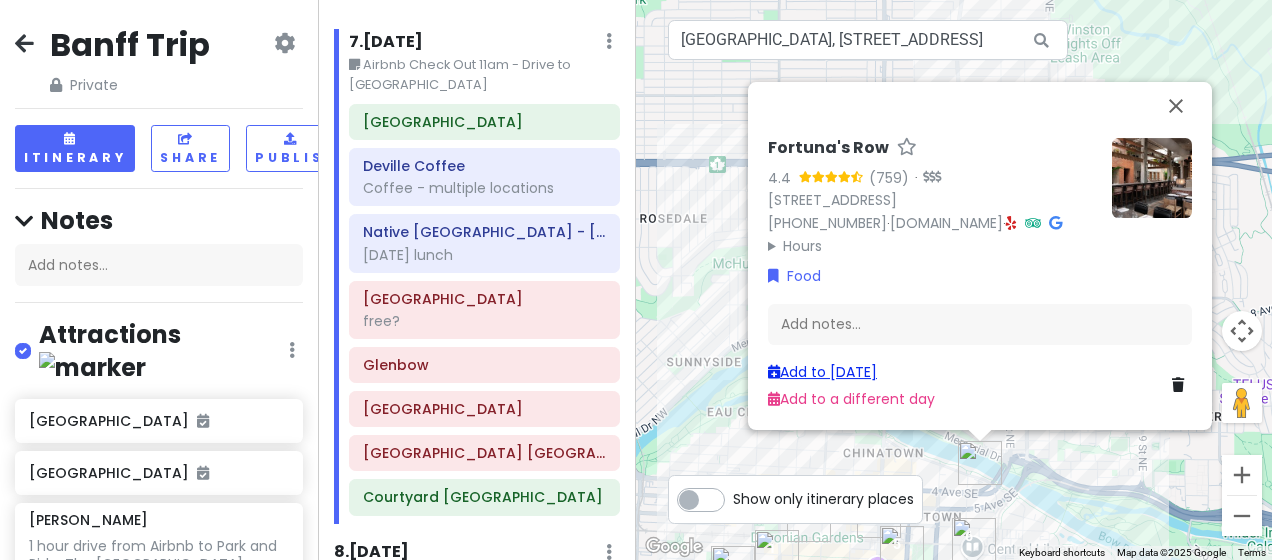 click on "Add to   [DATE]" at bounding box center [822, 372] 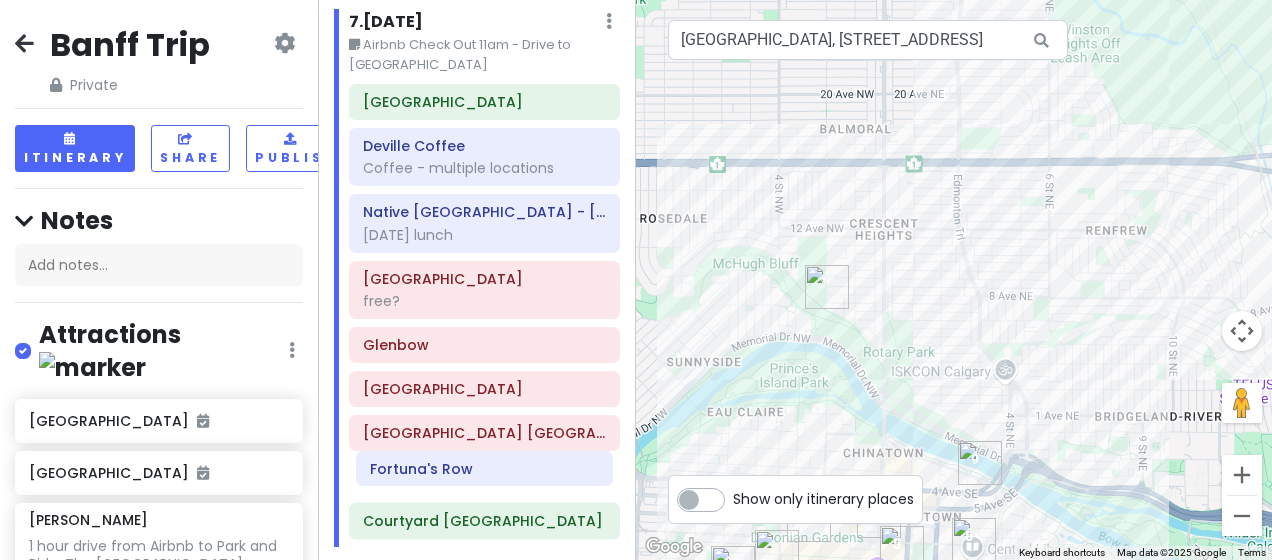 drag, startPoint x: 428, startPoint y: 527, endPoint x: 439, endPoint y: 454, distance: 73.82411 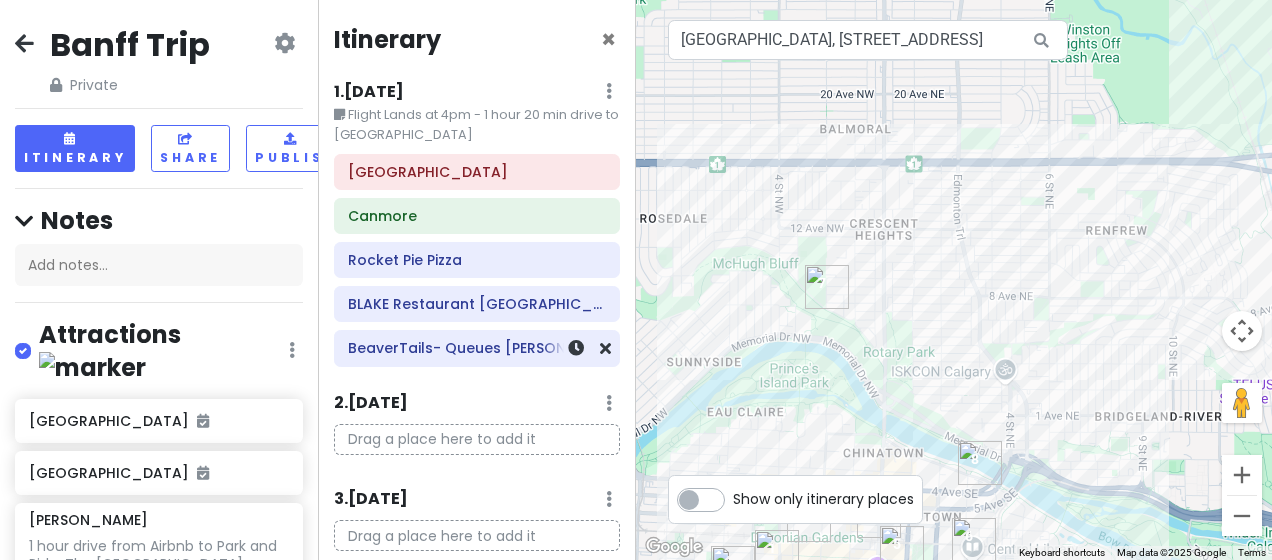 scroll, scrollTop: 0, scrollLeft: 0, axis: both 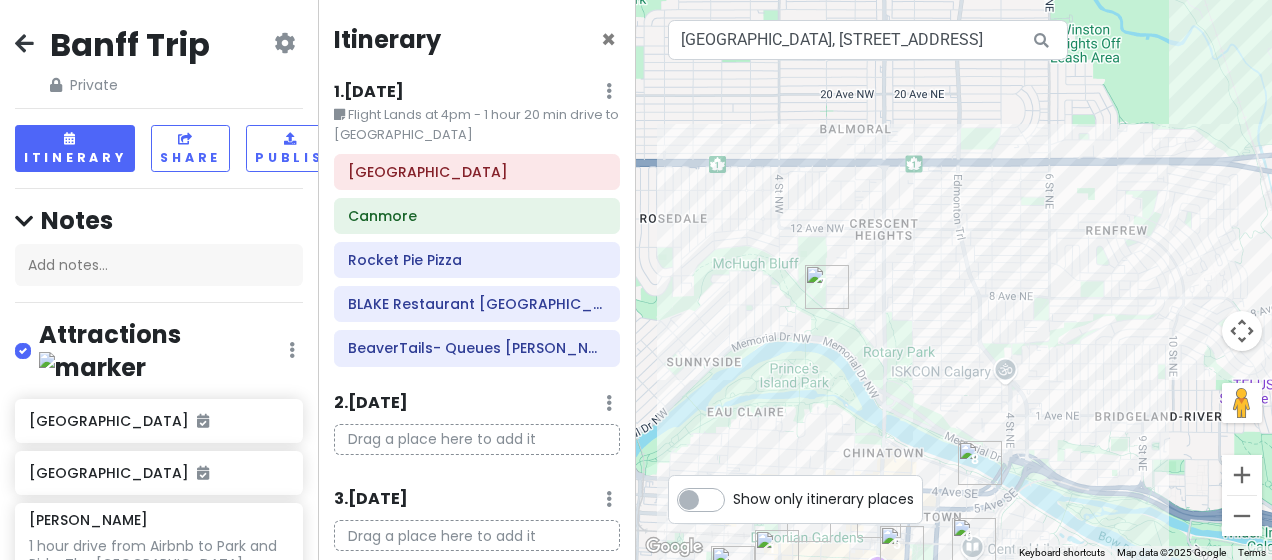 click on "2 .  [DATE] Add Day Notes Delete Day" at bounding box center [477, 408] 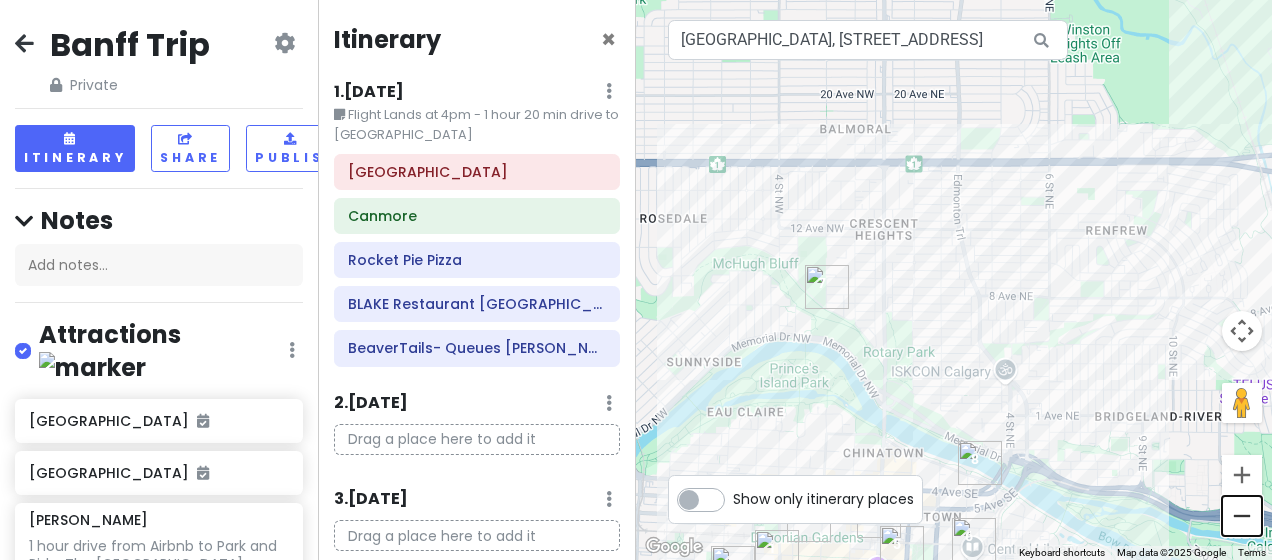 click at bounding box center (1242, 516) 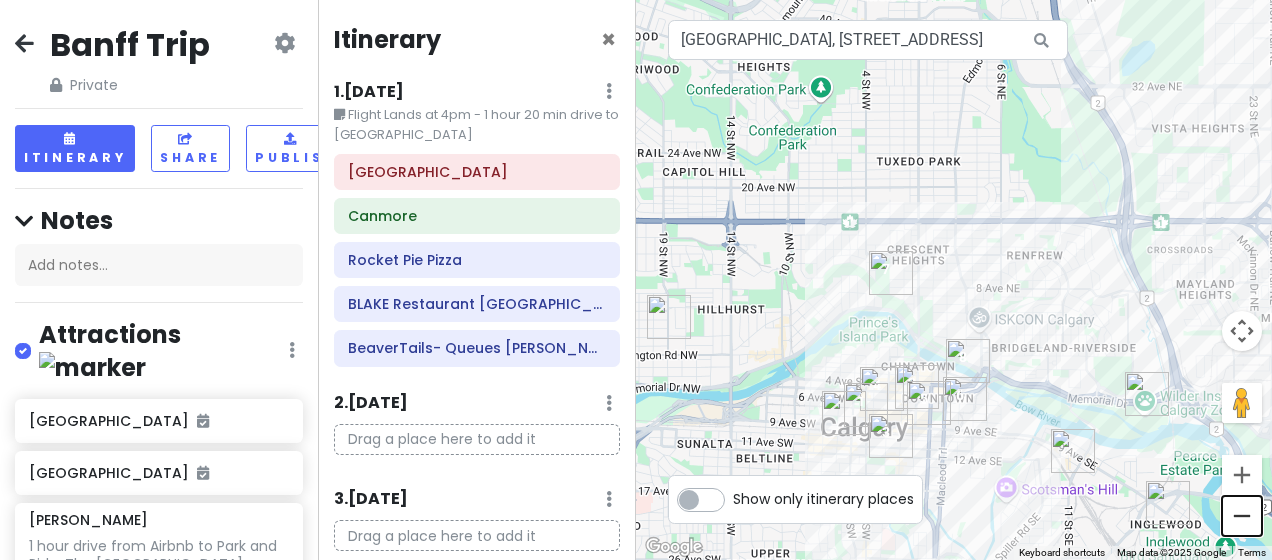 click at bounding box center (1242, 516) 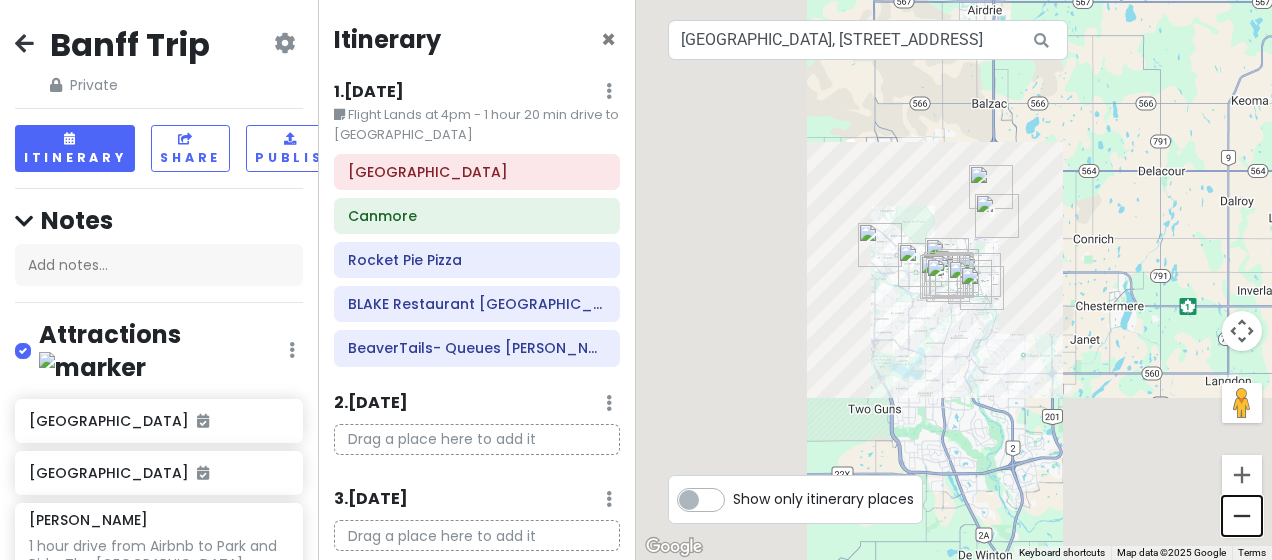 click at bounding box center [1242, 516] 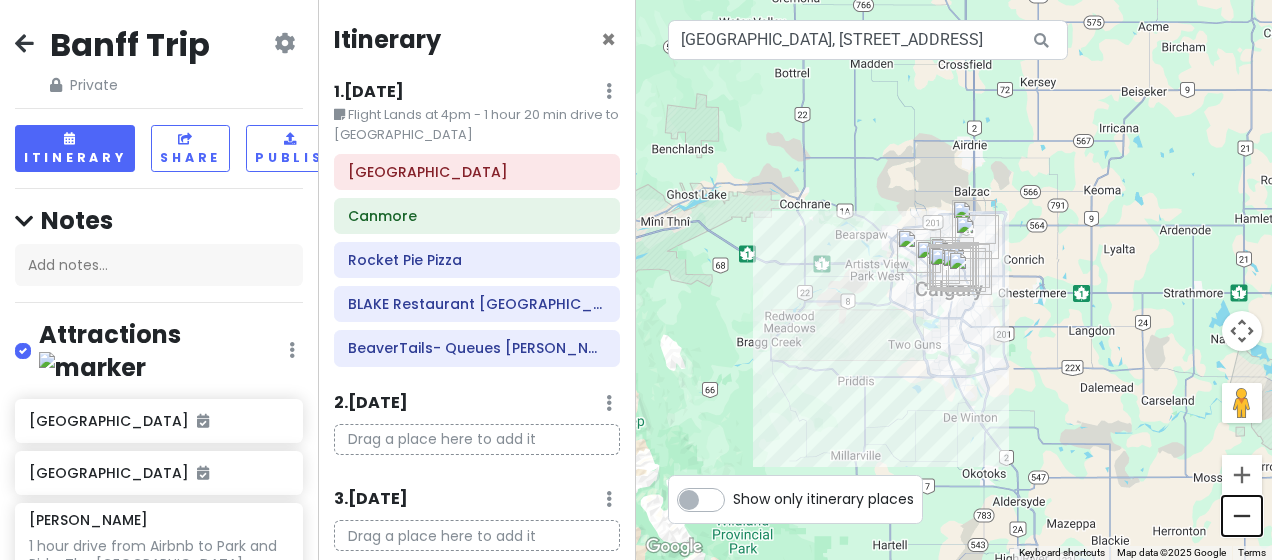 click at bounding box center [1242, 516] 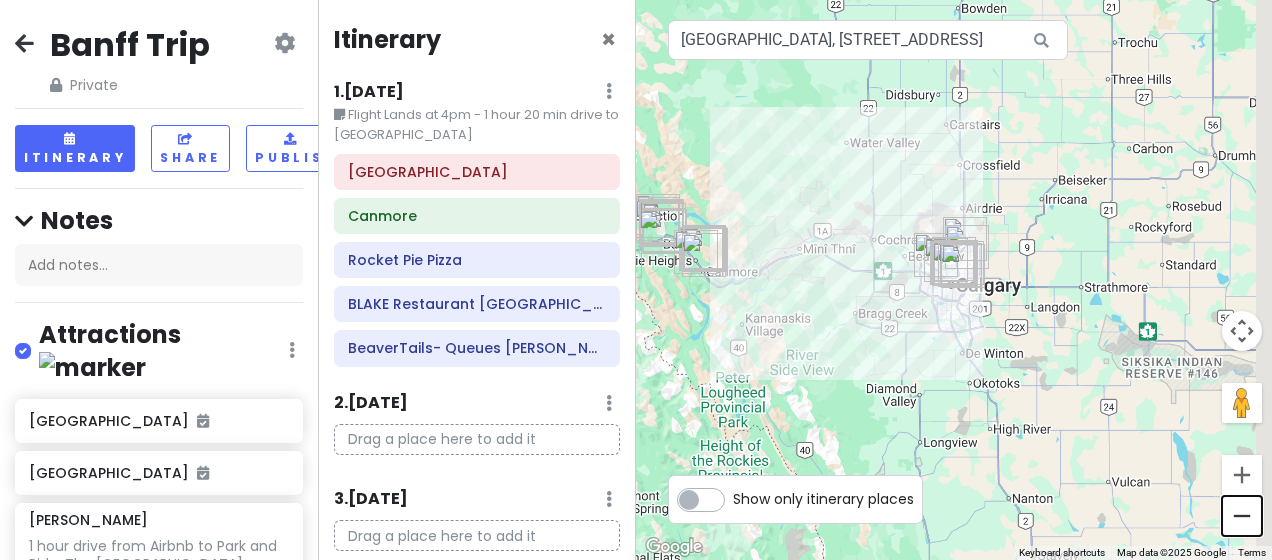 click at bounding box center (1242, 516) 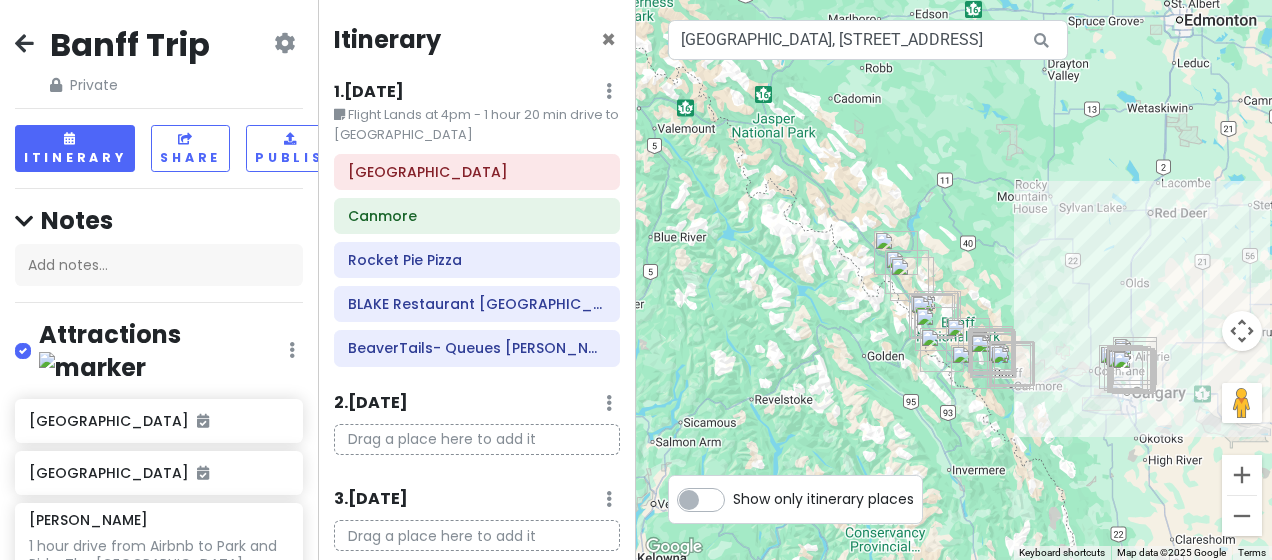 drag, startPoint x: 850, startPoint y: 347, endPoint x: 1025, endPoint y: 459, distance: 207.77151 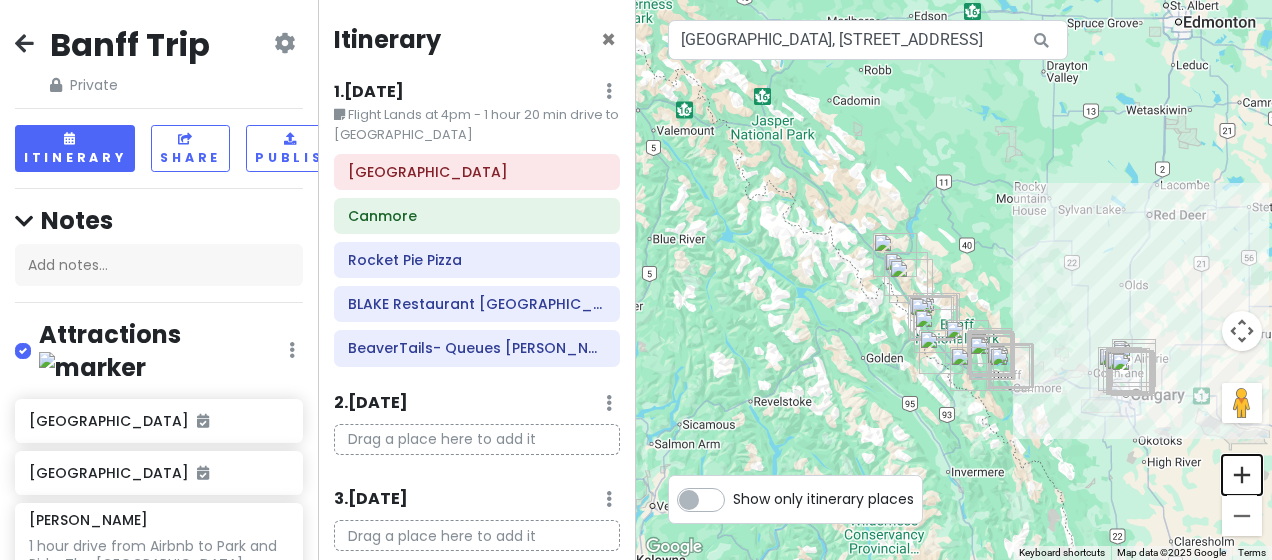 click at bounding box center [1242, 475] 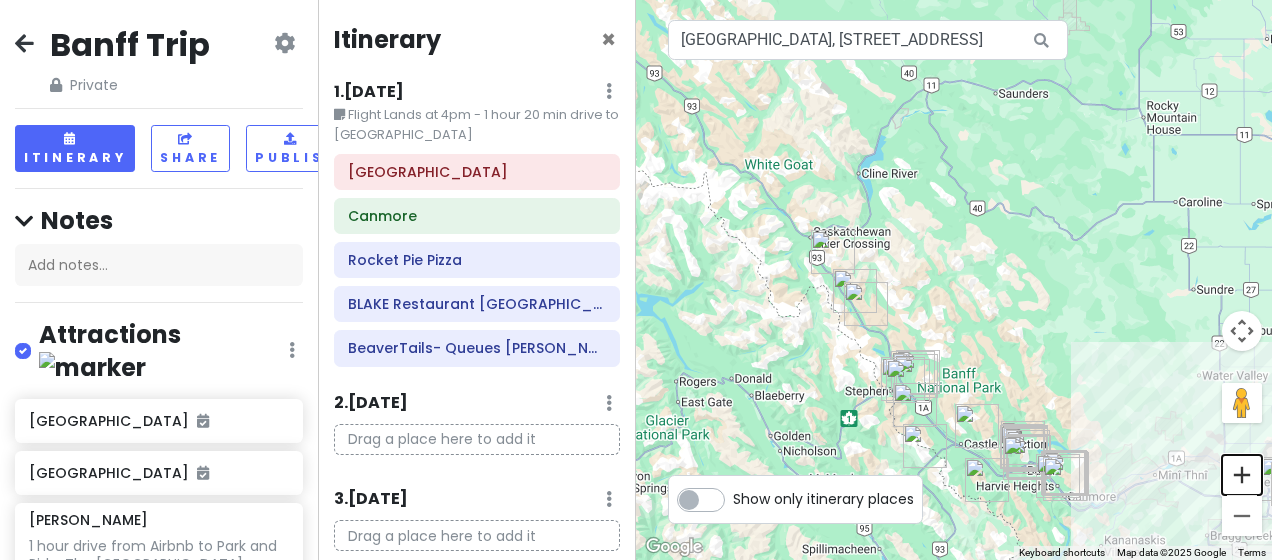 click at bounding box center (1242, 475) 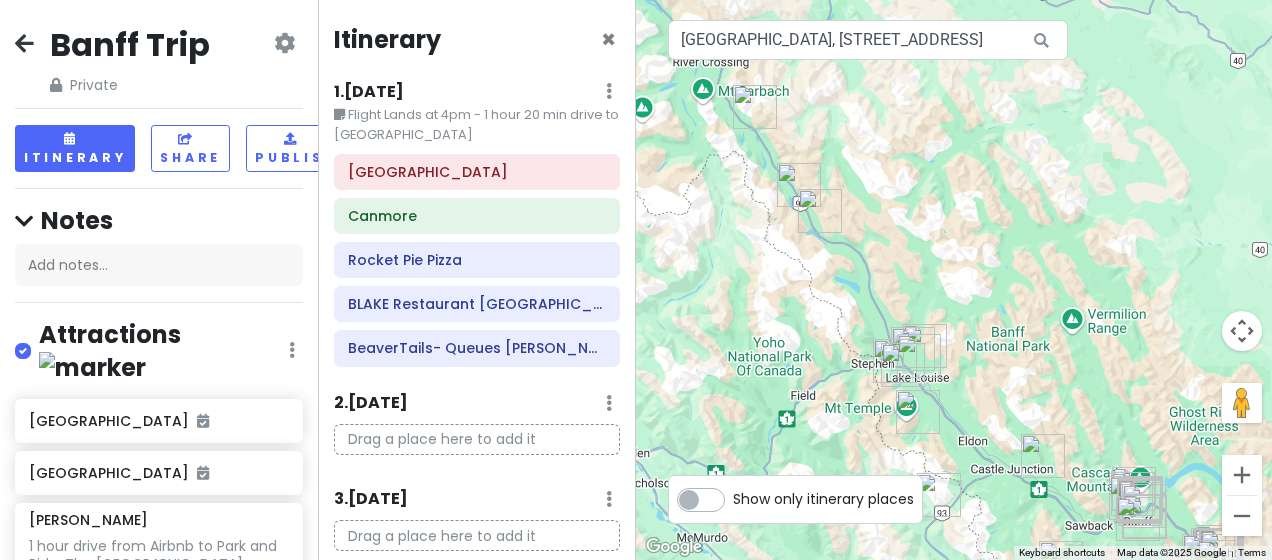 drag, startPoint x: 1023, startPoint y: 381, endPoint x: 1068, endPoint y: 242, distance: 146.1027 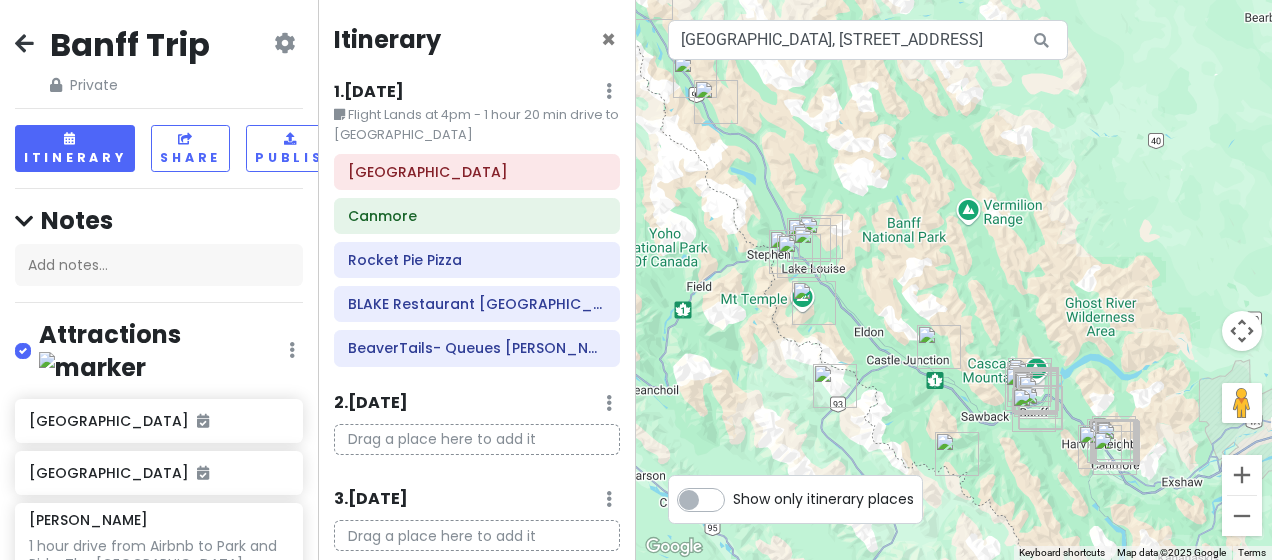 drag, startPoint x: 984, startPoint y: 238, endPoint x: 875, endPoint y: 120, distance: 160.63934 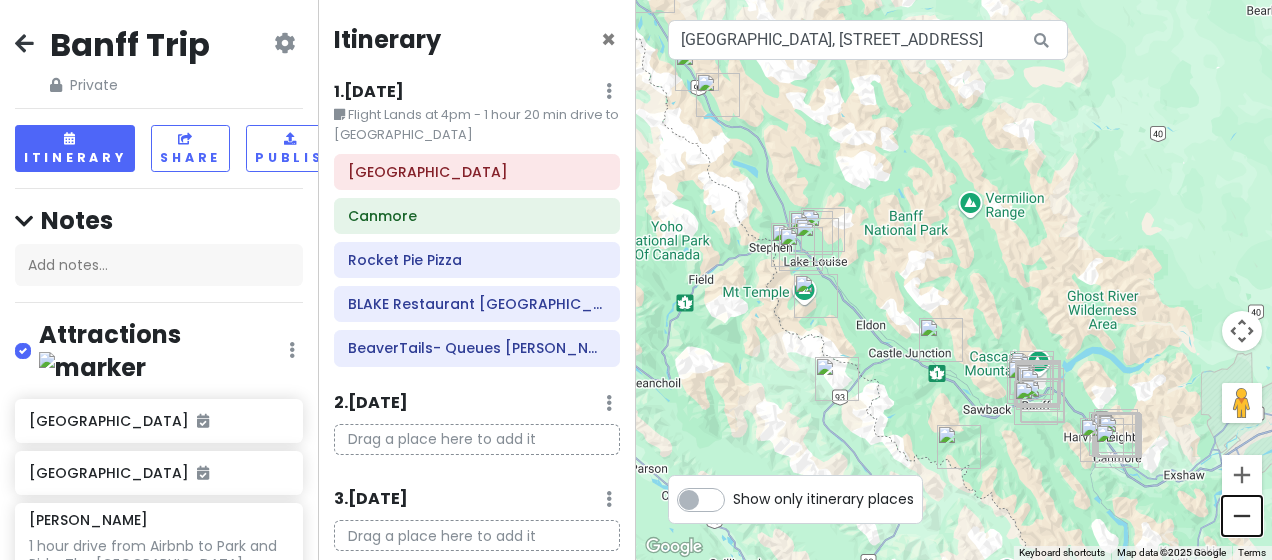 click at bounding box center (1242, 516) 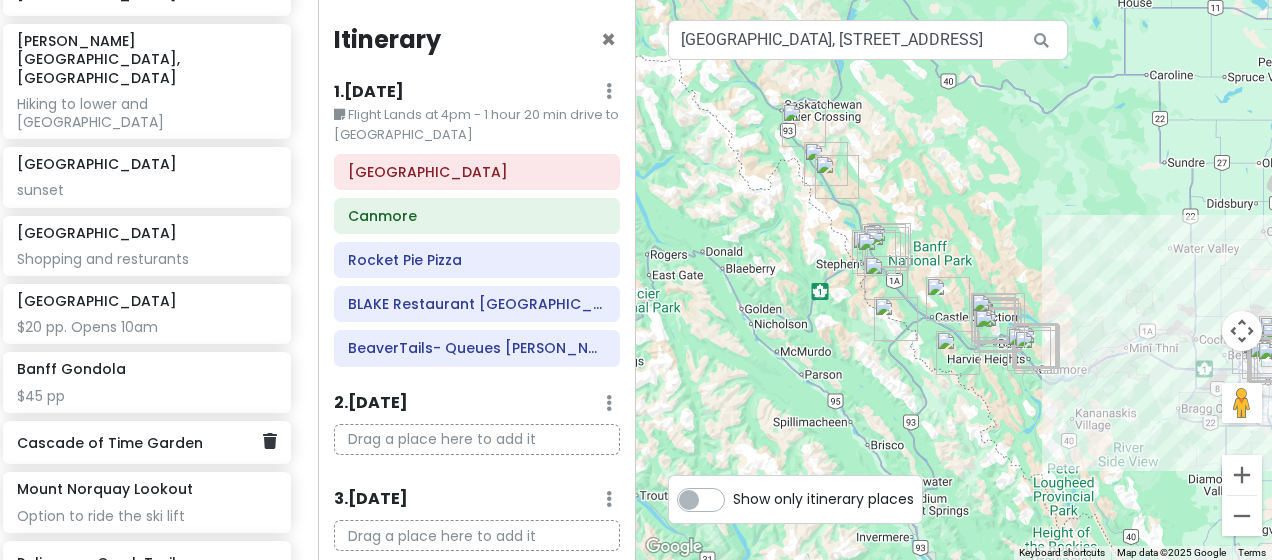 scroll, scrollTop: 1214, scrollLeft: 12, axis: both 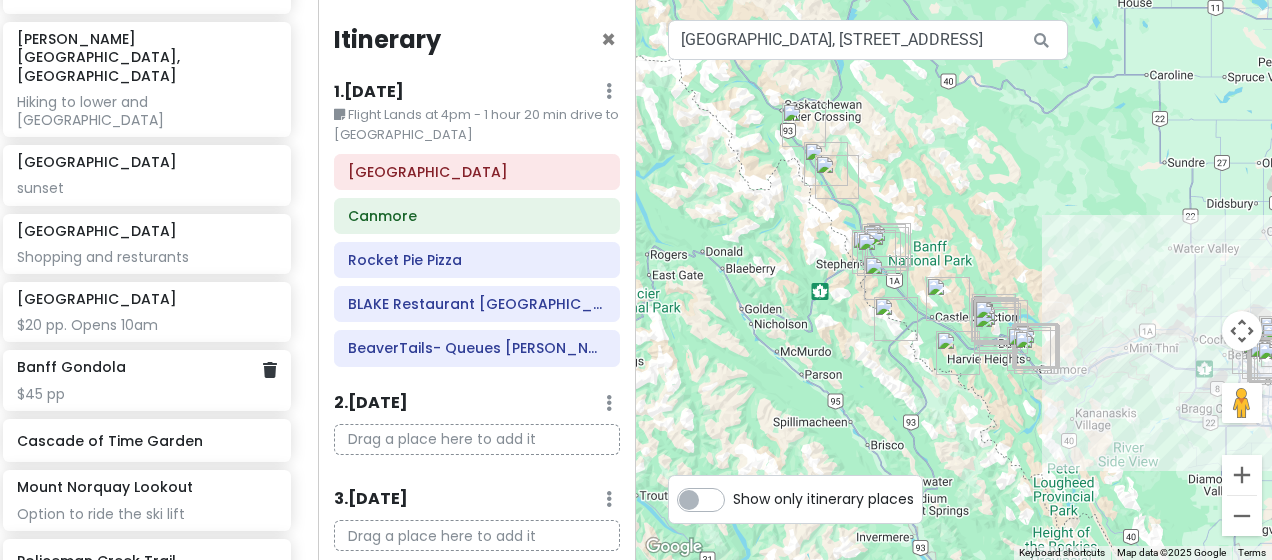 click on "$45 pp" at bounding box center [146, -604] 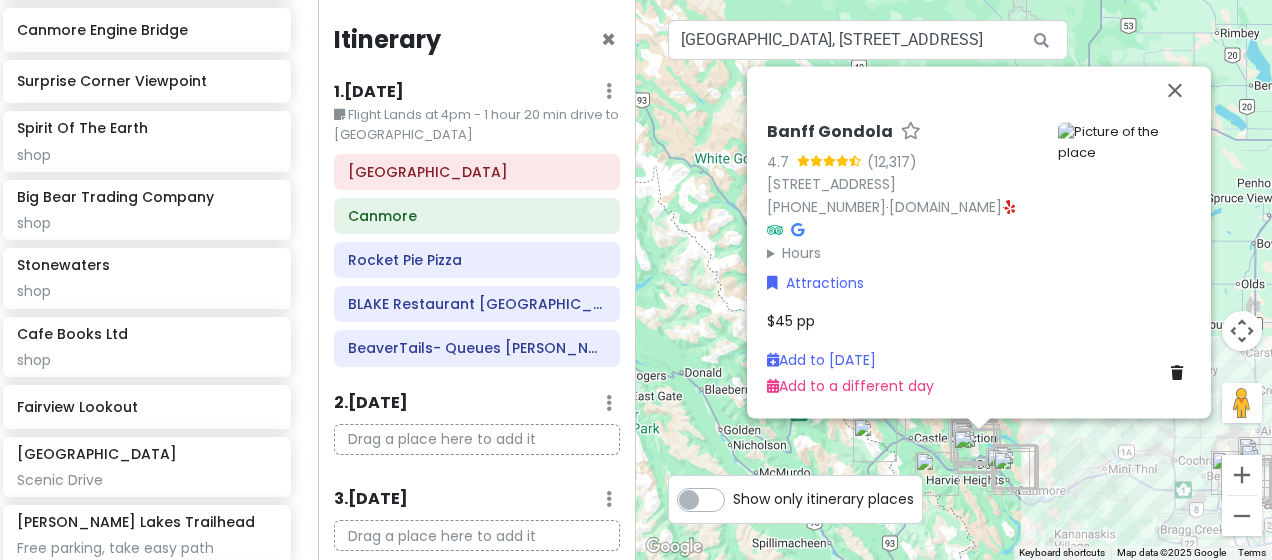 scroll, scrollTop: 2265, scrollLeft: 12, axis: both 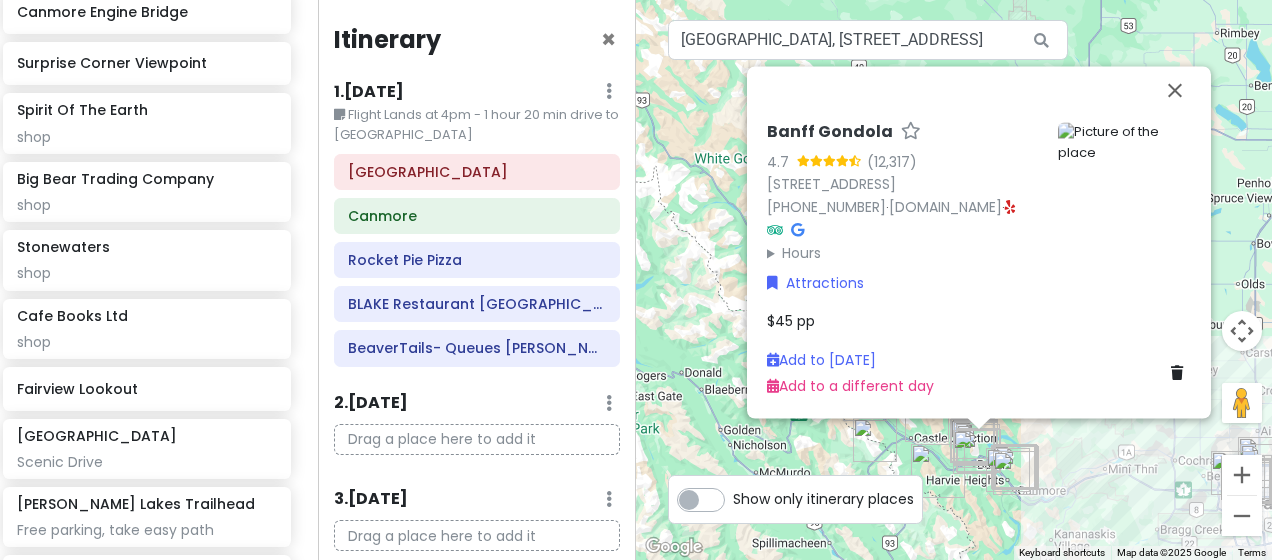 click on "Sunshine [PERSON_NAME] Viewing Deck" at bounding box center (139, 586) 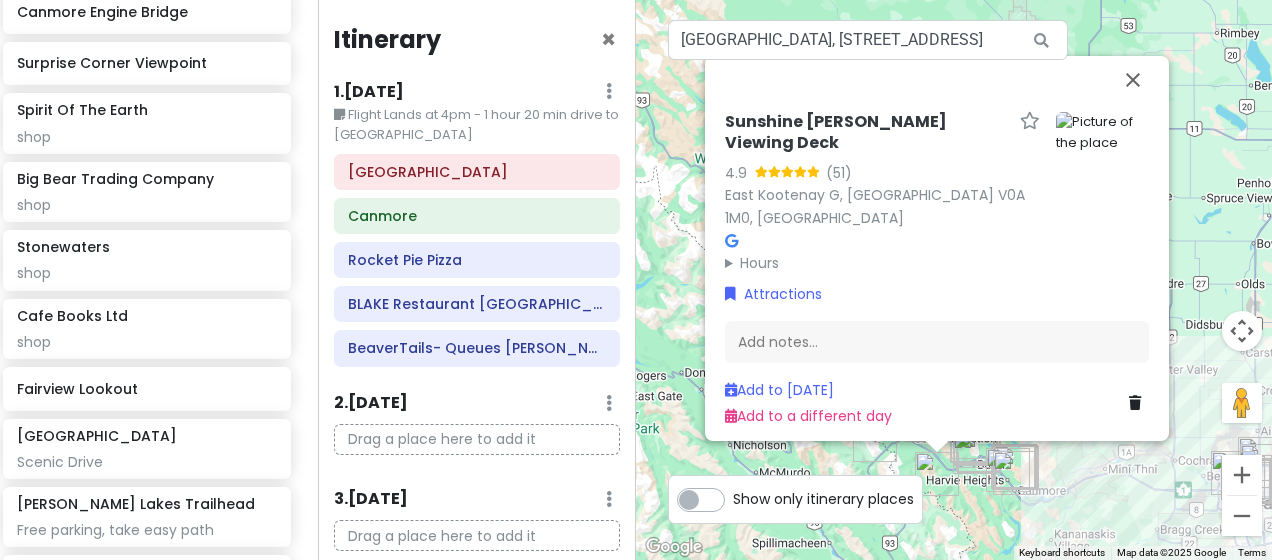 scroll, scrollTop: 2247, scrollLeft: 12, axis: both 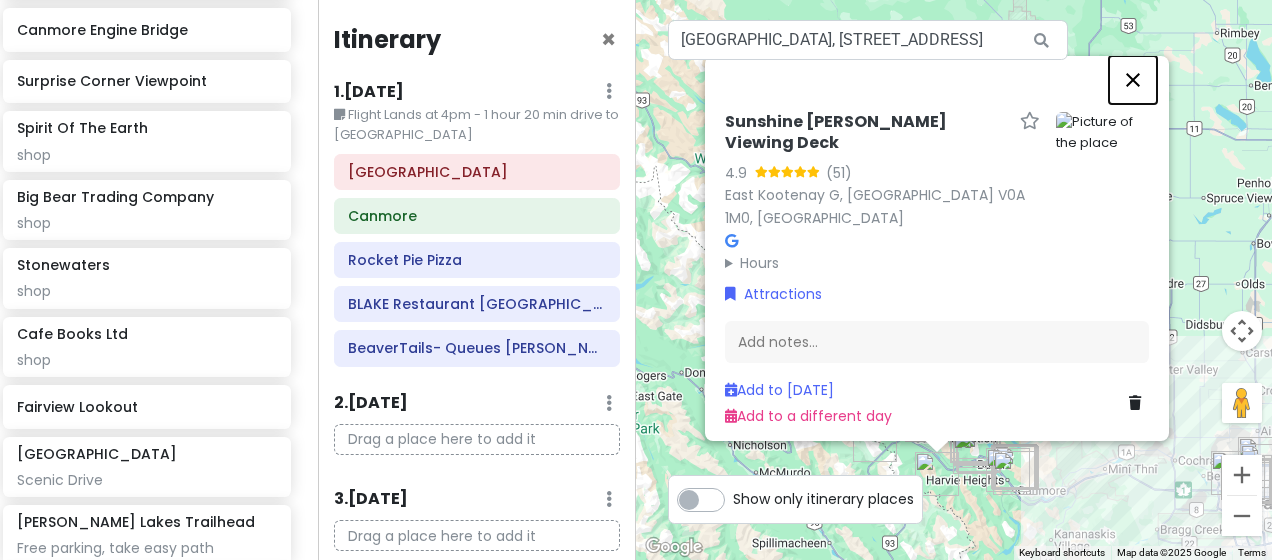 click at bounding box center (1133, 80) 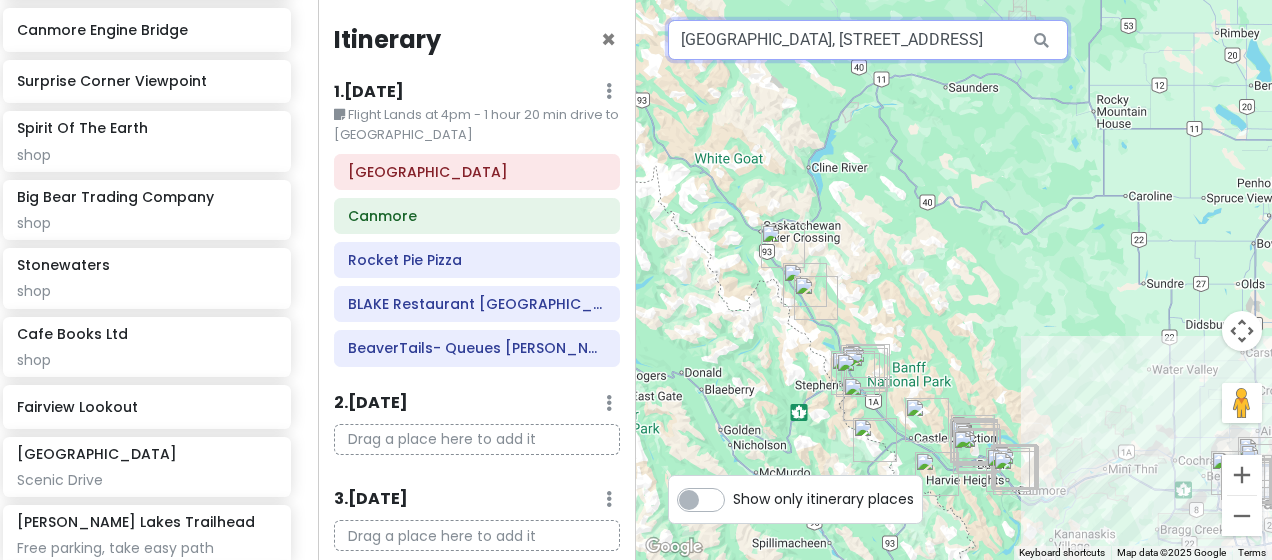 click on "[GEOGRAPHIC_DATA], [STREET_ADDRESS]" at bounding box center (868, 40) 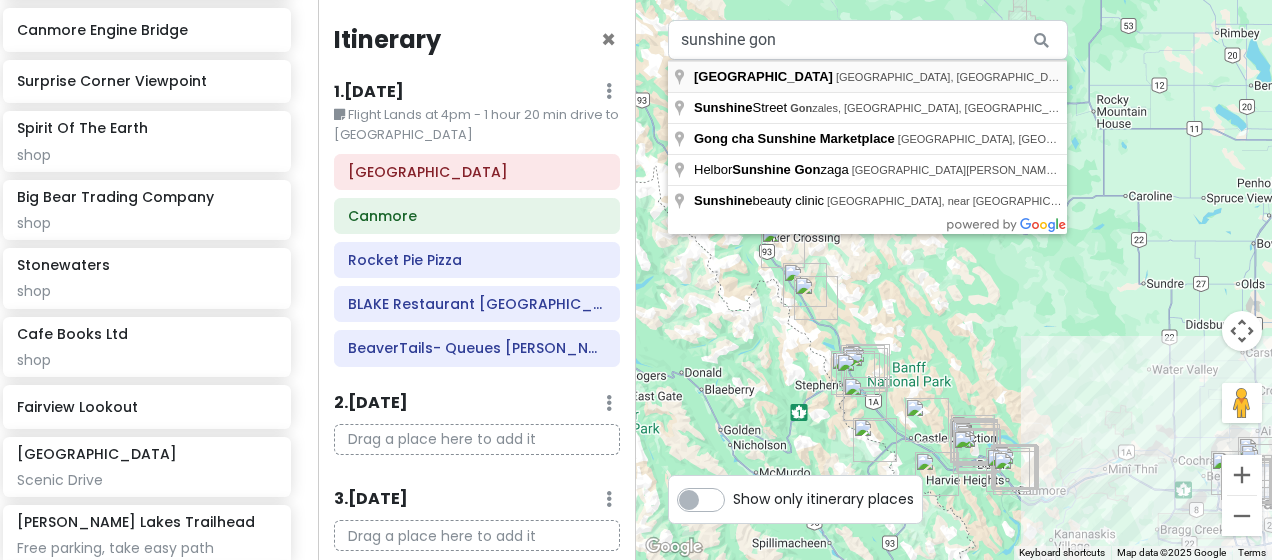 type on "[GEOGRAPHIC_DATA], [GEOGRAPHIC_DATA], [GEOGRAPHIC_DATA]" 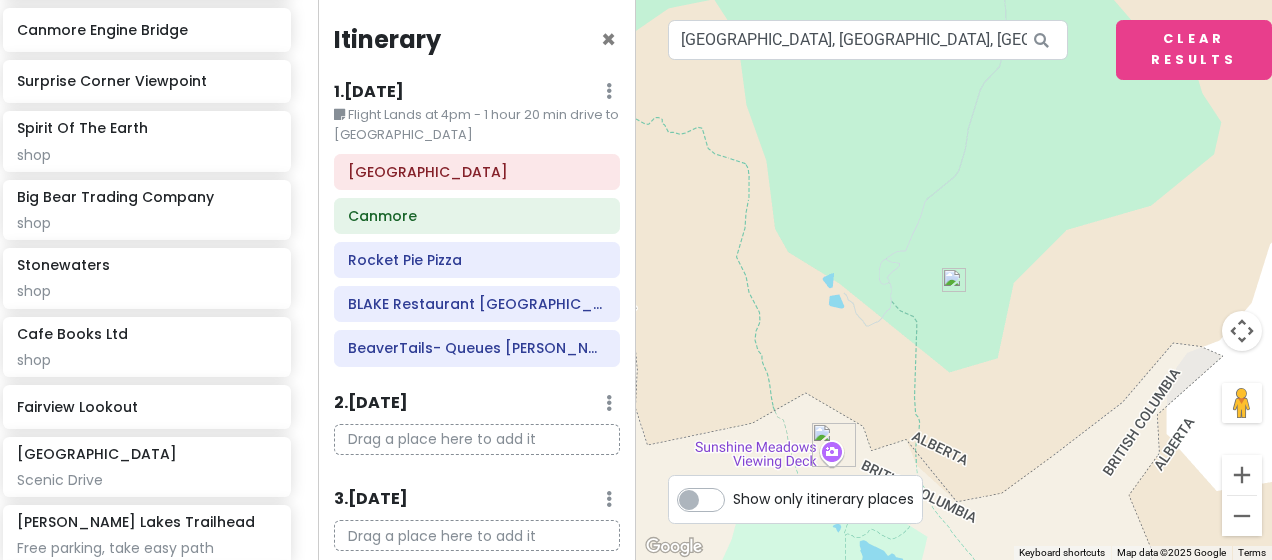 click at bounding box center [954, 280] 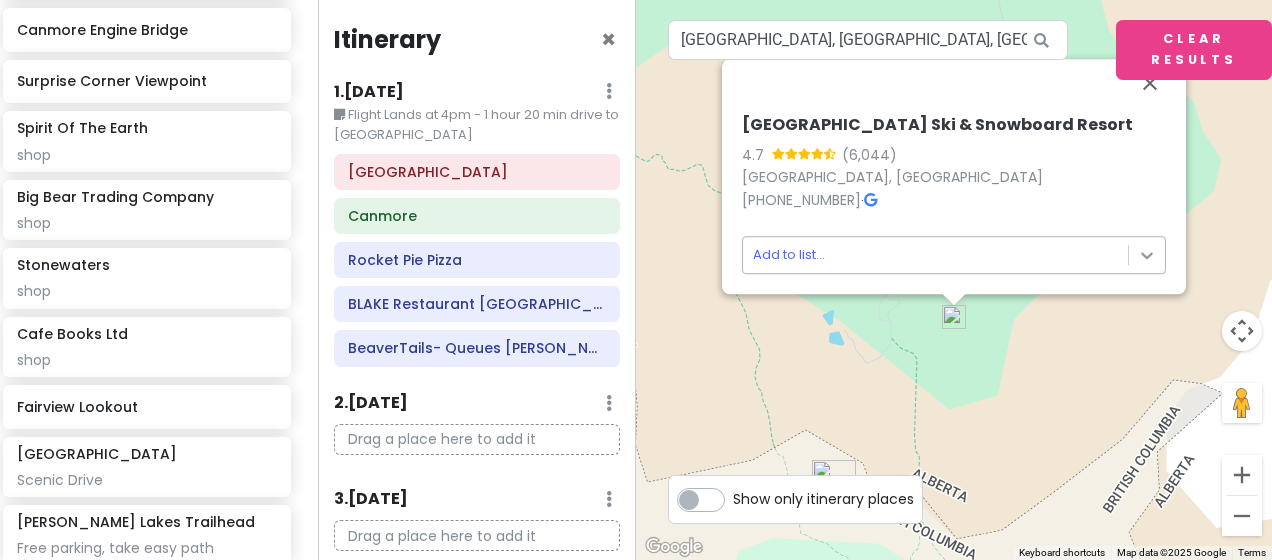 click on "Banff Trip Private Change Dates Make a Copy Delete Trip Give Feedback 💡 Support Scout ☕️ Itinerary Share Publish Notes Add notes... Attractions   Edit Reorder Delete List [GEOGRAPHIC_DATA] [GEOGRAPHIC_DATA] [PERSON_NAME] 1 hour drive from Airbnb to Park and Ride. The [GEOGRAPHIC_DATA][PERSON_NAME] and Ride lot is at the [PERSON_NAME][GEOGRAPHIC_DATA]/Summer Gondola ([STREET_ADDRESS][PERSON_NAME] – GPS POINT). Alternative option [URL].. + More [GEOGRAPHIC_DATA] Trail Short walk - lots of stairs [PERSON_NAME][GEOGRAPHIC_DATA] & Summer Gondola Gondola Ride $60pp (last day [DATE]?) [GEOGRAPHIC_DATA] Short Hike - 1 mile [PERSON_NAME][GEOGRAPHIC_DATA] 5 miles - 3 to 4 hours. Cash only. [URL][DOMAIN_NAME][PERSON_NAME] [GEOGRAPHIC_DATA] [GEOGRAPHIC_DATA] [GEOGRAPHIC_DATA][PERSON_NAME], [GEOGRAPHIC_DATA] to lower and [GEOGRAPHIC_DATA] [GEOGRAPHIC_DATA] sunset [GEOGRAPHIC_DATA] Shopping and resturants [GEOGRAPHIC_DATA] $20 pp. Opens 10am Banff Gondola $45 pp Cascade of Time Garden" at bounding box center [636, 280] 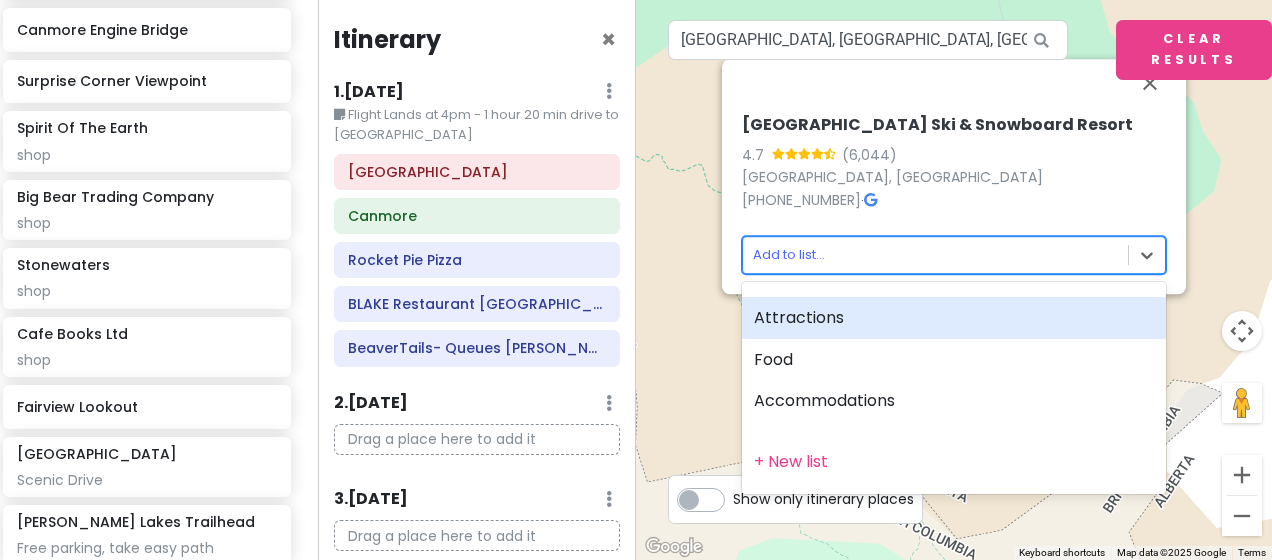click on "Attractions" at bounding box center [954, 318] 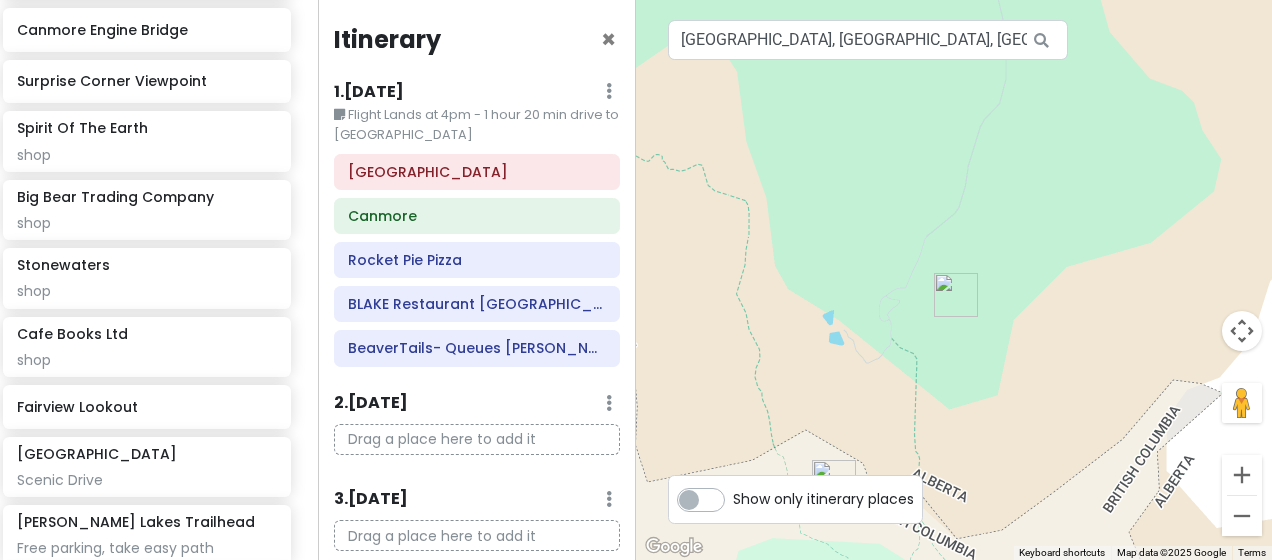 scroll, scrollTop: 2317, scrollLeft: 12, axis: both 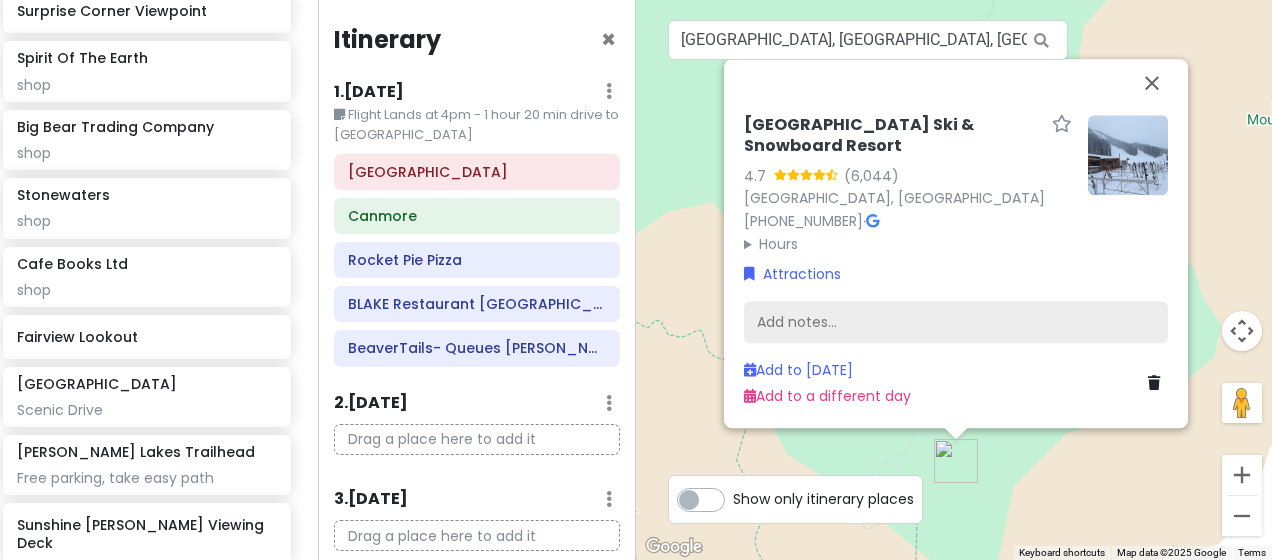 click on "Add notes..." at bounding box center [956, 323] 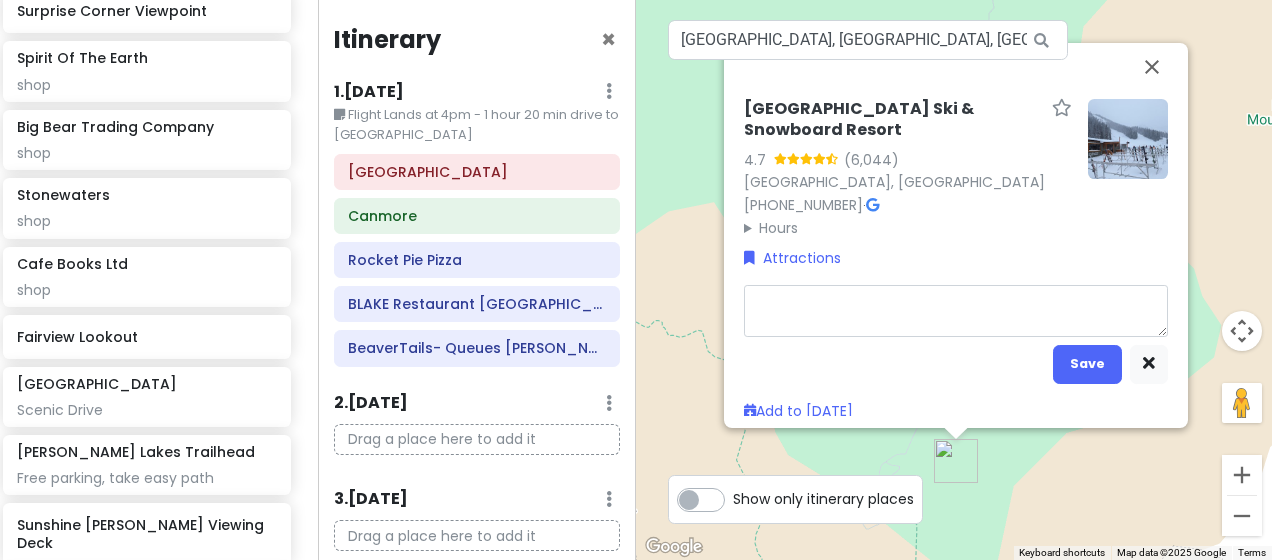 type on "x" 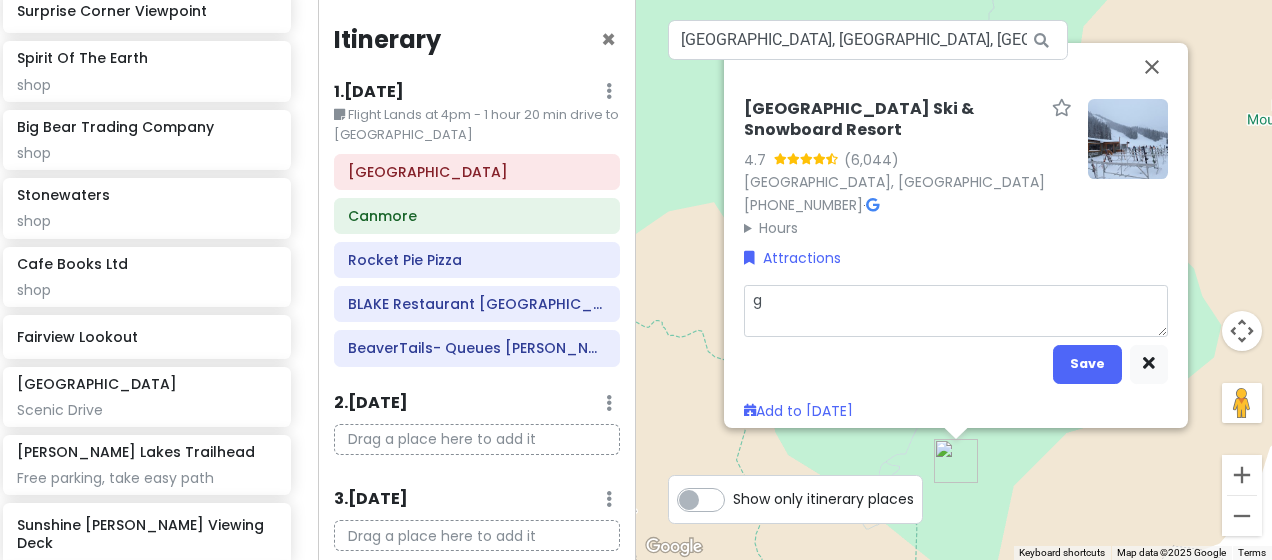 type on "x" 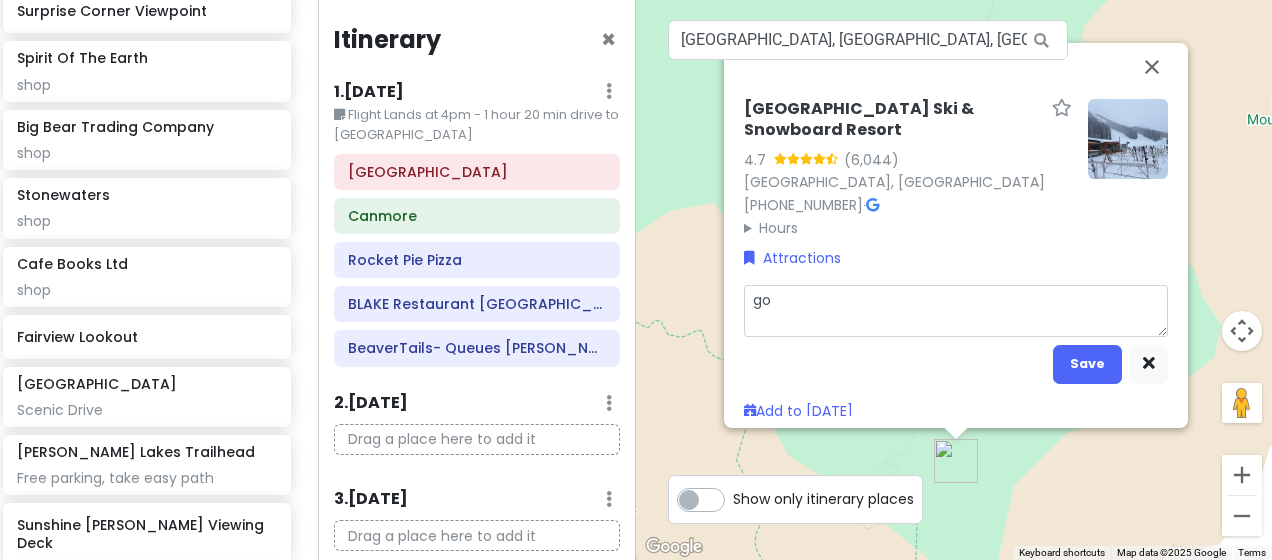type on "x" 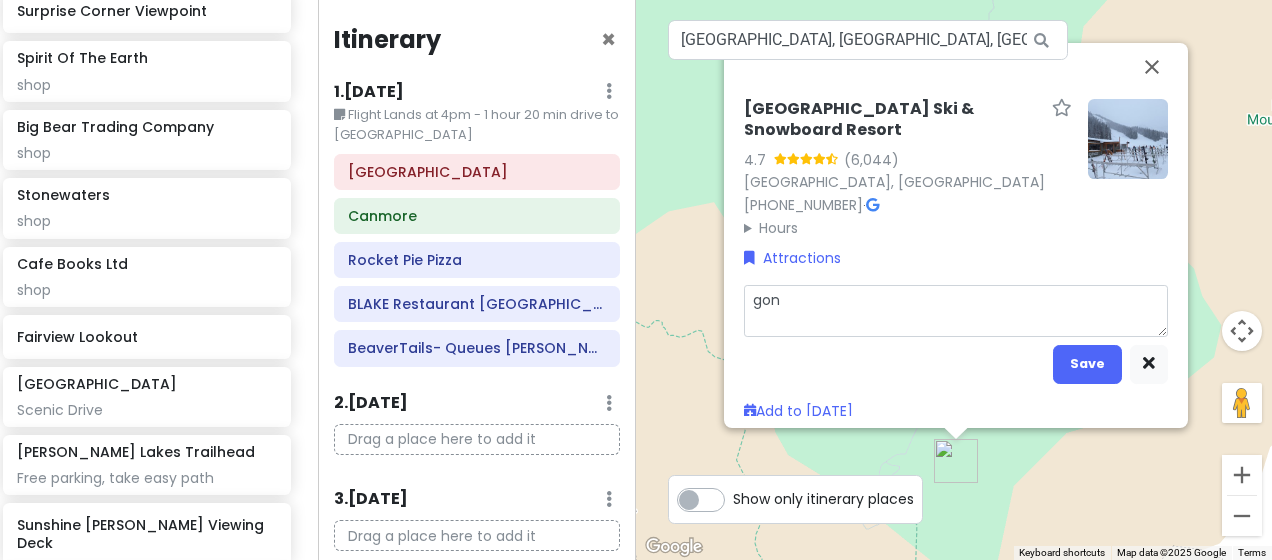 type on "x" 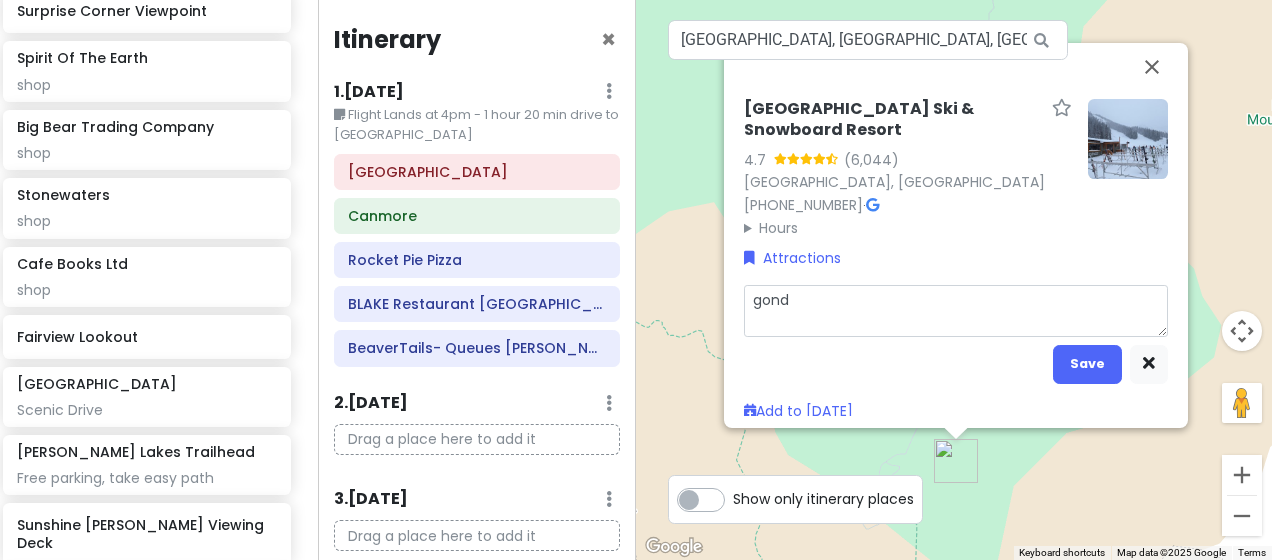 type on "x" 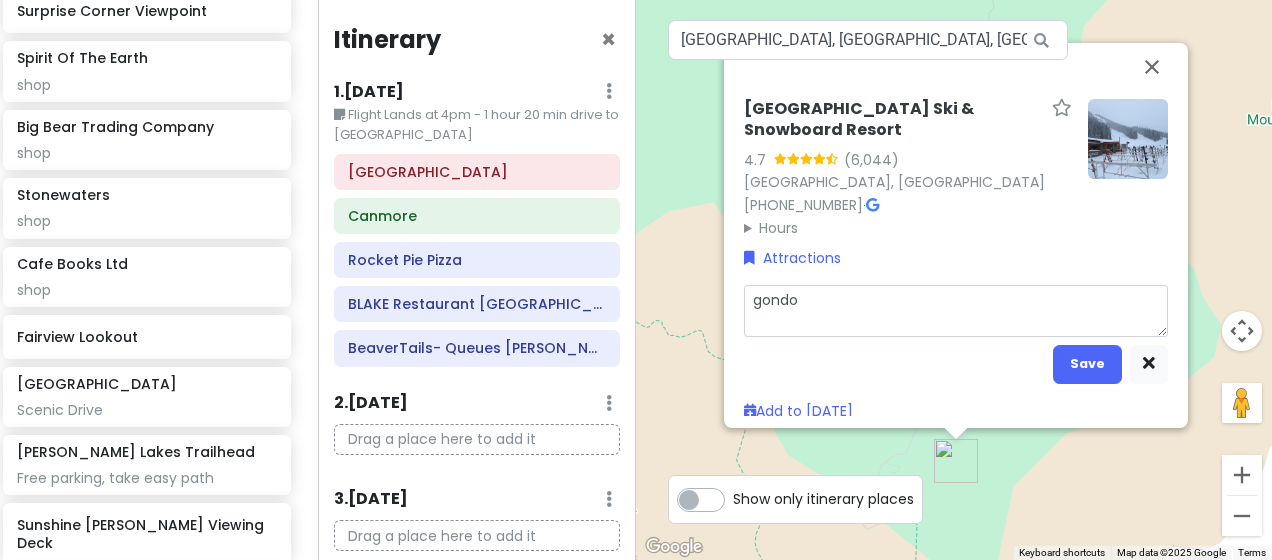 type on "x" 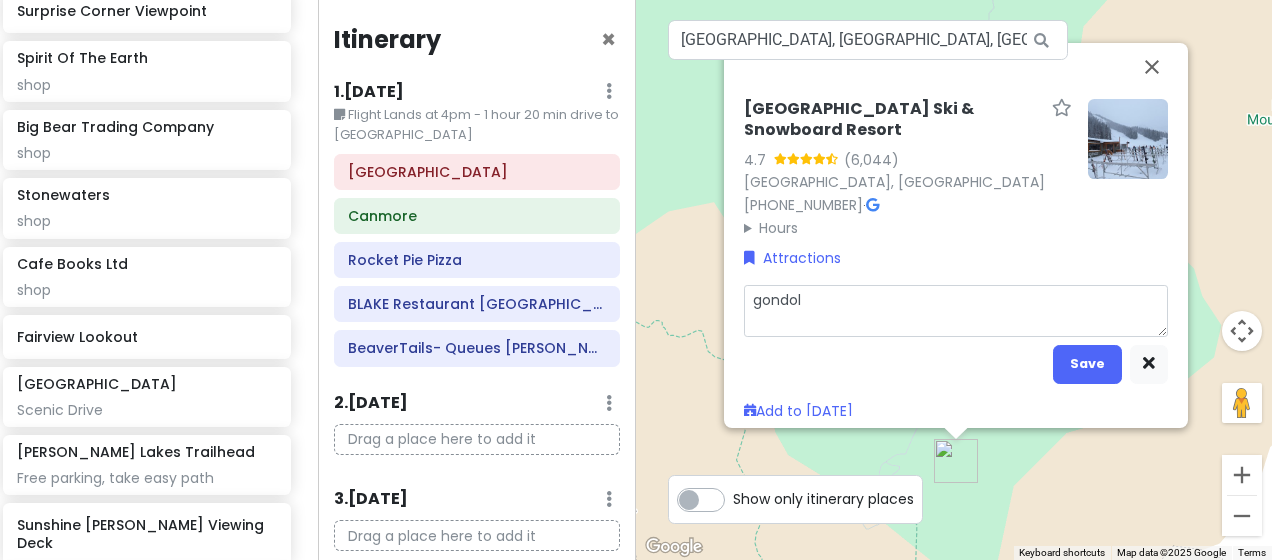type on "gondola" 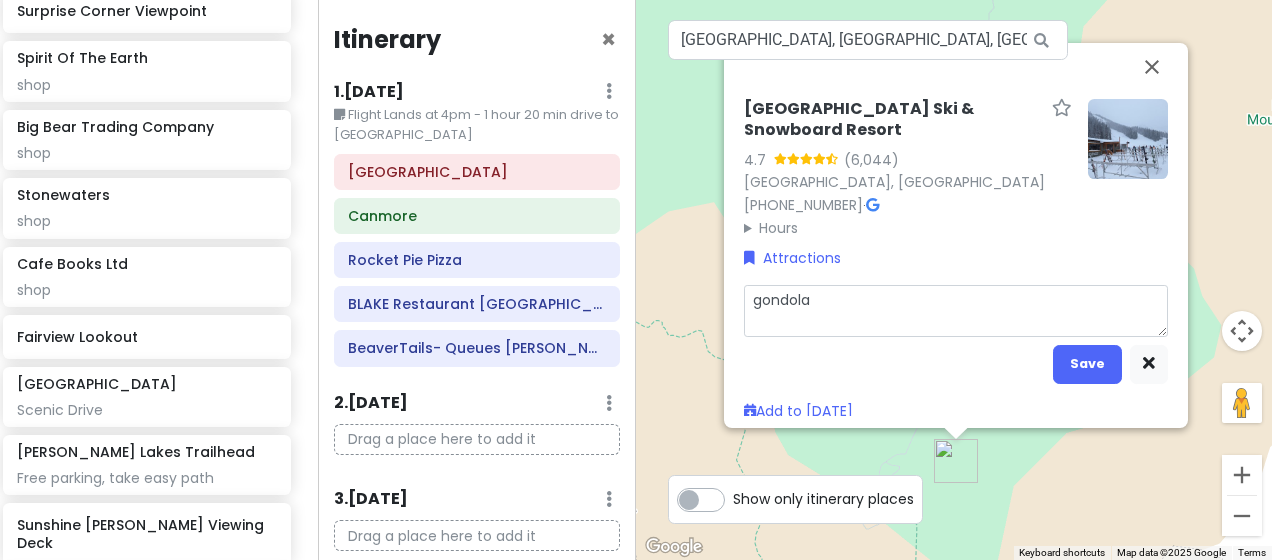 type on "x" 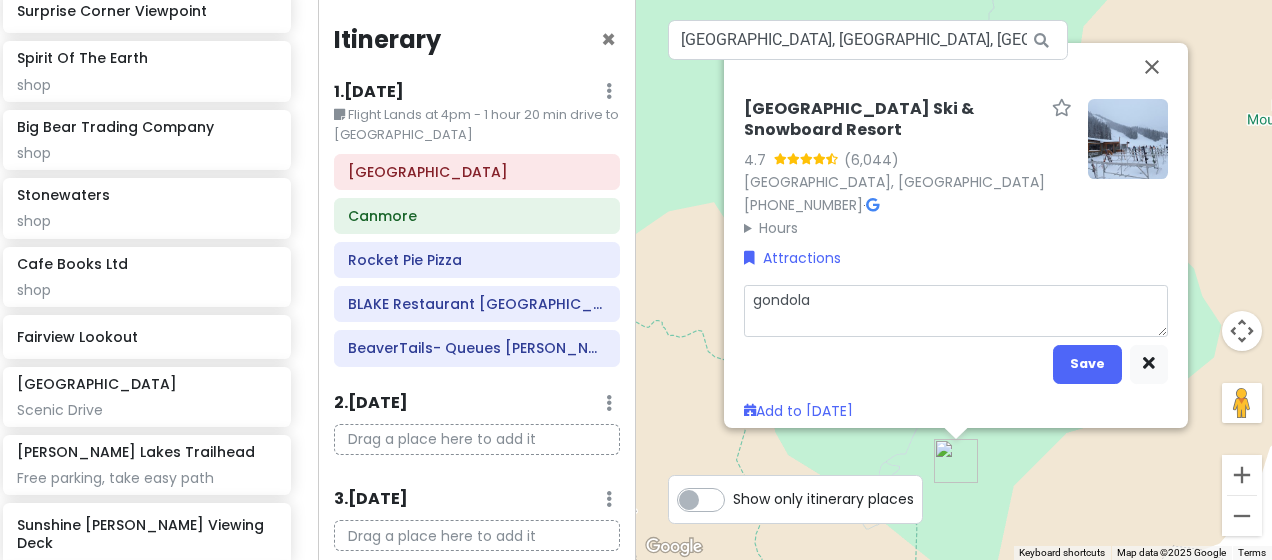 type on "gondola [URL][DOMAIN_NAME]" 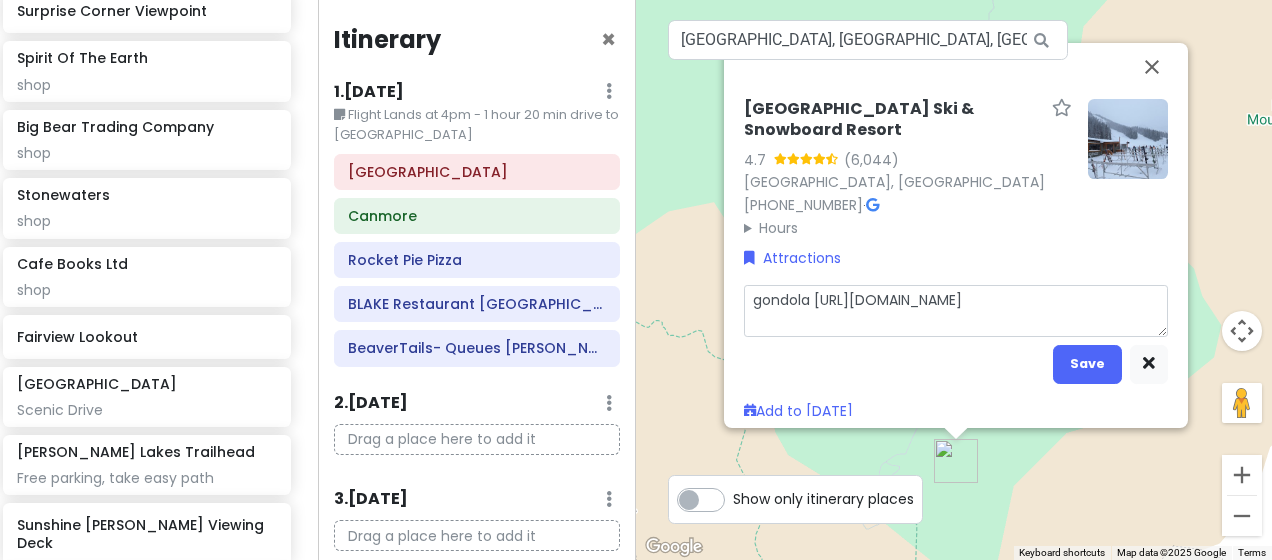 type on "x" 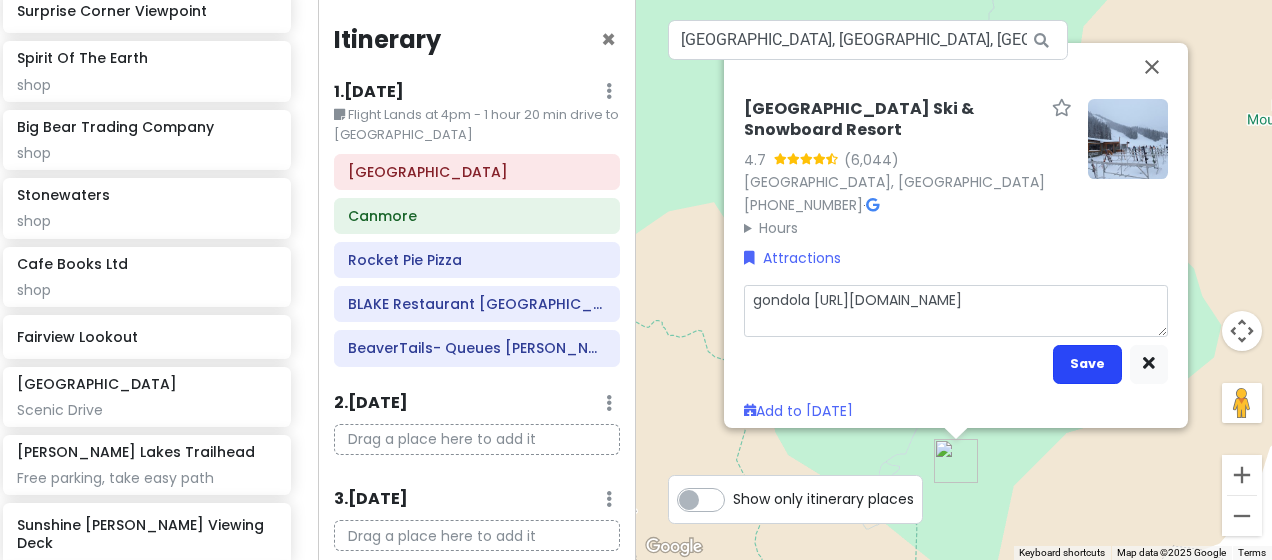 type on "gondola [URL][DOMAIN_NAME]" 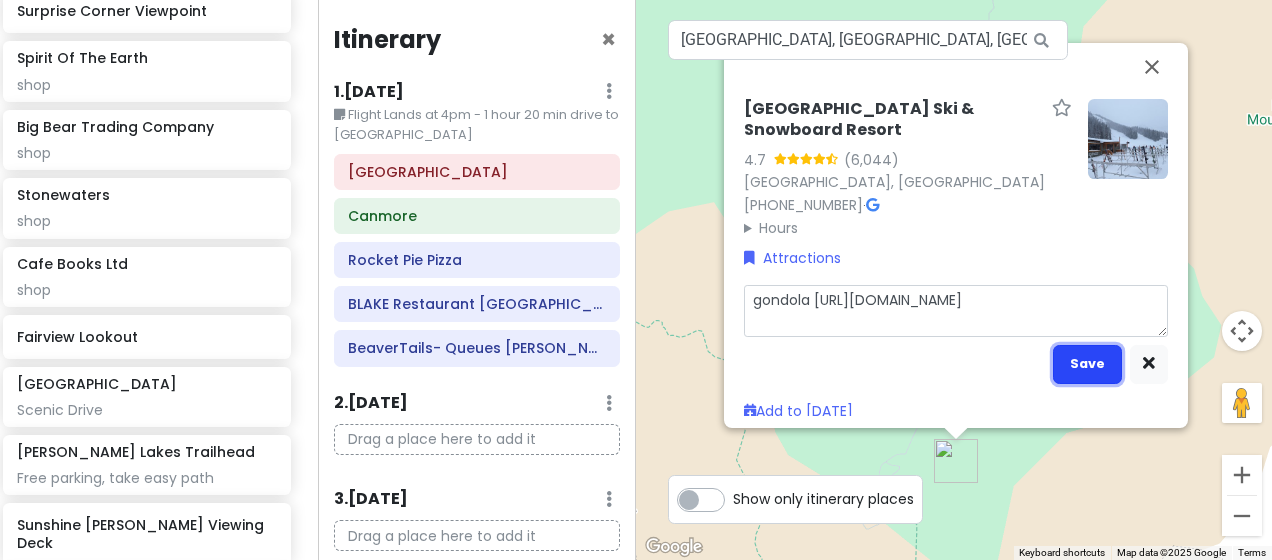 click on "Save" at bounding box center [1087, 364] 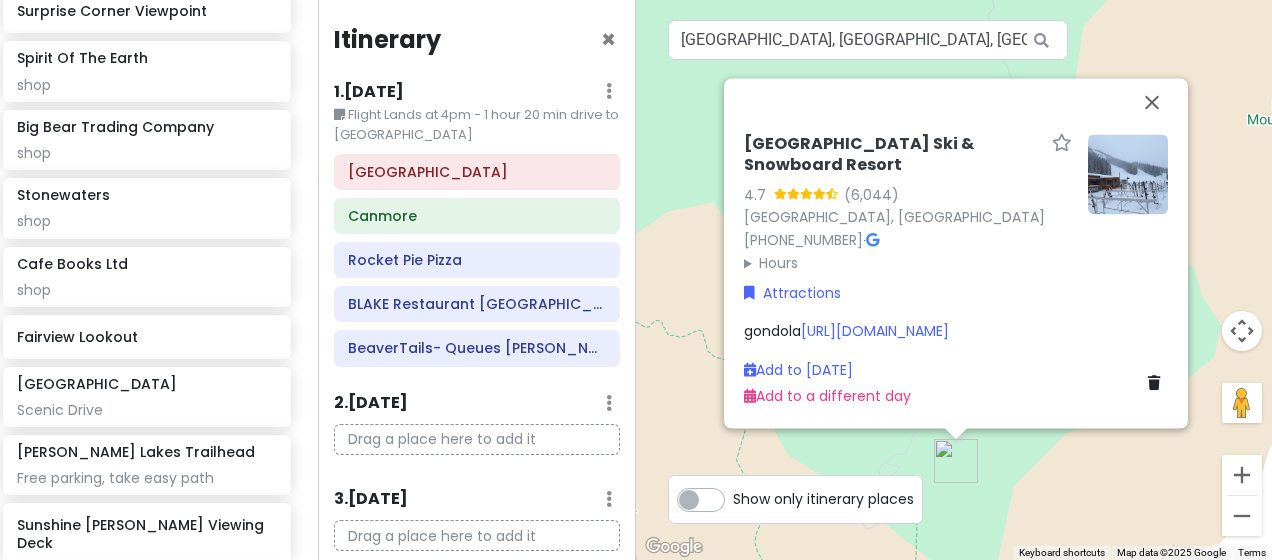 scroll, scrollTop: 2370, scrollLeft: 12, axis: both 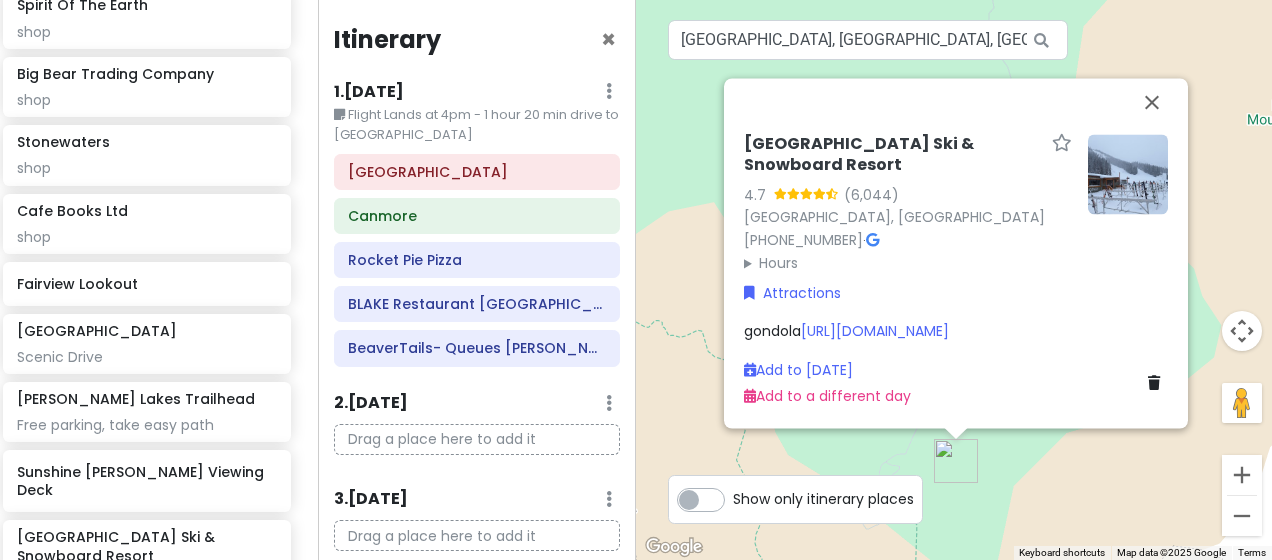 click on "gondola  [URL][DOMAIN_NAME]" at bounding box center (956, 332) 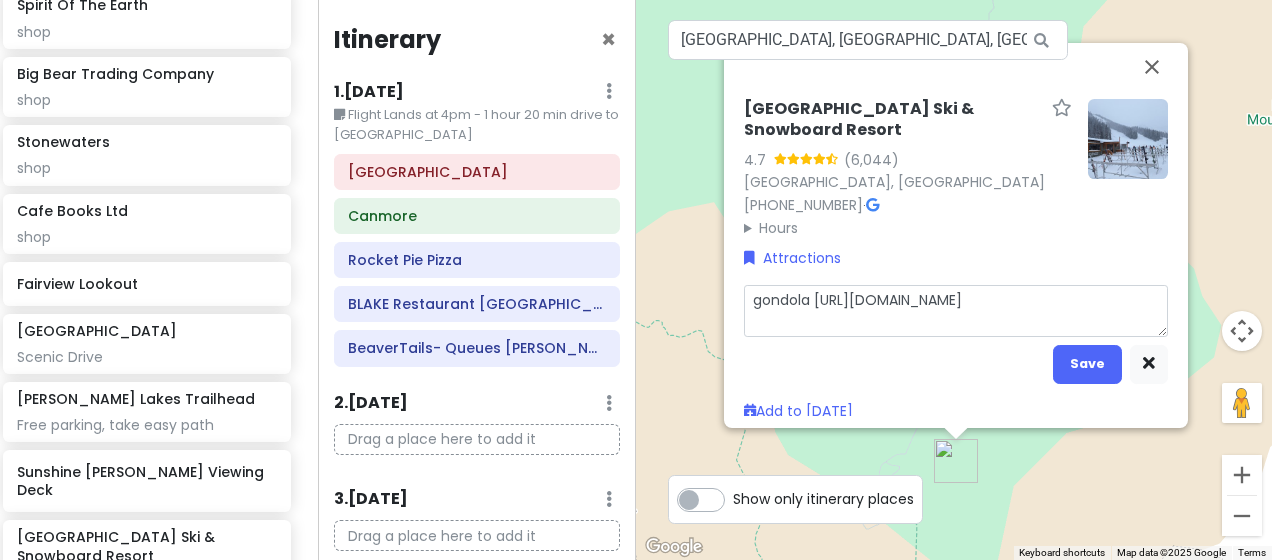 click on "gondola [URL][DOMAIN_NAME]" at bounding box center (956, 310) 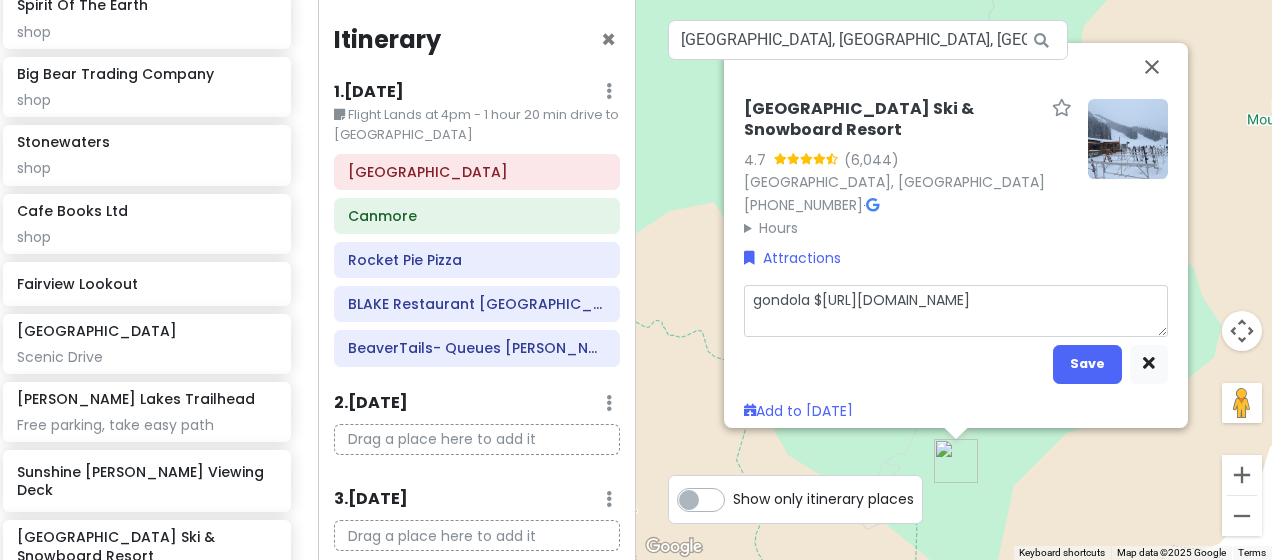 type on "x" 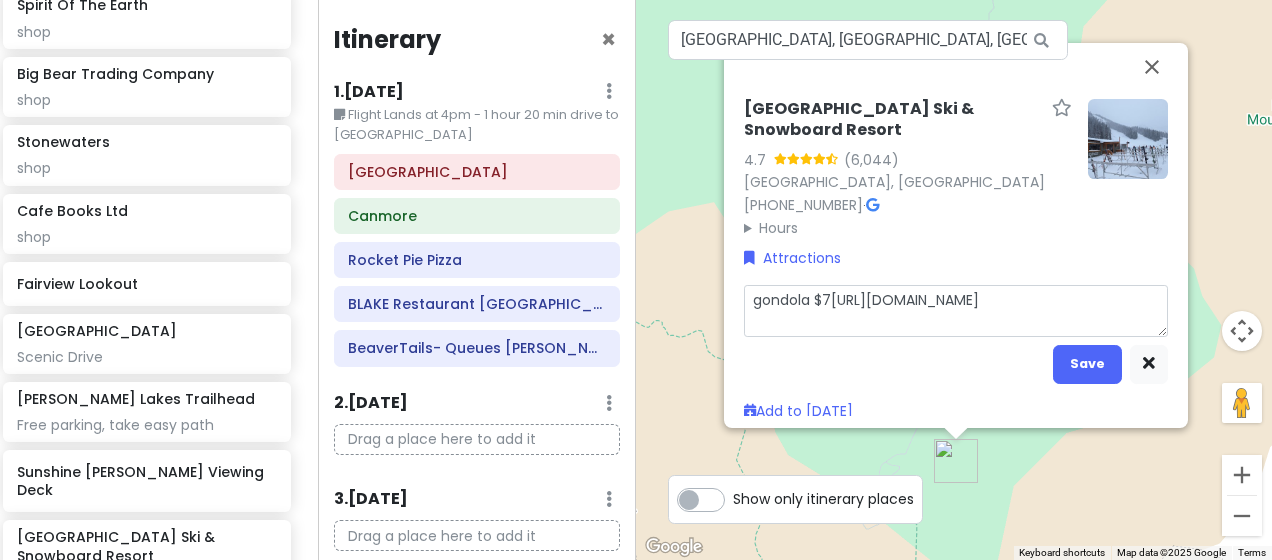 type on "x" 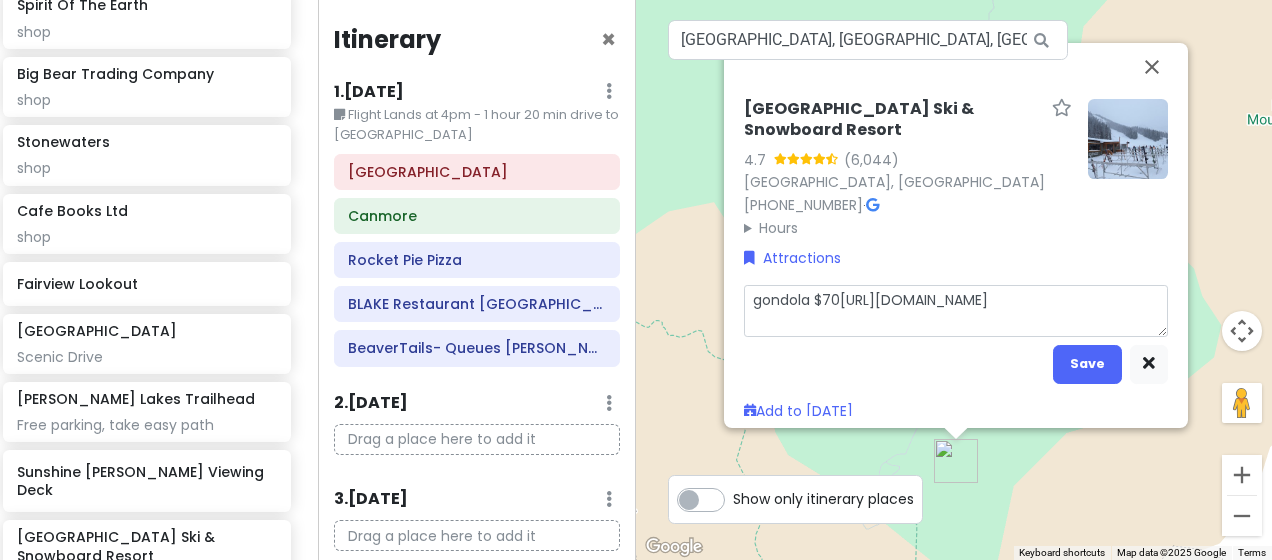 type on "x" 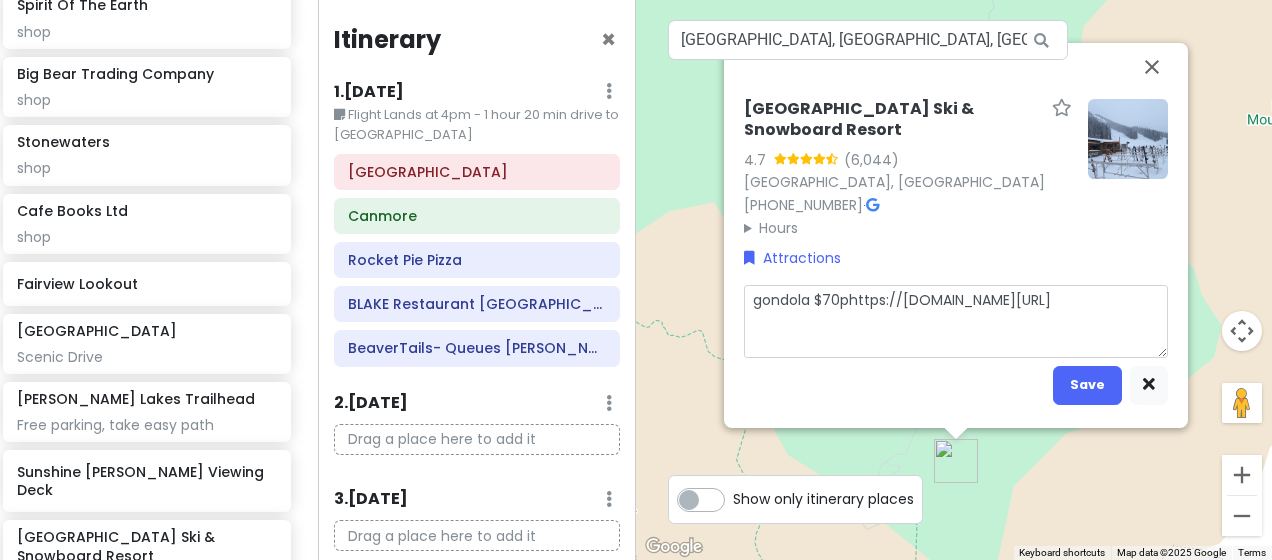 type on "x" 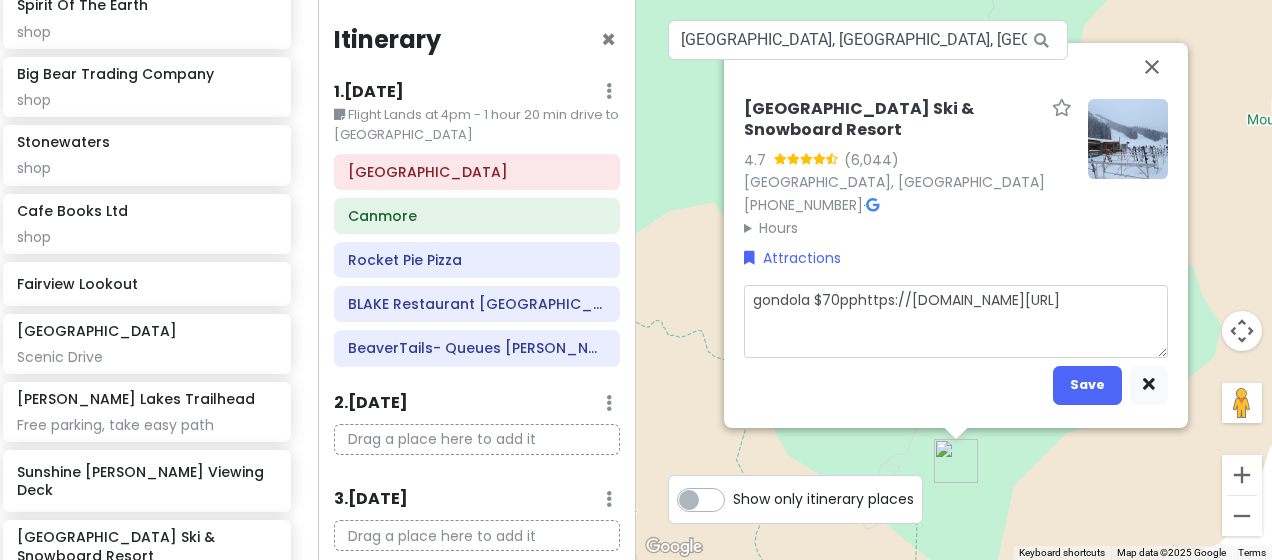 type on "x" 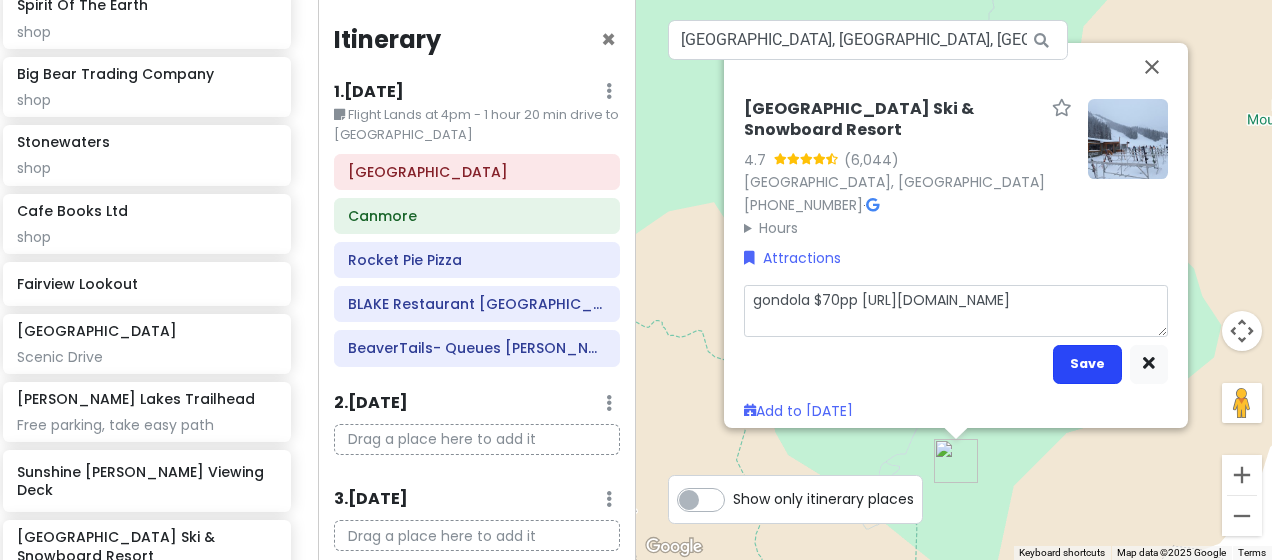 type on "gondola $70pp [URL][DOMAIN_NAME]" 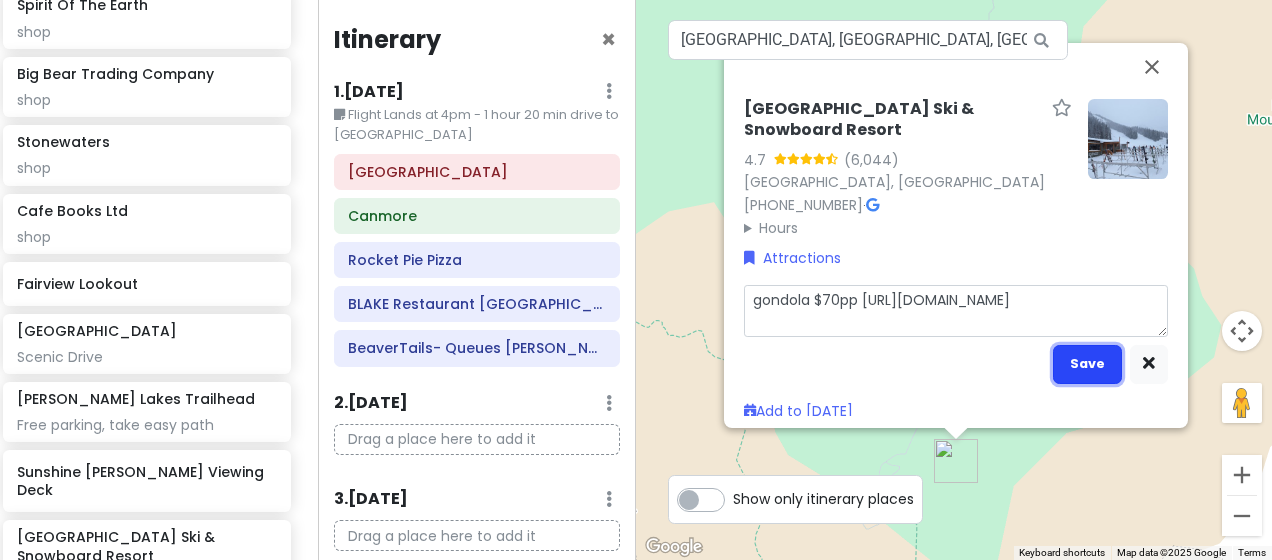 click on "Save" at bounding box center [1087, 364] 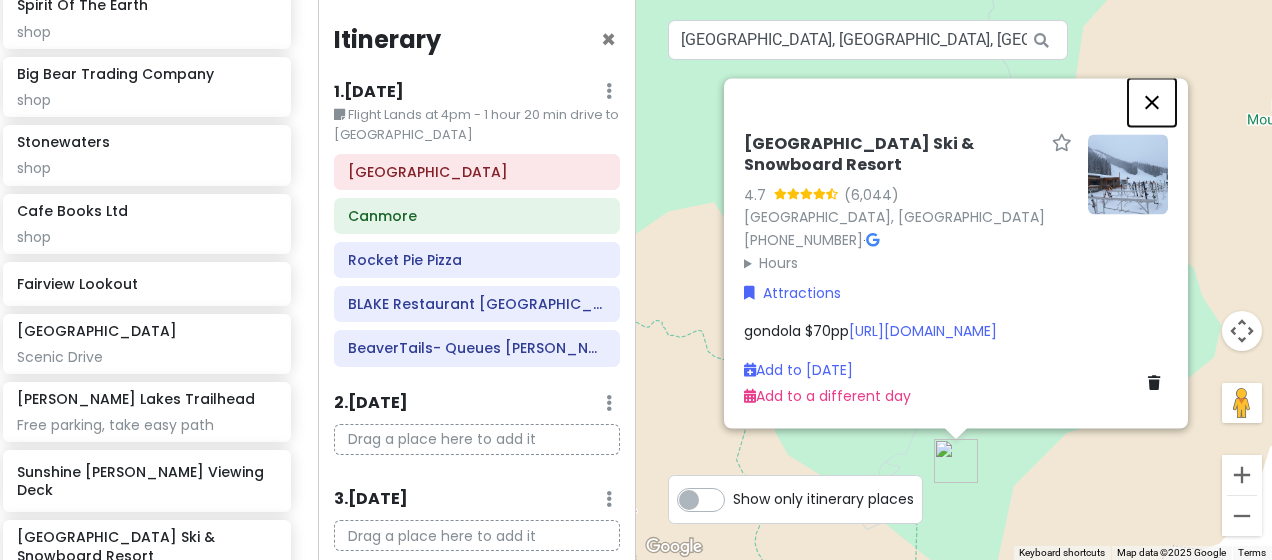 click at bounding box center [1152, 102] 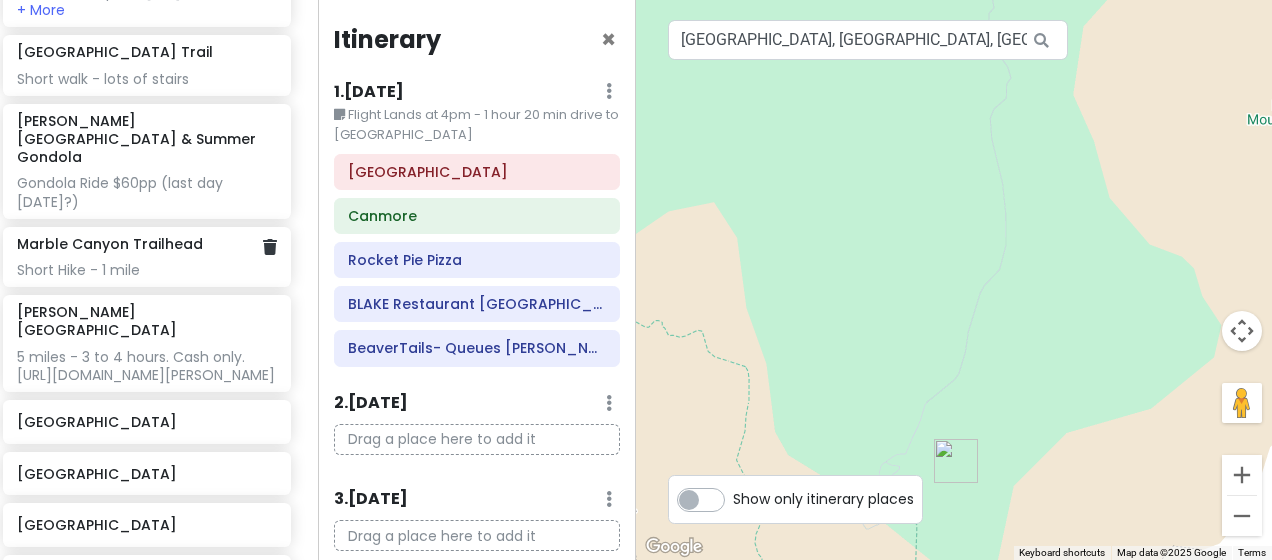 scroll, scrollTop: 676, scrollLeft: 12, axis: both 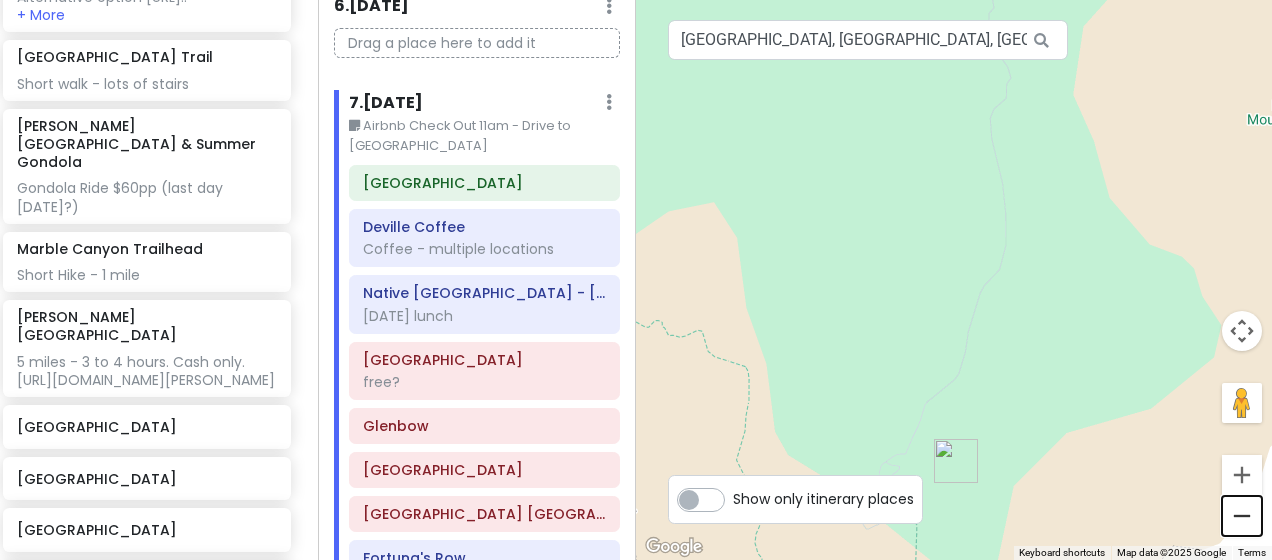 click at bounding box center [1242, 516] 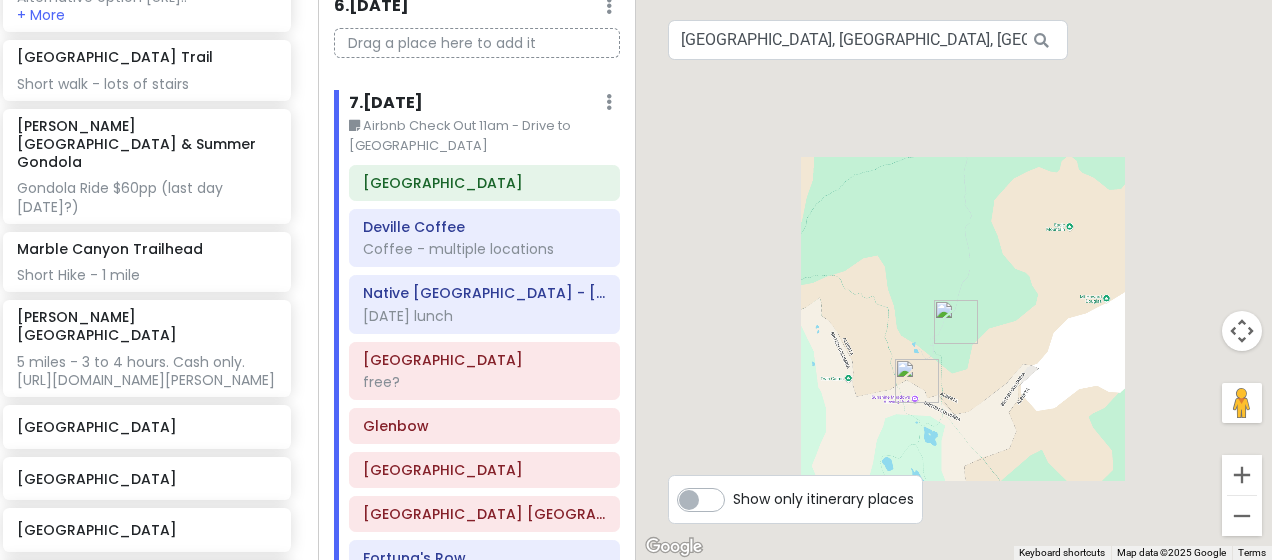 click at bounding box center [1242, 516] 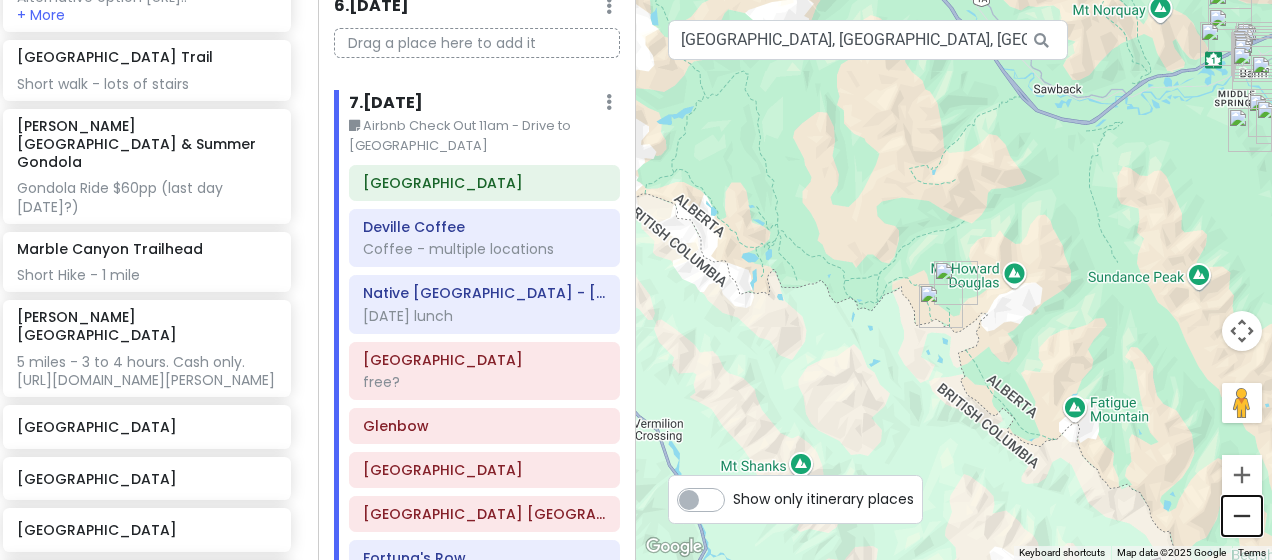click at bounding box center (1242, 516) 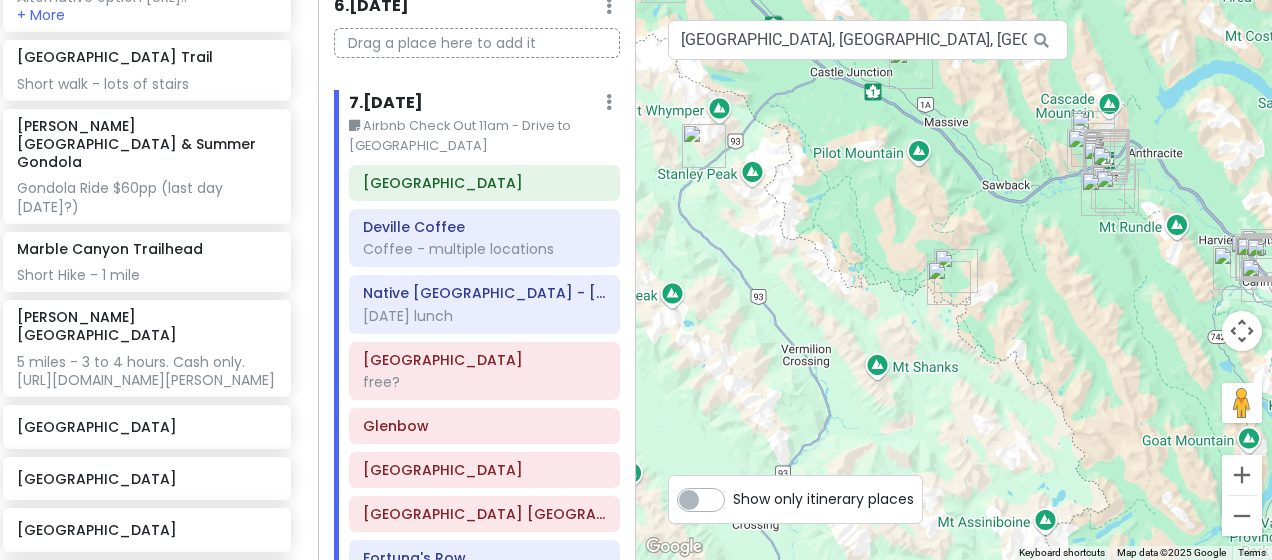 click at bounding box center (949, 283) 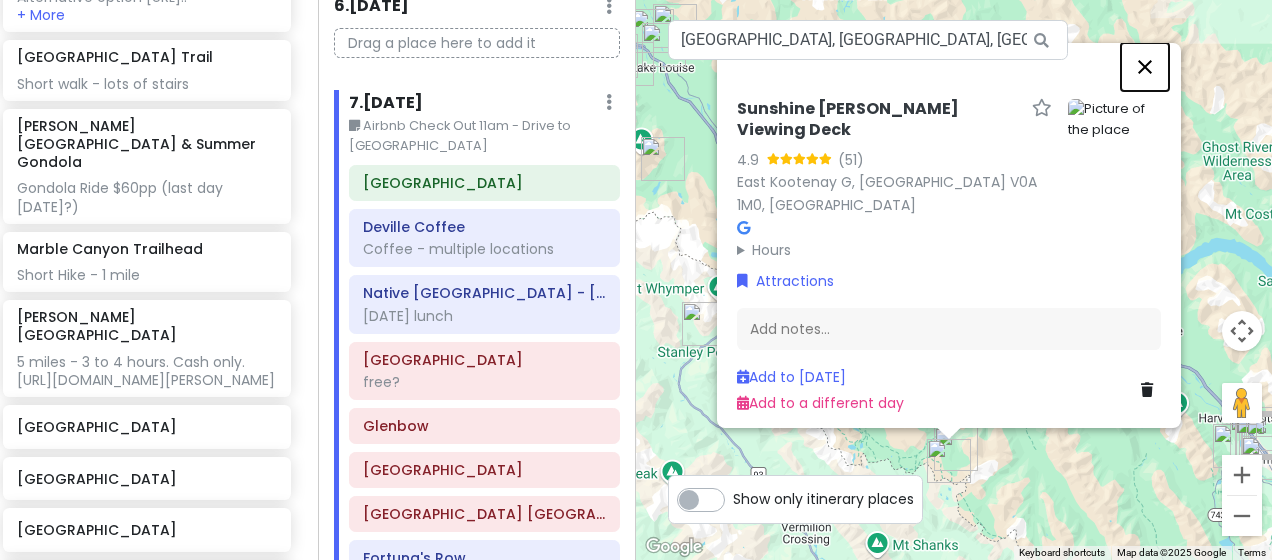 click at bounding box center [1145, 67] 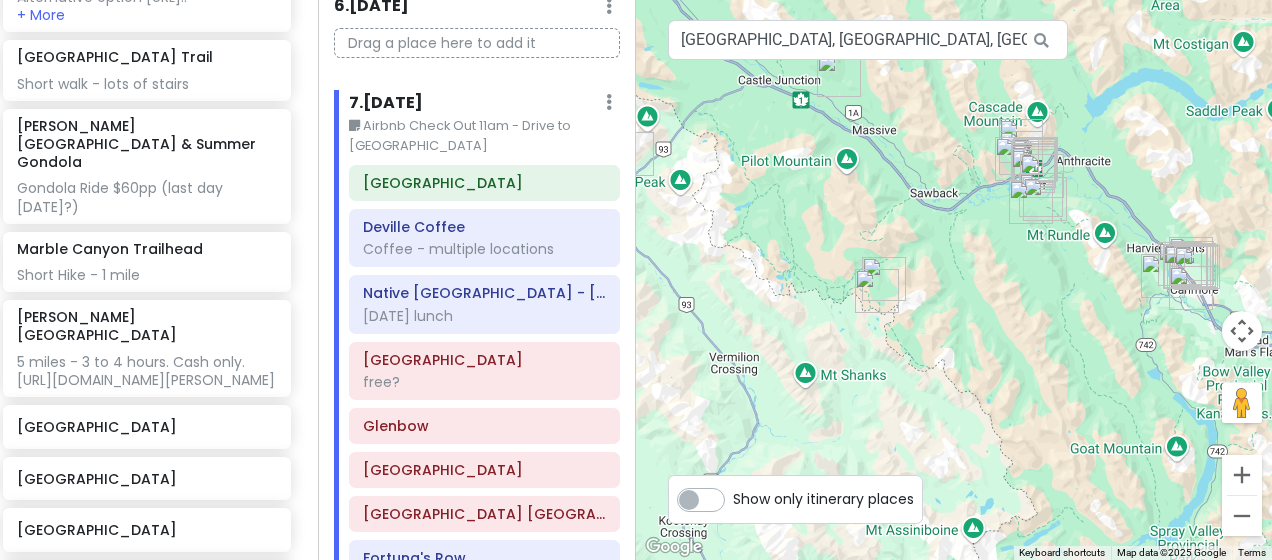 drag, startPoint x: 1078, startPoint y: 490, endPoint x: 1003, endPoint y: 314, distance: 191.31387 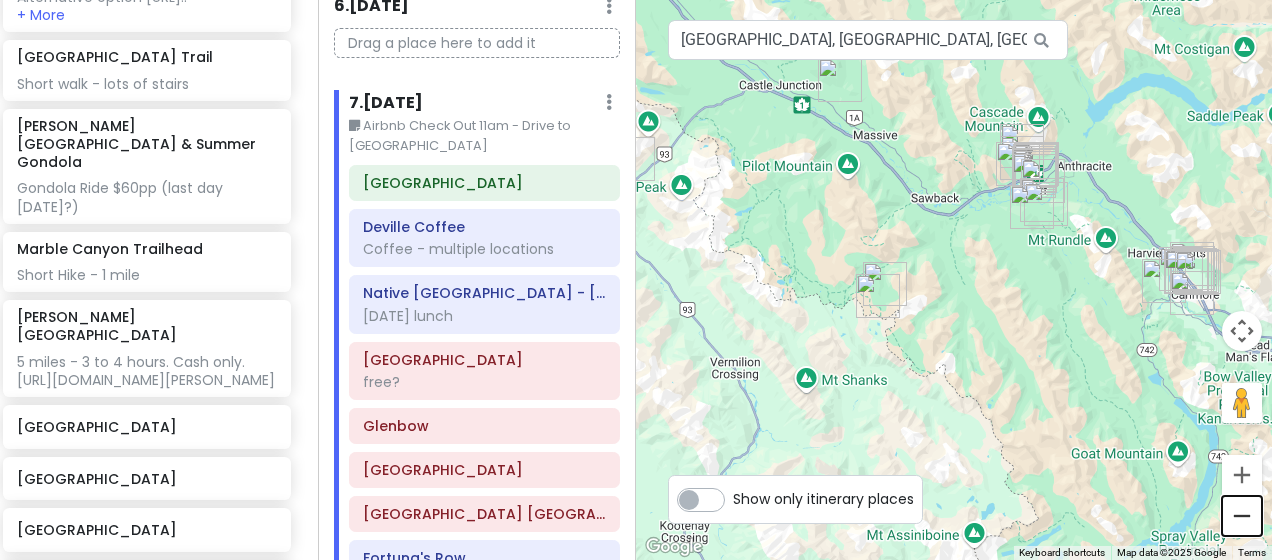 click at bounding box center (1242, 516) 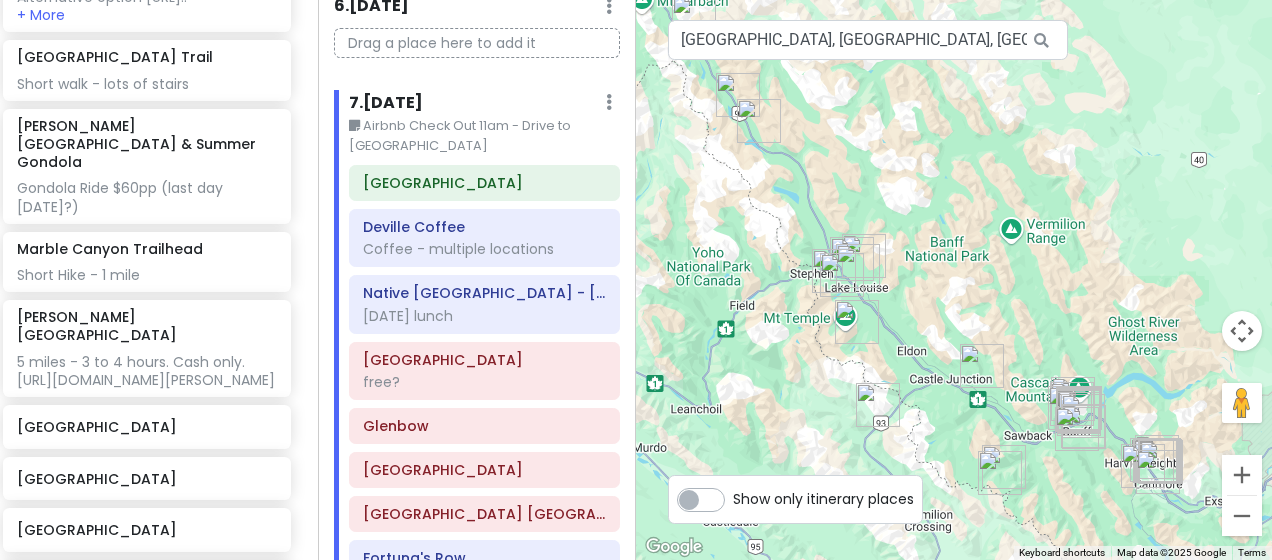 drag, startPoint x: 1033, startPoint y: 409, endPoint x: 1120, endPoint y: 611, distance: 219.93863 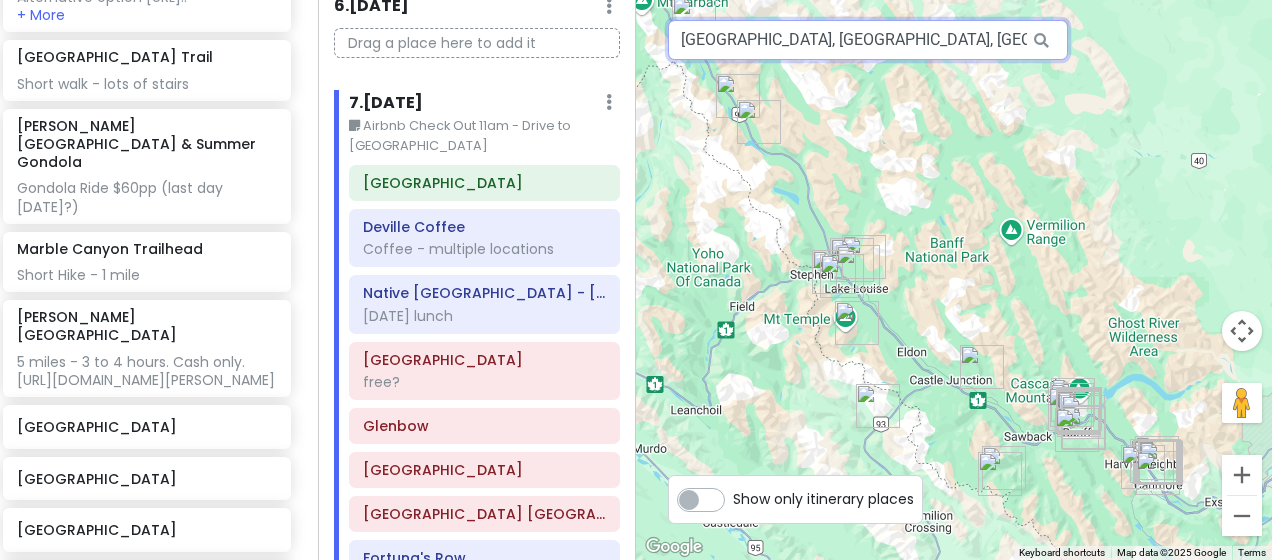 click on "[GEOGRAPHIC_DATA], [GEOGRAPHIC_DATA], [GEOGRAPHIC_DATA]" at bounding box center (868, 40) 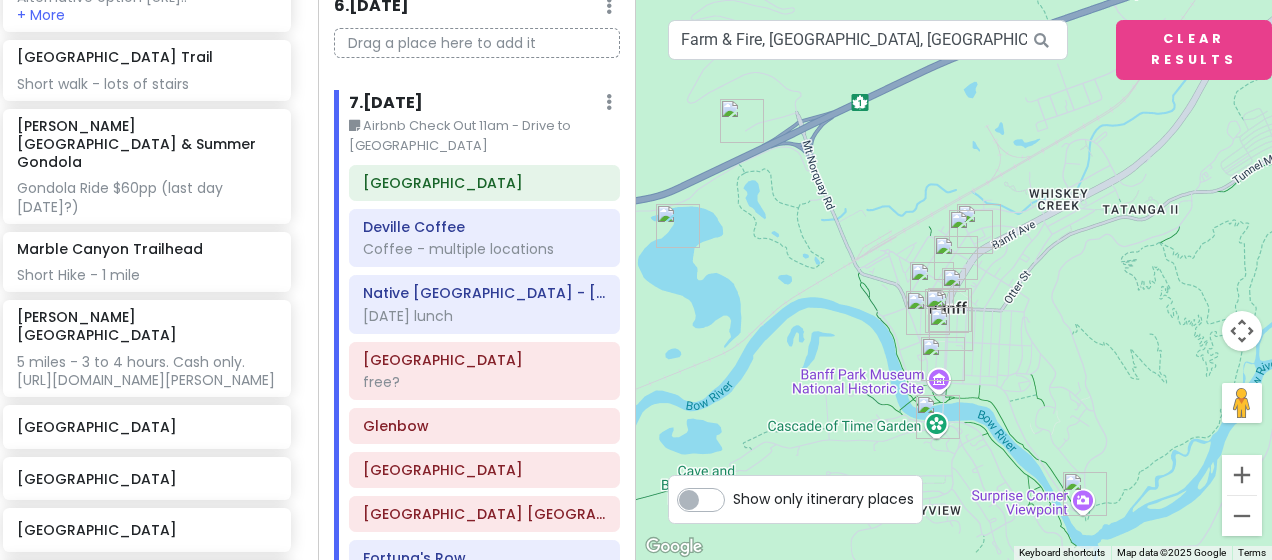 click at bounding box center [954, 280] 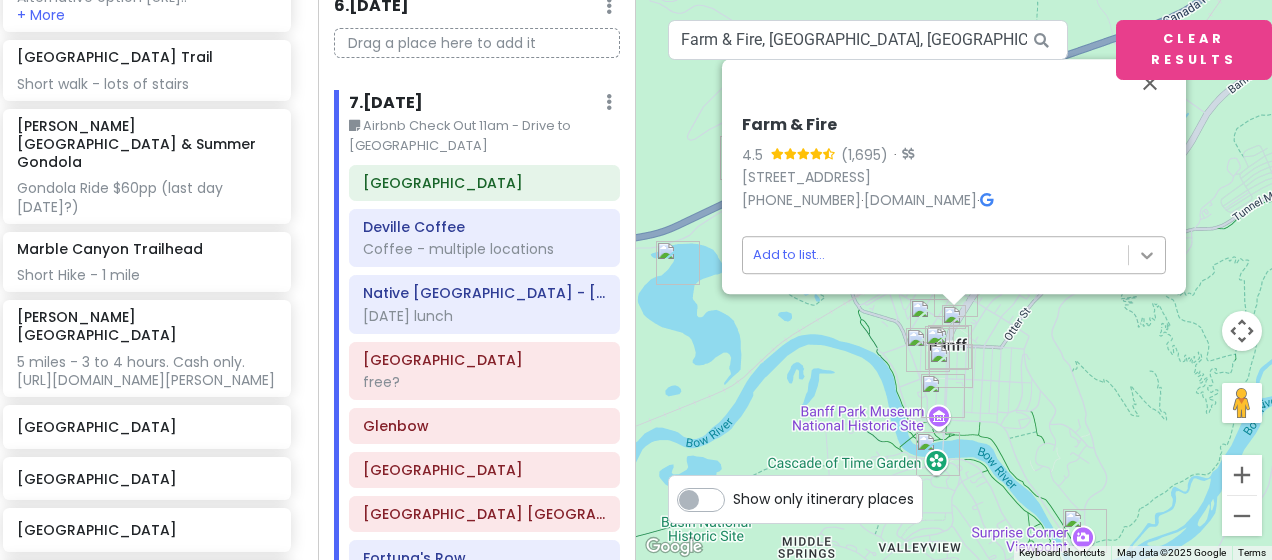 click on "Banff Trip Private Change Dates Make a Copy Delete Trip Give Feedback 💡 Support Scout ☕️ Itinerary Share Publish Notes Add notes... Attractions   Edit Reorder Delete List [GEOGRAPHIC_DATA] [GEOGRAPHIC_DATA] [PERSON_NAME] 1 hour drive from Airbnb to Park and Ride. The [GEOGRAPHIC_DATA][PERSON_NAME] and Ride lot is at the [PERSON_NAME][GEOGRAPHIC_DATA]/Summer Gondola ([STREET_ADDRESS][PERSON_NAME] – GPS POINT). Alternative option [URL].. + More [GEOGRAPHIC_DATA] Trail Short walk - lots of stairs [PERSON_NAME][GEOGRAPHIC_DATA] & Summer Gondola Gondola Ride $60pp (last day [DATE]?) [GEOGRAPHIC_DATA] Short Hike - 1 mile [PERSON_NAME][GEOGRAPHIC_DATA] 5 miles - 3 to 4 hours. Cash only. [URL][DOMAIN_NAME][PERSON_NAME] [GEOGRAPHIC_DATA] [GEOGRAPHIC_DATA] [GEOGRAPHIC_DATA][PERSON_NAME], [GEOGRAPHIC_DATA] to lower and [GEOGRAPHIC_DATA] [GEOGRAPHIC_DATA] sunset [GEOGRAPHIC_DATA] Shopping and resturants [GEOGRAPHIC_DATA] $20 pp. Opens 10am Banff Gondola $45 pp Cascade of Time Garden" at bounding box center (636, 280) 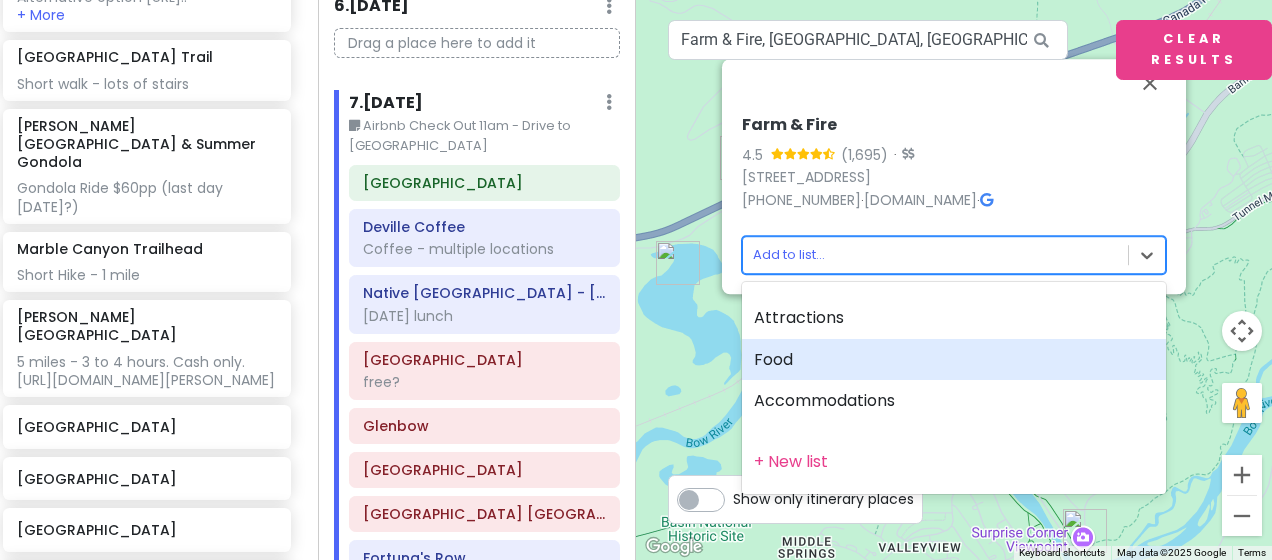 click on "Food" at bounding box center (954, 360) 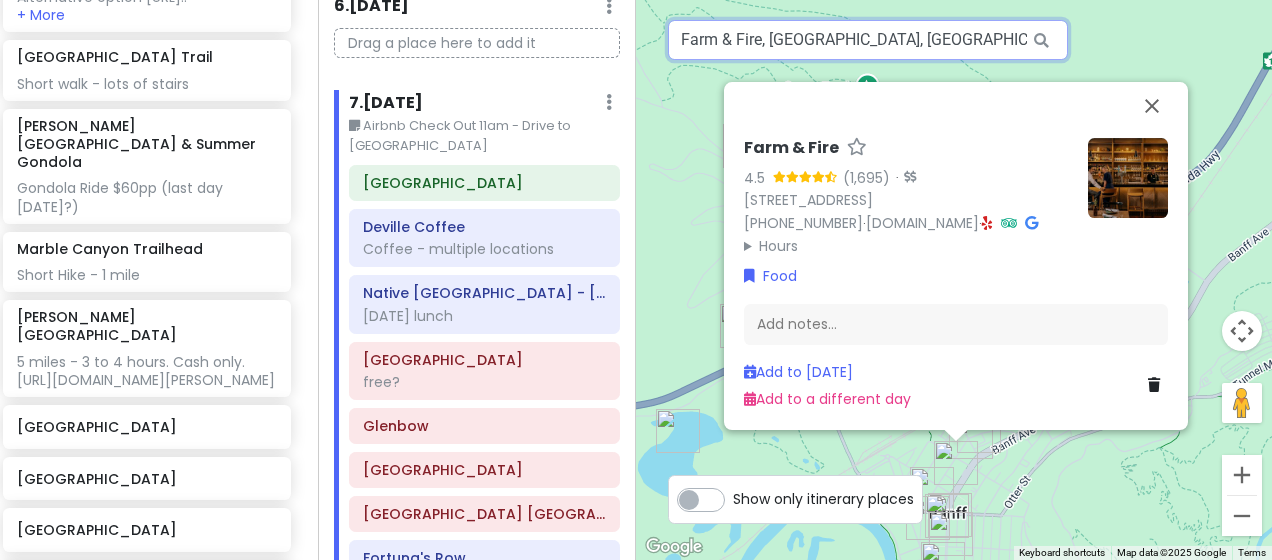 click on "Farm & Fire, [GEOGRAPHIC_DATA], [GEOGRAPHIC_DATA], [GEOGRAPHIC_DATA]" at bounding box center [868, 40] 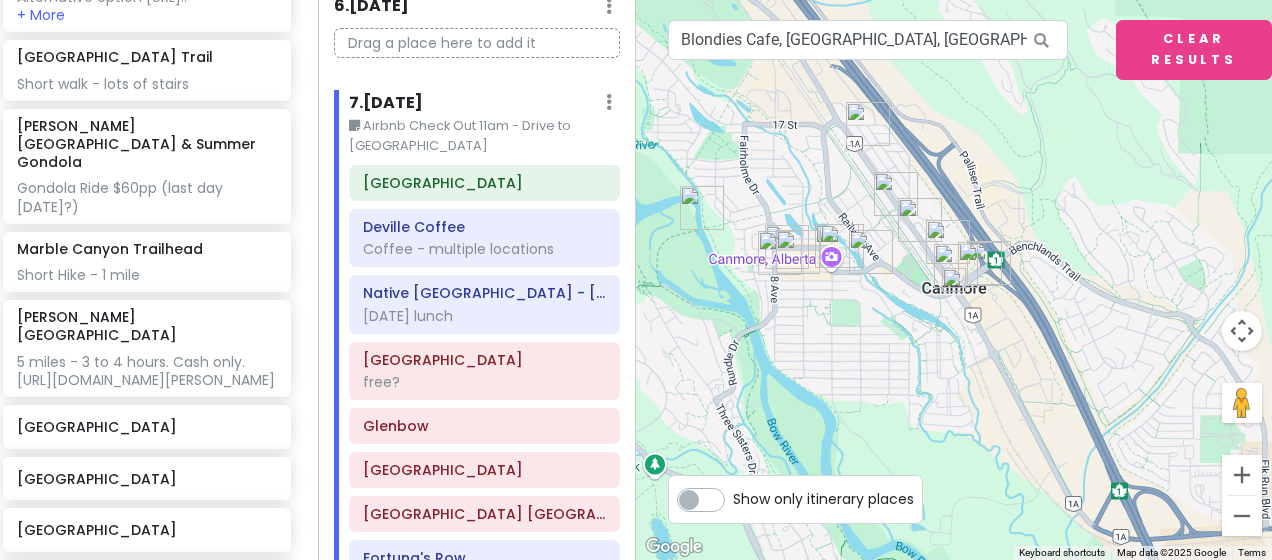 click at bounding box center [954, 280] 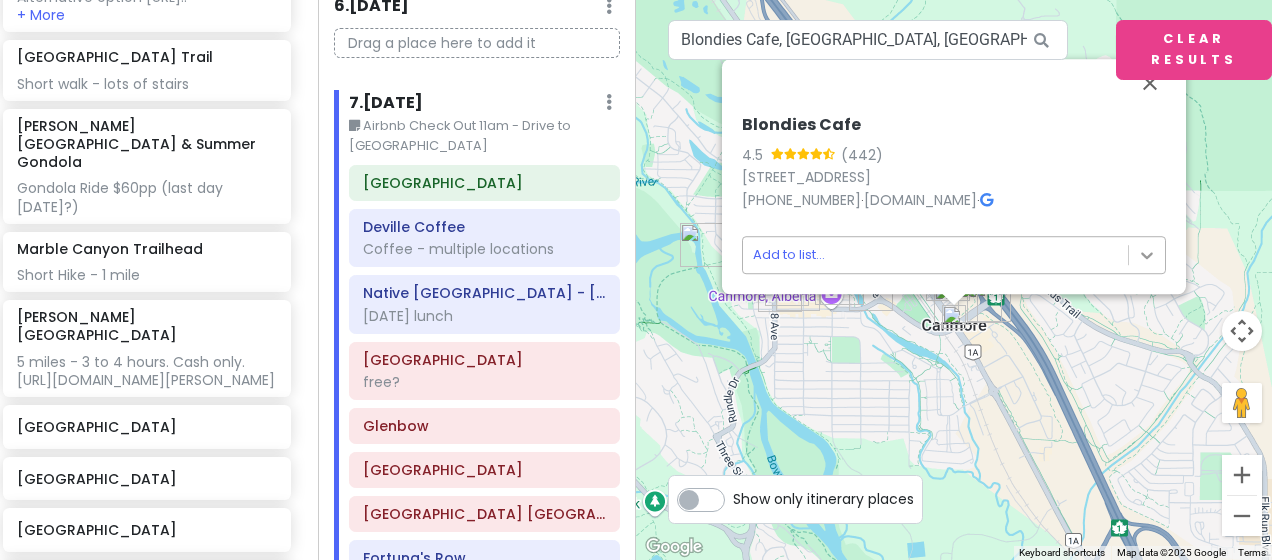 click on "Banff Trip Private Change Dates Make a Copy Delete Trip Give Feedback 💡 Support Scout ☕️ Itinerary Share Publish Notes Add notes... Attractions   Edit Reorder Delete List [GEOGRAPHIC_DATA] [GEOGRAPHIC_DATA] [PERSON_NAME] 1 hour drive from Airbnb to Park and Ride. The [GEOGRAPHIC_DATA][PERSON_NAME] and Ride lot is at the [PERSON_NAME][GEOGRAPHIC_DATA]/Summer Gondola ([STREET_ADDRESS][PERSON_NAME] – GPS POINT). Alternative option [URL].. + More [GEOGRAPHIC_DATA] Trail Short walk - lots of stairs [PERSON_NAME][GEOGRAPHIC_DATA] & Summer Gondola Gondola Ride $60pp (last day [DATE]?) [GEOGRAPHIC_DATA] Short Hike - 1 mile [PERSON_NAME][GEOGRAPHIC_DATA] 5 miles - 3 to 4 hours. Cash only. [URL][DOMAIN_NAME][PERSON_NAME] [GEOGRAPHIC_DATA] [GEOGRAPHIC_DATA] [GEOGRAPHIC_DATA][PERSON_NAME], [GEOGRAPHIC_DATA] to lower and [GEOGRAPHIC_DATA] [GEOGRAPHIC_DATA] sunset [GEOGRAPHIC_DATA] Shopping and resturants [GEOGRAPHIC_DATA] $20 pp. Opens 10am Banff Gondola $45 pp Cascade of Time Garden" at bounding box center [636, 280] 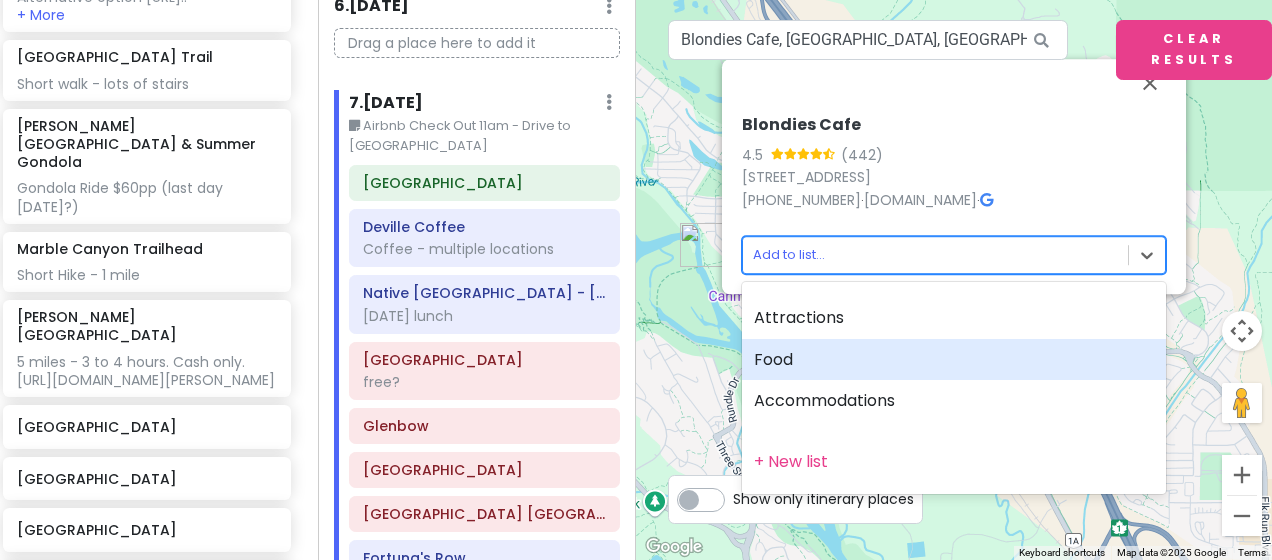click on "Food" at bounding box center (954, 360) 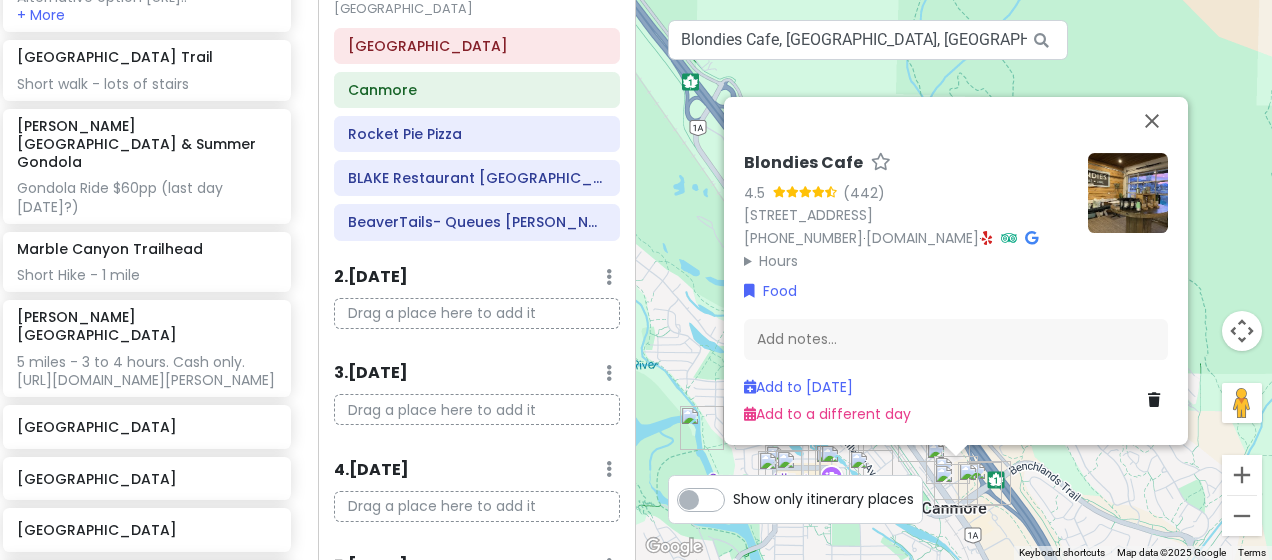 scroll, scrollTop: 119, scrollLeft: 0, axis: vertical 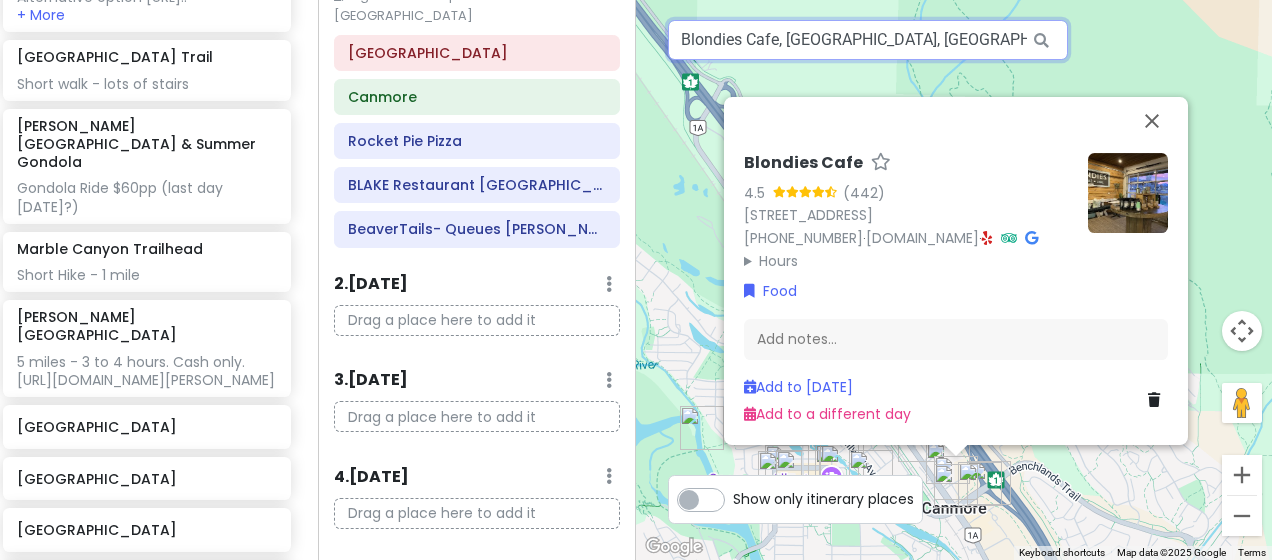 click on "Blondies Cafe, [GEOGRAPHIC_DATA], [GEOGRAPHIC_DATA], [GEOGRAPHIC_DATA], [GEOGRAPHIC_DATA]" at bounding box center [868, 40] 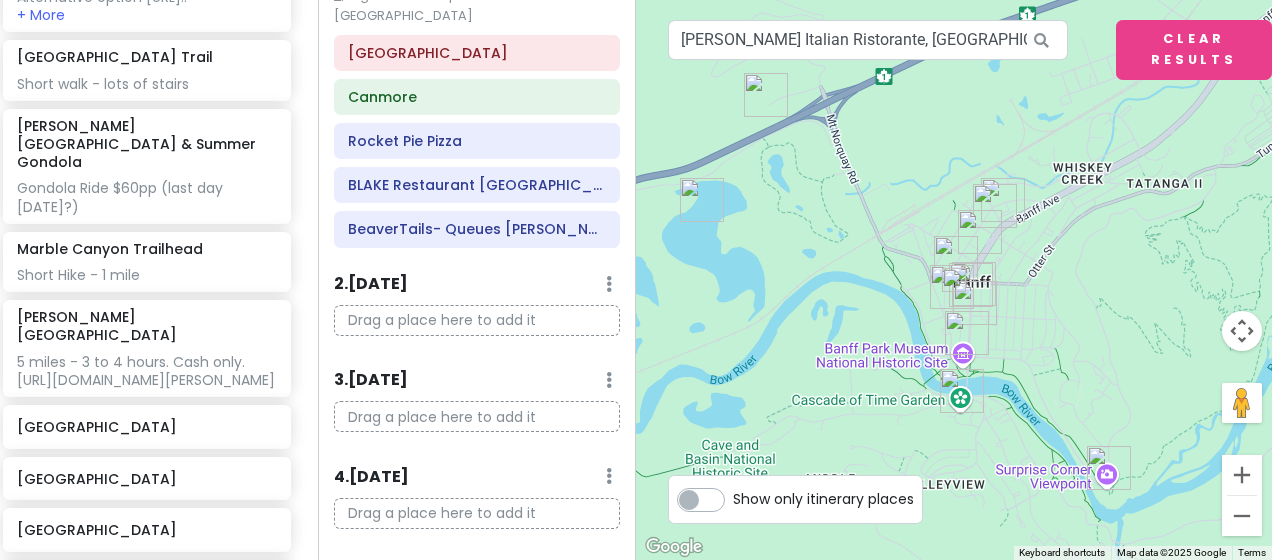 click at bounding box center [954, 280] 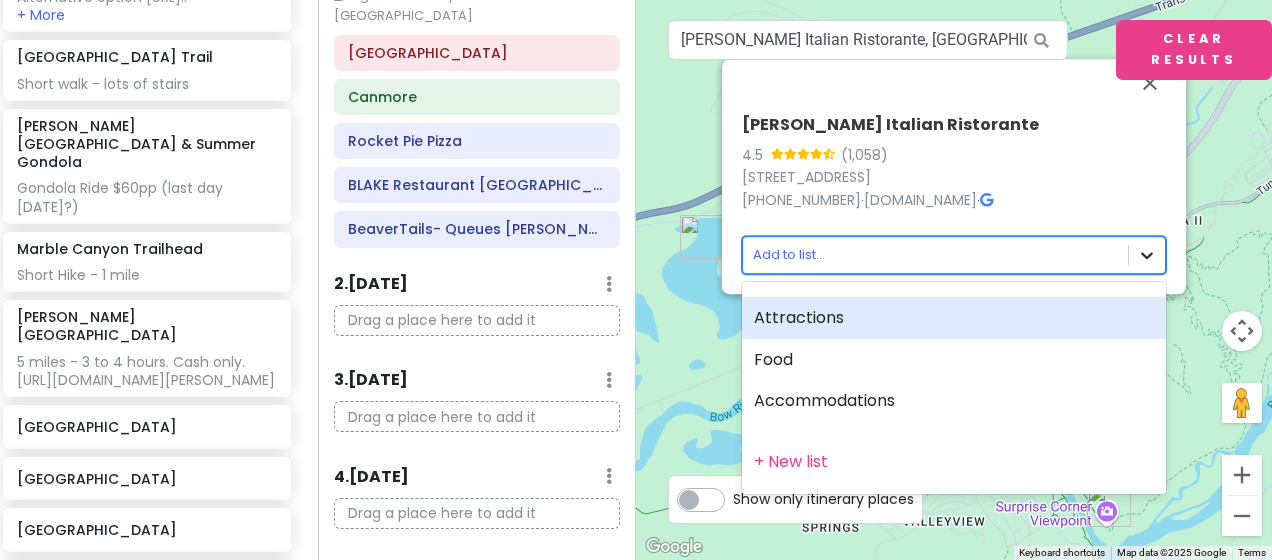 click on "Banff Trip Private Change Dates Make a Copy Delete Trip Give Feedback 💡 Support Scout ☕️ Itinerary Share Publish Notes Add notes... Attractions   Edit Reorder Delete List [GEOGRAPHIC_DATA] [GEOGRAPHIC_DATA] [PERSON_NAME] 1 hour drive from Airbnb to Park and Ride. The [GEOGRAPHIC_DATA][PERSON_NAME] and Ride lot is at the [PERSON_NAME][GEOGRAPHIC_DATA]/Summer Gondola ([STREET_ADDRESS][PERSON_NAME] – GPS POINT). Alternative option [URL].. + More [GEOGRAPHIC_DATA] Trail Short walk - lots of stairs [PERSON_NAME][GEOGRAPHIC_DATA] & Summer Gondola Gondola Ride $60pp (last day [DATE]?) [GEOGRAPHIC_DATA] Short Hike - 1 mile [PERSON_NAME][GEOGRAPHIC_DATA] 5 miles - 3 to 4 hours. Cash only. [URL][DOMAIN_NAME][PERSON_NAME] [GEOGRAPHIC_DATA] [GEOGRAPHIC_DATA] [GEOGRAPHIC_DATA][PERSON_NAME], [GEOGRAPHIC_DATA] to lower and [GEOGRAPHIC_DATA] [GEOGRAPHIC_DATA] sunset [GEOGRAPHIC_DATA] Shopping and resturants [GEOGRAPHIC_DATA] $20 pp. Opens 10am Banff Gondola $45 pp Cascade of Time Garden" at bounding box center [636, 280] 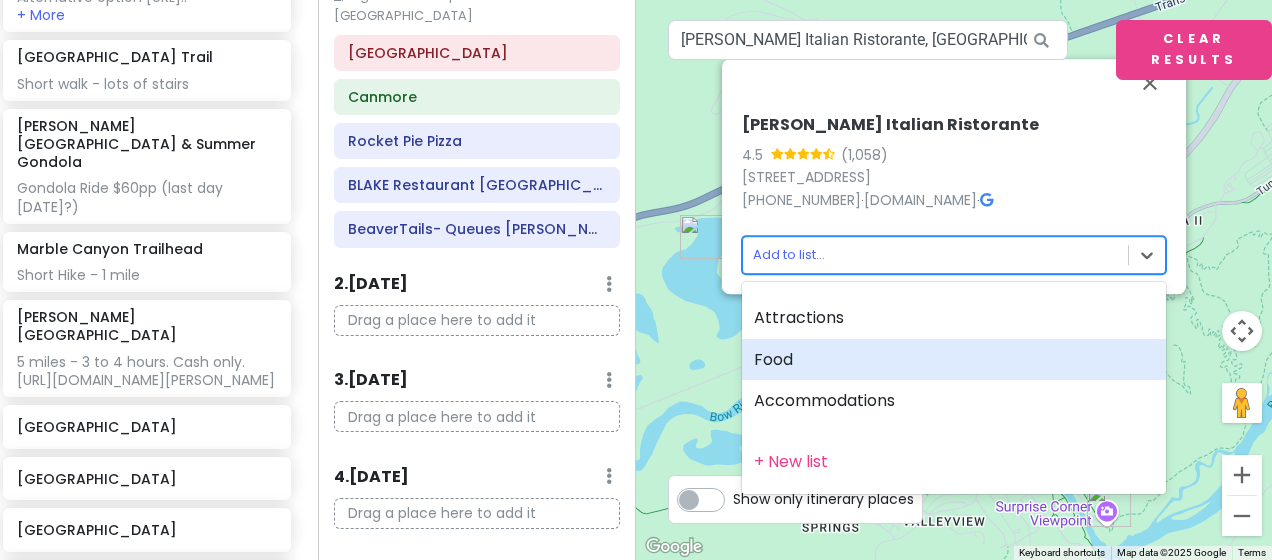 click on "Food" at bounding box center [954, 360] 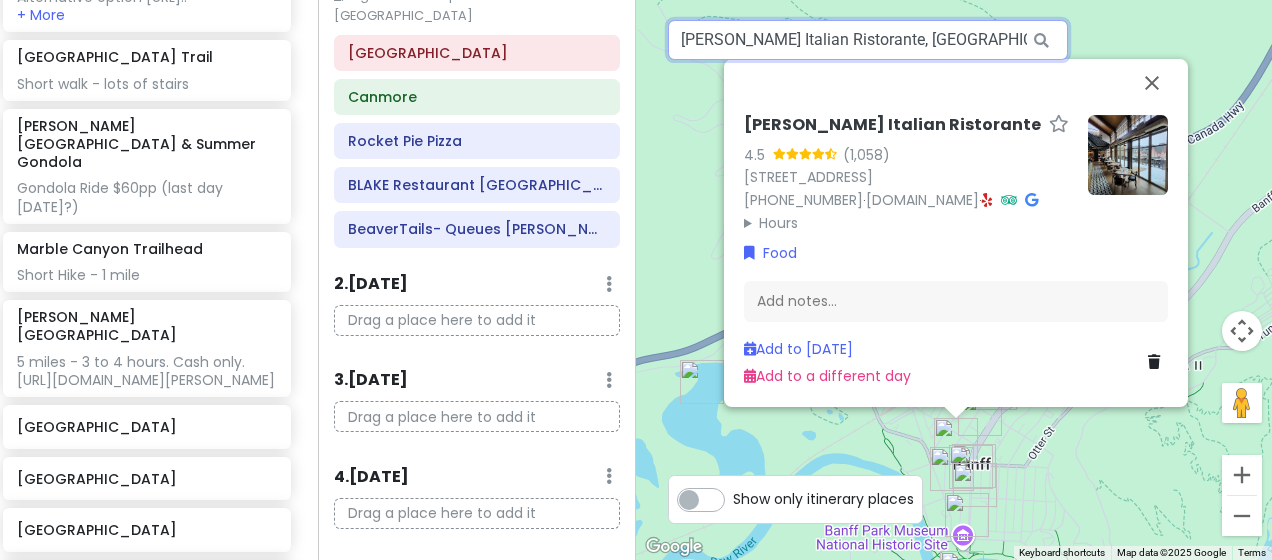 click on "[PERSON_NAME] Italian Ristorante, [GEOGRAPHIC_DATA], [GEOGRAPHIC_DATA], [GEOGRAPHIC_DATA], [GEOGRAPHIC_DATA]" at bounding box center [868, 40] 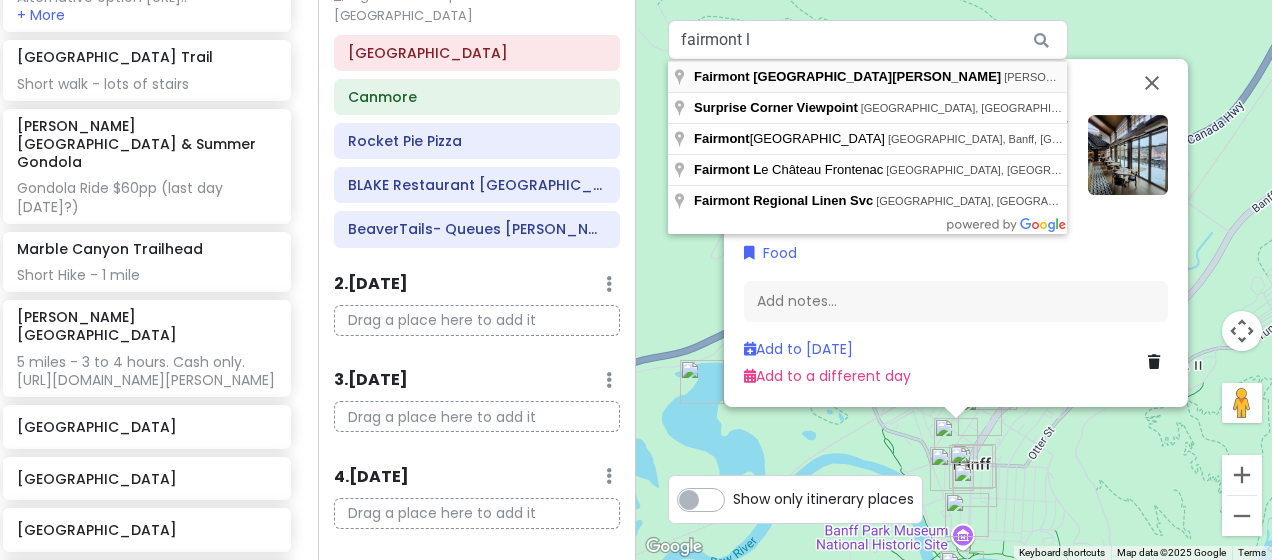 type on "Fairmont [GEOGRAPHIC_DATA][PERSON_NAME], [PERSON_NAME][GEOGRAPHIC_DATA], [PERSON_NAME], [GEOGRAPHIC_DATA], [GEOGRAPHIC_DATA]" 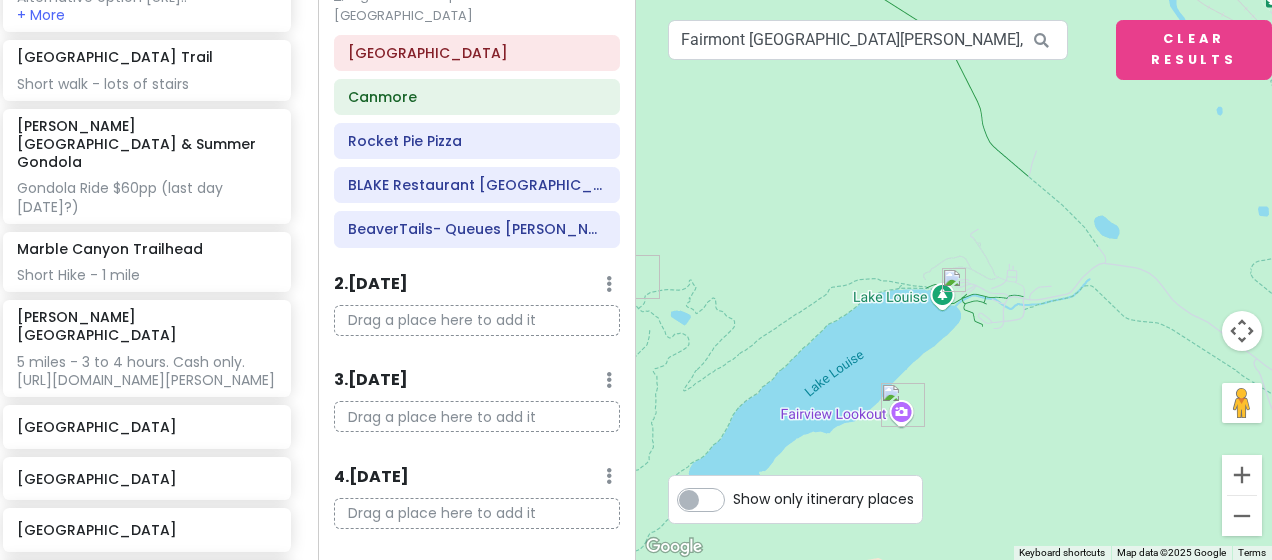 click at bounding box center (954, 280) 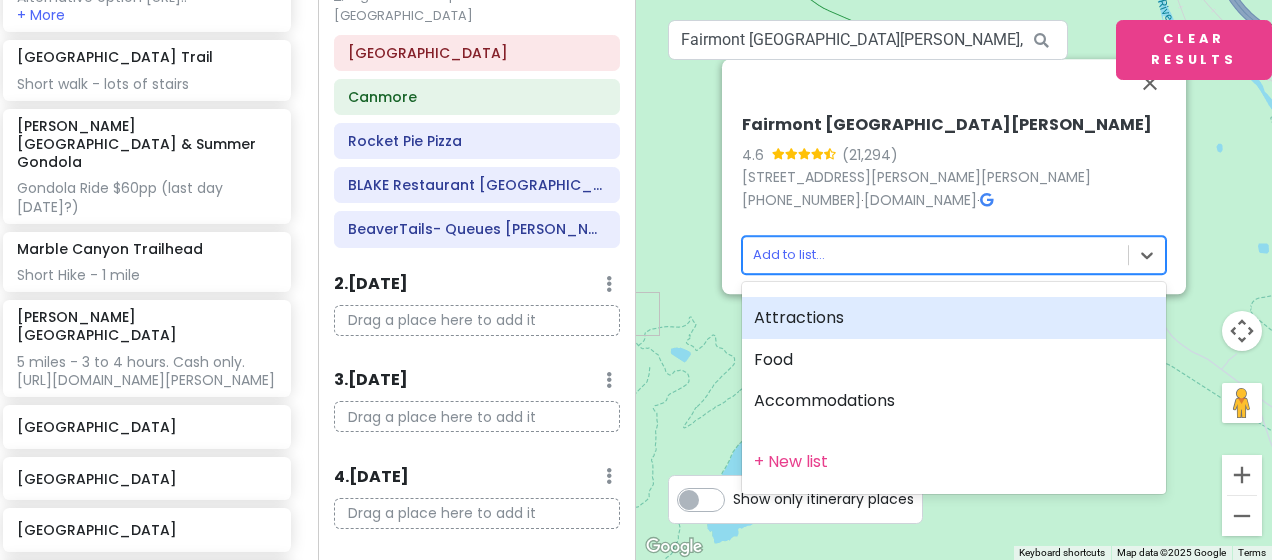click on "Banff Trip Private Change Dates Make a Copy Delete Trip Give Feedback 💡 Support Scout ☕️ Itinerary Share Publish Notes Add notes... Attractions   Edit Reorder Delete List [GEOGRAPHIC_DATA] [GEOGRAPHIC_DATA] [PERSON_NAME] 1 hour drive from Airbnb to Park and Ride. The [GEOGRAPHIC_DATA][PERSON_NAME] and Ride lot is at the [PERSON_NAME][GEOGRAPHIC_DATA]/Summer Gondola ([STREET_ADDRESS][PERSON_NAME] – GPS POINT). Alternative option [URL].. + More [GEOGRAPHIC_DATA] Trail Short walk - lots of stairs [PERSON_NAME][GEOGRAPHIC_DATA] & Summer Gondola Gondola Ride $60pp (last day [DATE]?) [GEOGRAPHIC_DATA] Short Hike - 1 mile [PERSON_NAME][GEOGRAPHIC_DATA] 5 miles - 3 to 4 hours. Cash only. [URL][DOMAIN_NAME][PERSON_NAME] [GEOGRAPHIC_DATA] [GEOGRAPHIC_DATA] [GEOGRAPHIC_DATA][PERSON_NAME], [GEOGRAPHIC_DATA] to lower and [GEOGRAPHIC_DATA] [GEOGRAPHIC_DATA] sunset [GEOGRAPHIC_DATA] Shopping and resturants [GEOGRAPHIC_DATA] $20 pp. Opens 10am Banff Gondola $45 pp Cascade of Time Garden" at bounding box center (636, 280) 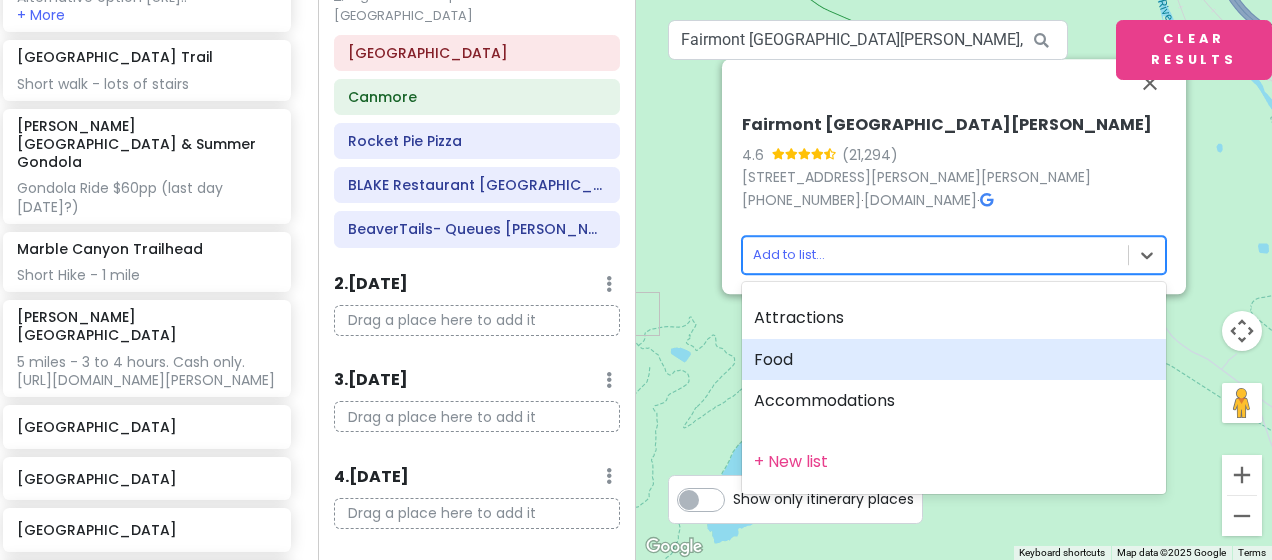 click on "Food" at bounding box center [954, 360] 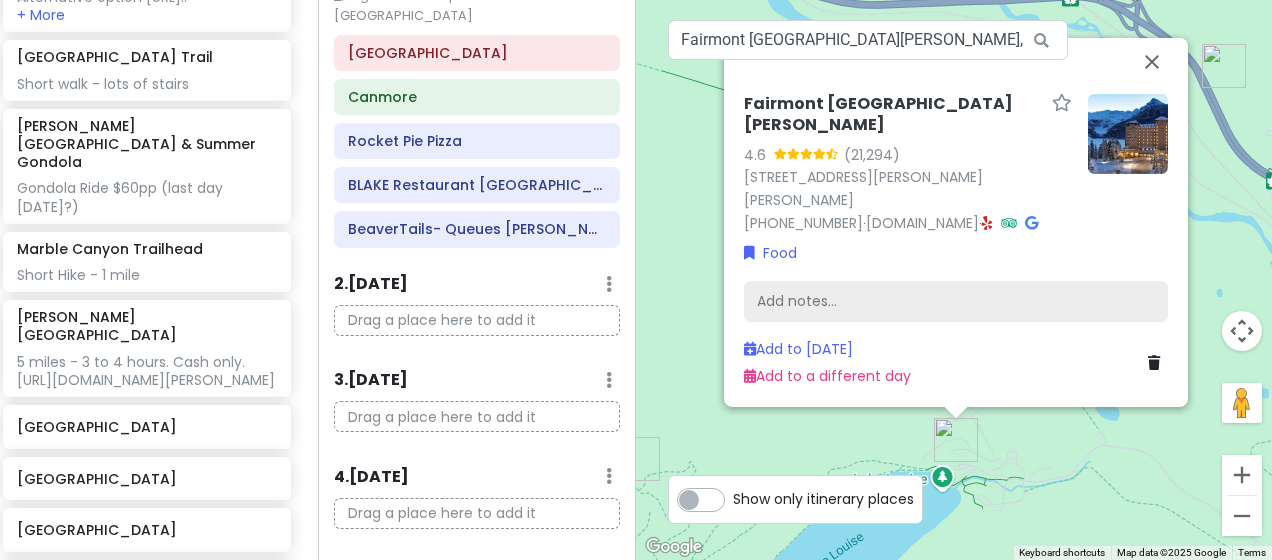 click on "Add notes..." at bounding box center [956, 302] 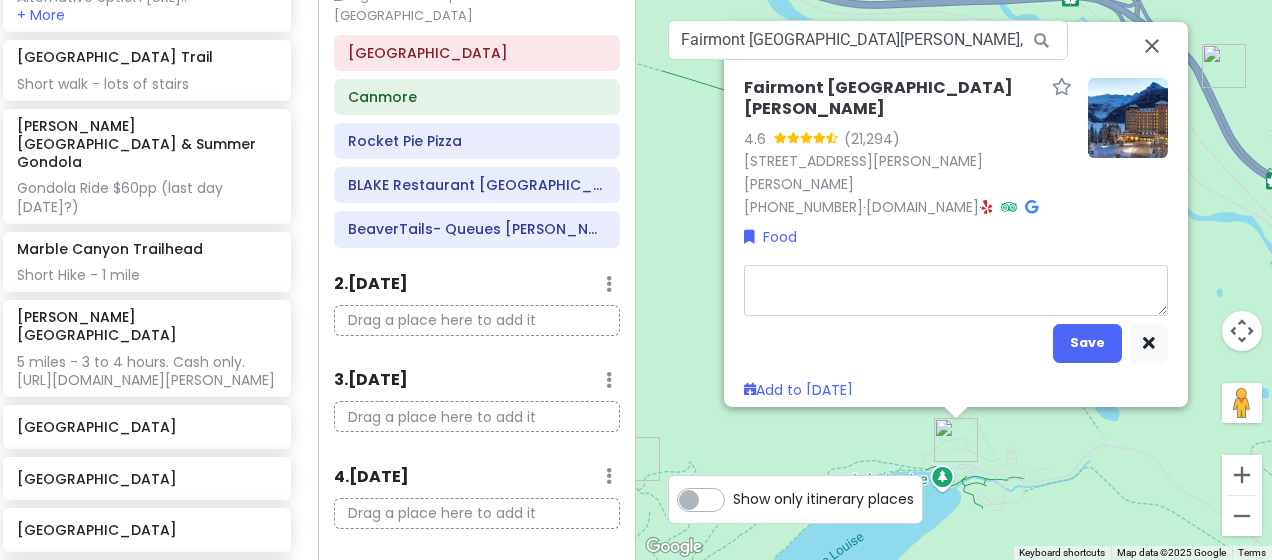 type on "x" 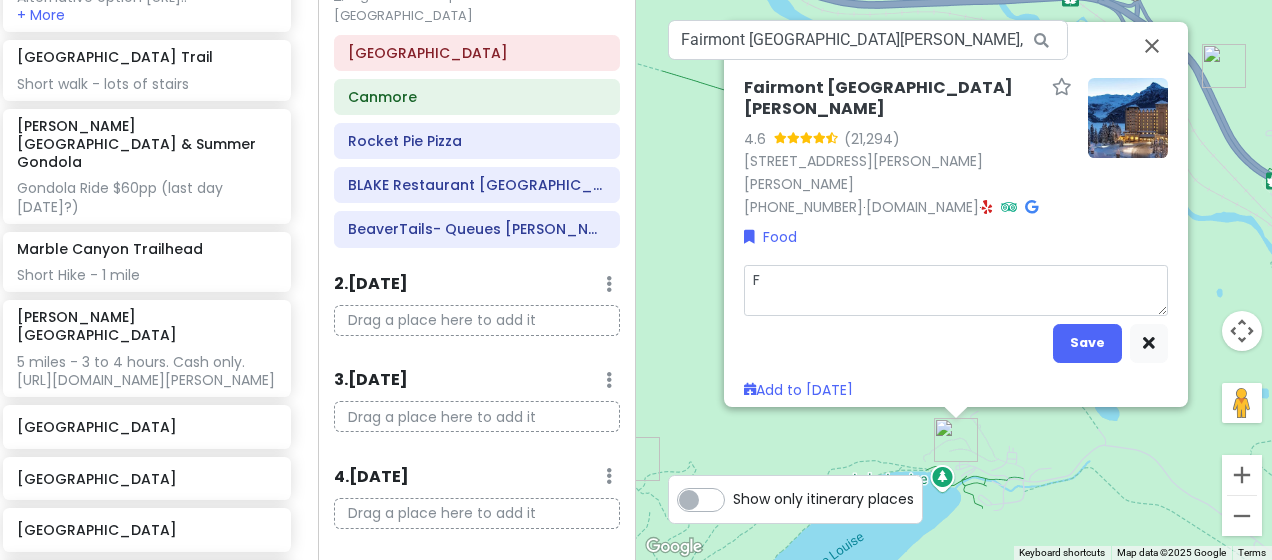type on "x" 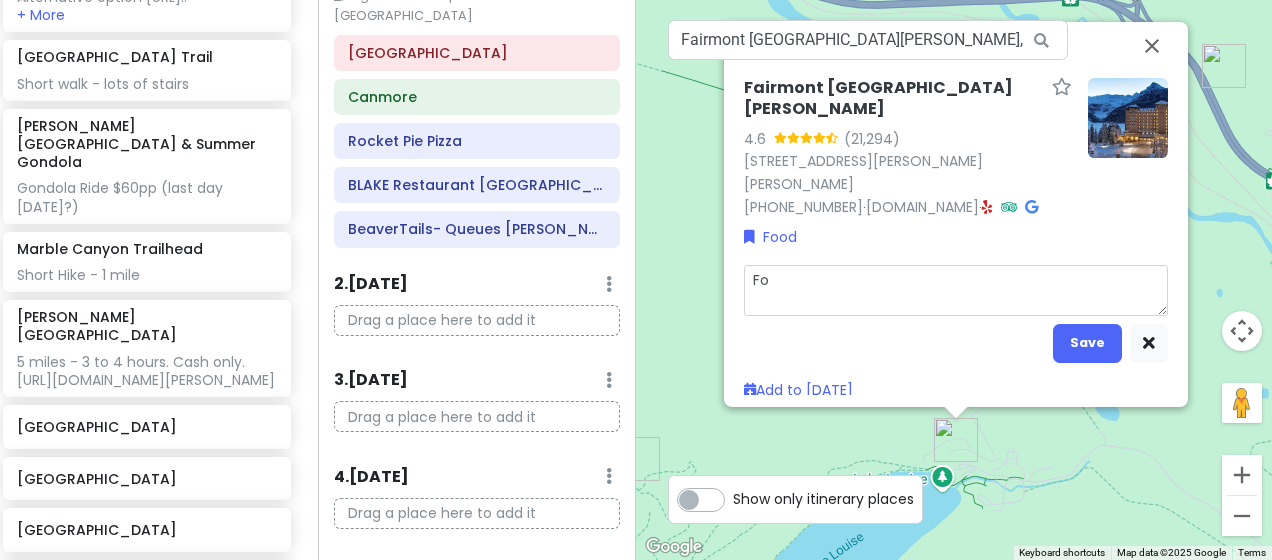 type on "x" 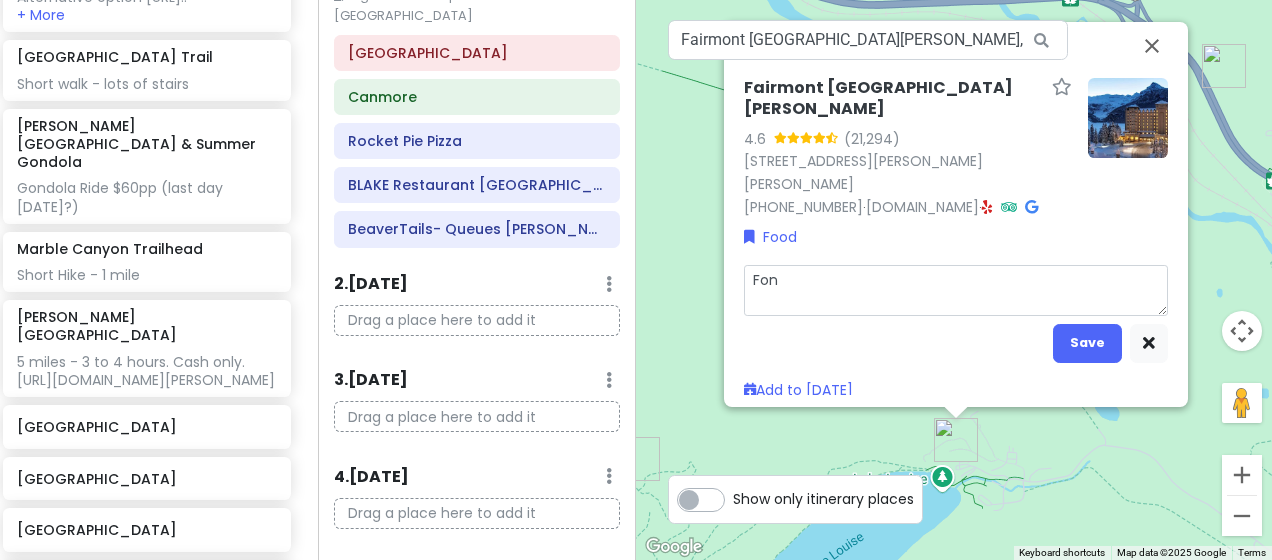type on "x" 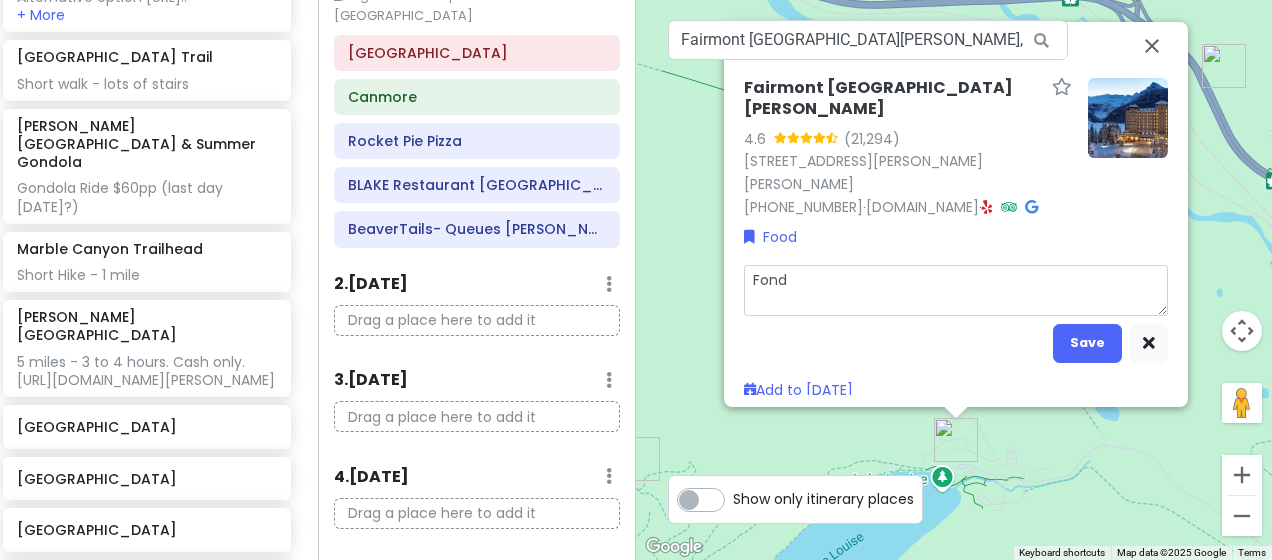 type on "x" 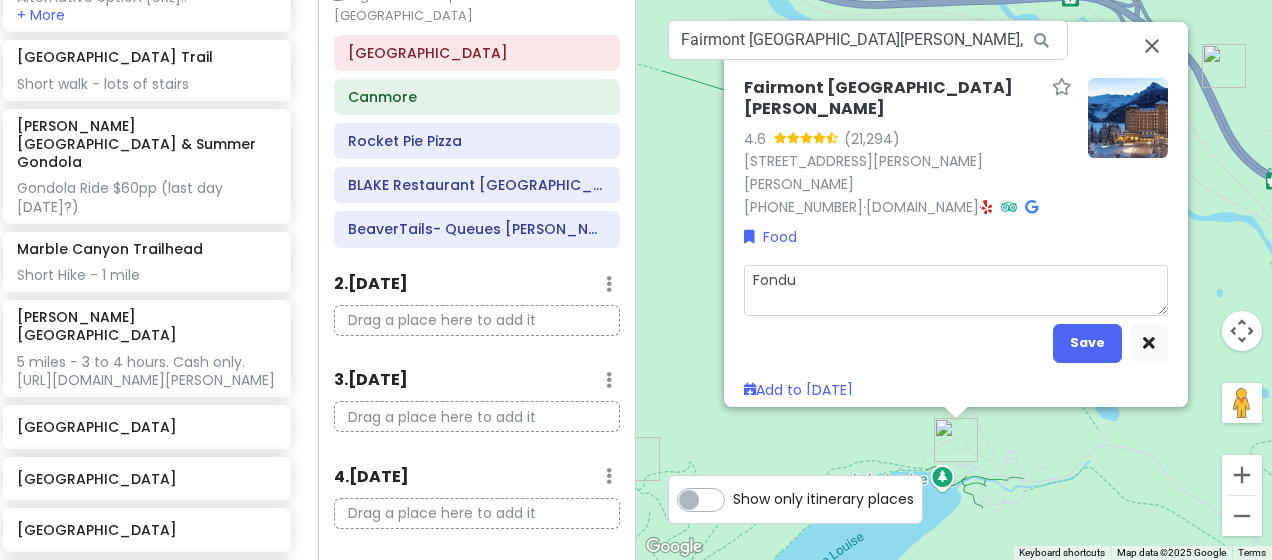 type on "x" 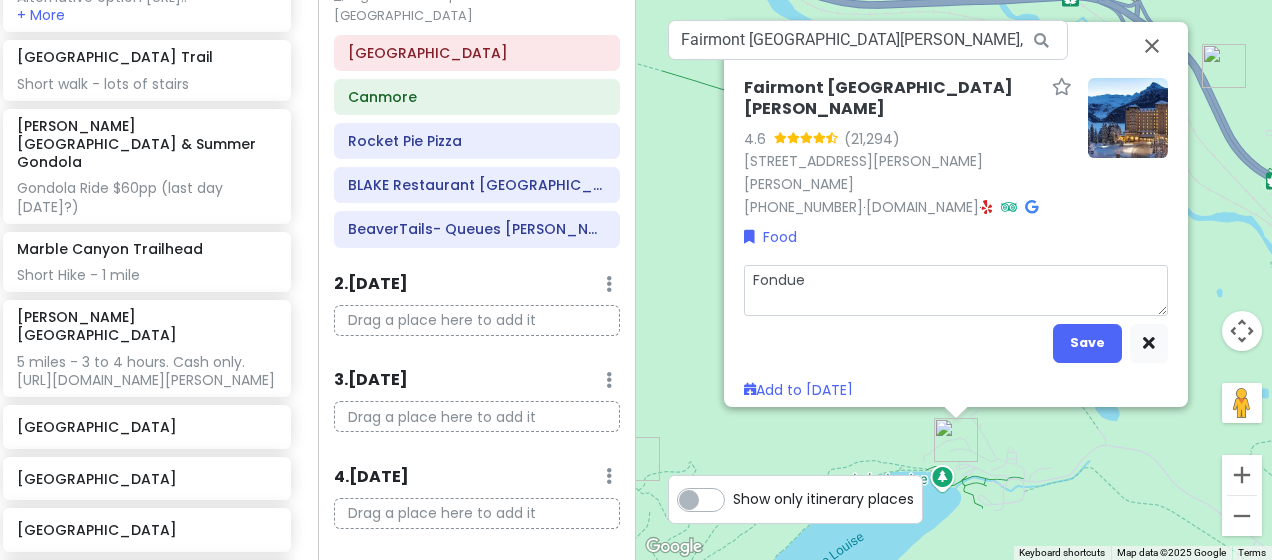 type on "x" 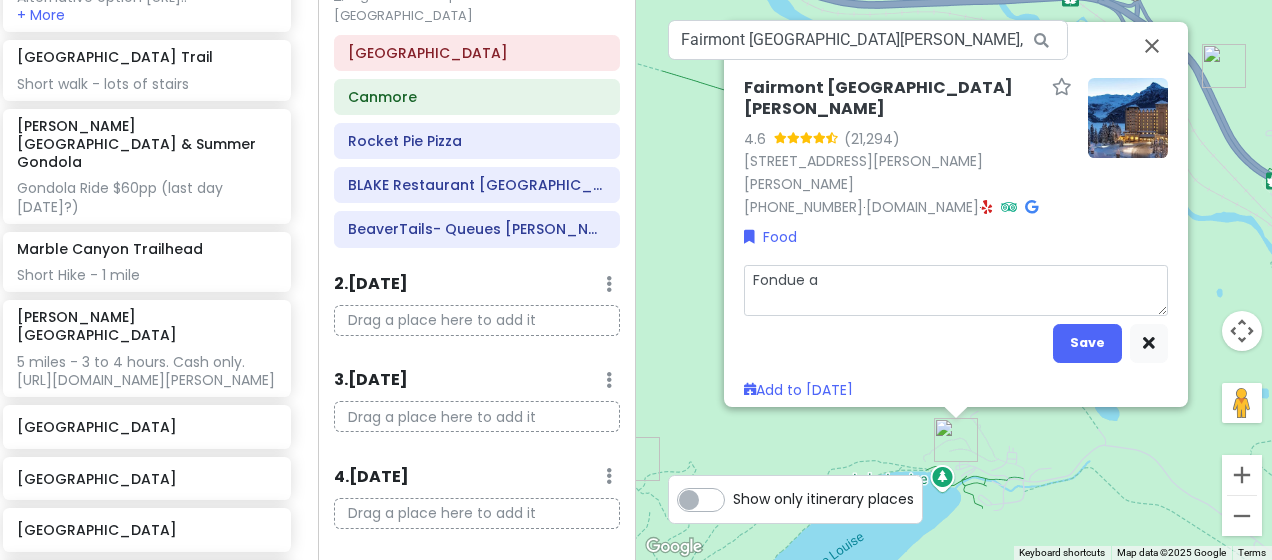 type on "x" 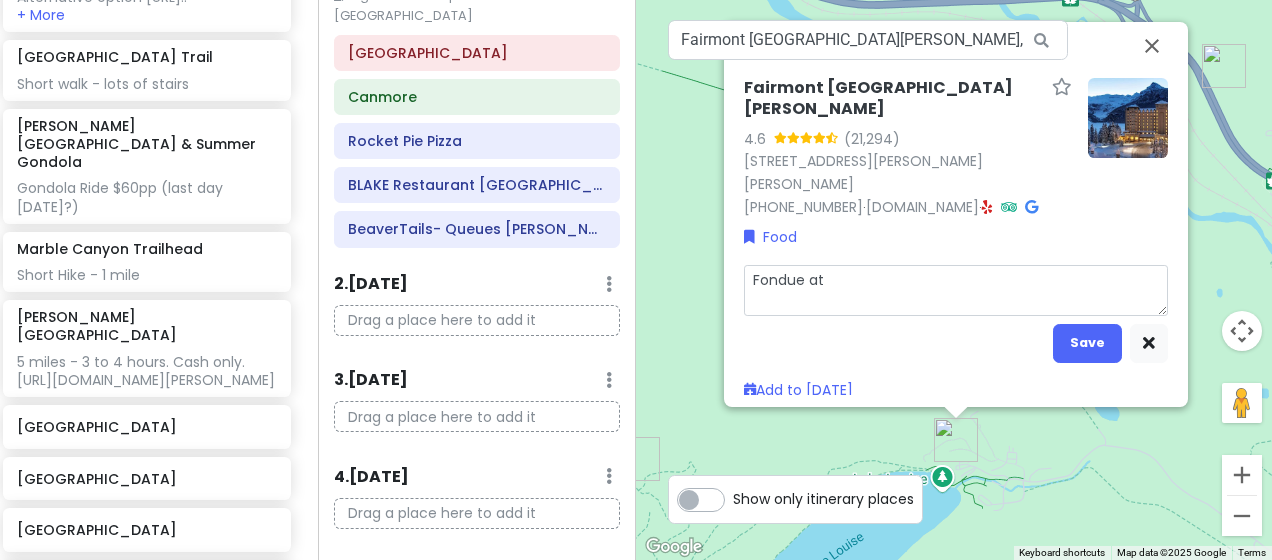 type on "x" 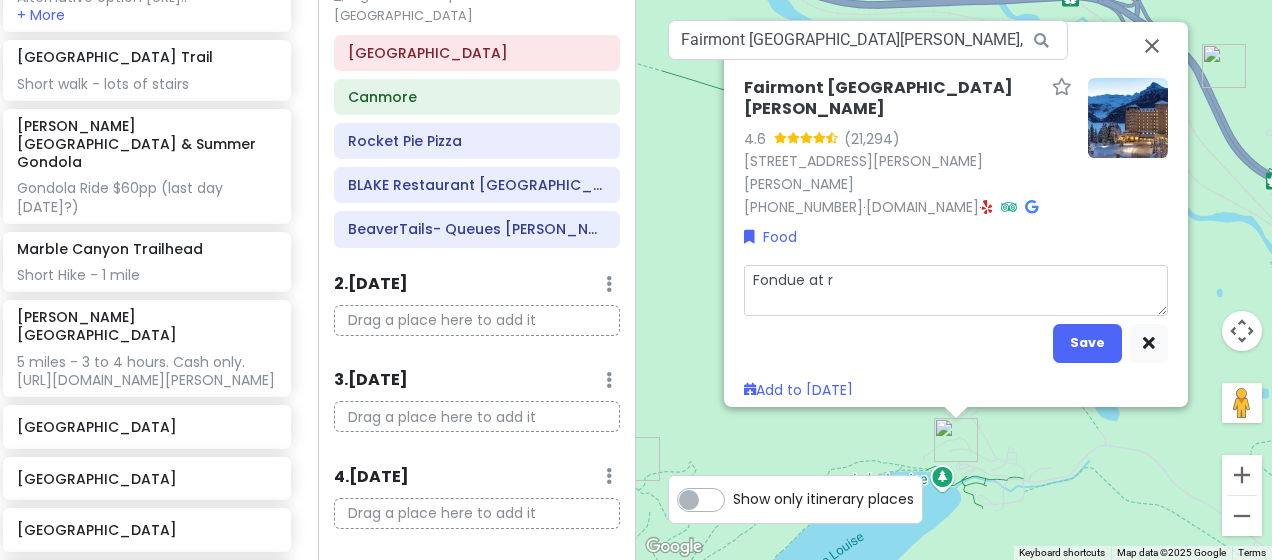 type on "x" 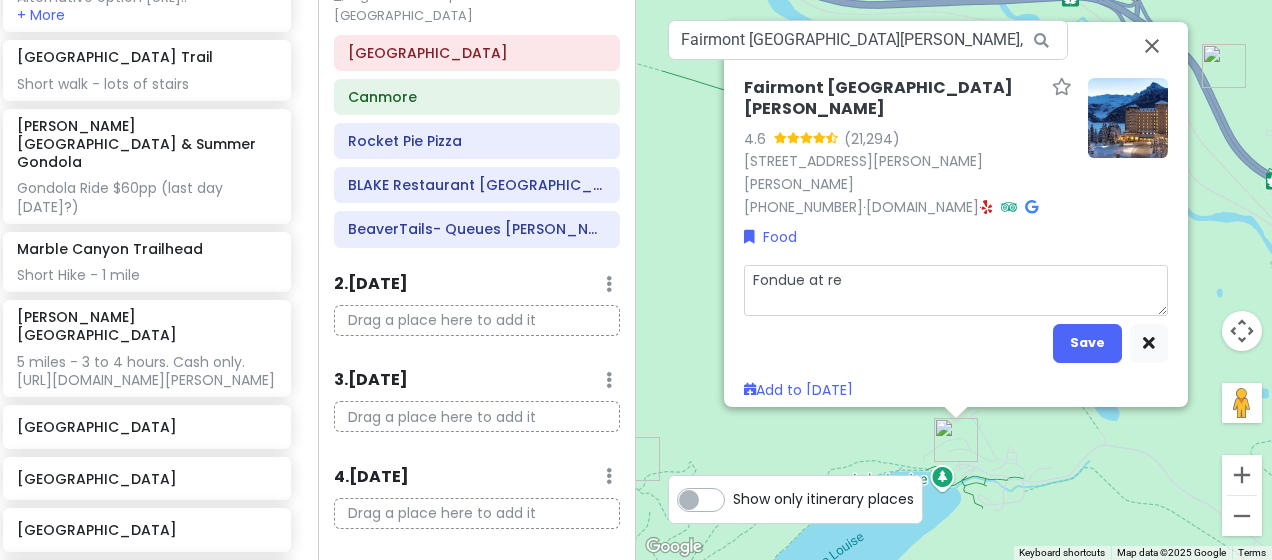 type on "x" 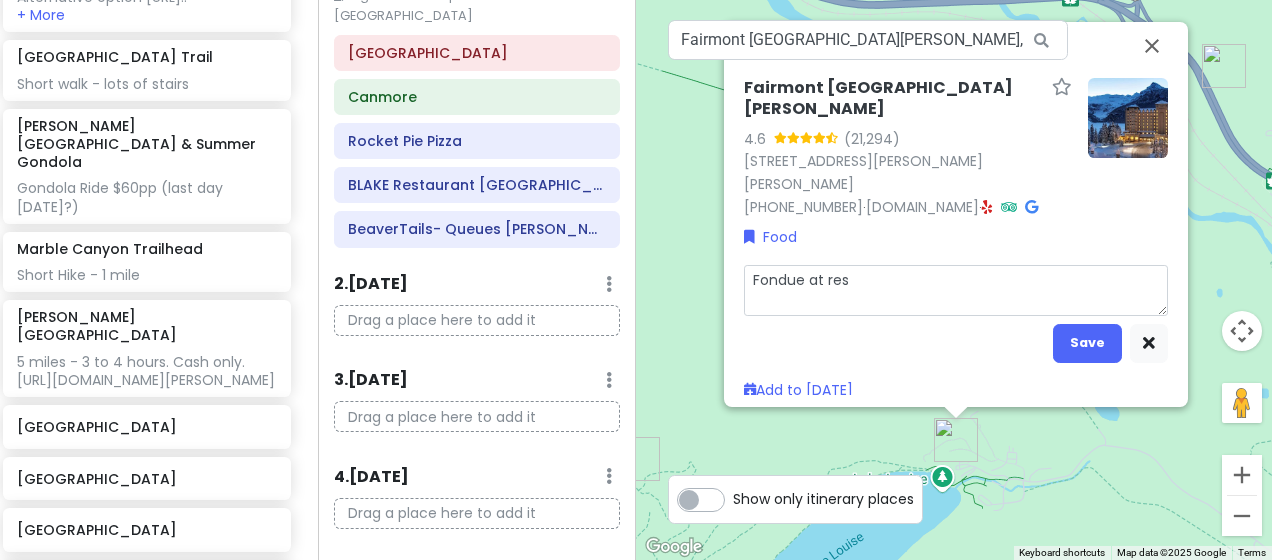 type on "x" 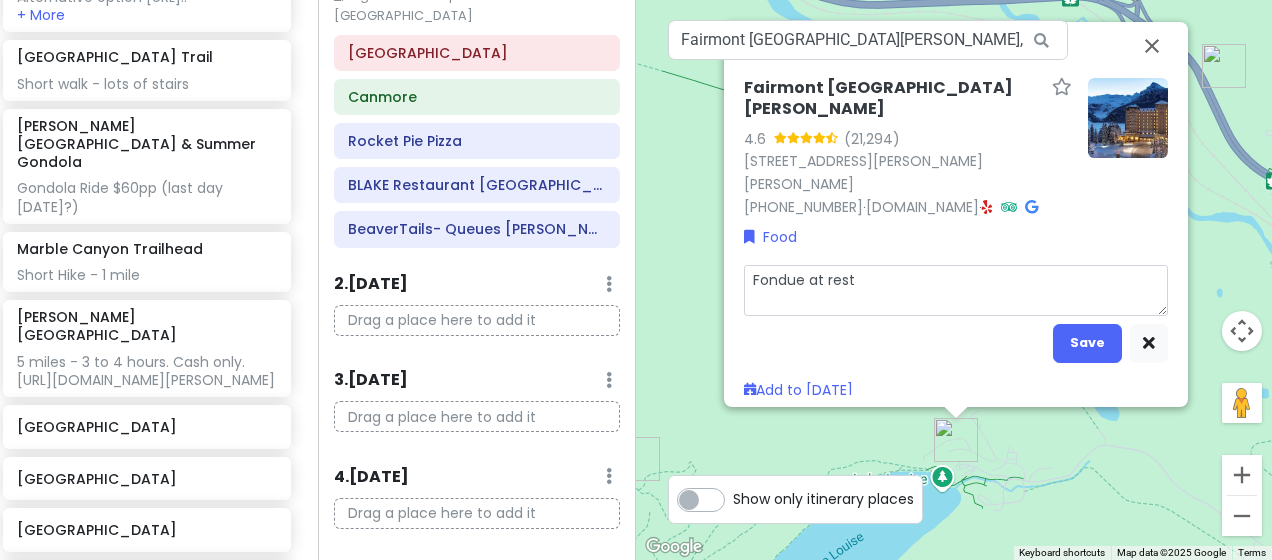 type on "x" 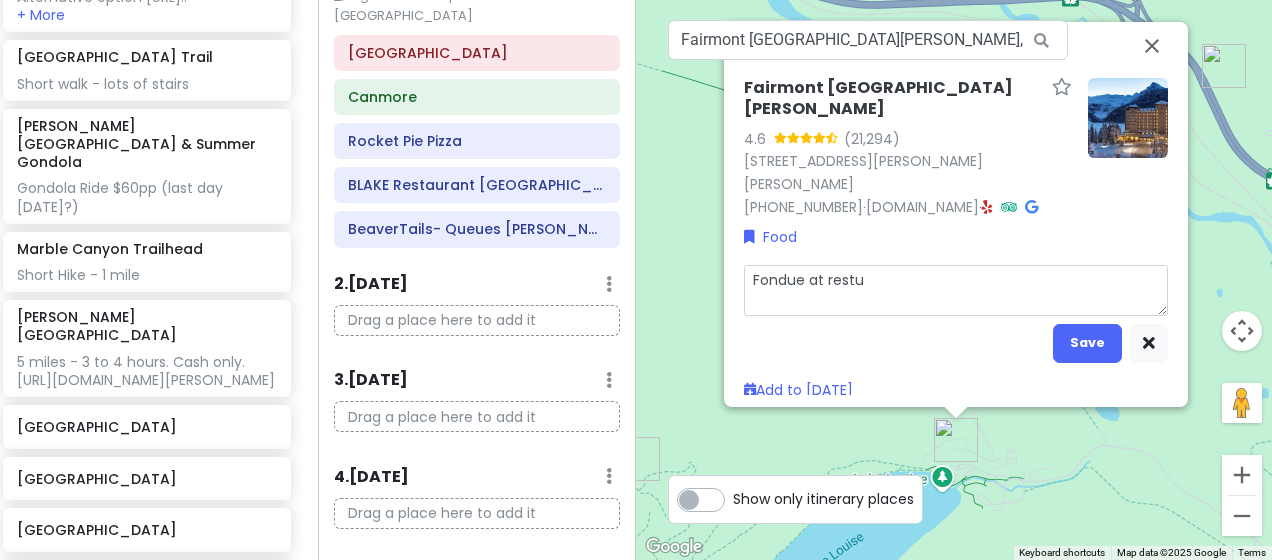 type on "x" 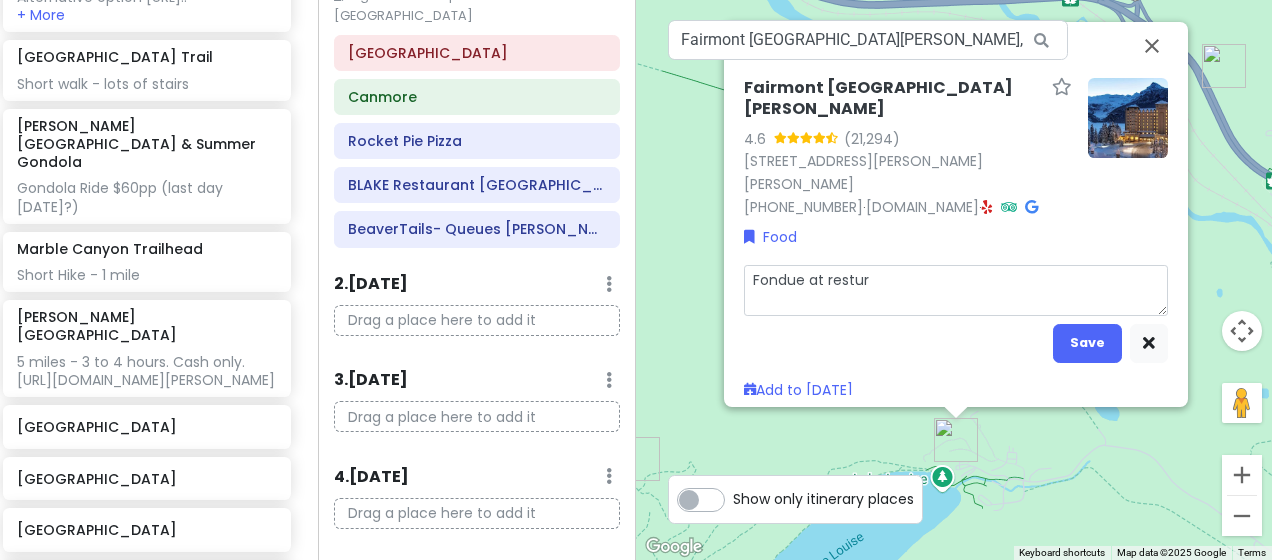 type on "x" 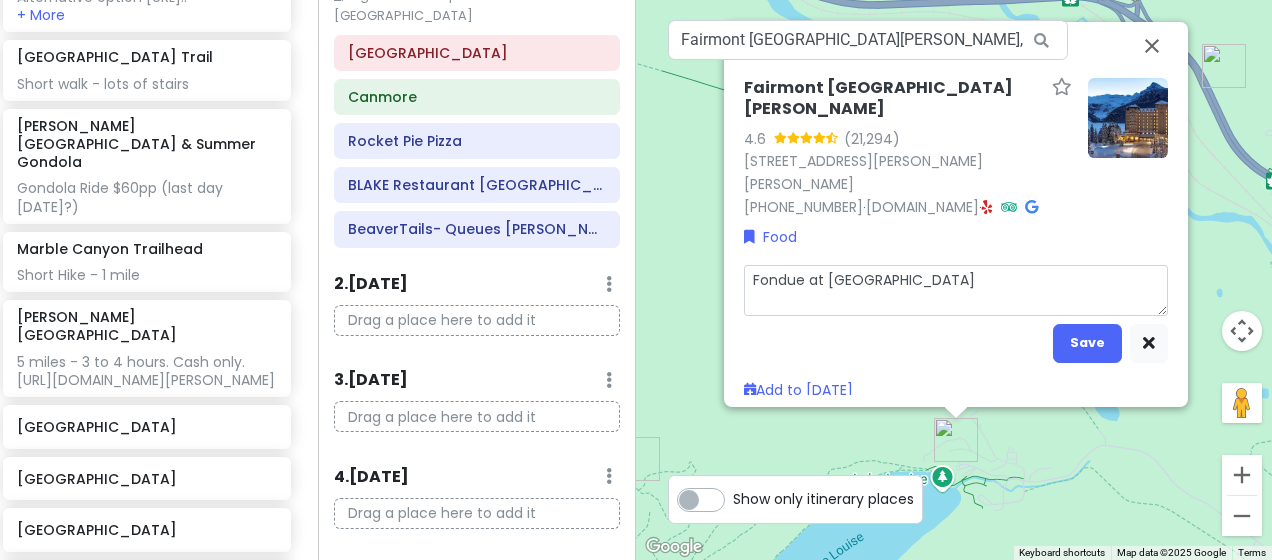 type on "x" 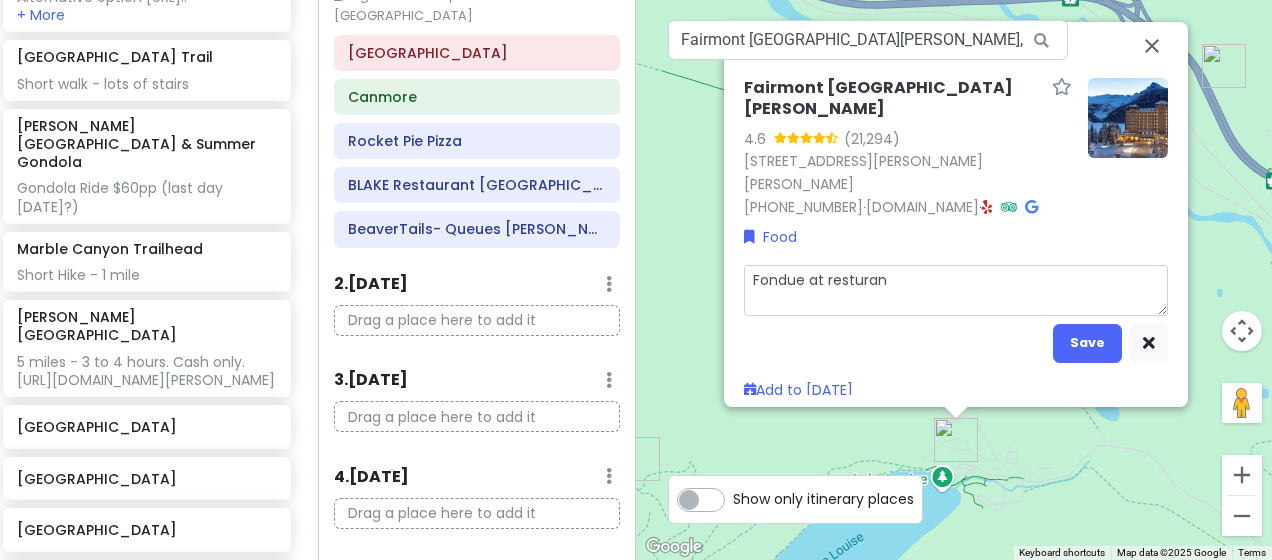 type on "x" 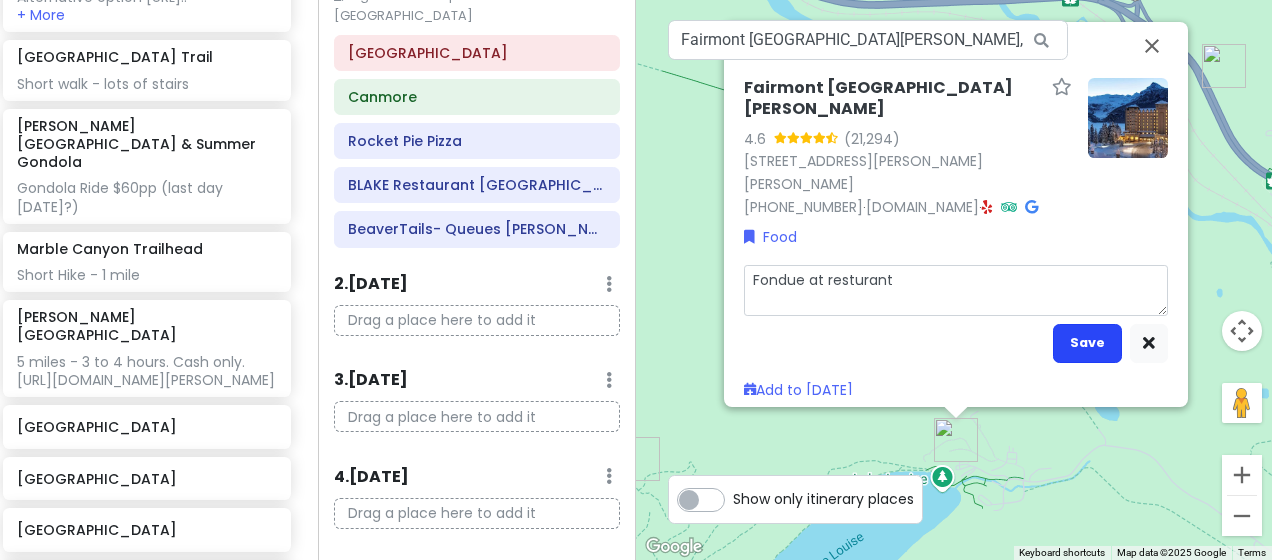 type on "Fondue at resturant" 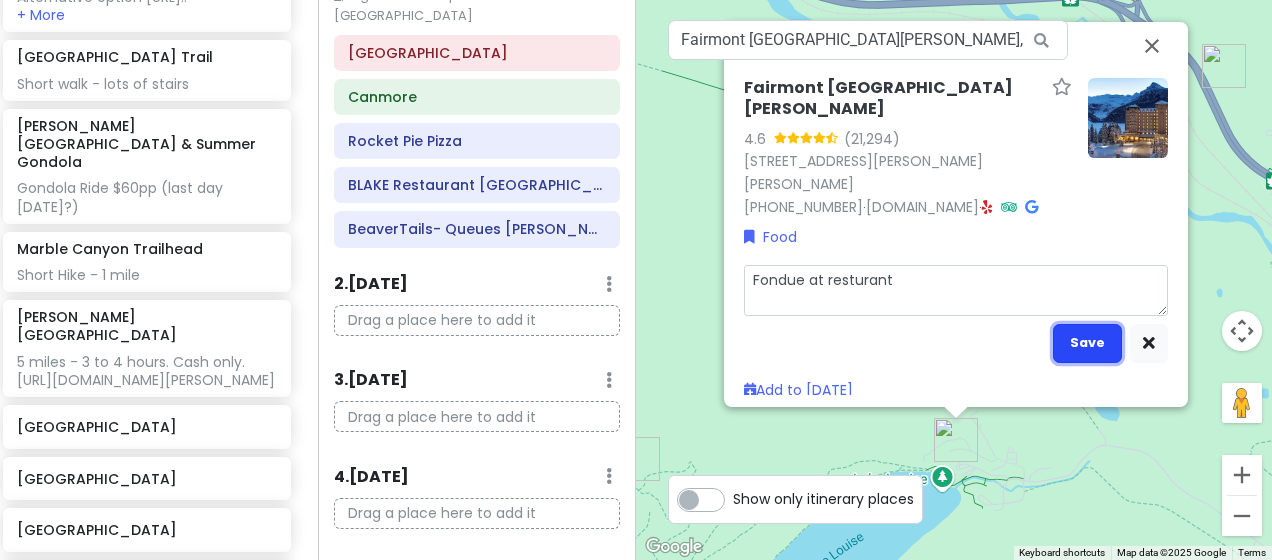 click on "Save" at bounding box center (1087, 343) 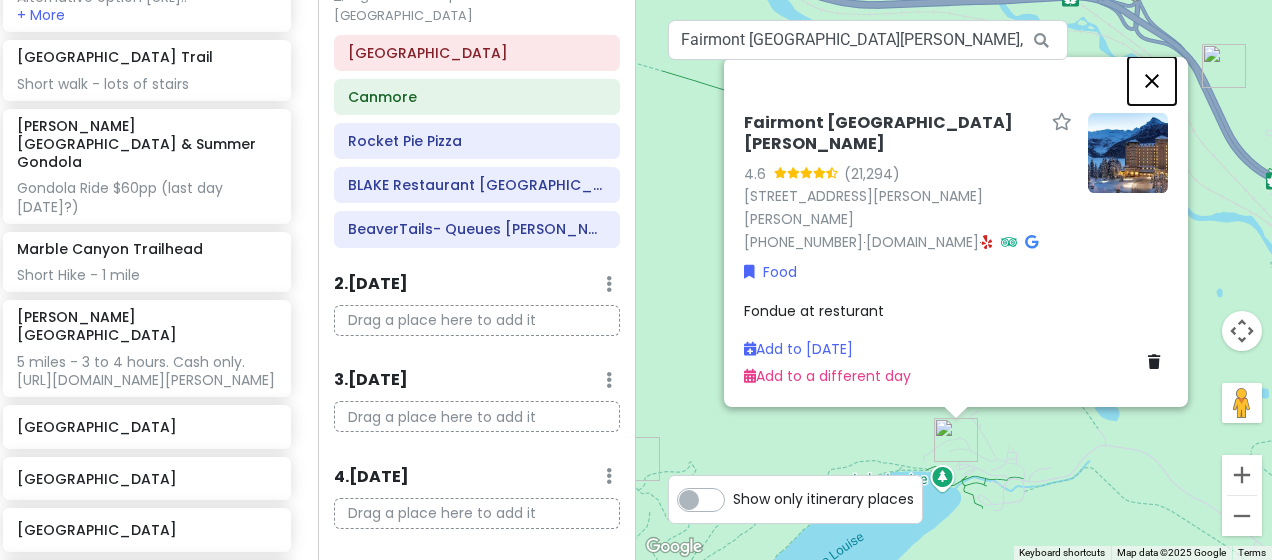 click at bounding box center [1152, 81] 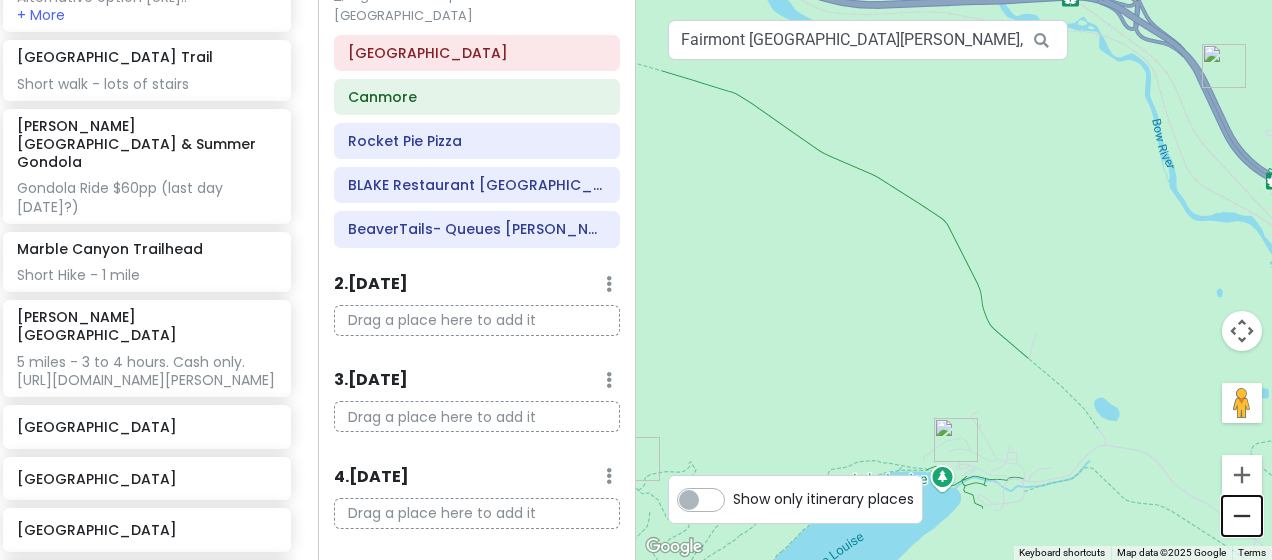click at bounding box center [1242, 516] 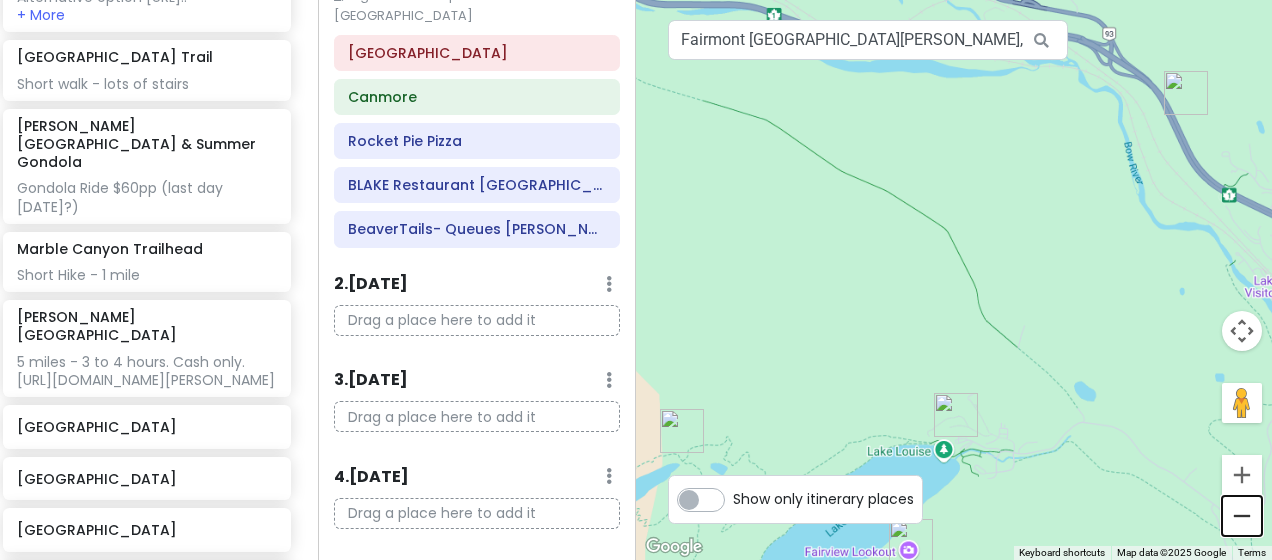 click at bounding box center (1242, 516) 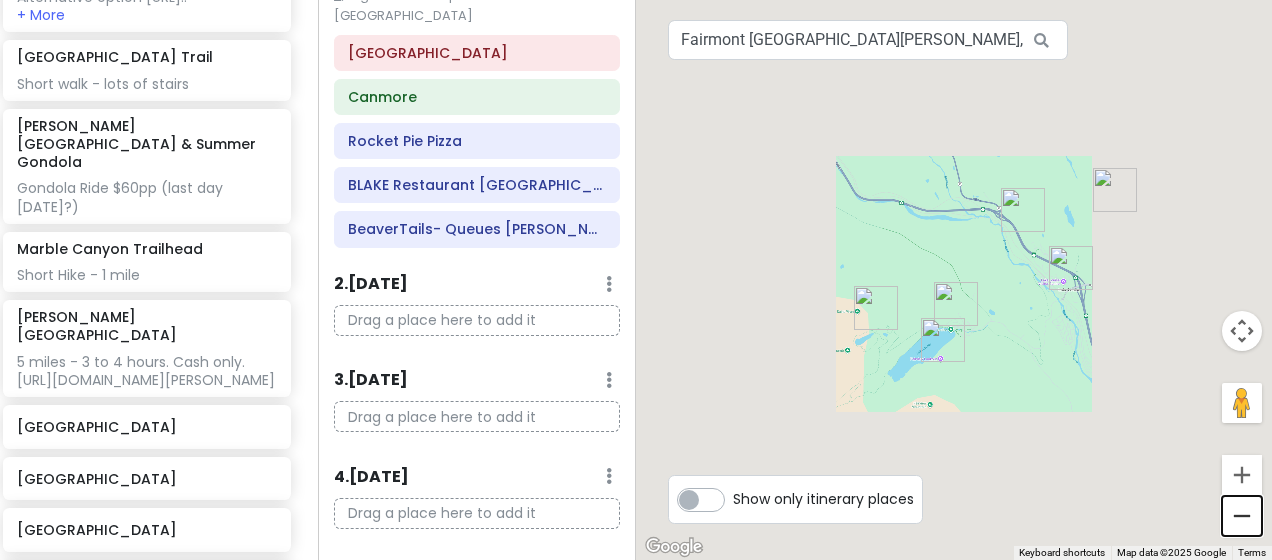 click at bounding box center (1242, 516) 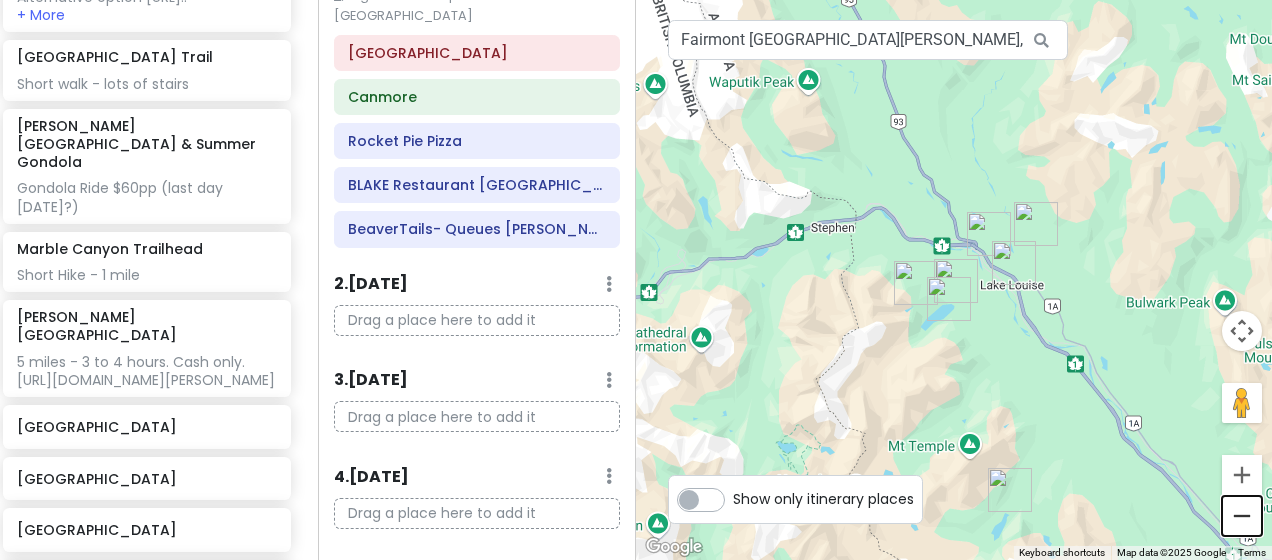 click at bounding box center [1242, 516] 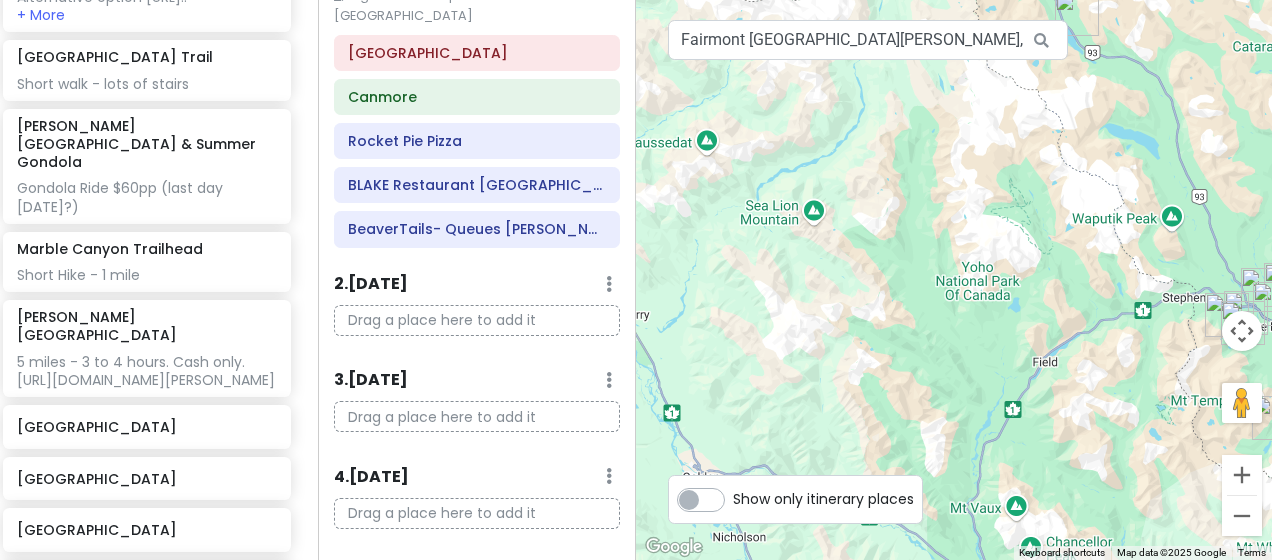 drag, startPoint x: 823, startPoint y: 312, endPoint x: 1125, endPoint y: 354, distance: 304.90656 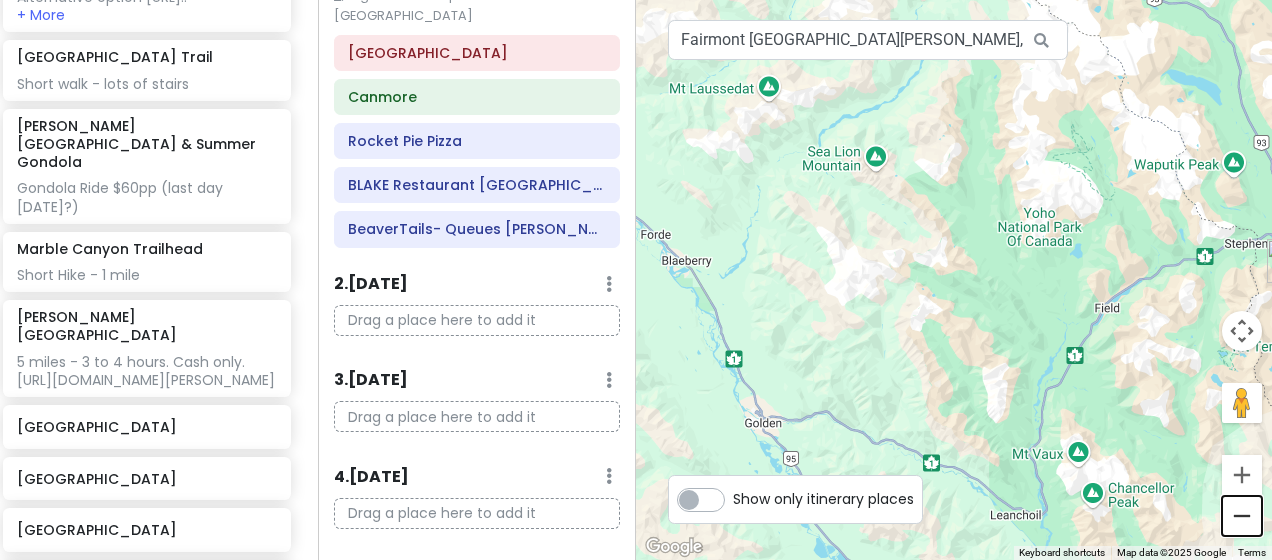 click at bounding box center (1242, 516) 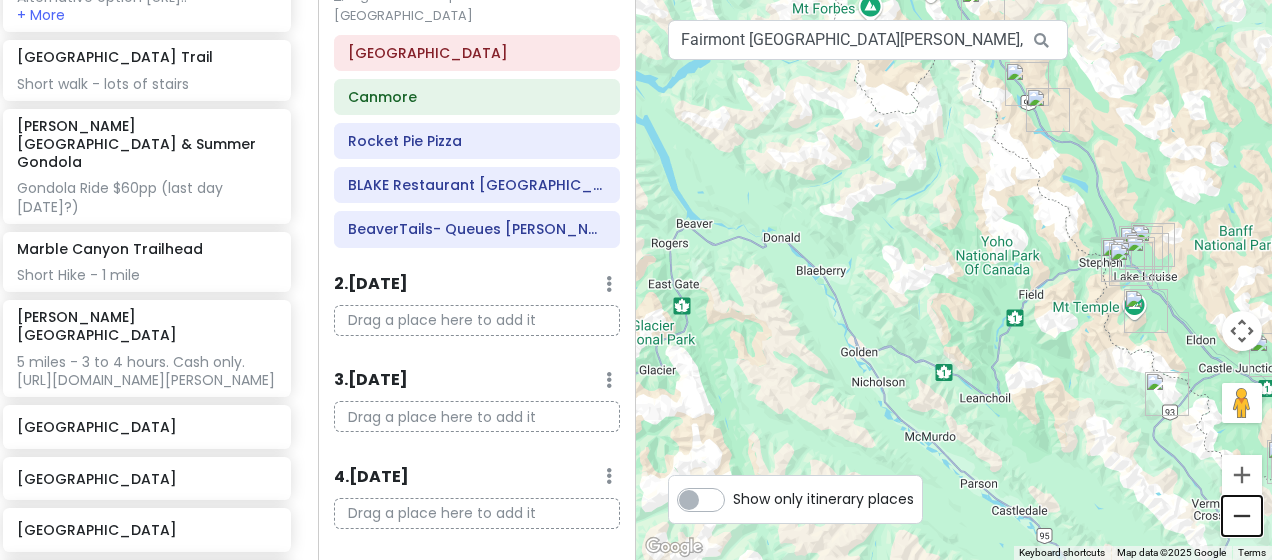 click at bounding box center [1242, 516] 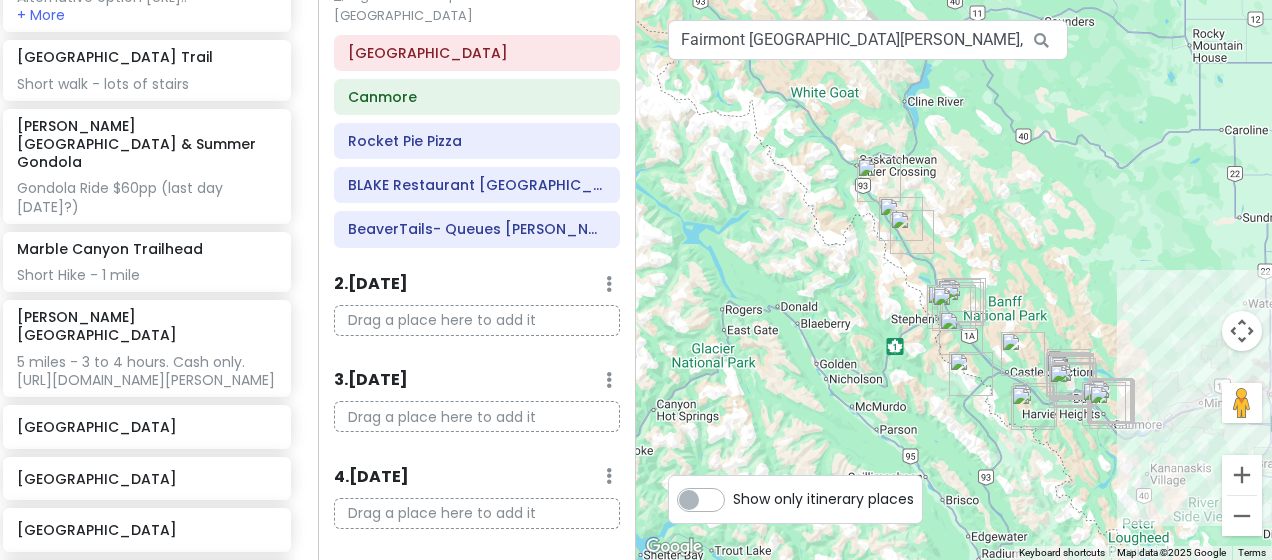 drag, startPoint x: 1048, startPoint y: 446, endPoint x: 956, endPoint y: 492, distance: 102.85912 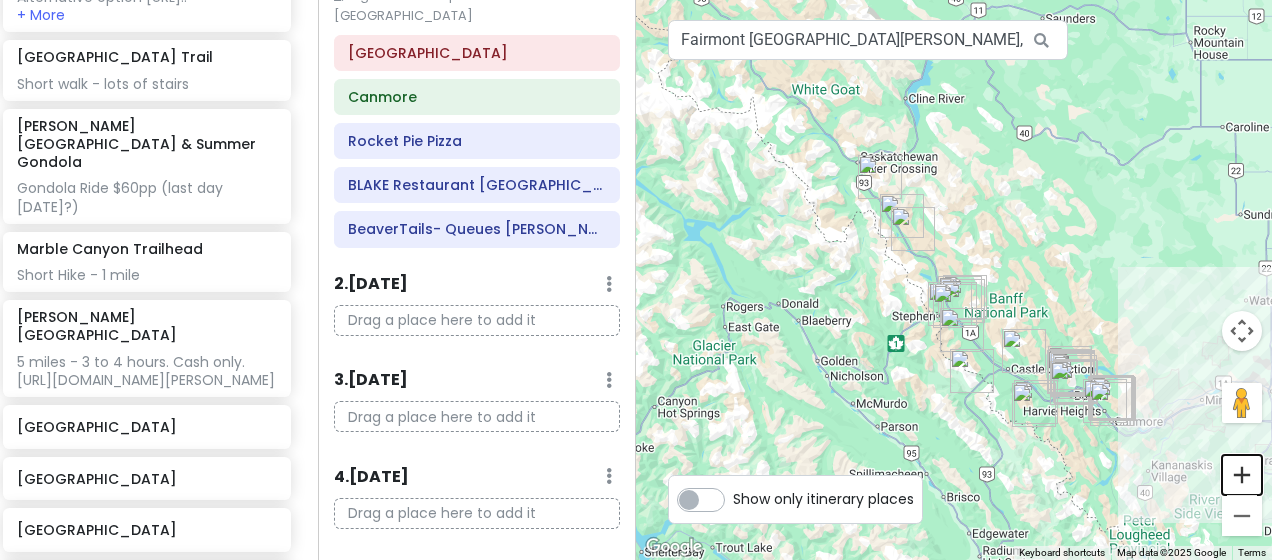 click at bounding box center [1242, 475] 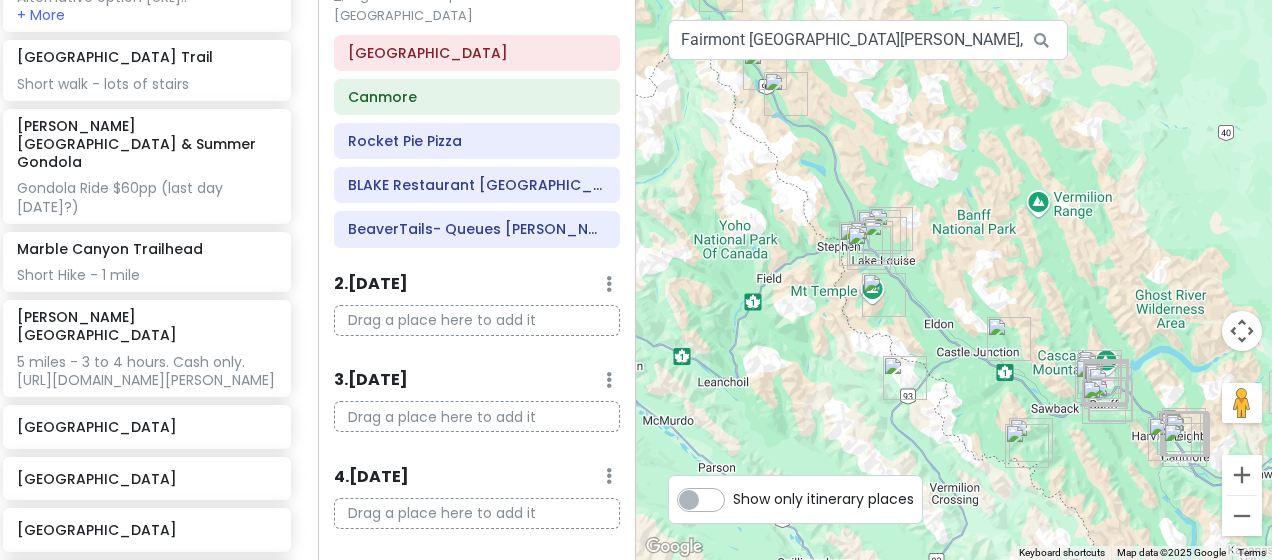 drag, startPoint x: 1056, startPoint y: 290, endPoint x: 970, endPoint y: 180, distance: 139.62808 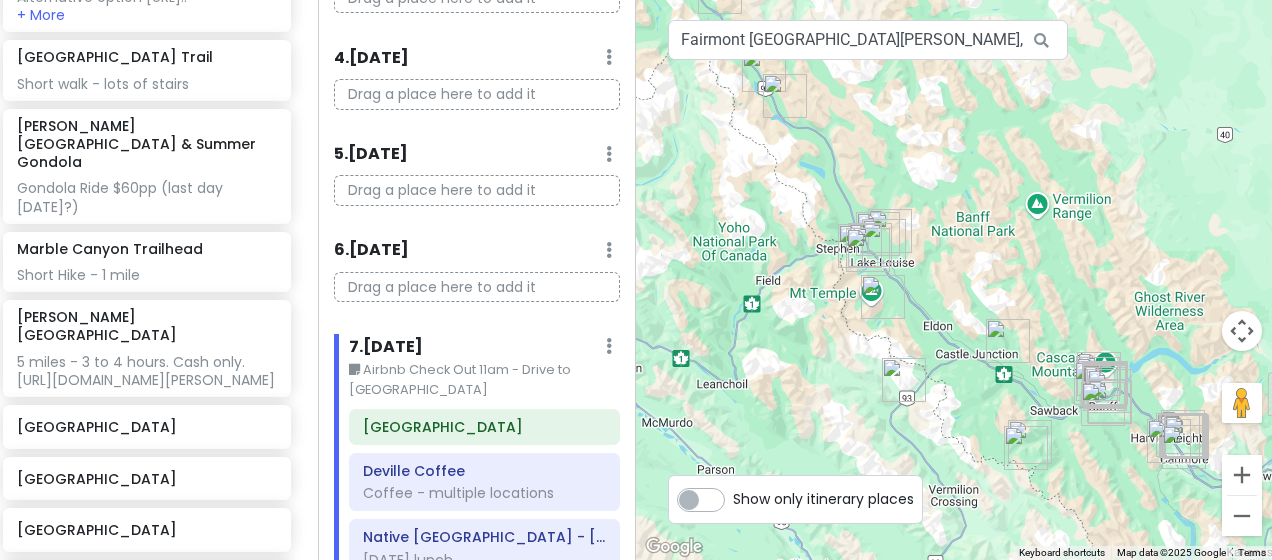 scroll, scrollTop: 537, scrollLeft: 0, axis: vertical 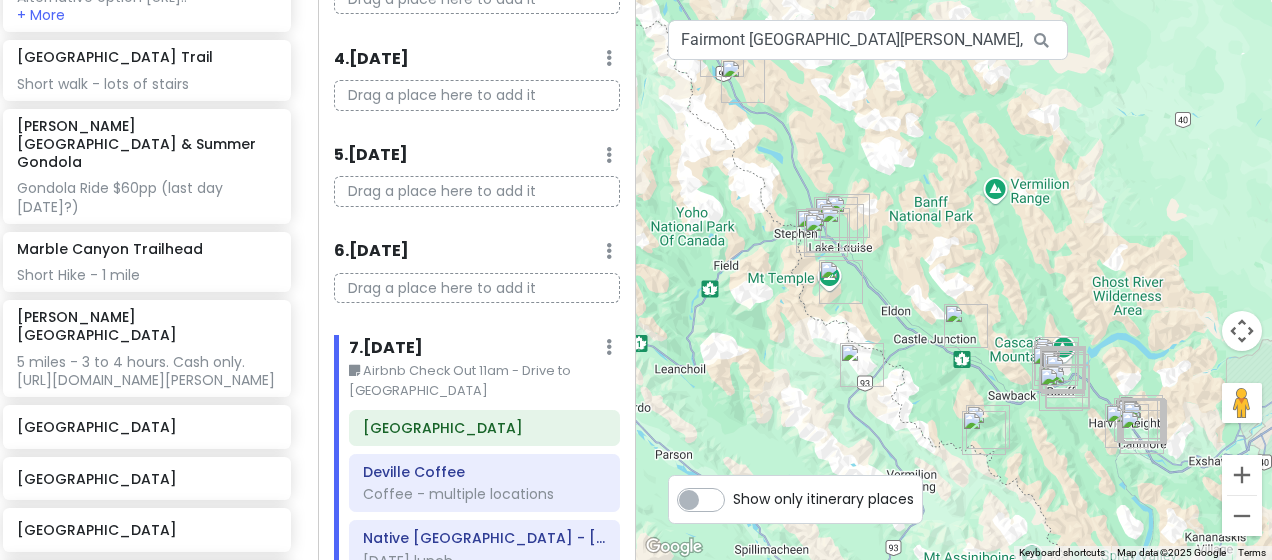 drag, startPoint x: 1180, startPoint y: 530, endPoint x: 1136, endPoint y: 514, distance: 46.818798 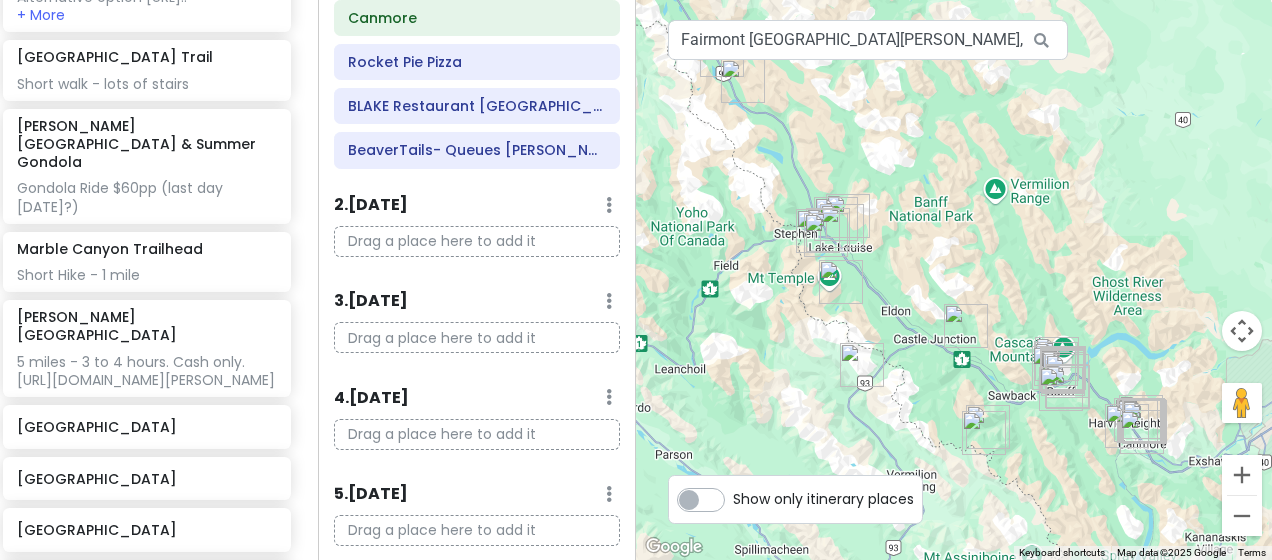 scroll, scrollTop: 215, scrollLeft: 0, axis: vertical 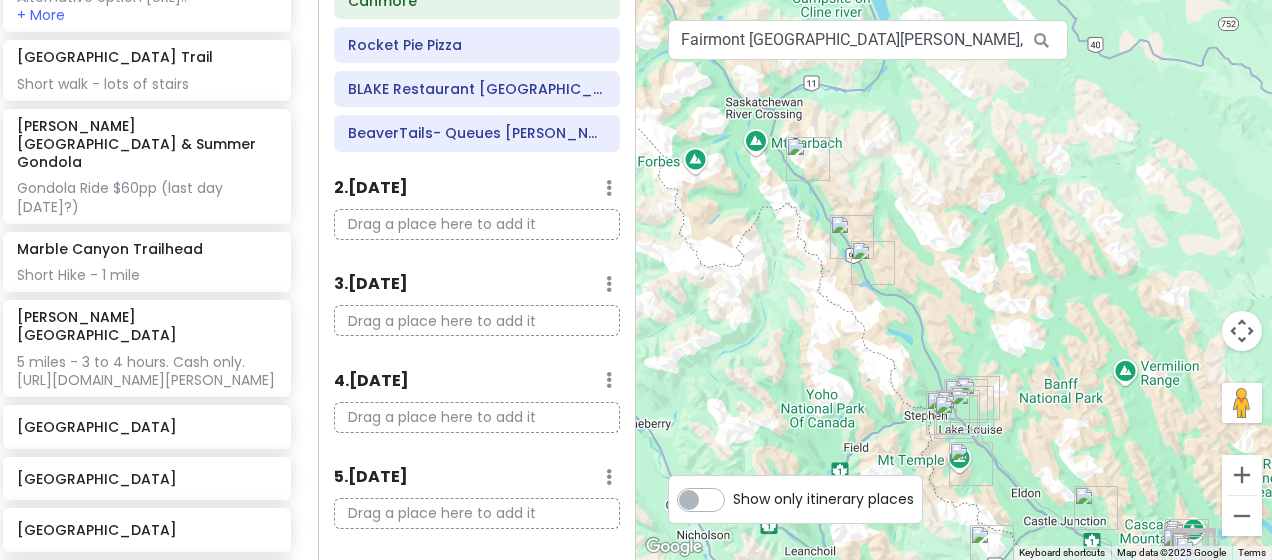 drag, startPoint x: 1026, startPoint y: 232, endPoint x: 1162, endPoint y: 442, distance: 250.19193 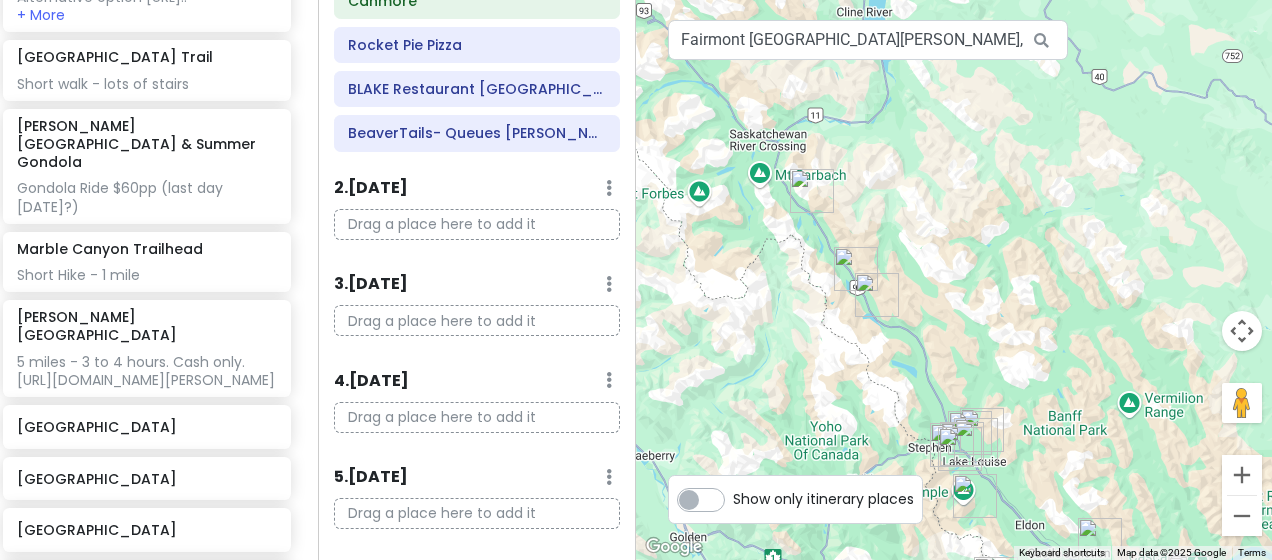 click at bounding box center [812, 191] 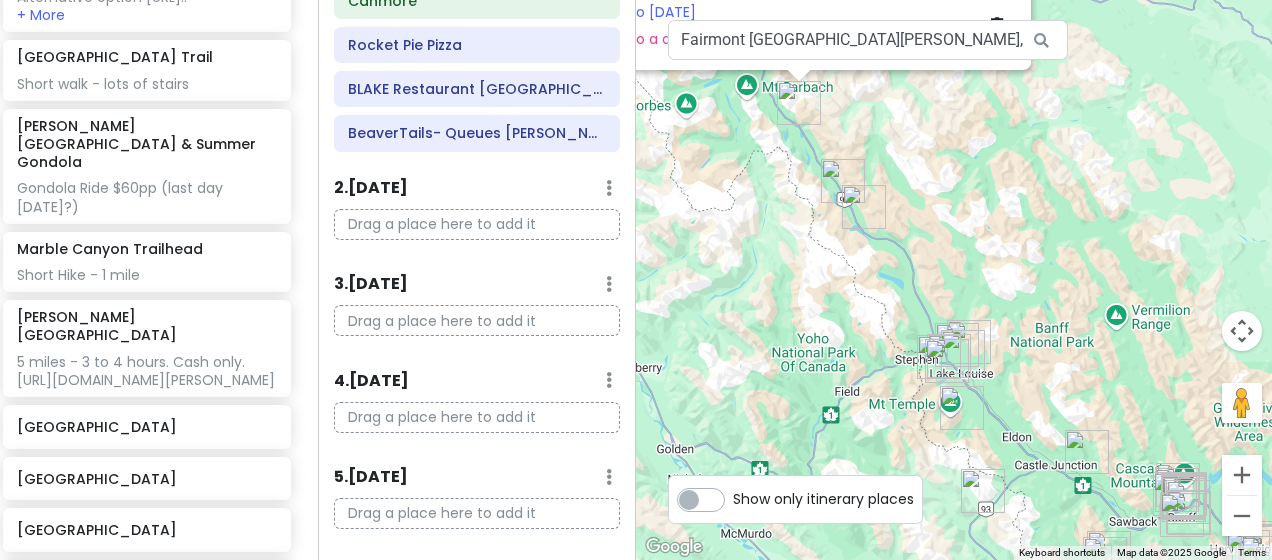 drag, startPoint x: 1002, startPoint y: 472, endPoint x: 872, endPoint y: 110, distance: 384.6349 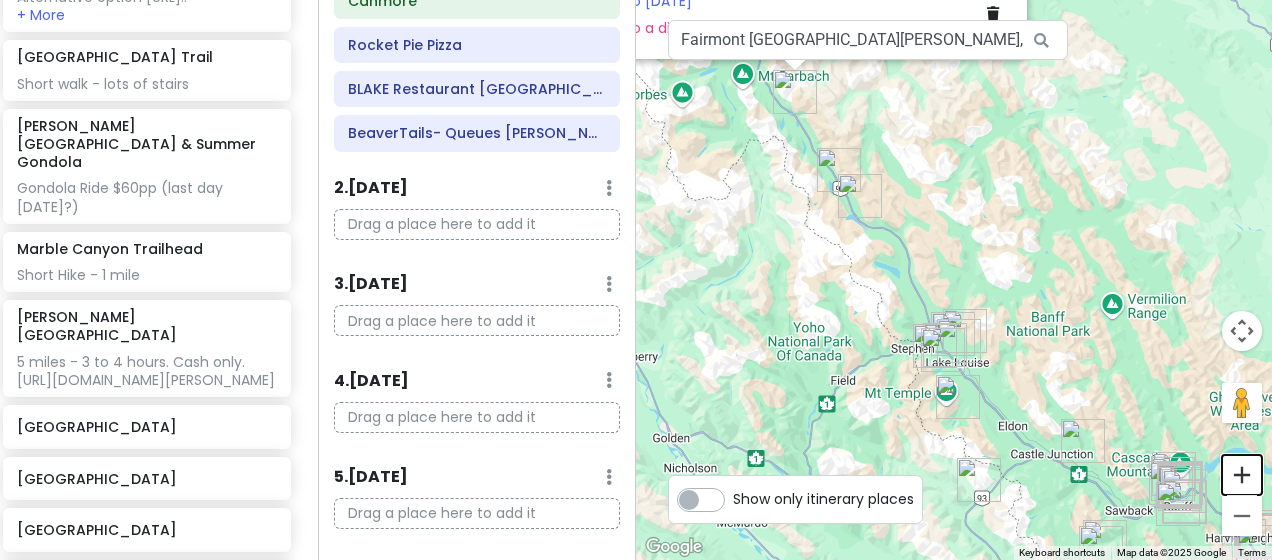 click at bounding box center (1242, 475) 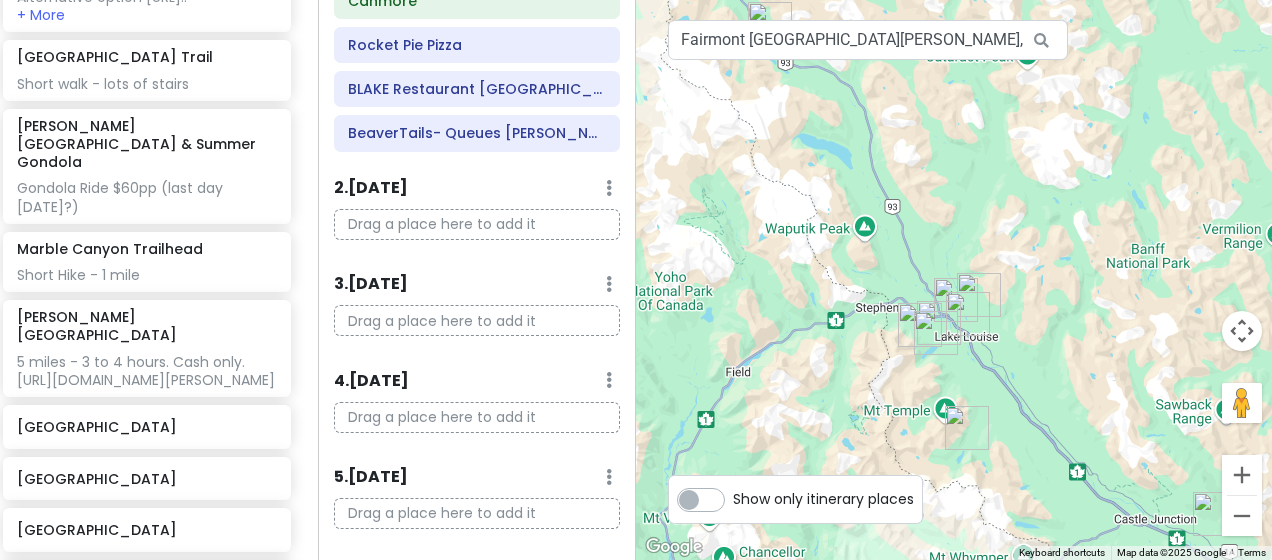drag, startPoint x: 1082, startPoint y: 370, endPoint x: 1088, endPoint y: 259, distance: 111.16204 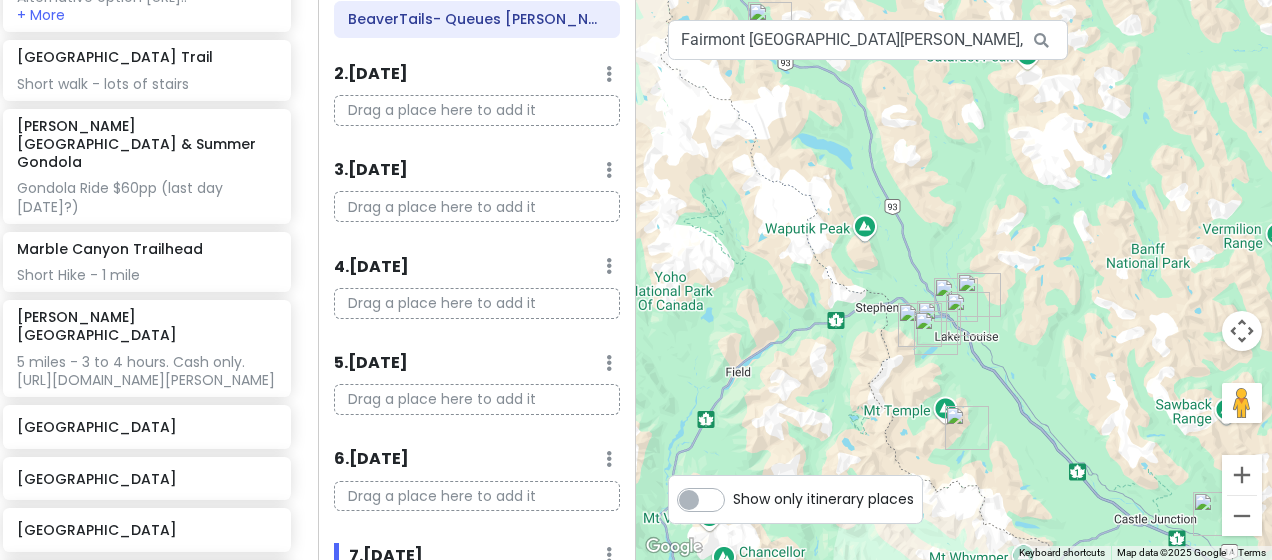 scroll, scrollTop: 325, scrollLeft: 0, axis: vertical 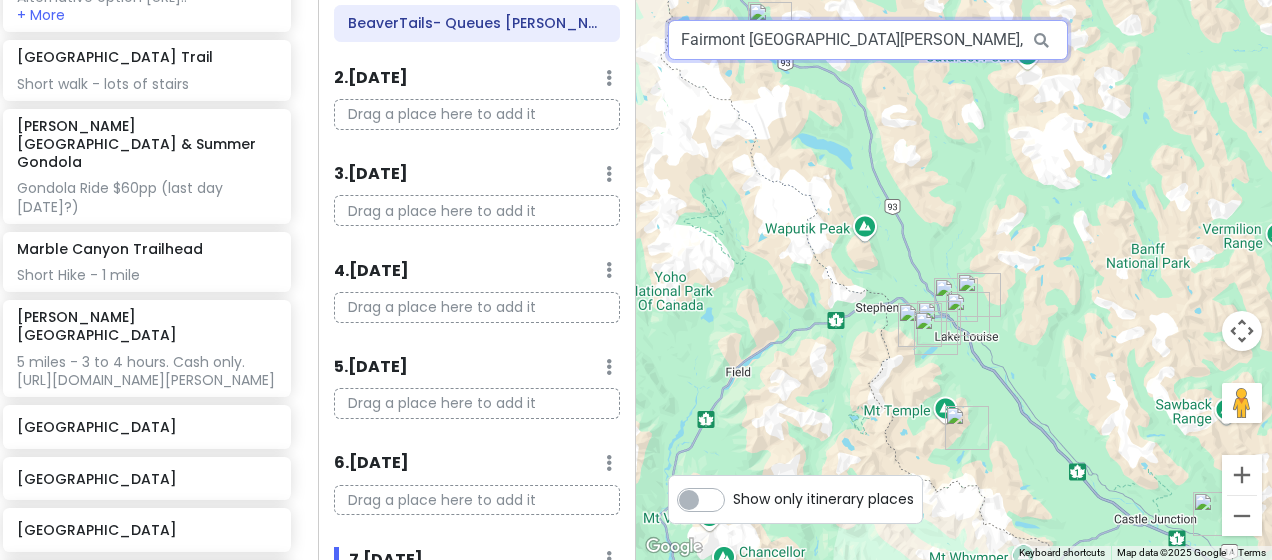 click on "Fairmont [GEOGRAPHIC_DATA][PERSON_NAME], [PERSON_NAME][GEOGRAPHIC_DATA], [PERSON_NAME], [GEOGRAPHIC_DATA], [GEOGRAPHIC_DATA]" at bounding box center [868, 40] 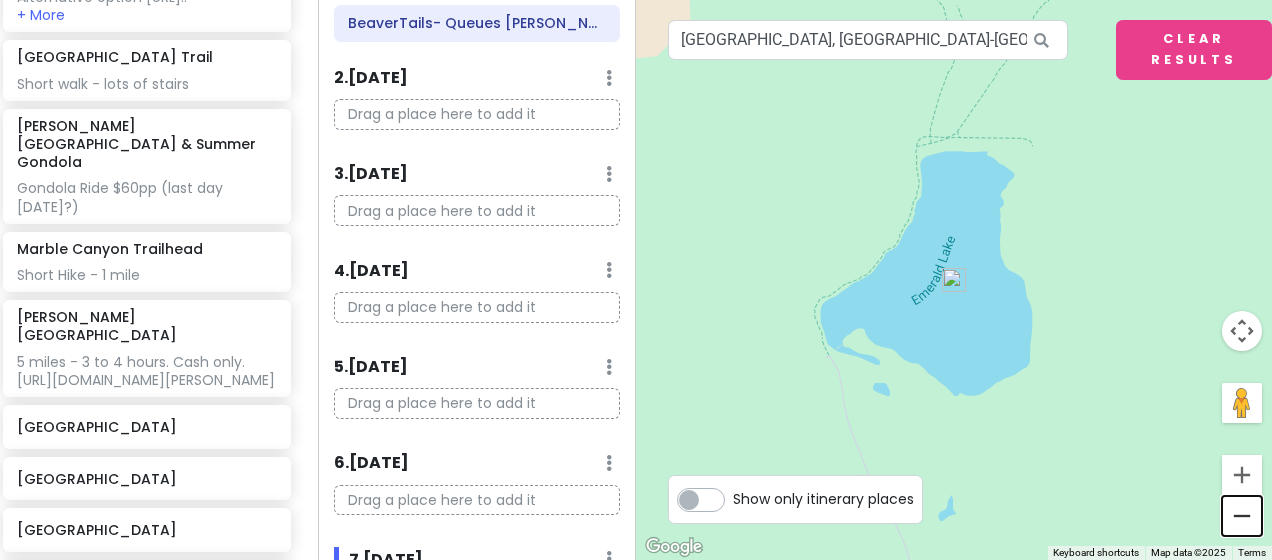 click at bounding box center [1242, 516] 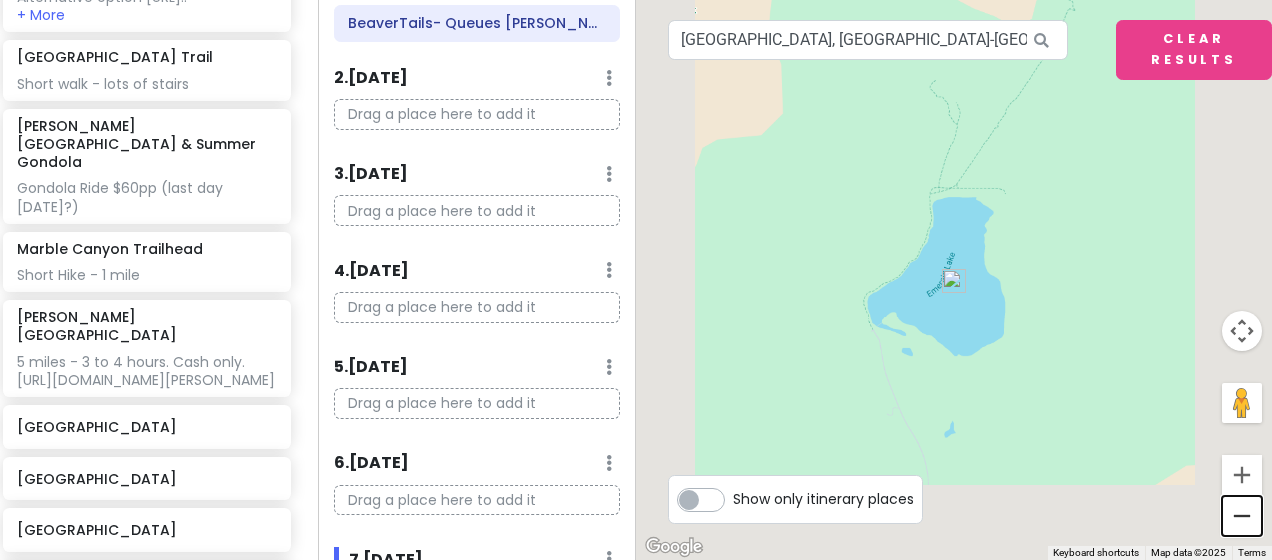 click at bounding box center (1242, 516) 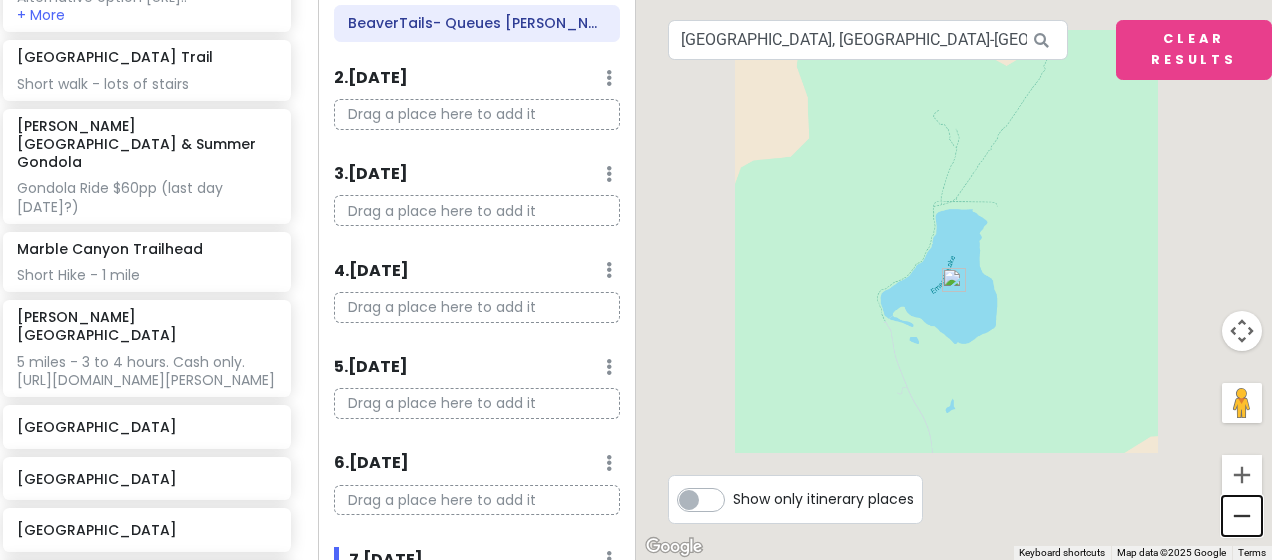 click at bounding box center [1242, 516] 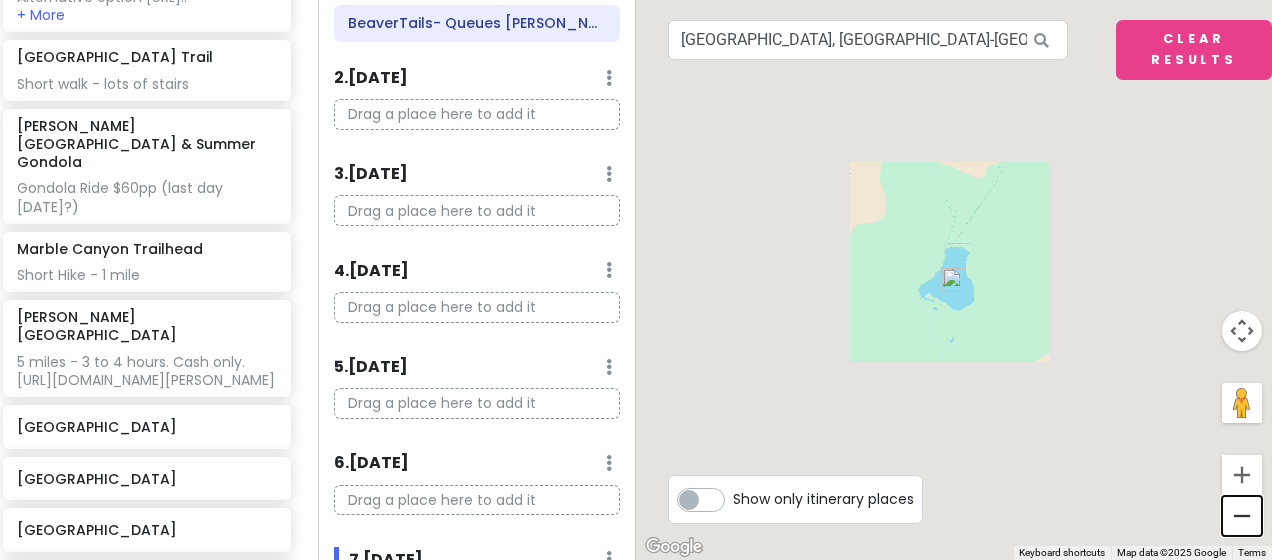 click at bounding box center (1242, 516) 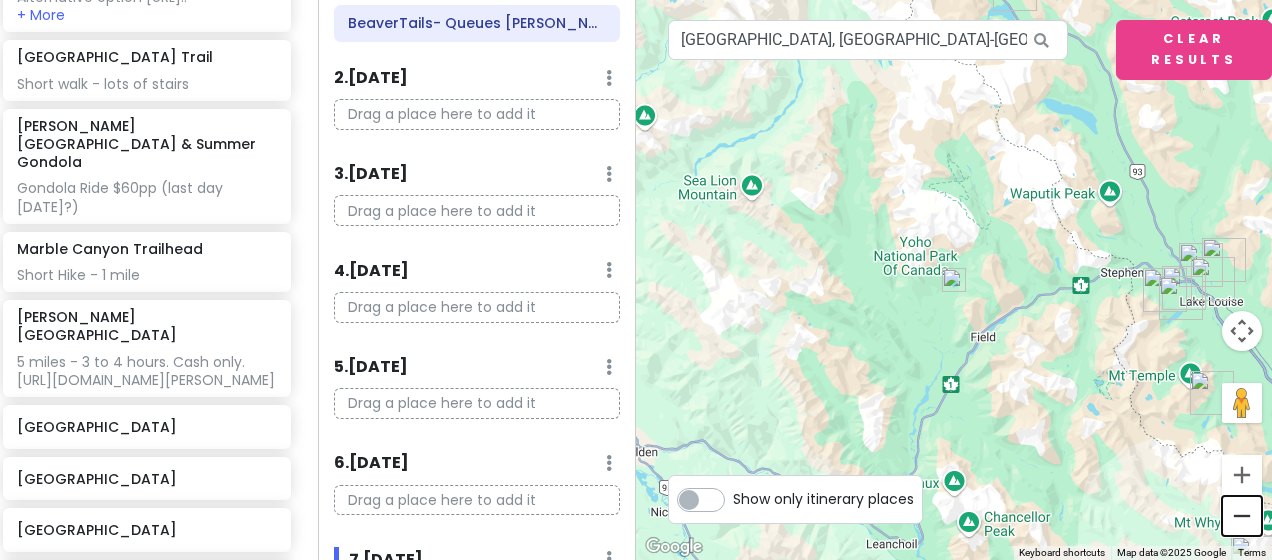 click at bounding box center (1242, 516) 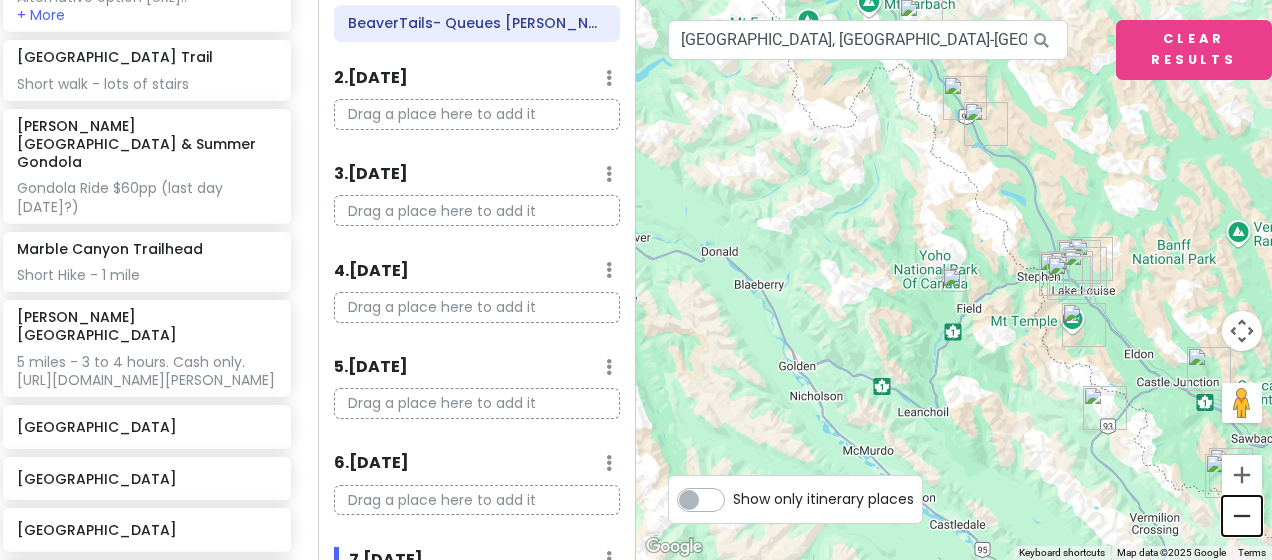 click at bounding box center [1242, 516] 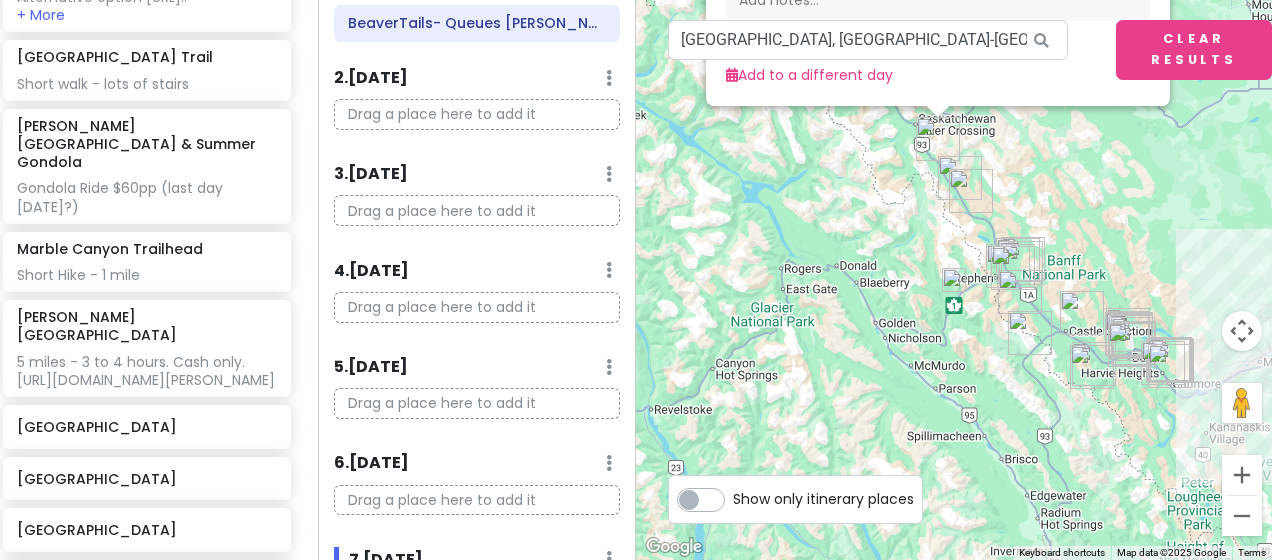 click at bounding box center [954, 280] 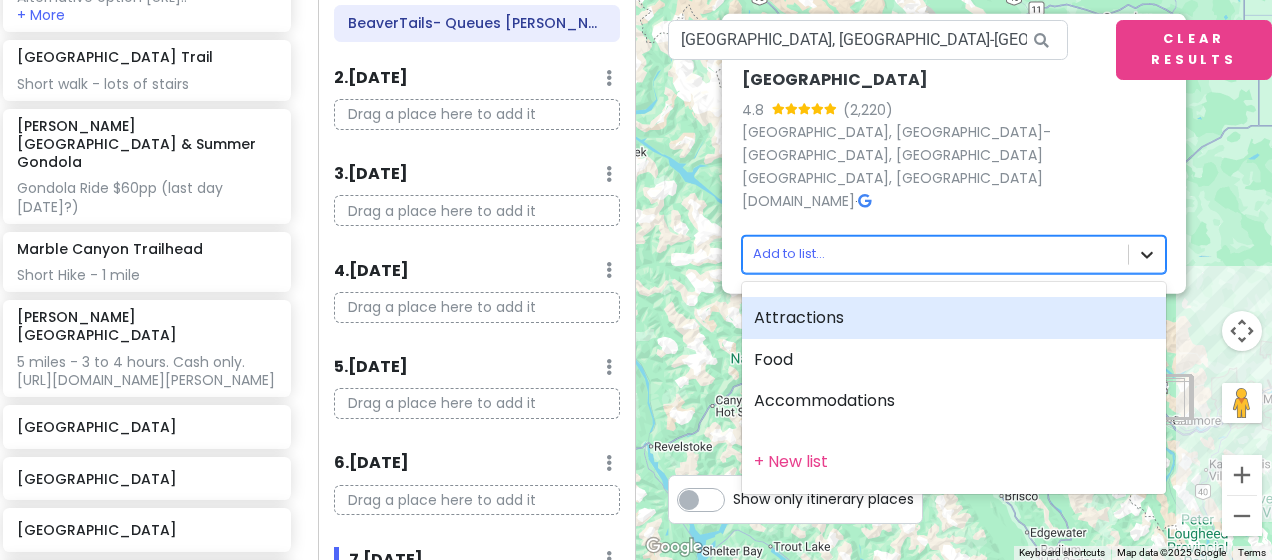 click on "Banff Trip Private Change Dates Make a Copy Delete Trip Give Feedback 💡 Support Scout ☕️ Itinerary Share Publish Notes Add notes... Attractions   Edit Reorder Delete List [GEOGRAPHIC_DATA] [GEOGRAPHIC_DATA] [PERSON_NAME] 1 hour drive from Airbnb to Park and Ride. The [GEOGRAPHIC_DATA][PERSON_NAME] and Ride lot is at the [PERSON_NAME][GEOGRAPHIC_DATA]/Summer Gondola ([STREET_ADDRESS][PERSON_NAME] – GPS POINT). Alternative option [URL].. + More [GEOGRAPHIC_DATA] Trail Short walk - lots of stairs [PERSON_NAME][GEOGRAPHIC_DATA] & Summer Gondola Gondola Ride $60pp (last day [DATE]?) [GEOGRAPHIC_DATA] Short Hike - 1 mile [PERSON_NAME][GEOGRAPHIC_DATA] 5 miles - 3 to 4 hours. Cash only. [URL][DOMAIN_NAME][PERSON_NAME] [GEOGRAPHIC_DATA] [GEOGRAPHIC_DATA] [GEOGRAPHIC_DATA][PERSON_NAME], [GEOGRAPHIC_DATA] to lower and [GEOGRAPHIC_DATA] [GEOGRAPHIC_DATA] sunset [GEOGRAPHIC_DATA] Shopping and resturants [GEOGRAPHIC_DATA] $20 pp. Opens 10am Banff Gondola $45 pp Cascade of Time Garden" at bounding box center [636, 280] 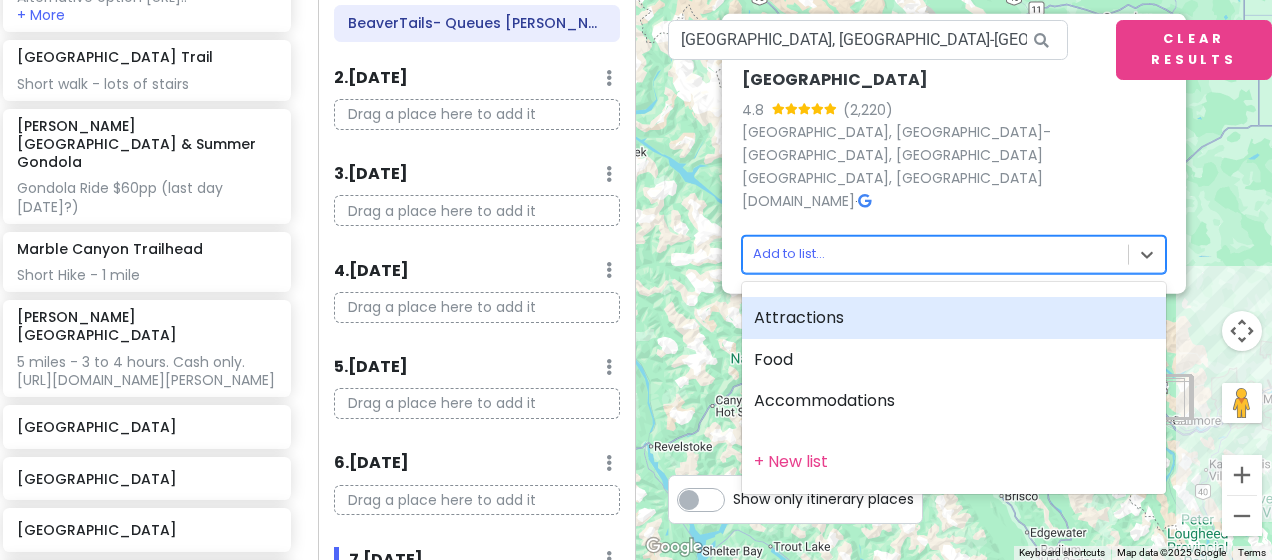 click on "Attractions" at bounding box center [954, 318] 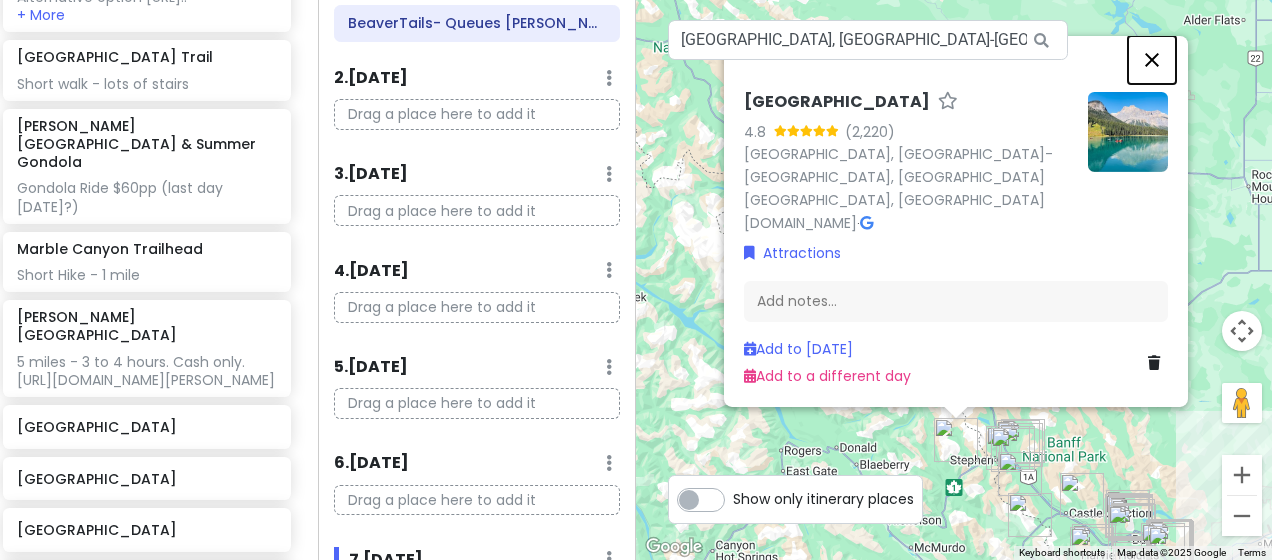 click at bounding box center (1152, 60) 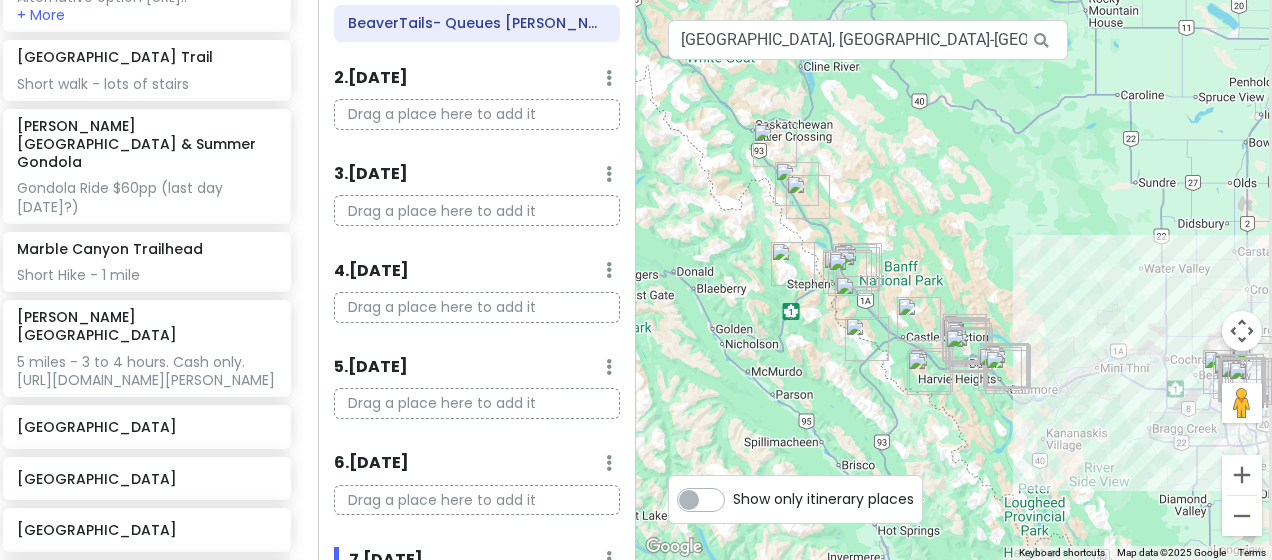 drag, startPoint x: 1048, startPoint y: 250, endPoint x: 873, endPoint y: 54, distance: 262.75653 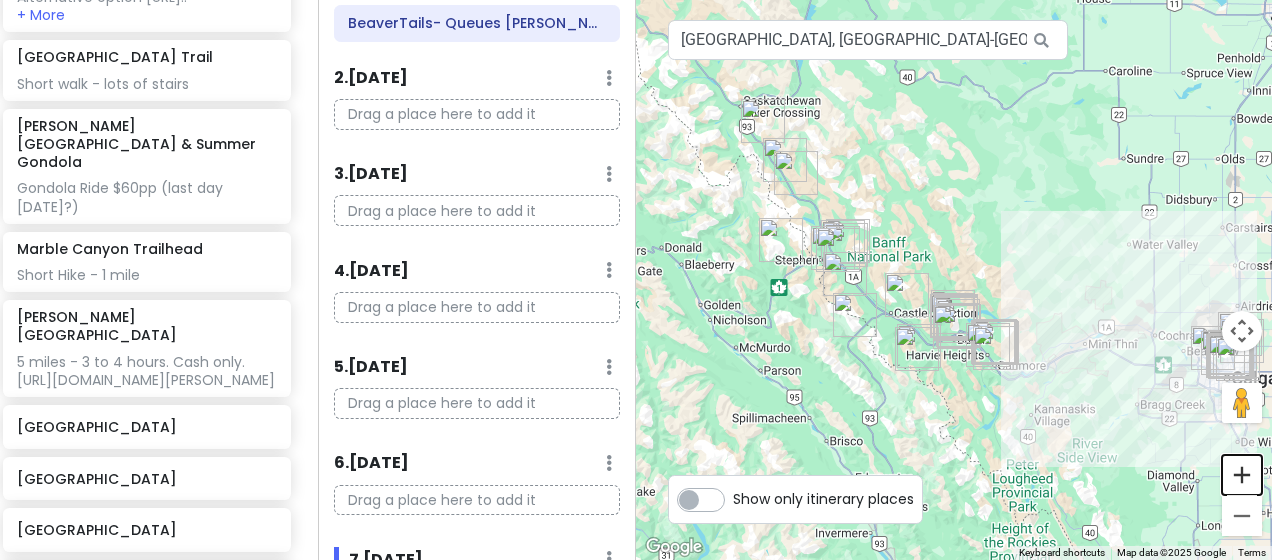 click at bounding box center (1242, 475) 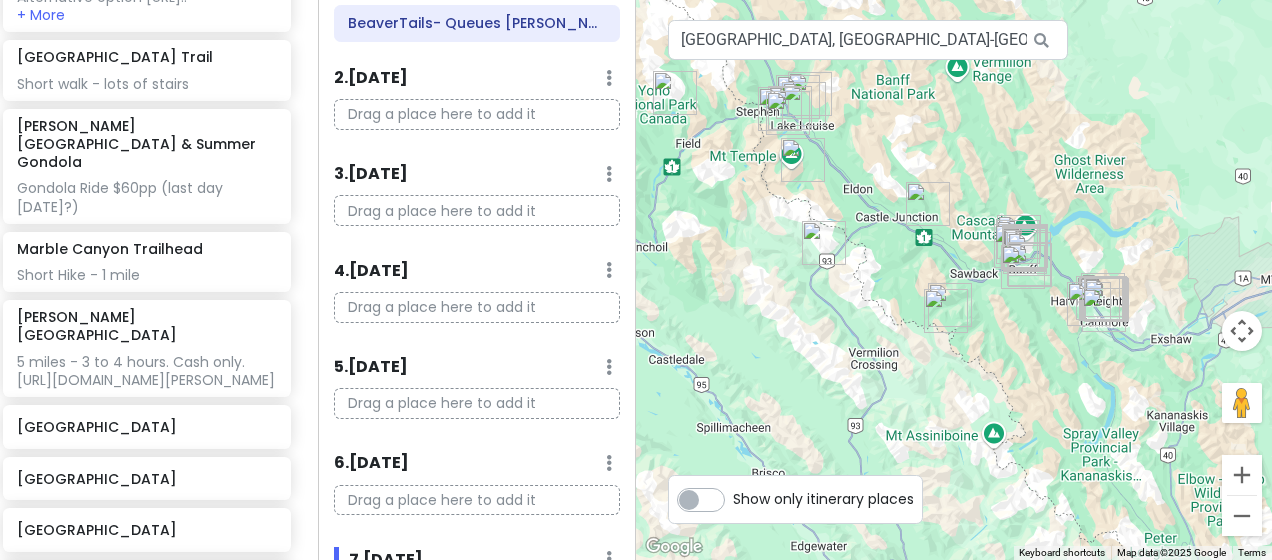 drag, startPoint x: 1069, startPoint y: 254, endPoint x: 1143, endPoint y: 115, distance: 157.47063 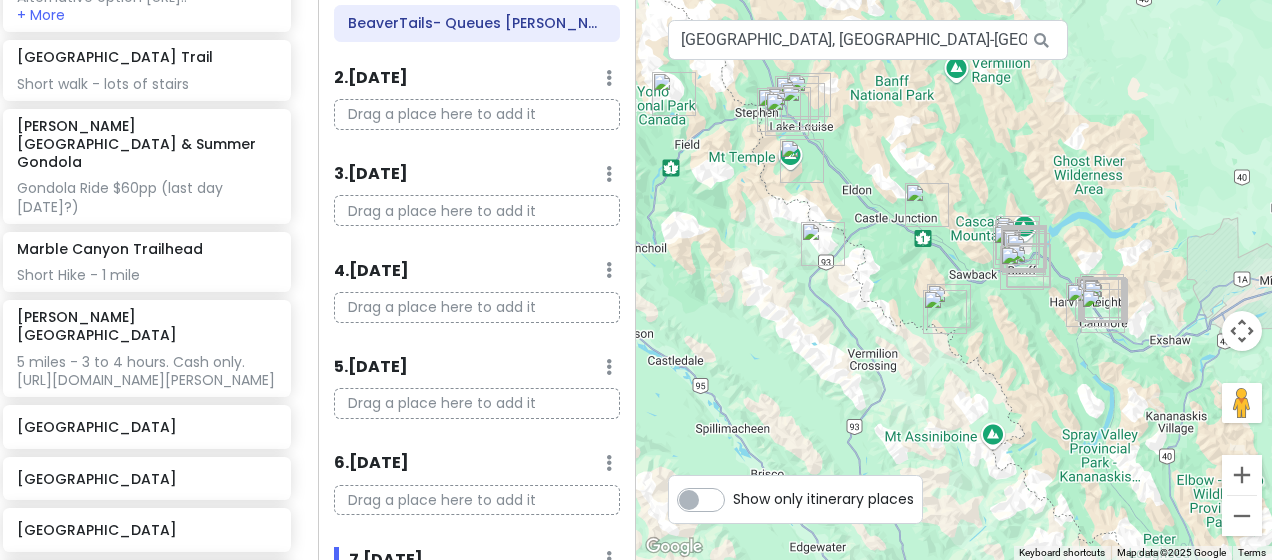 click at bounding box center (927, 205) 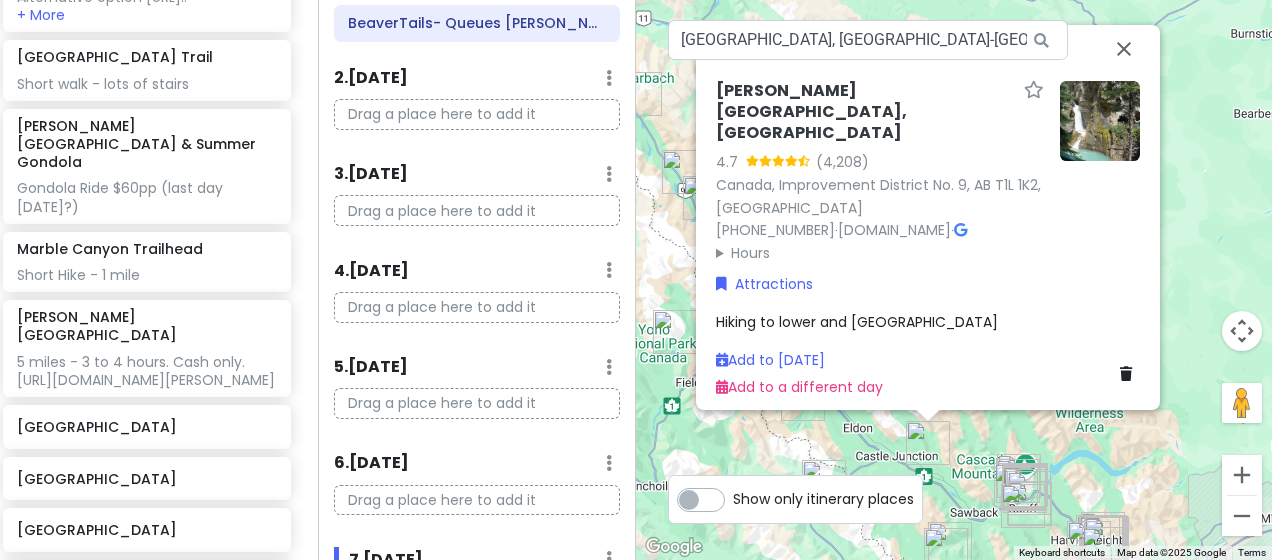 click at bounding box center [1025, 491] 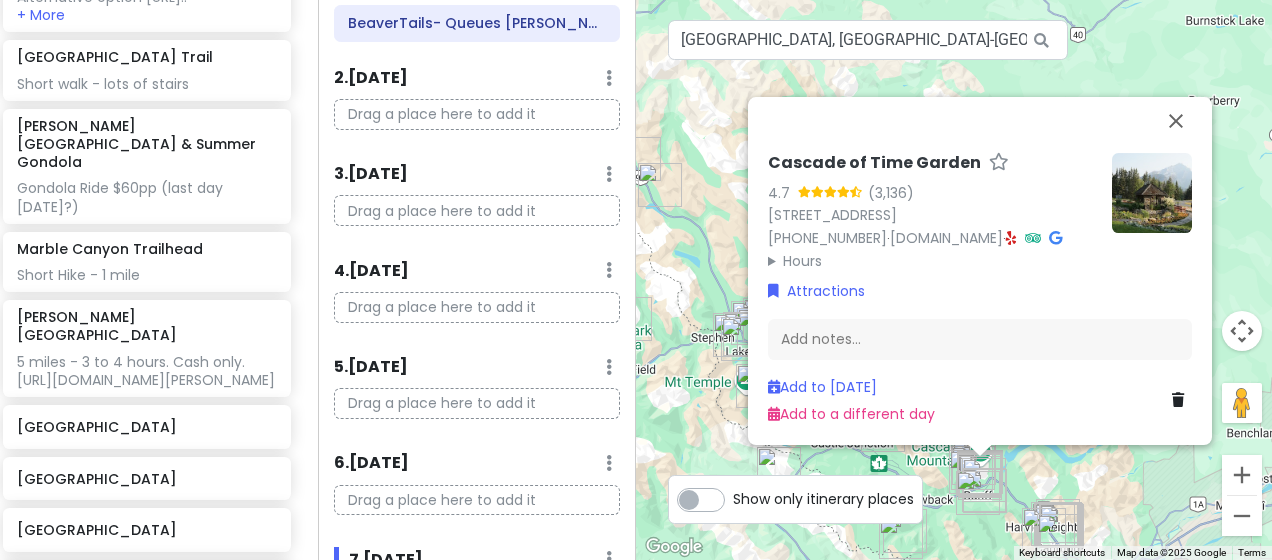 click at bounding box center [779, 469] 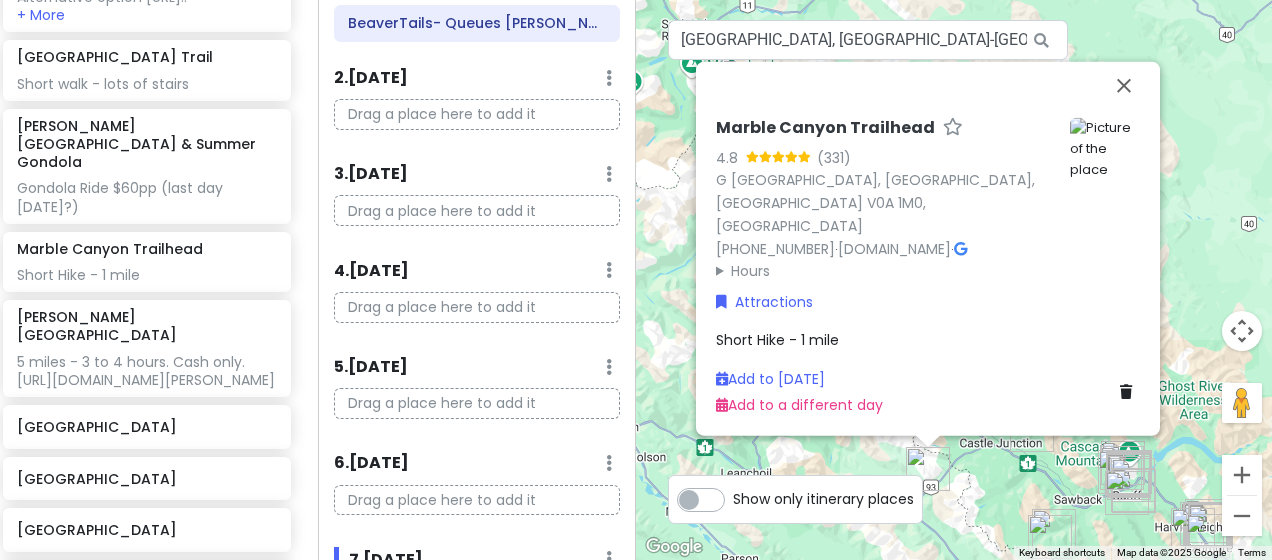 click on "Marble Canyon Trailhead 4.8        (331) [GEOGRAPHIC_DATA], [GEOGRAPHIC_DATA], [GEOGRAPHIC_DATA] V0A 1M0, [GEOGRAPHIC_DATA] [PHONE_NUMBER]   ·   [DOMAIN_NAME]   ·   Hours [DATE]  Open 24 hours [DATE]  Open 24 hours [DATE]  Open 24 hours [DATE]  Open 24 hours [DATE]  Open 24 hours [DATE]  Open 24 hours [DATE]  Open 24 hours Attractions Short Hike - 1 mile  Add to   [DATE]  Add to a different day" at bounding box center (928, 267) 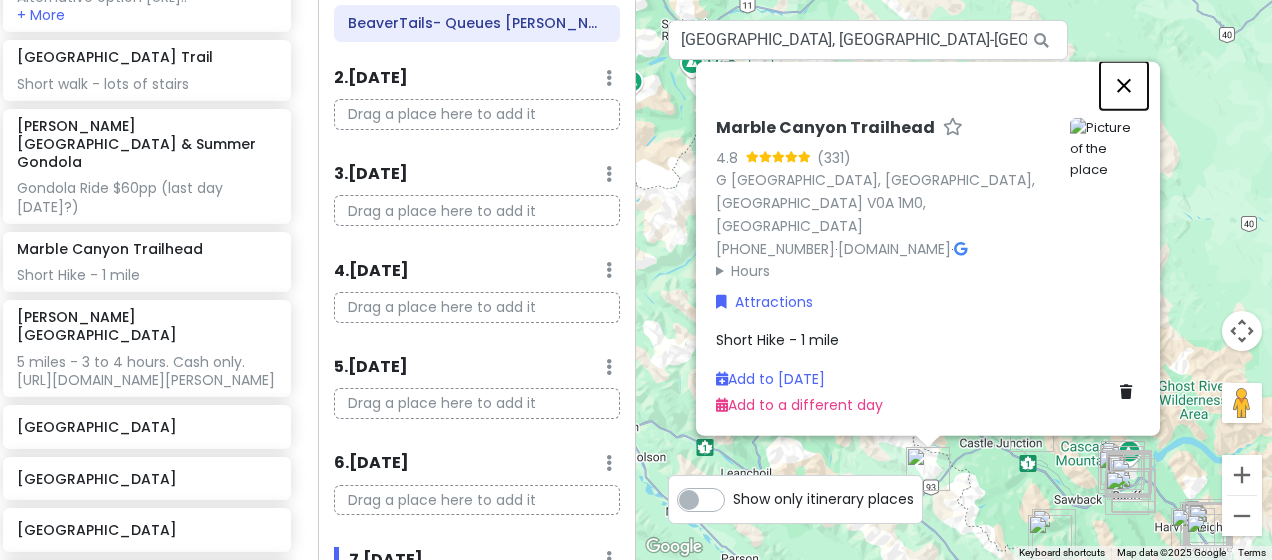click at bounding box center (1124, 86) 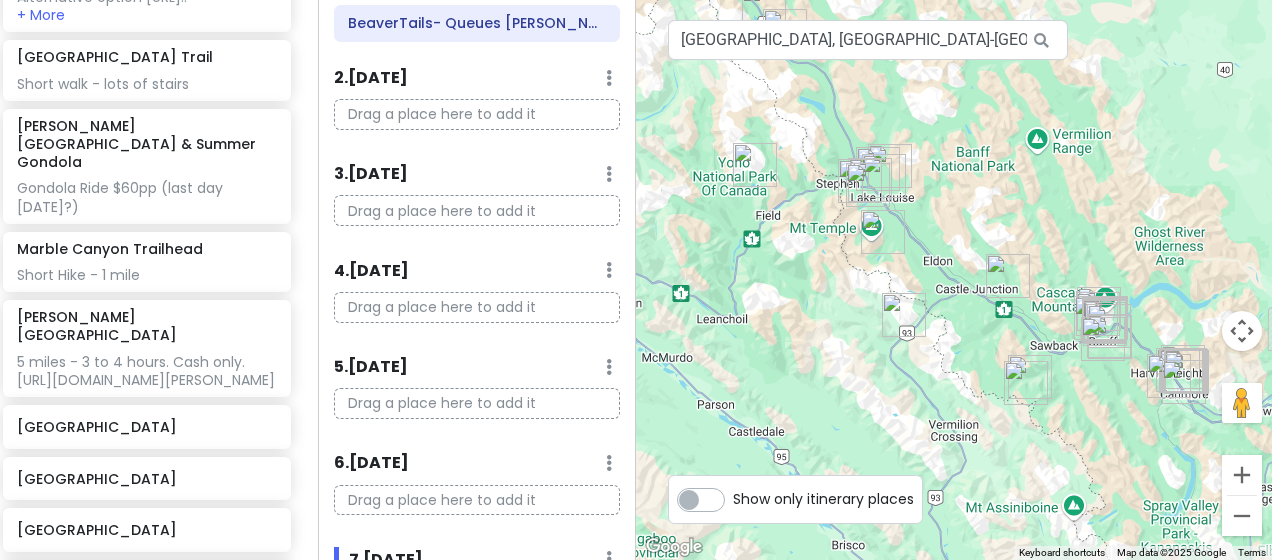 drag, startPoint x: 1100, startPoint y: 465, endPoint x: 1068, endPoint y: 291, distance: 176.91806 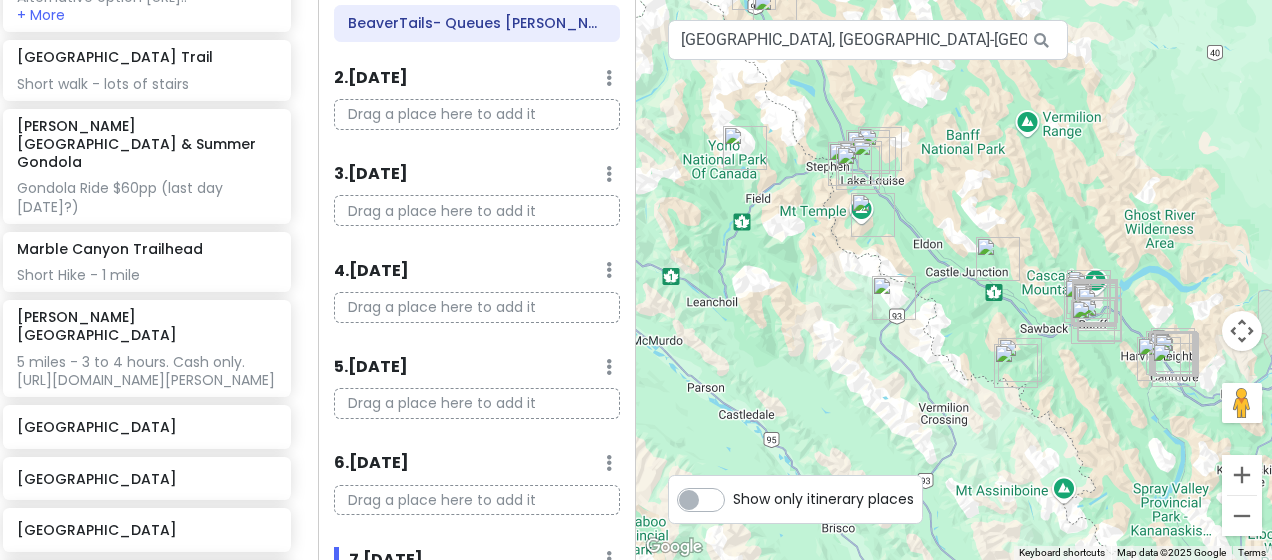 click on "To navigate, press the arrow keys." at bounding box center (954, 280) 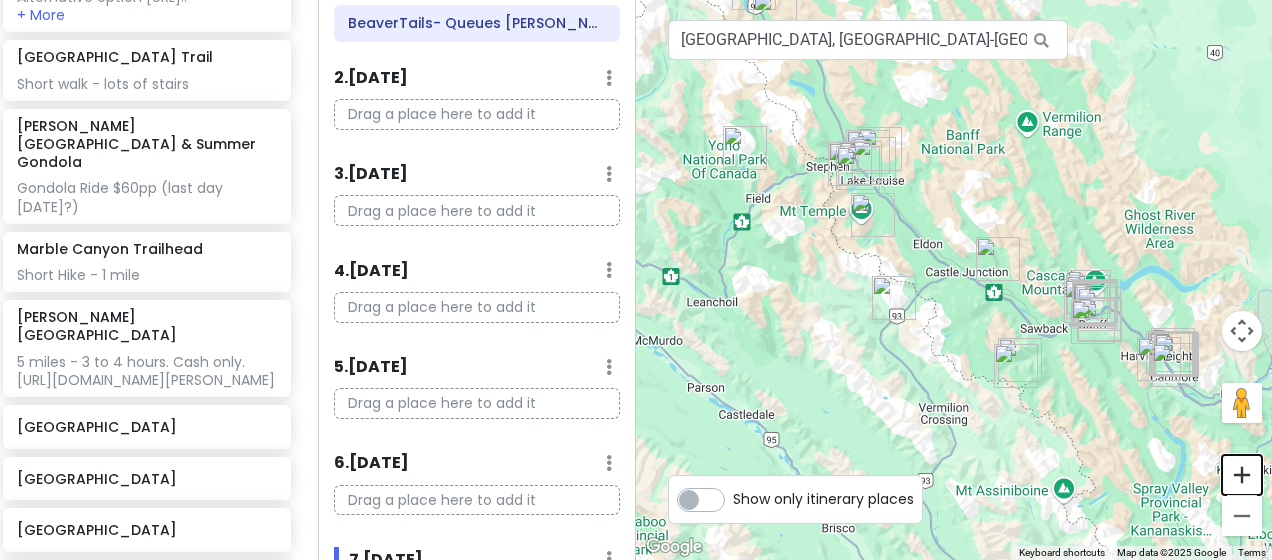 click at bounding box center [1242, 475] 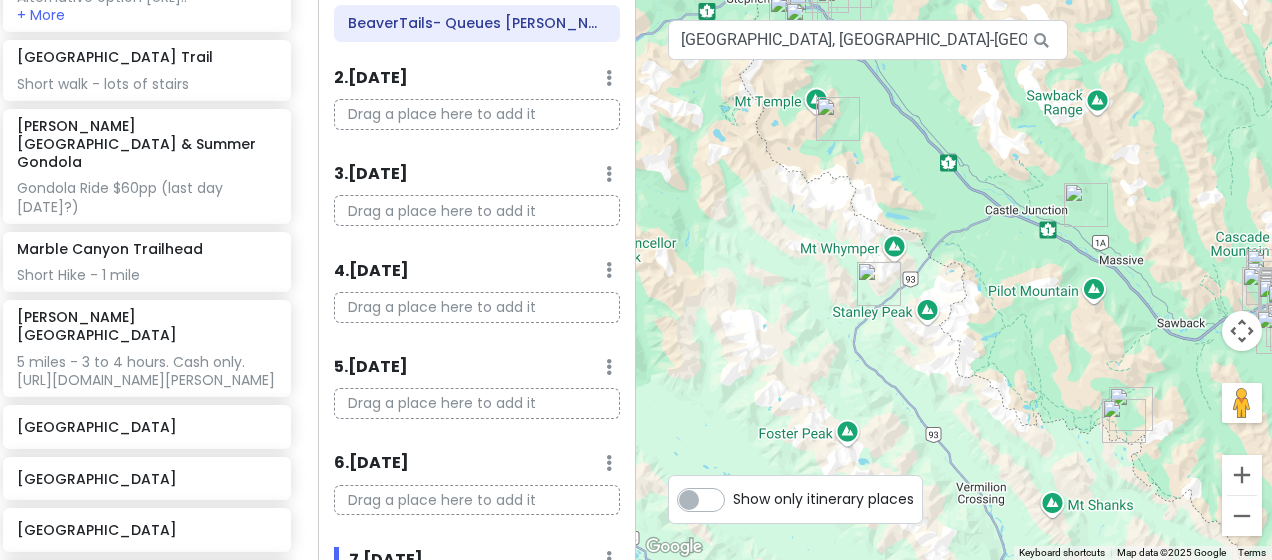 drag, startPoint x: 1034, startPoint y: 367, endPoint x: 1077, endPoint y: 315, distance: 67.47592 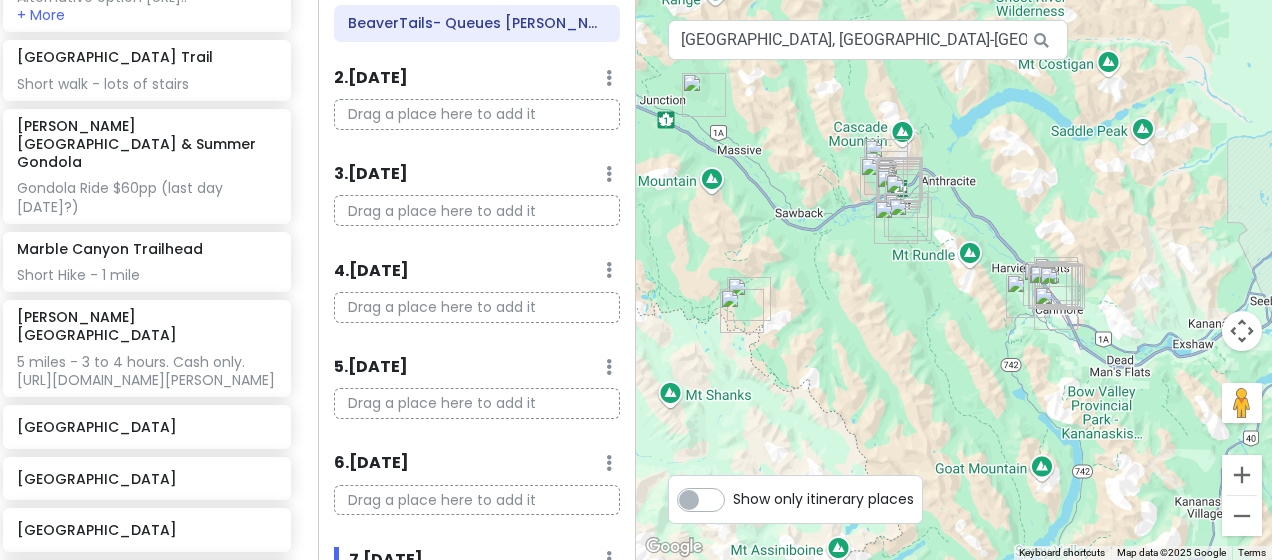 drag, startPoint x: 1104, startPoint y: 323, endPoint x: 724, endPoint y: 210, distance: 396.44547 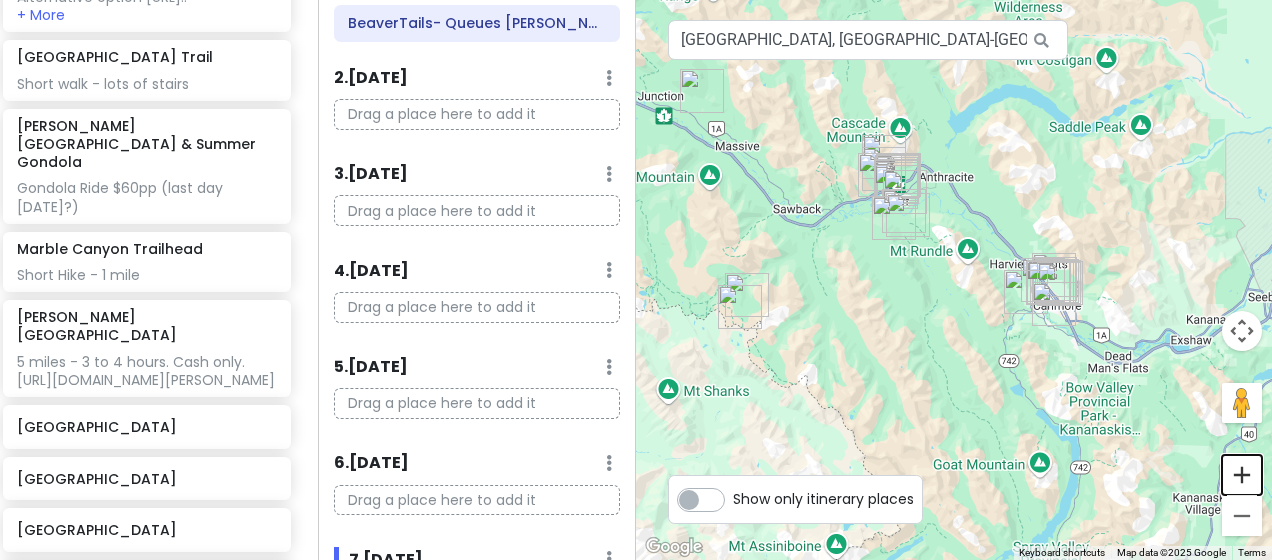 click at bounding box center (1242, 475) 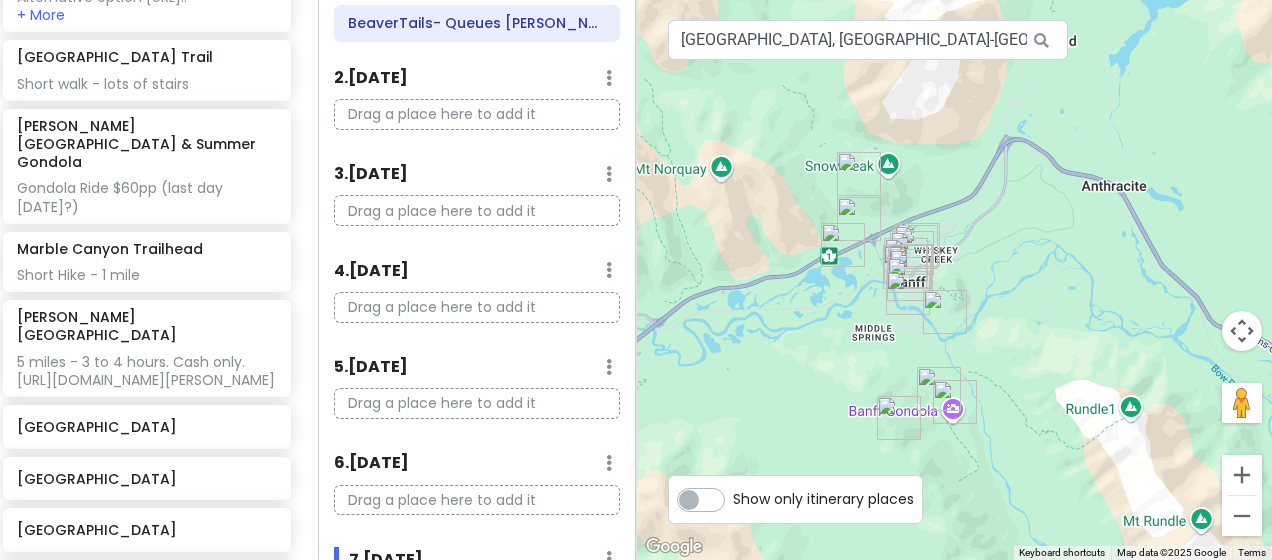 drag, startPoint x: 904, startPoint y: 242, endPoint x: 1101, endPoint y: 559, distance: 373.22647 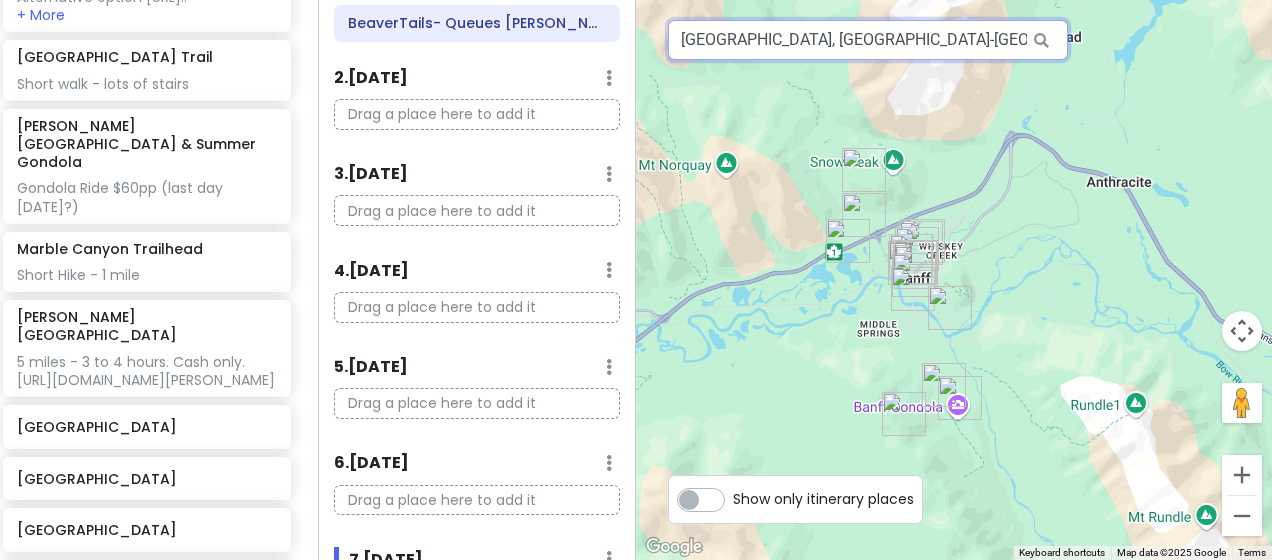 click on "[GEOGRAPHIC_DATA], [GEOGRAPHIC_DATA]-[GEOGRAPHIC_DATA], [GEOGRAPHIC_DATA], [GEOGRAPHIC_DATA]" at bounding box center [868, 40] 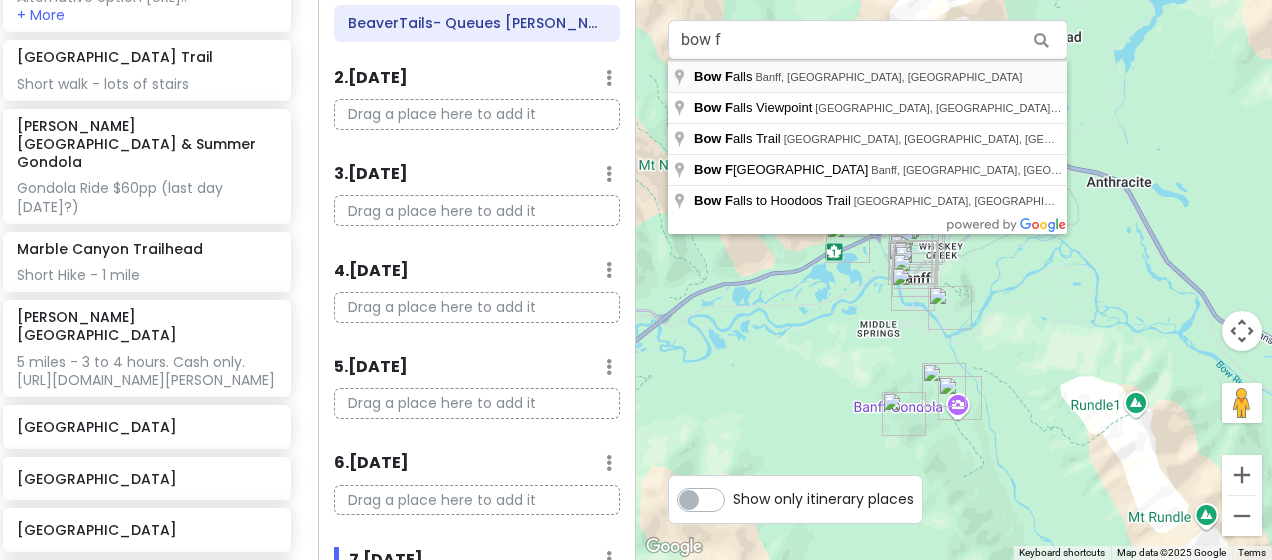 type on "[GEOGRAPHIC_DATA], [GEOGRAPHIC_DATA], [GEOGRAPHIC_DATA], [GEOGRAPHIC_DATA]" 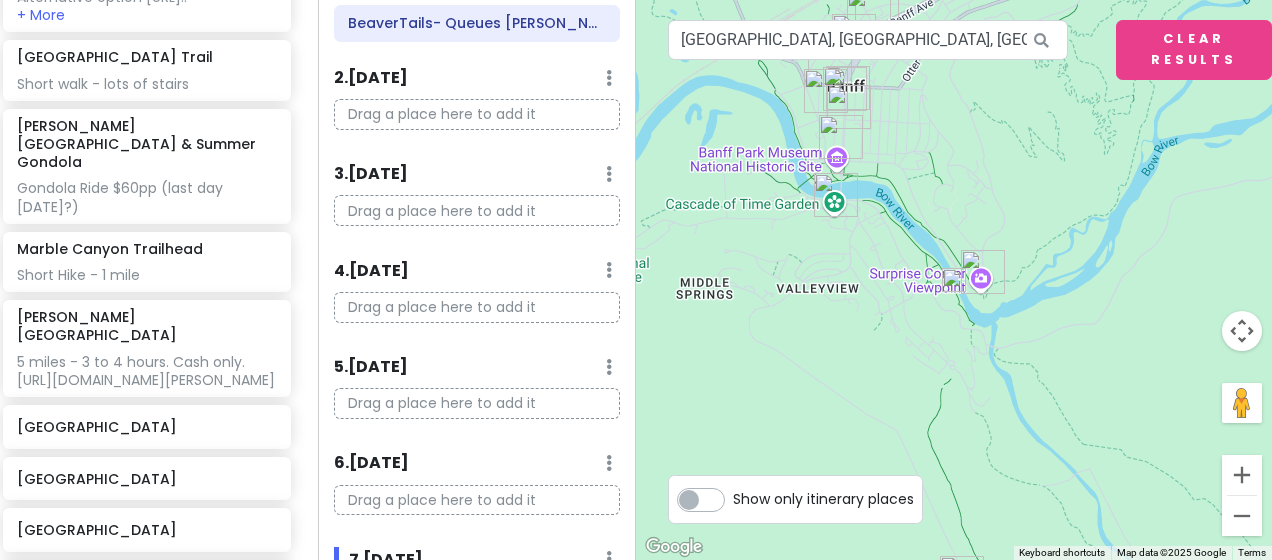 click at bounding box center (954, 280) 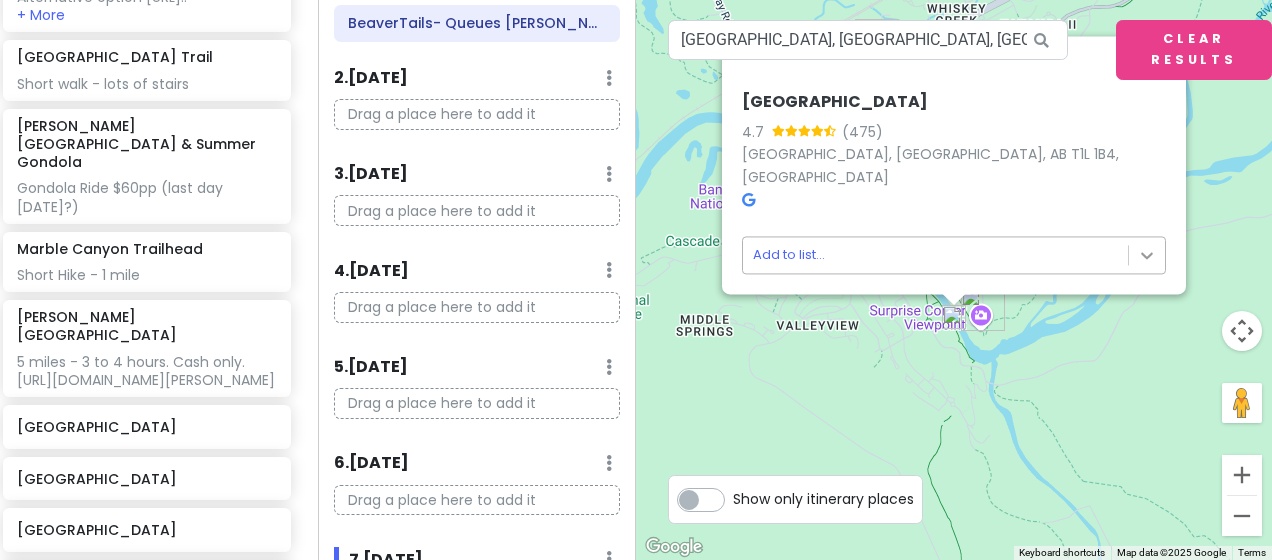 click on "Banff Trip Private Change Dates Make a Copy Delete Trip Give Feedback 💡 Support Scout ☕️ Itinerary Share Publish Notes Add notes... Attractions   Edit Reorder Delete List [GEOGRAPHIC_DATA] [GEOGRAPHIC_DATA] [PERSON_NAME] 1 hour drive from Airbnb to Park and Ride. The [GEOGRAPHIC_DATA][PERSON_NAME] and Ride lot is at the [PERSON_NAME][GEOGRAPHIC_DATA]/Summer Gondola ([STREET_ADDRESS][PERSON_NAME] – GPS POINT). Alternative option [URL].. + More [GEOGRAPHIC_DATA] Trail Short walk - lots of stairs [PERSON_NAME][GEOGRAPHIC_DATA] & Summer Gondola Gondola Ride $60pp (last day [DATE]?) [GEOGRAPHIC_DATA] Short Hike - 1 mile [PERSON_NAME][GEOGRAPHIC_DATA] 5 miles - 3 to 4 hours. Cash only. [URL][DOMAIN_NAME][PERSON_NAME] [GEOGRAPHIC_DATA] [GEOGRAPHIC_DATA] [GEOGRAPHIC_DATA][PERSON_NAME], [GEOGRAPHIC_DATA] to lower and [GEOGRAPHIC_DATA] [GEOGRAPHIC_DATA] sunset [GEOGRAPHIC_DATA] Shopping and resturants [GEOGRAPHIC_DATA] $20 pp. Opens 10am Banff Gondola $45 pp Cascade of Time Garden" at bounding box center [636, 280] 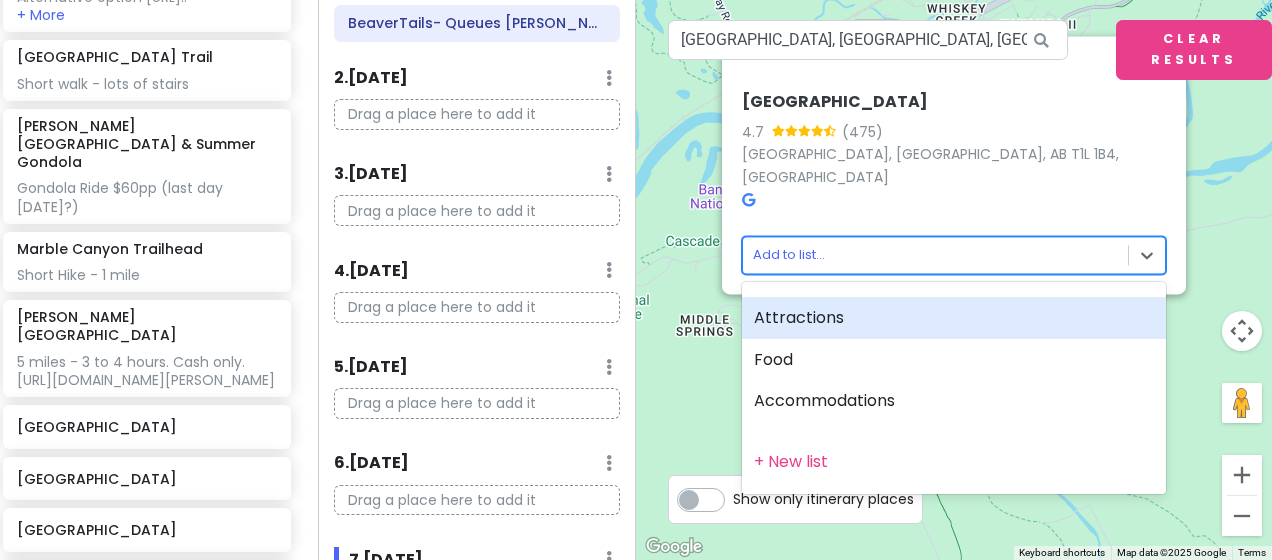 click on "Attractions" at bounding box center [954, 318] 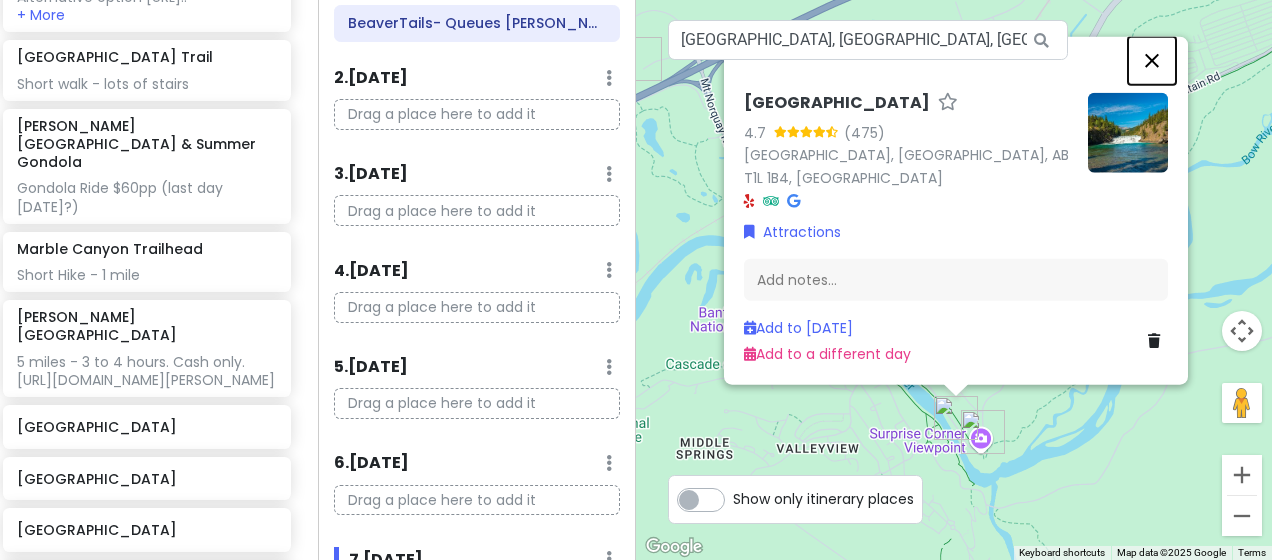 click at bounding box center (1152, 61) 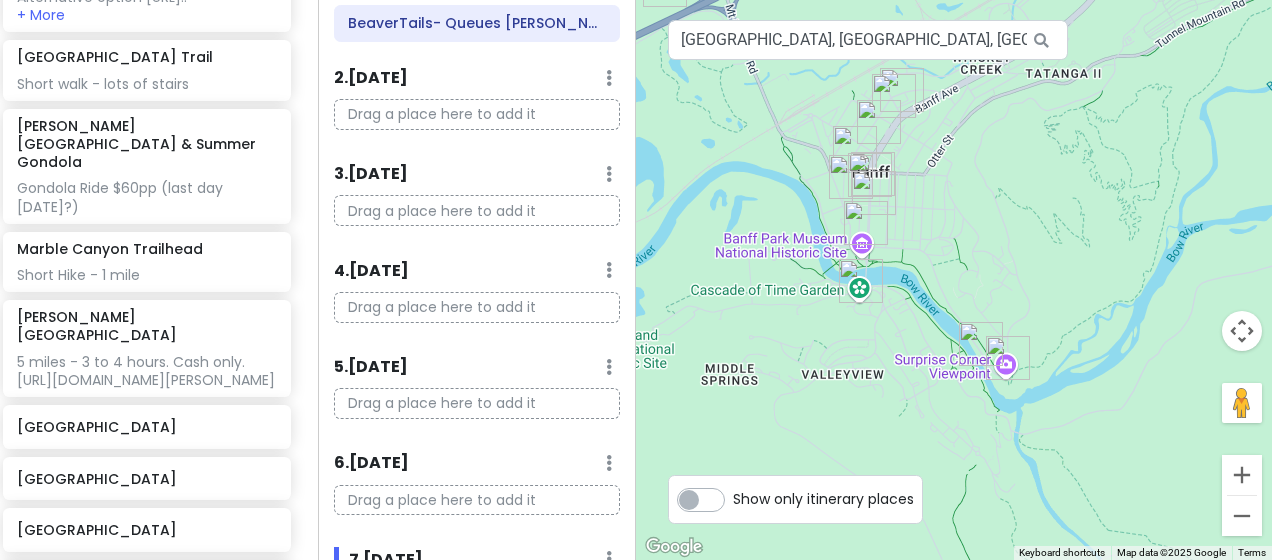 drag, startPoint x: 1060, startPoint y: 319, endPoint x: 1088, endPoint y: 239, distance: 84.758484 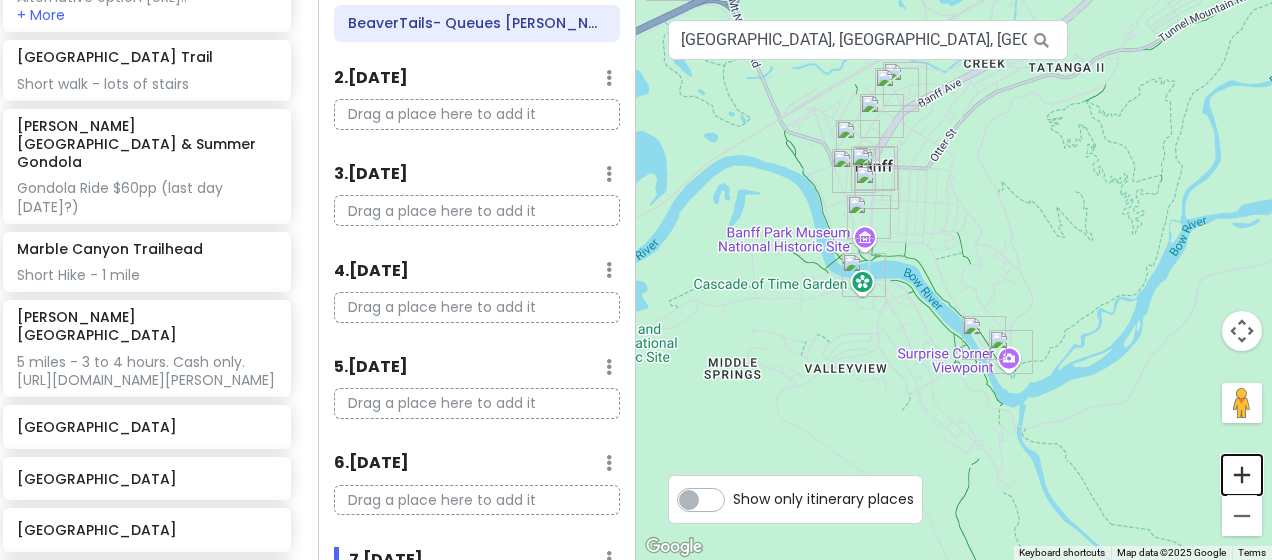 click at bounding box center (1242, 475) 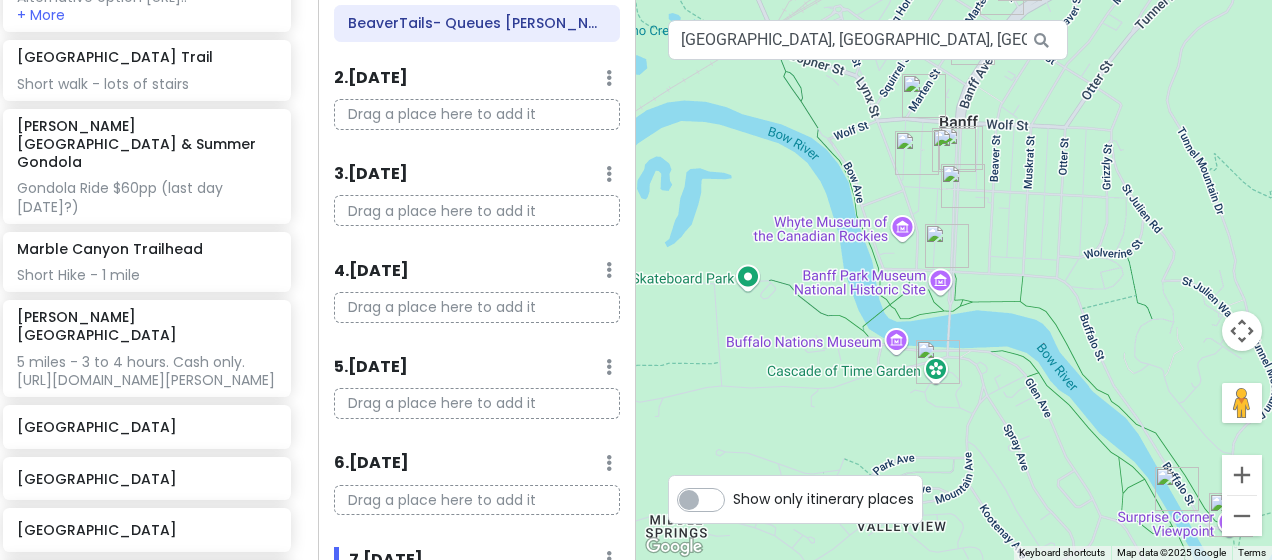 drag, startPoint x: 947, startPoint y: 264, endPoint x: 1115, endPoint y: 336, distance: 182.77855 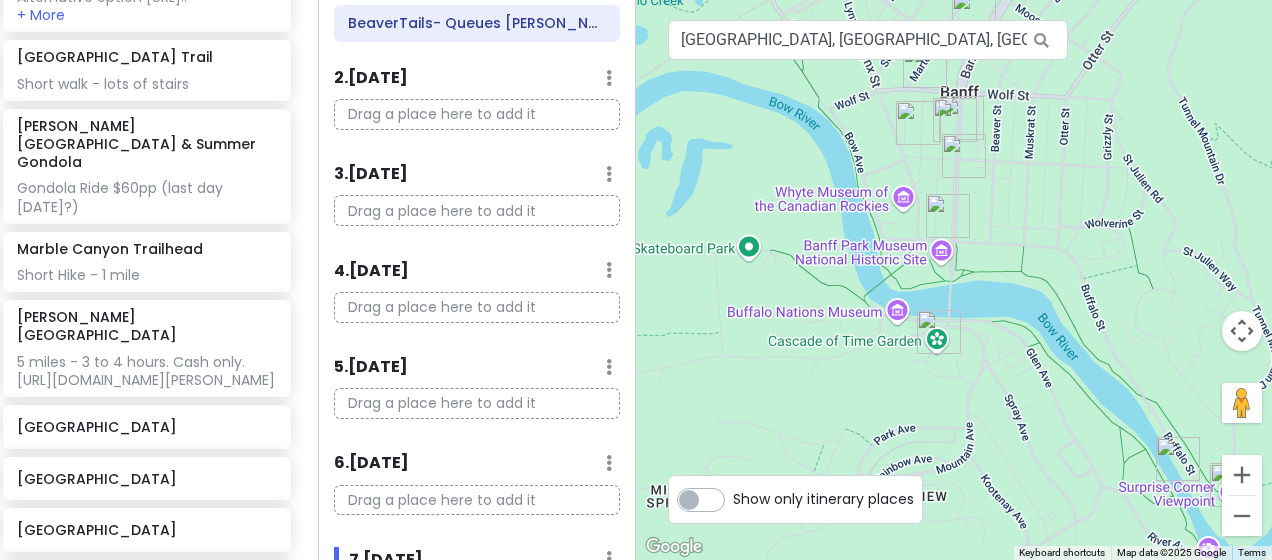 click at bounding box center (939, 332) 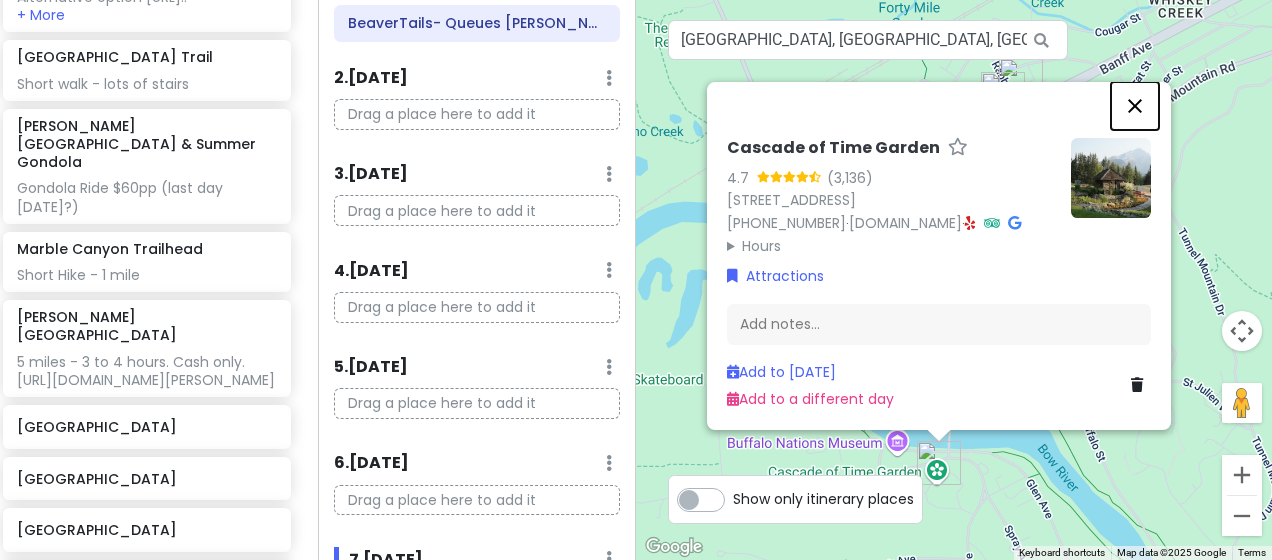 click at bounding box center (1135, 106) 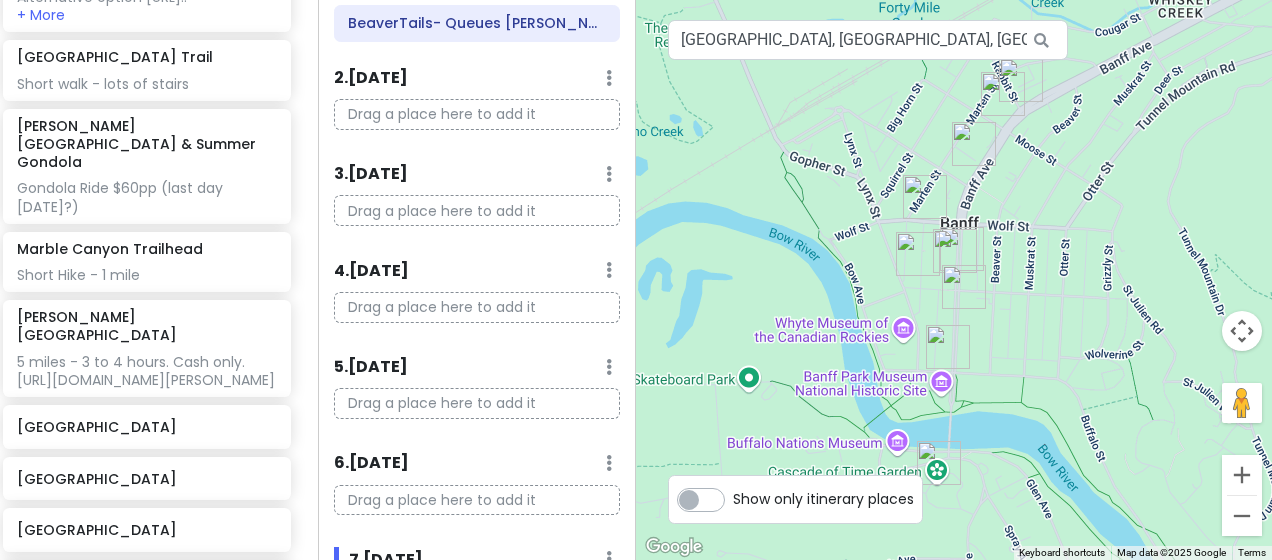 click at bounding box center [955, 251] 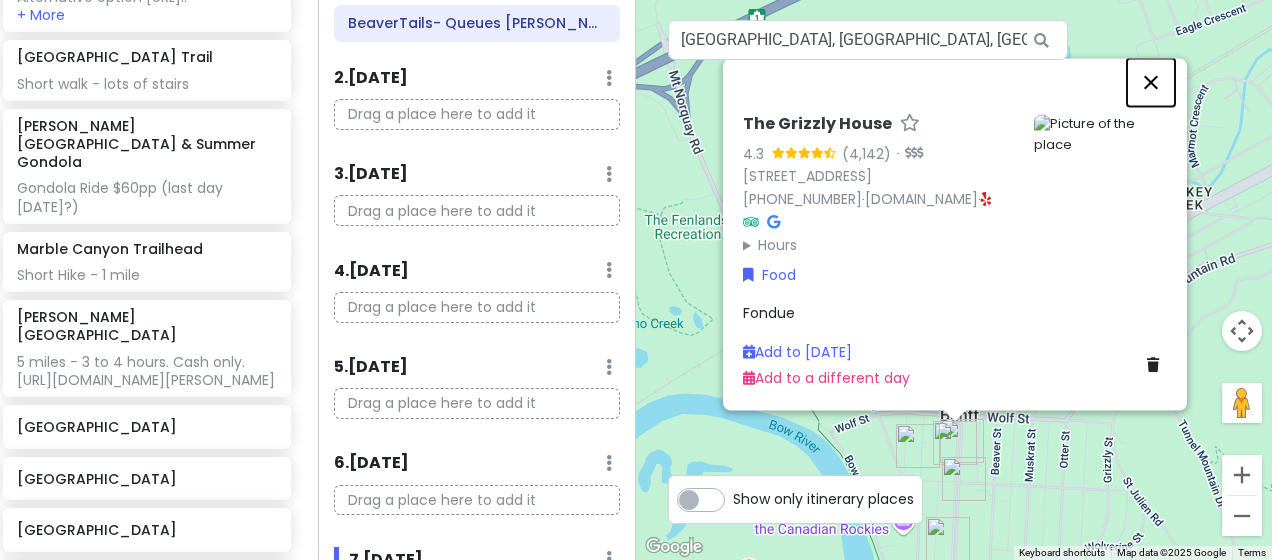 click at bounding box center [1151, 82] 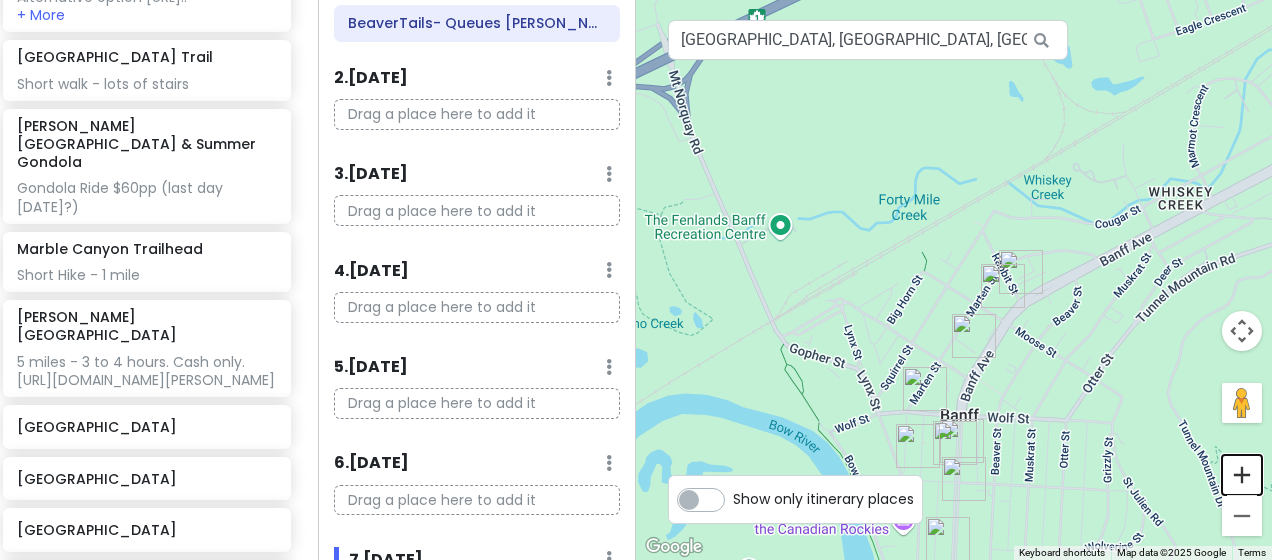 click at bounding box center (1242, 475) 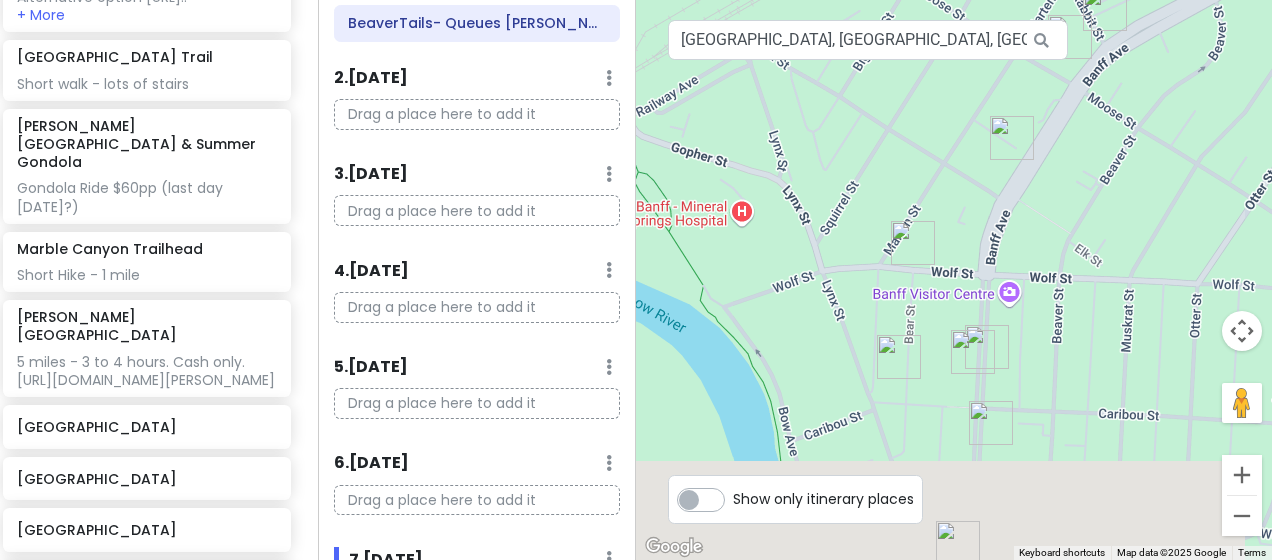 drag, startPoint x: 1089, startPoint y: 457, endPoint x: 1107, endPoint y: 177, distance: 280.57797 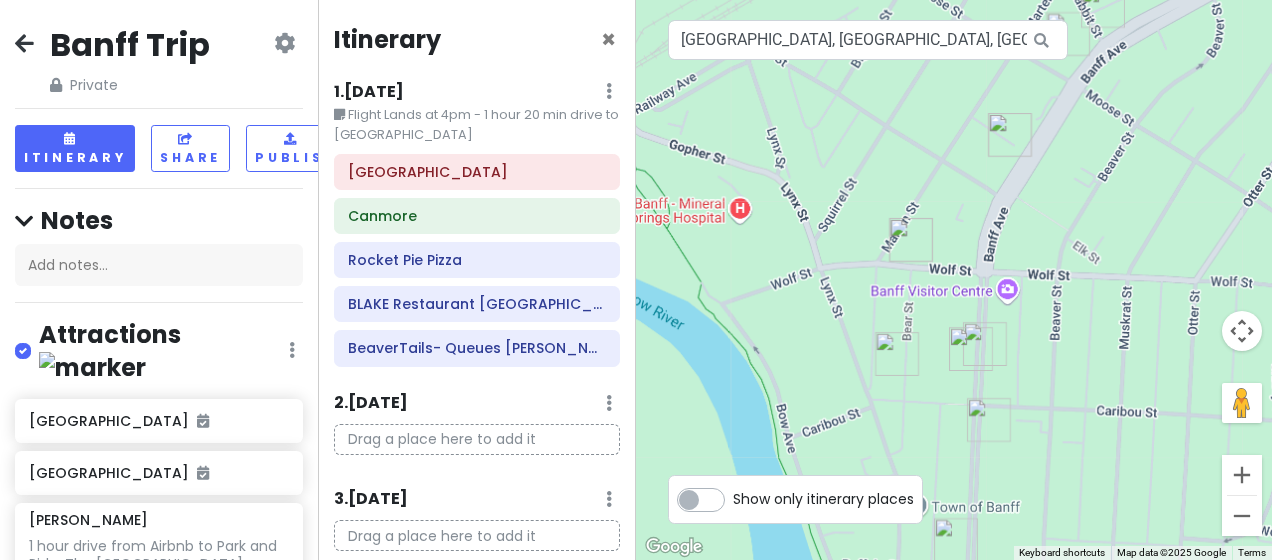 scroll, scrollTop: 0, scrollLeft: 0, axis: both 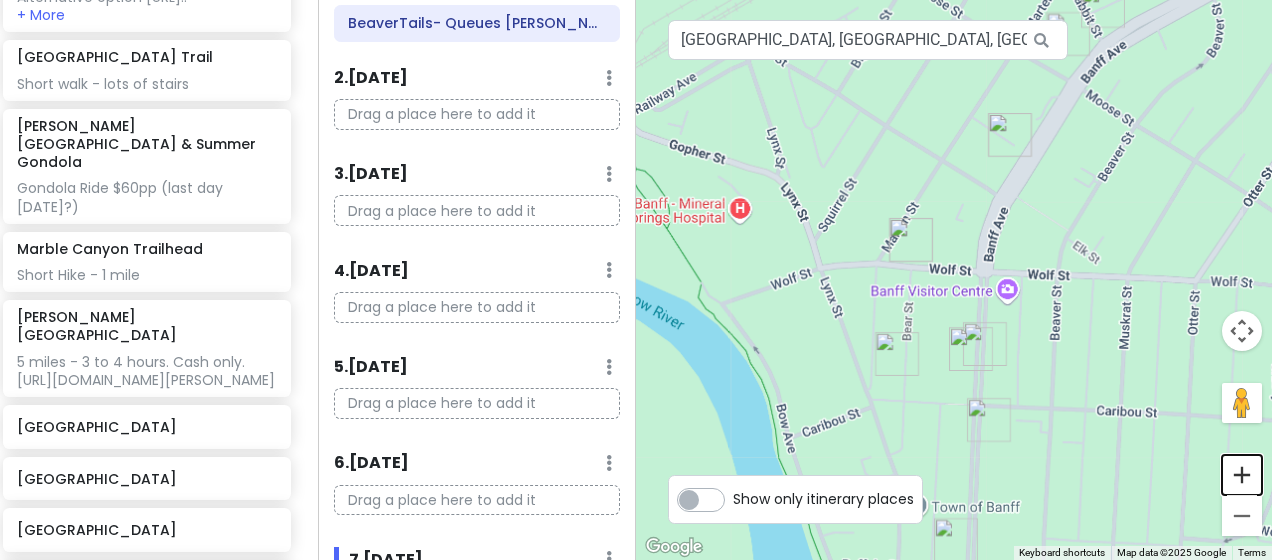 click at bounding box center [1242, 475] 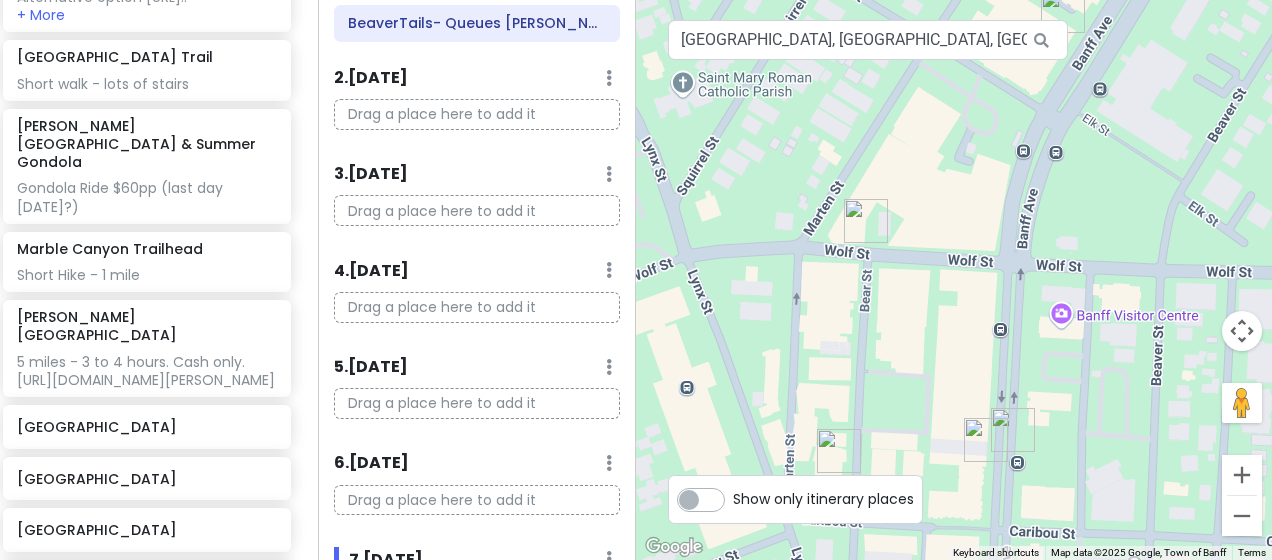 click at bounding box center [986, 440] 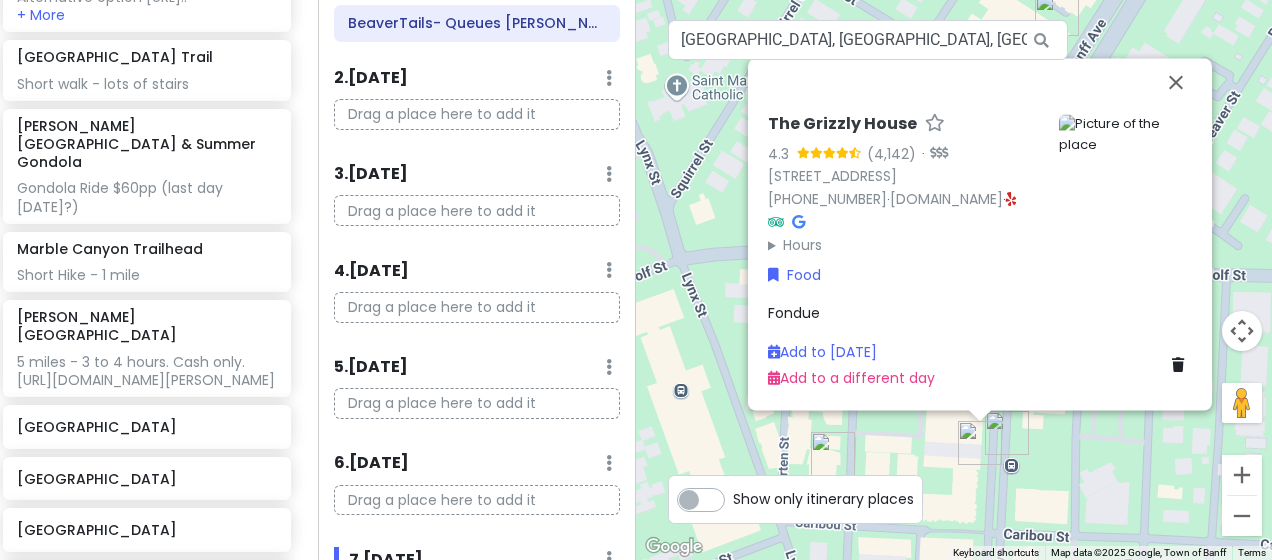 click at bounding box center [980, 443] 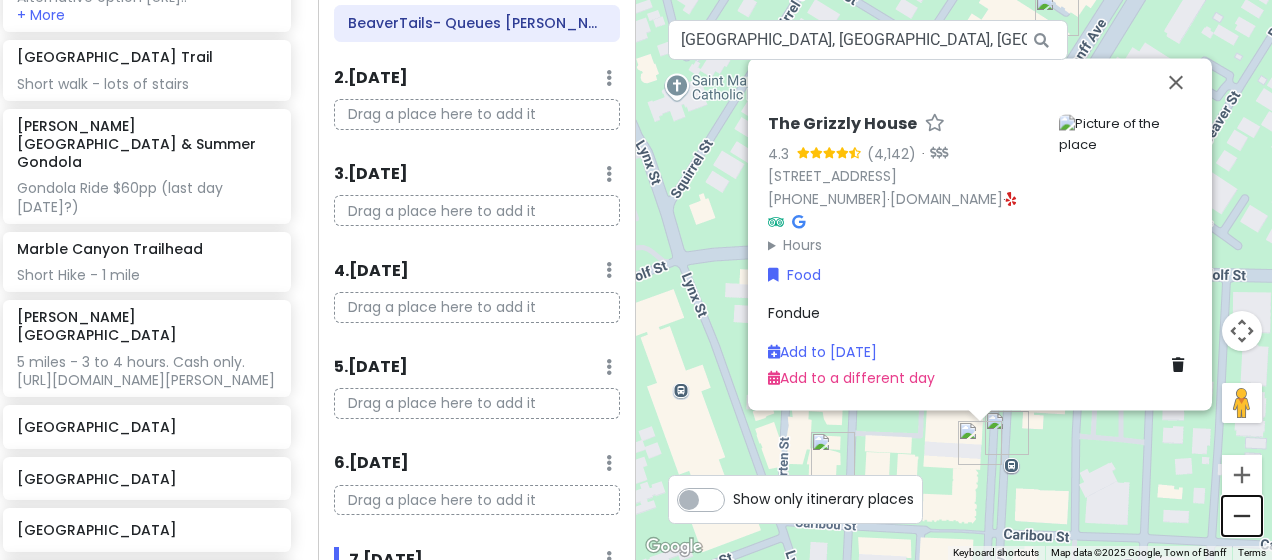 click at bounding box center [1242, 516] 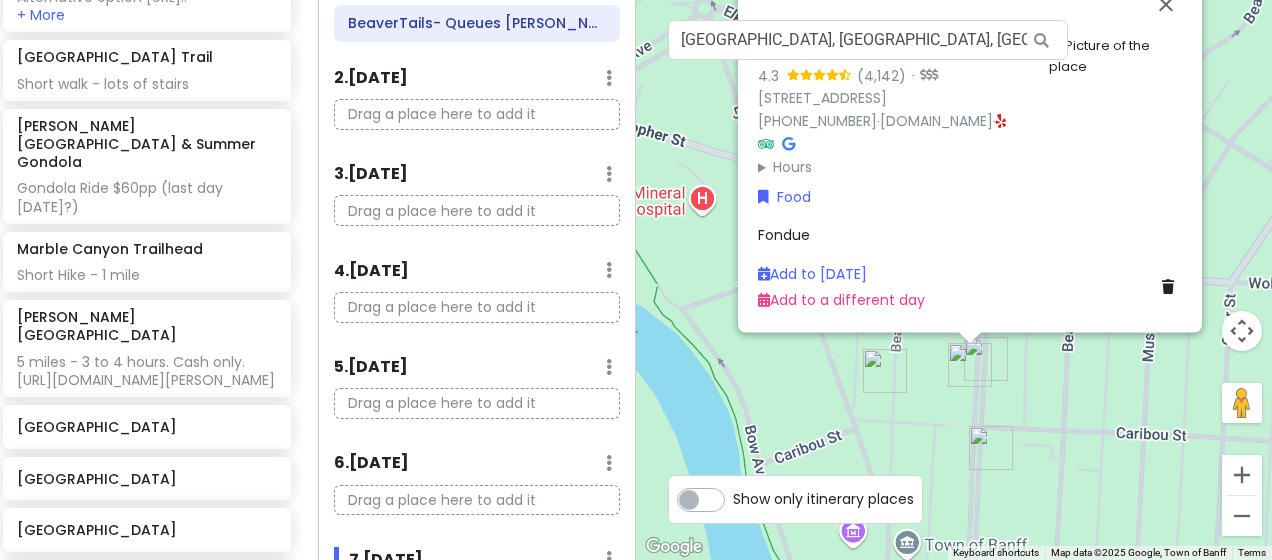 click at bounding box center [1242, 516] 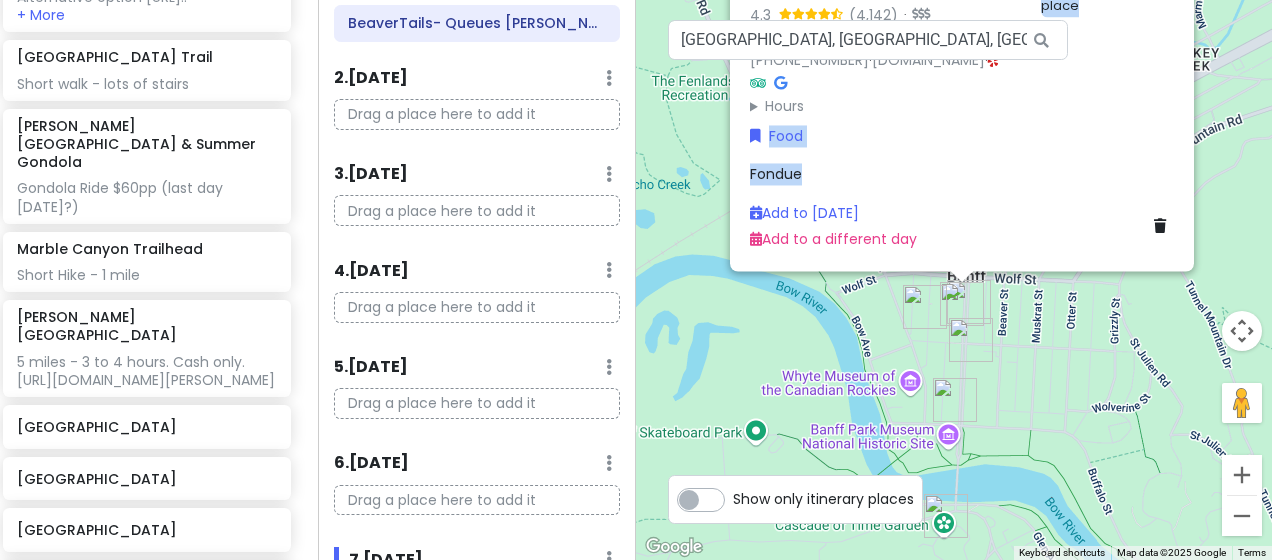 drag, startPoint x: 1161, startPoint y: 56, endPoint x: 1144, endPoint y: 179, distance: 124.16924 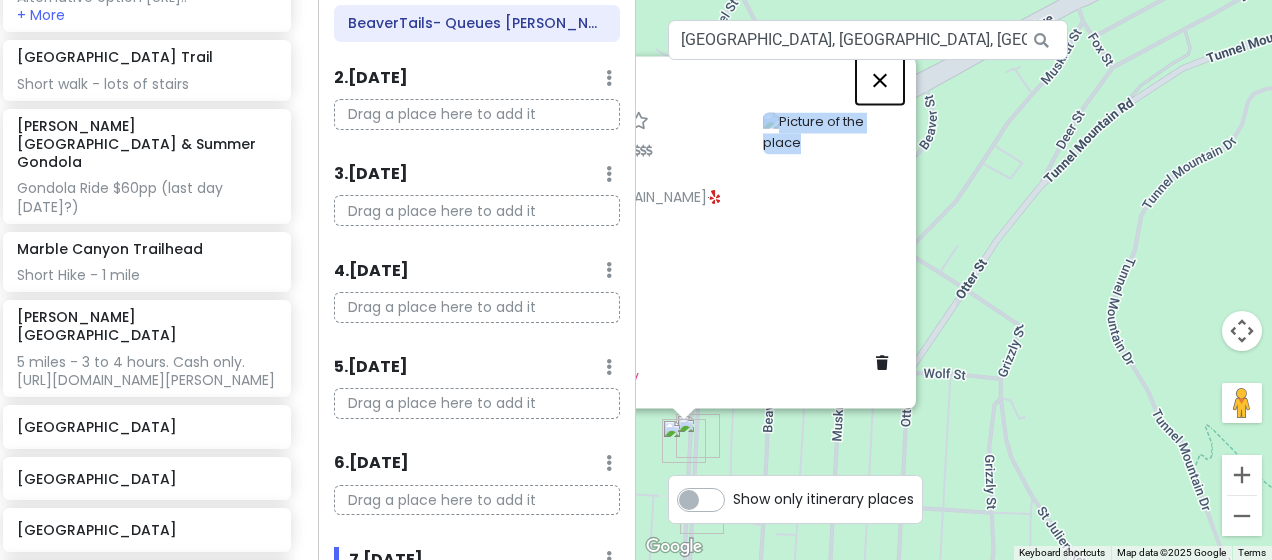 click at bounding box center (880, 80) 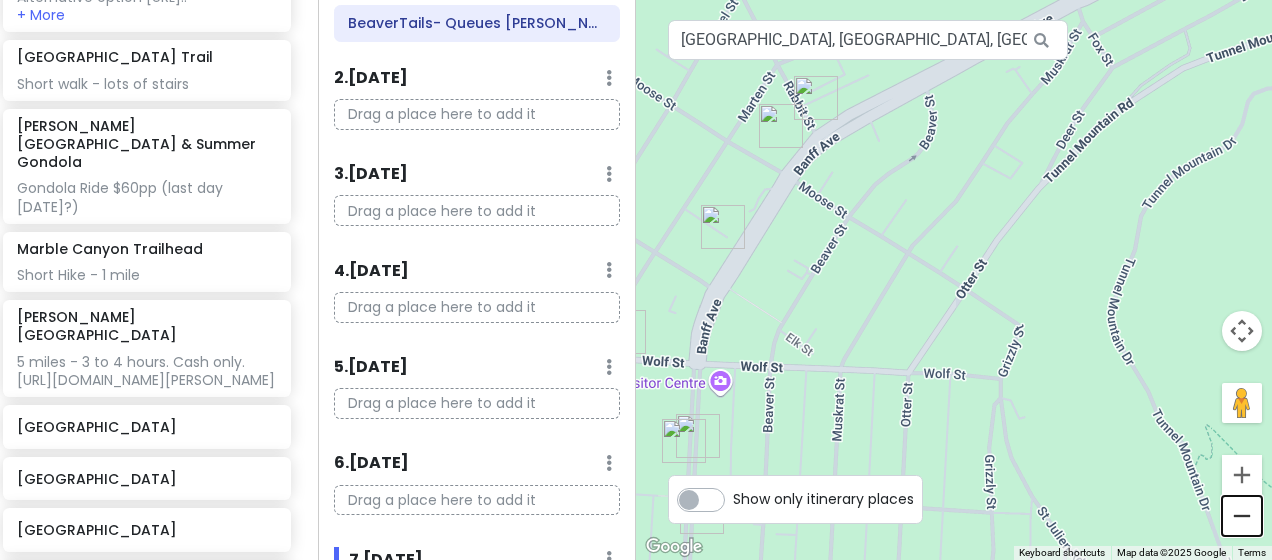 click at bounding box center [1242, 516] 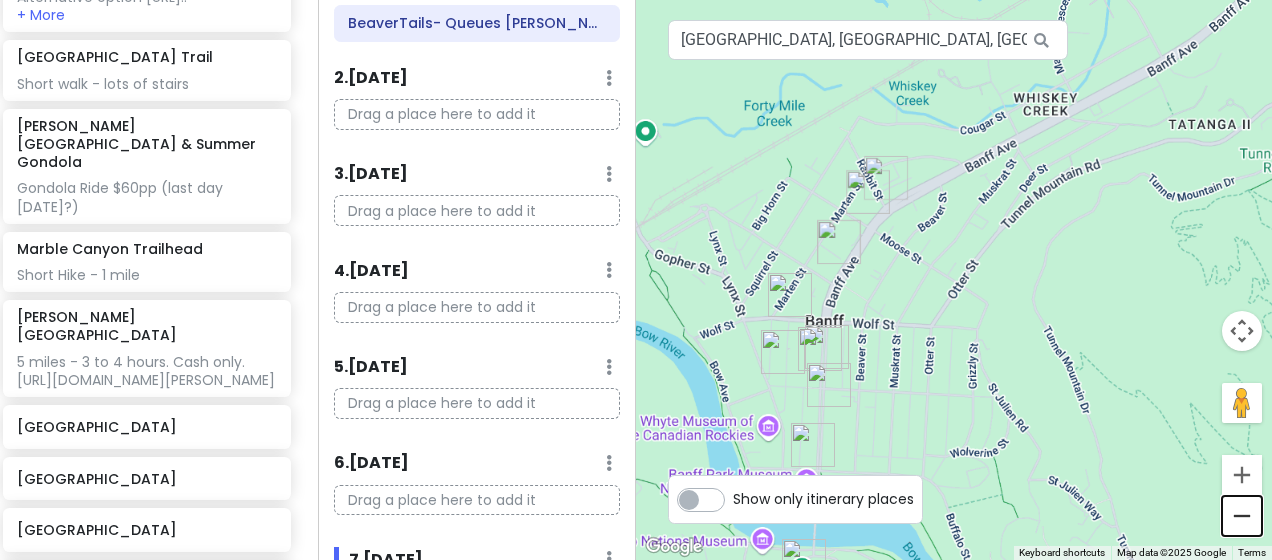 click at bounding box center (1242, 516) 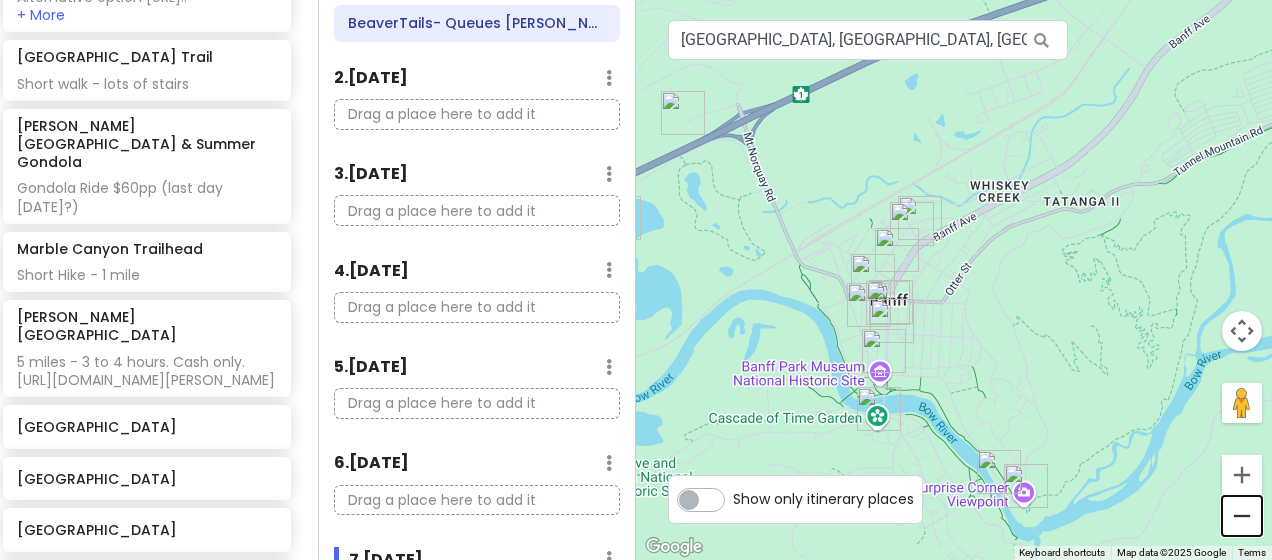 click at bounding box center [1242, 516] 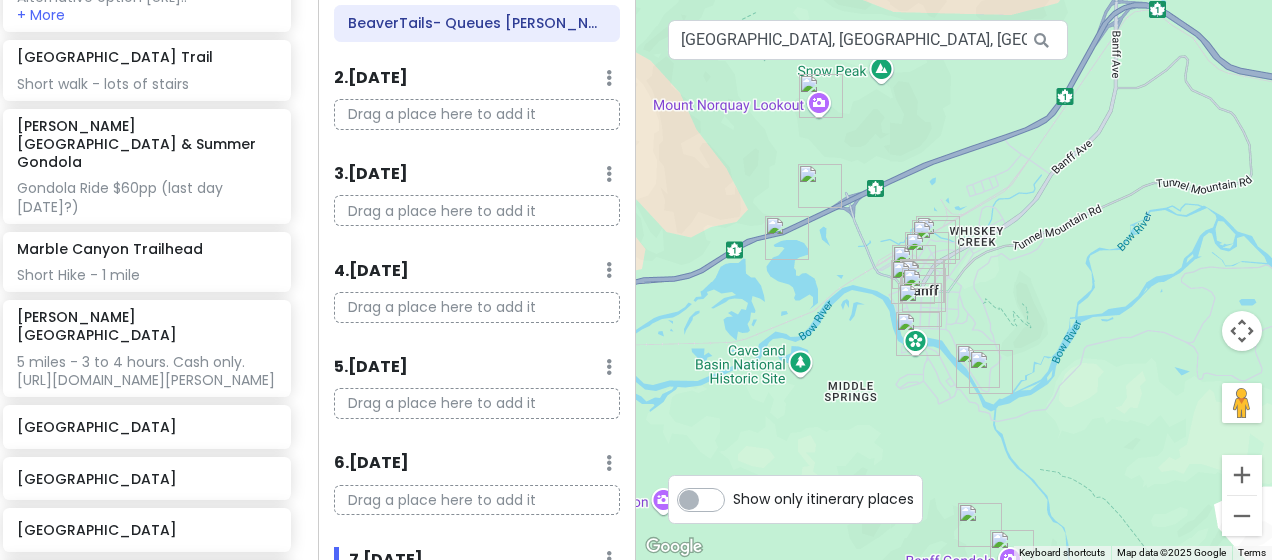 click at bounding box center (787, 238) 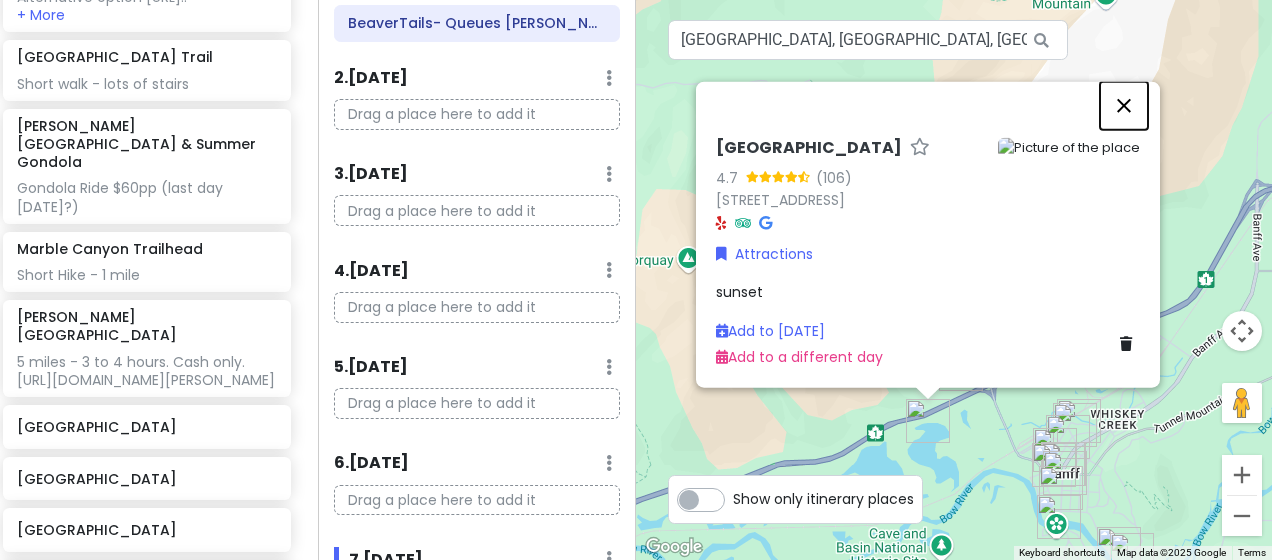 click at bounding box center (1124, 106) 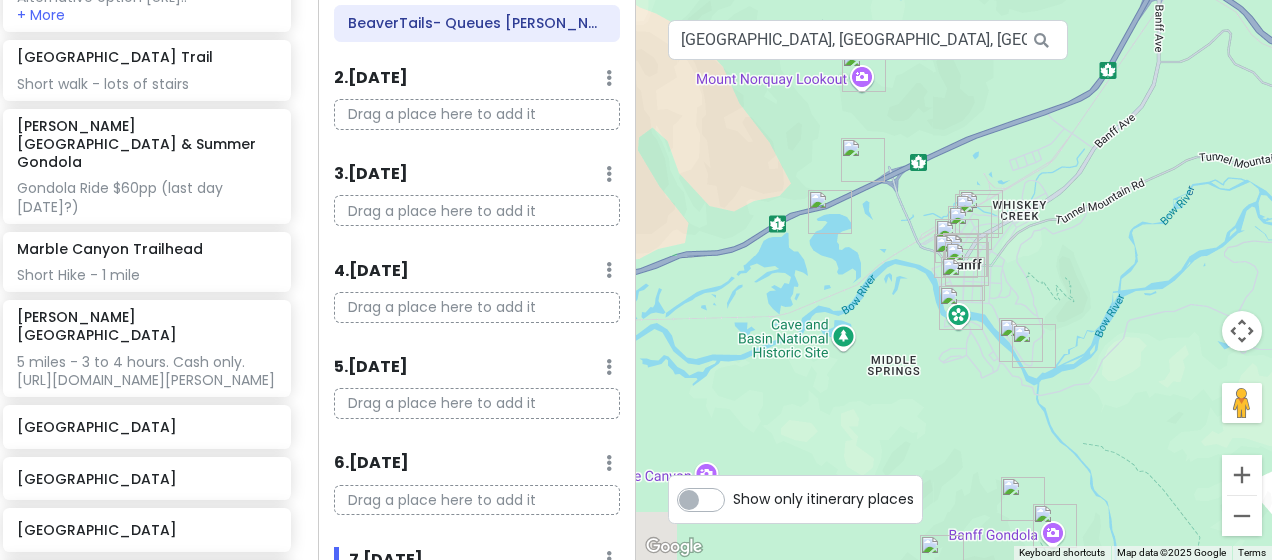 drag, startPoint x: 1088, startPoint y: 326, endPoint x: 972, endPoint y: 74, distance: 277.41666 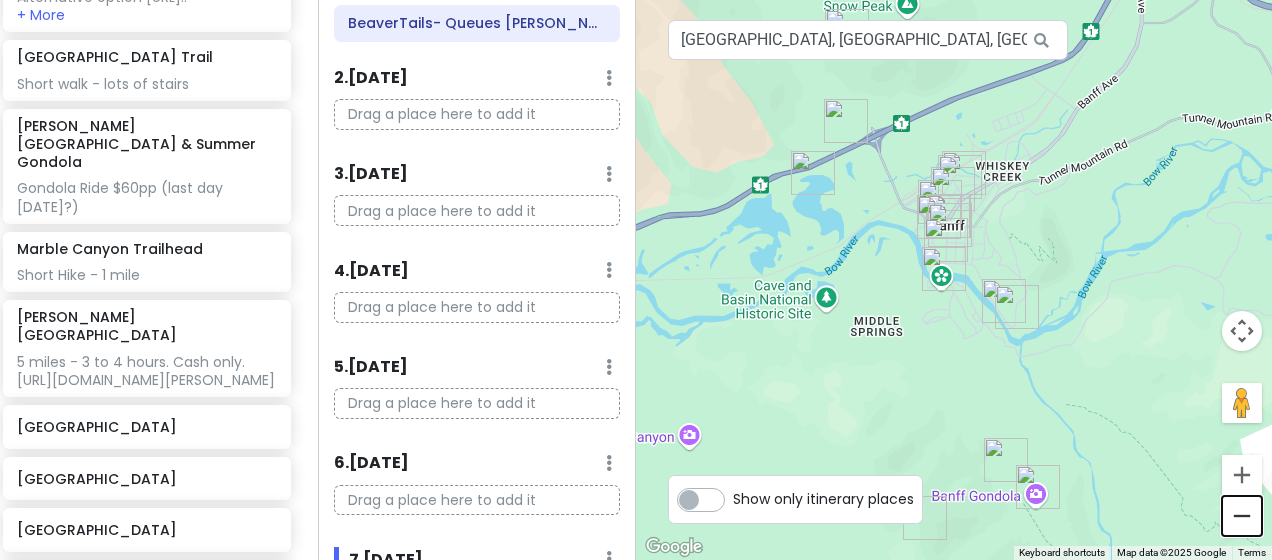 click at bounding box center [1242, 516] 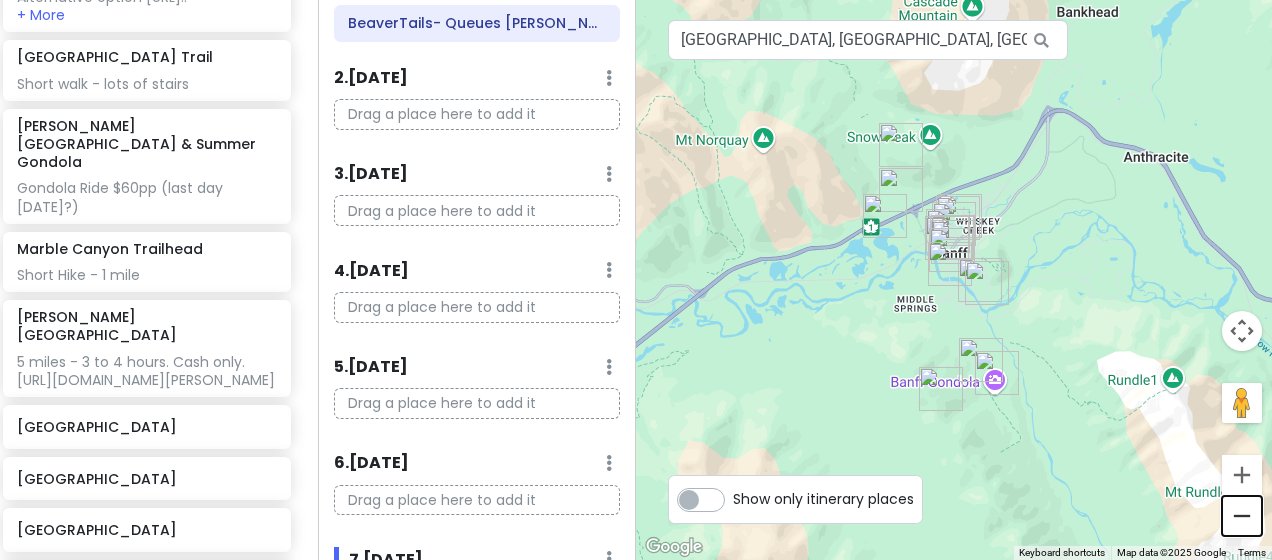 click at bounding box center [1242, 516] 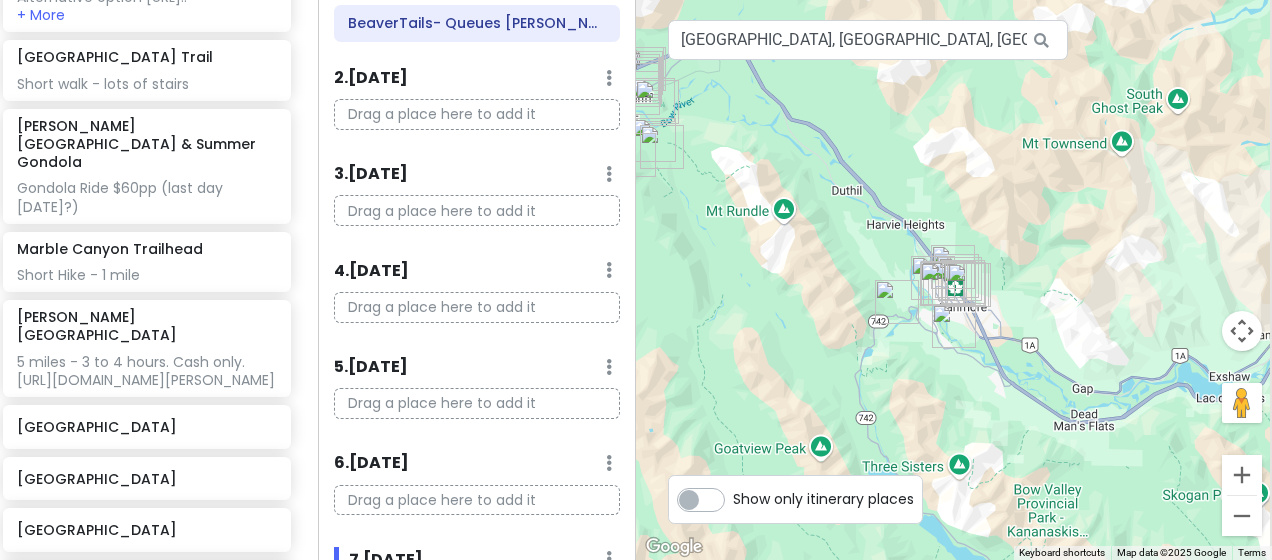 drag, startPoint x: 1116, startPoint y: 400, endPoint x: 798, endPoint y: 232, distance: 359.64984 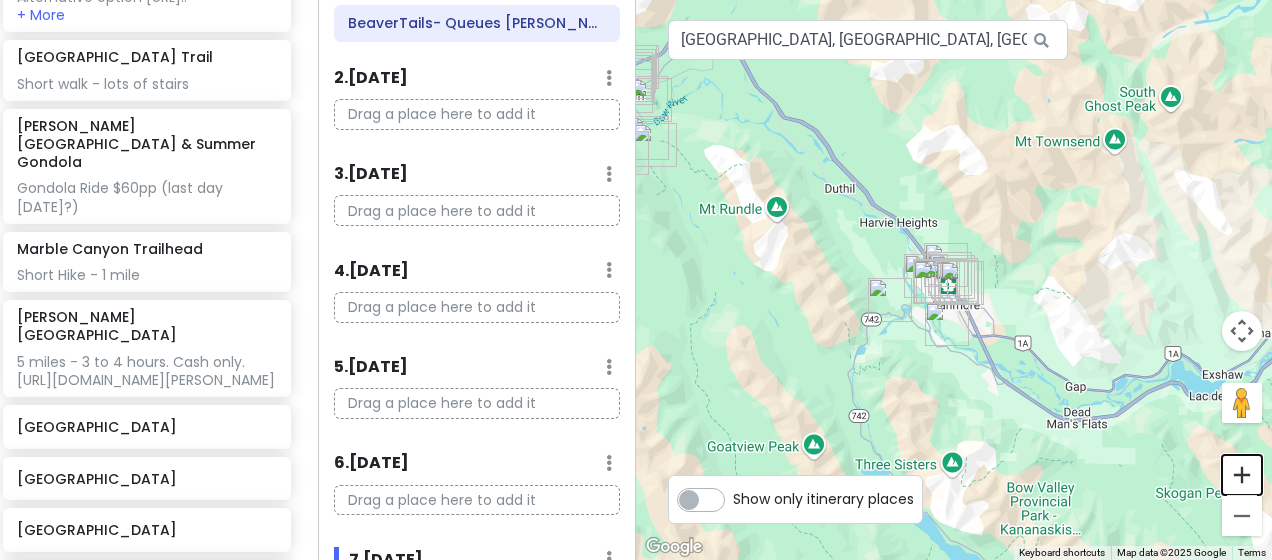 click at bounding box center (1242, 475) 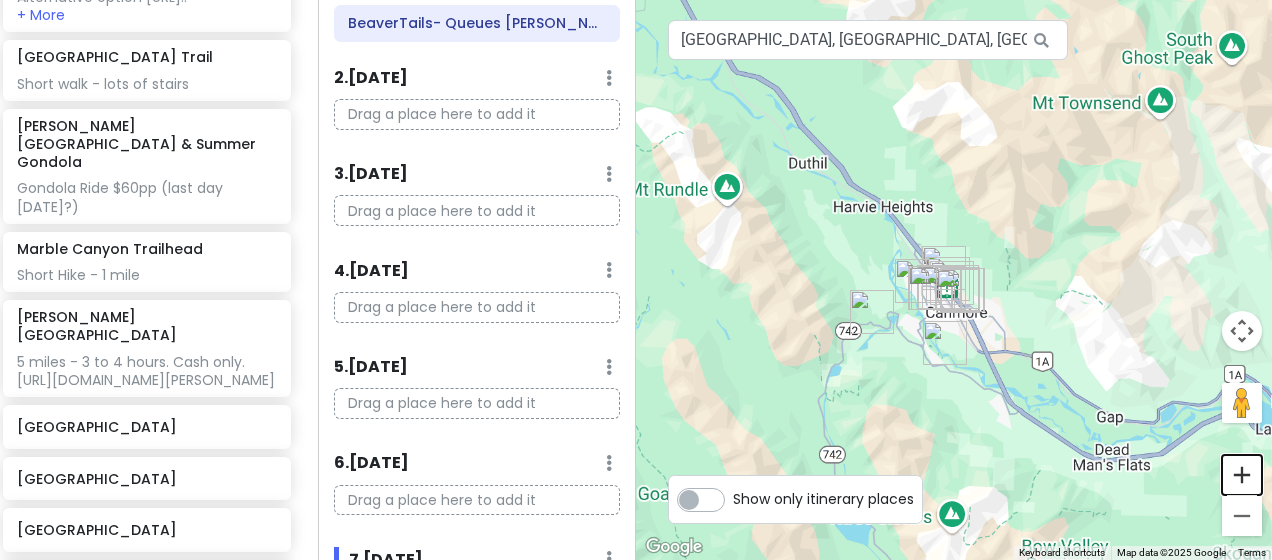 click at bounding box center [1242, 475] 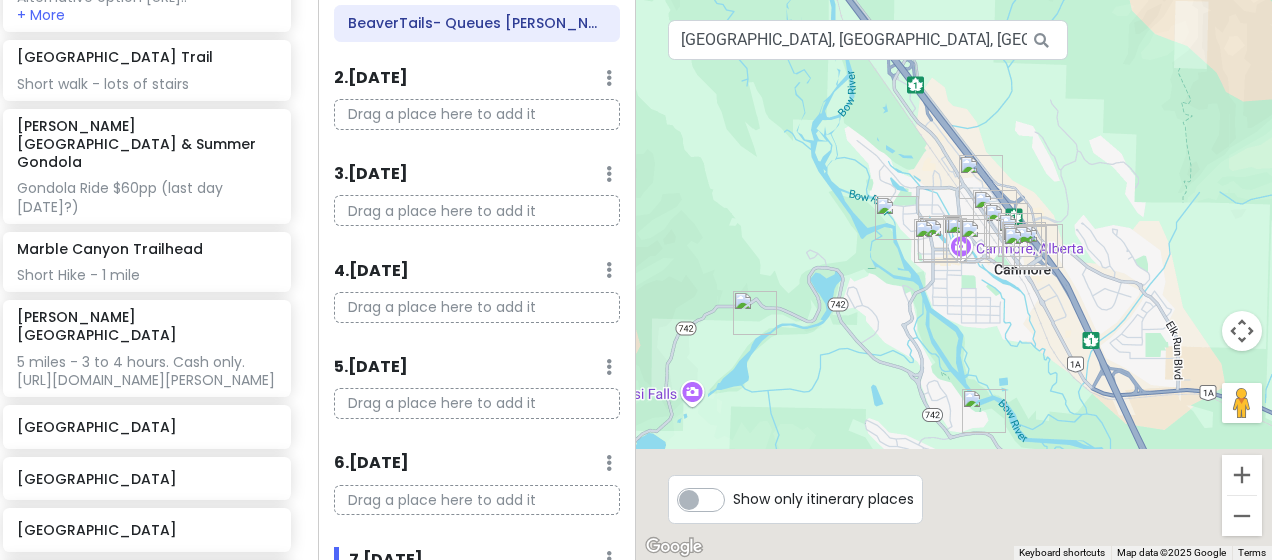 drag, startPoint x: 978, startPoint y: 418, endPoint x: 1059, endPoint y: 274, distance: 165.21803 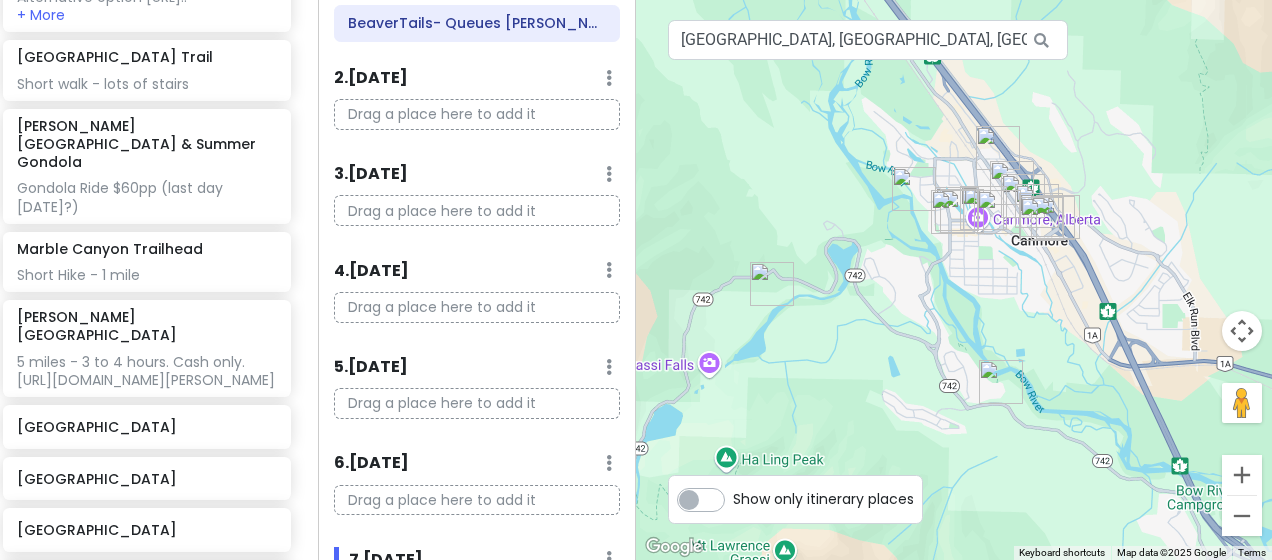 click at bounding box center (953, 212) 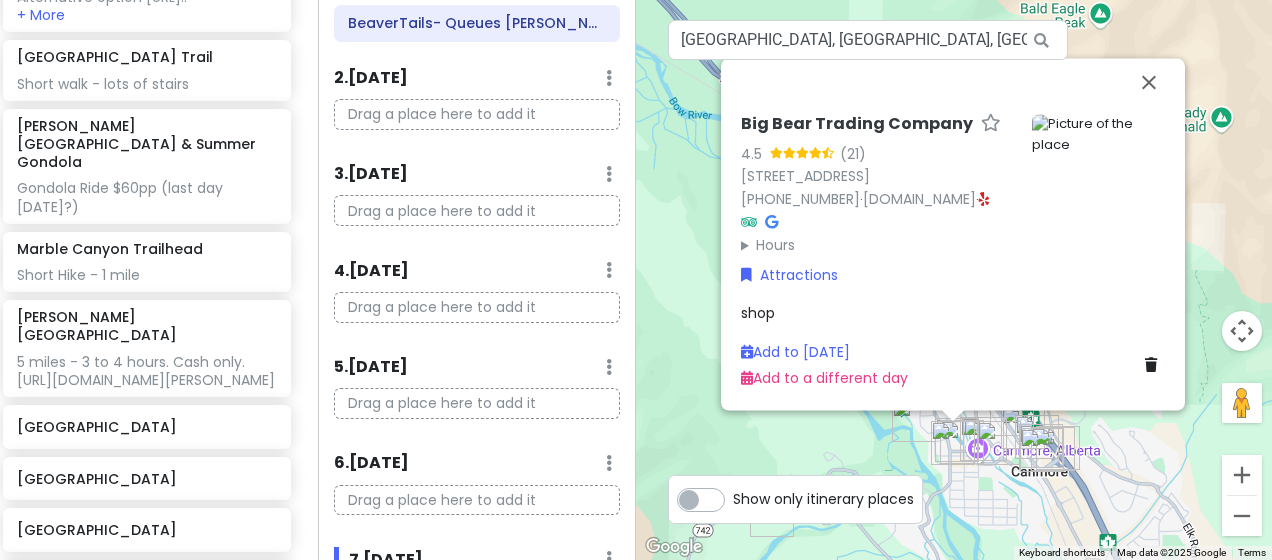 click at bounding box center (999, 443) 